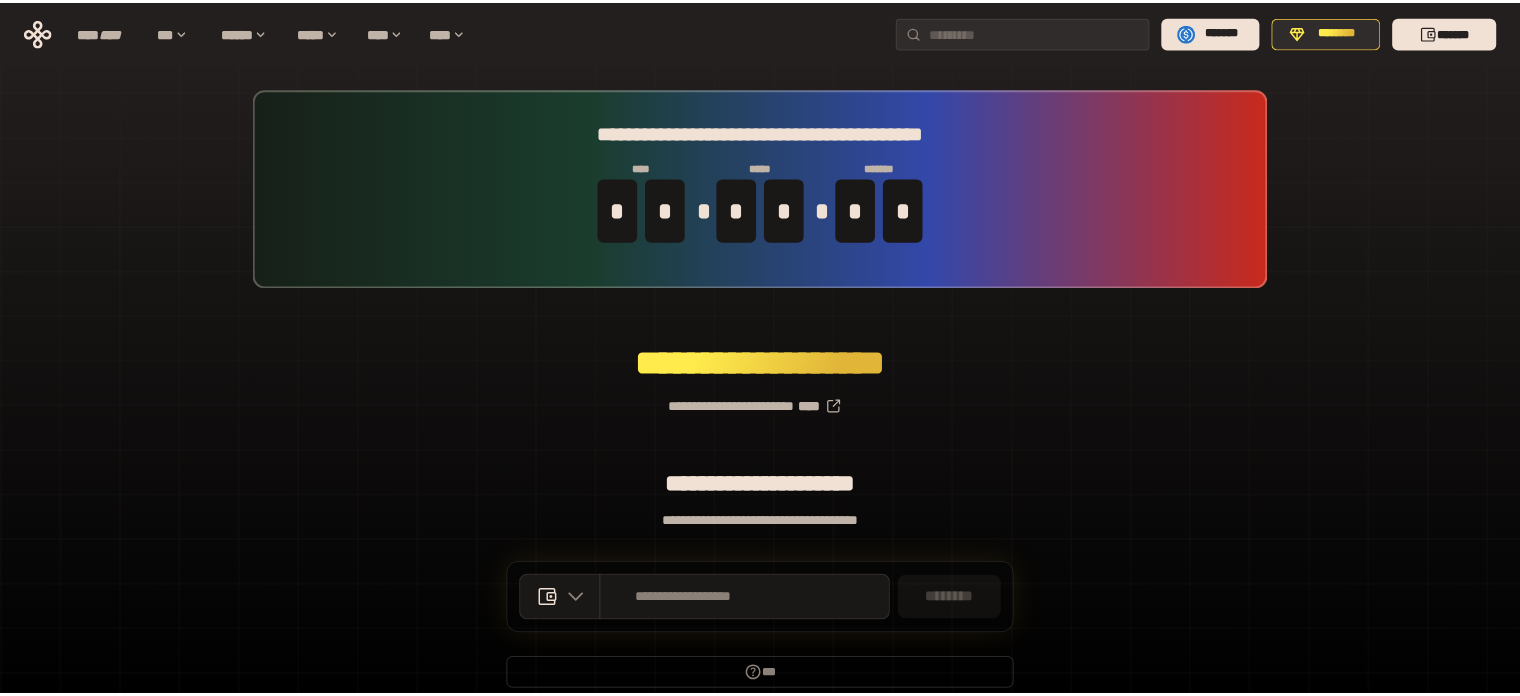 scroll, scrollTop: 0, scrollLeft: 0, axis: both 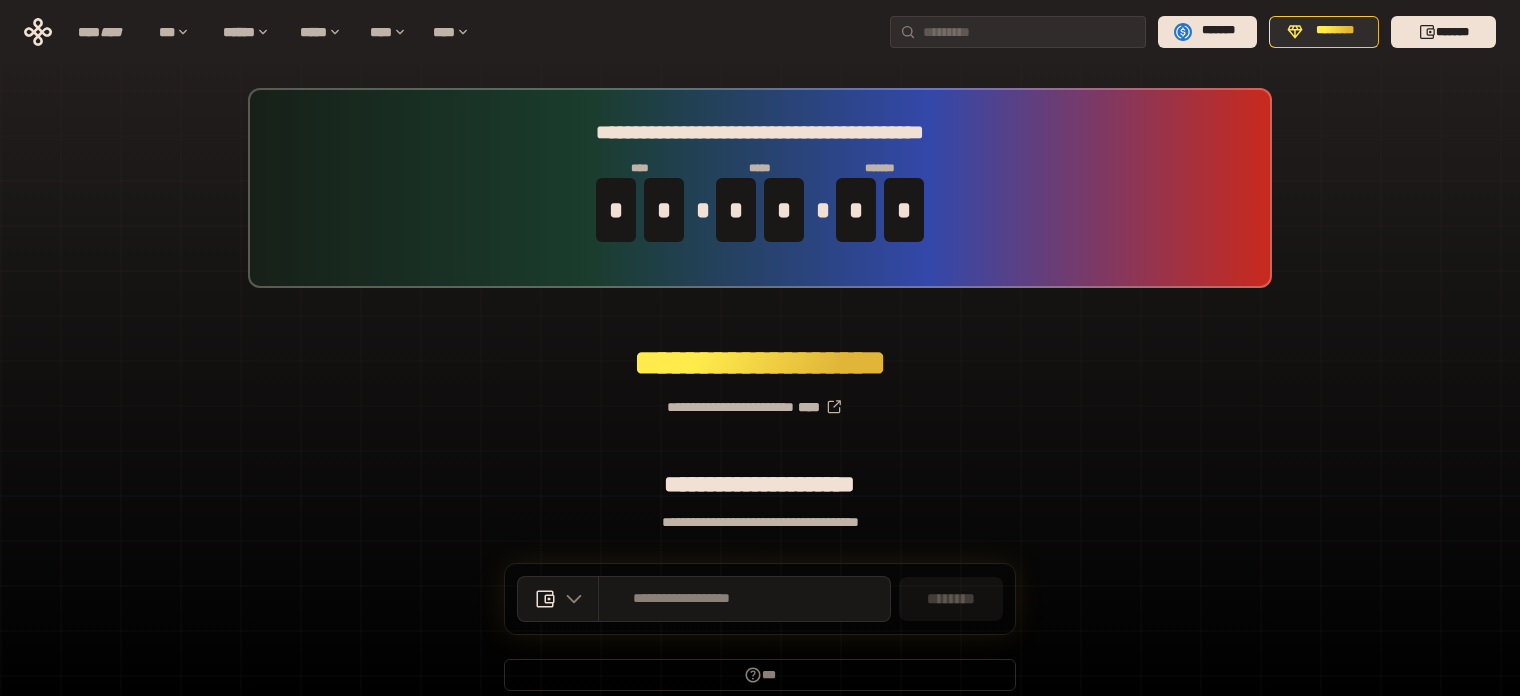 click on "**********" at bounding box center (760, 399) 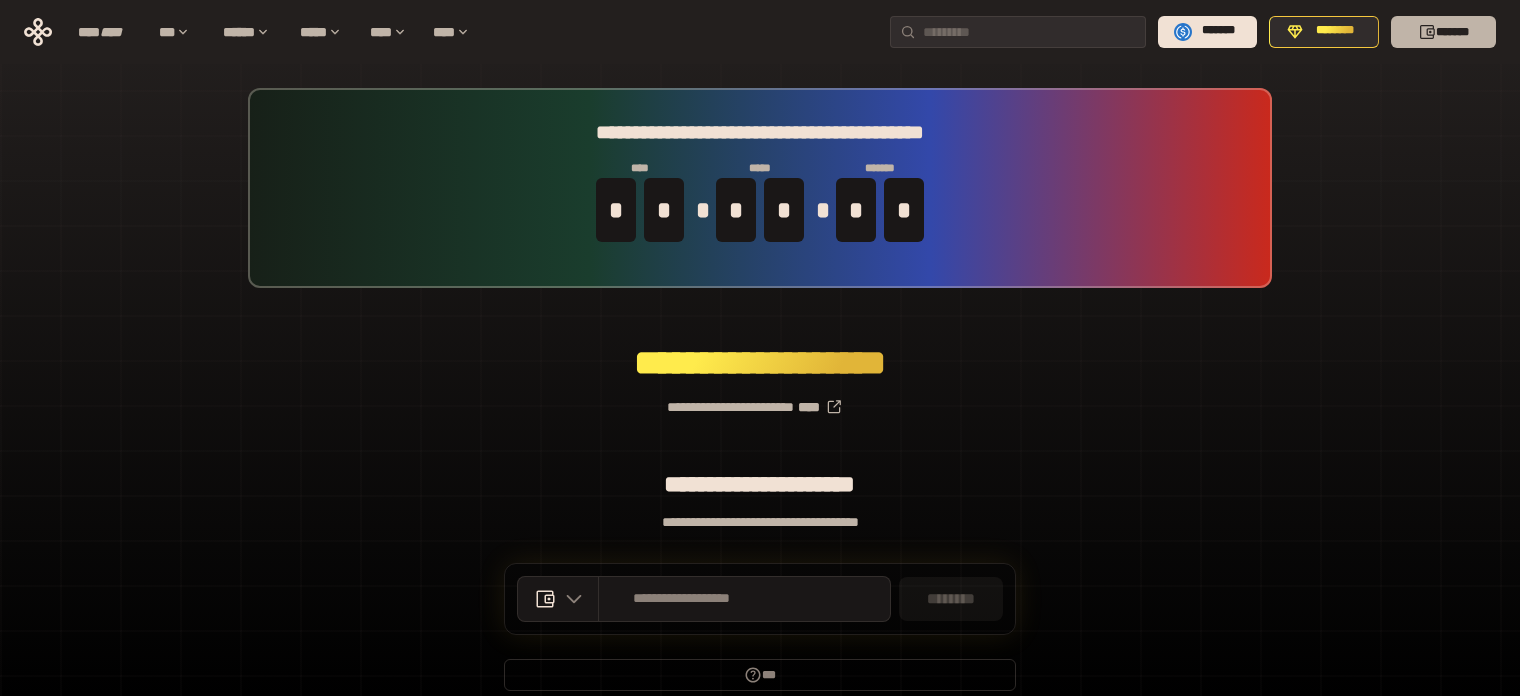 click on "*******" at bounding box center [1443, 32] 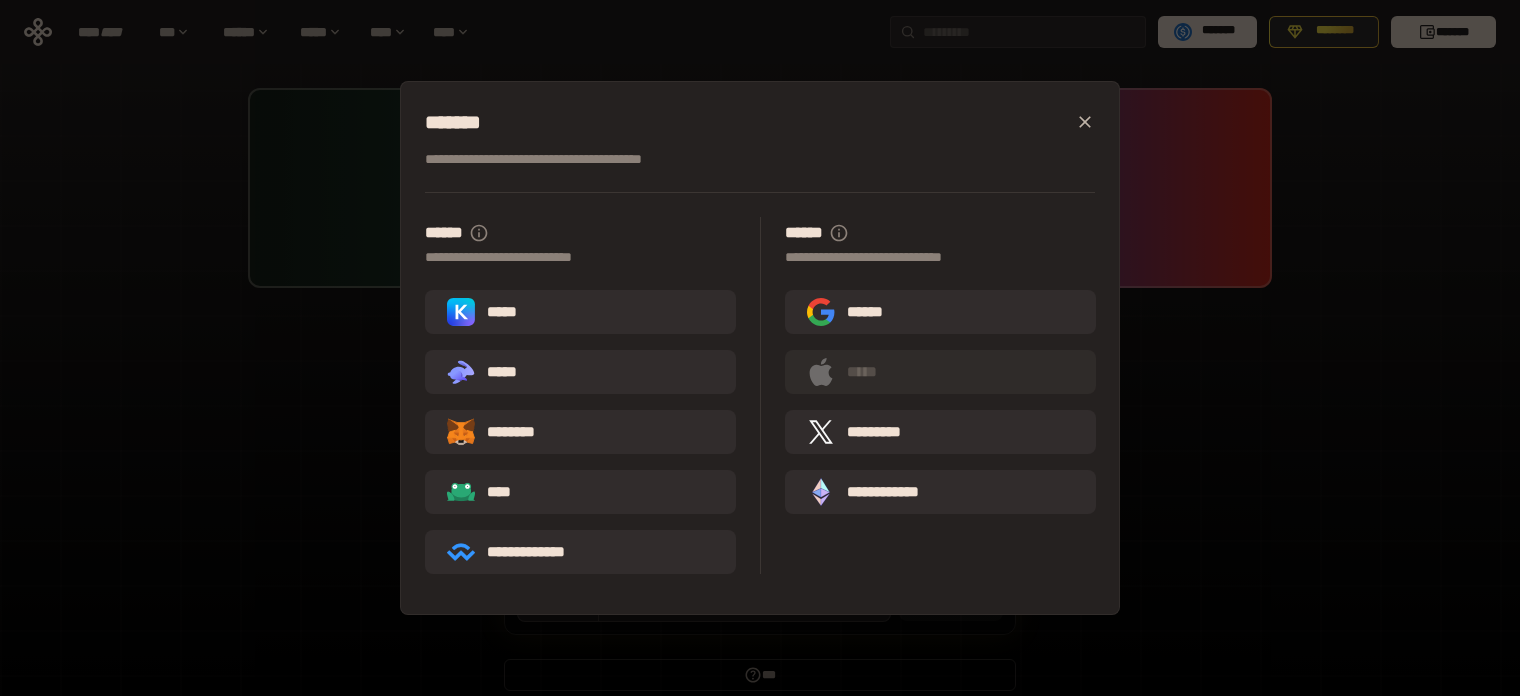 click on "*****" at bounding box center [580, 312] 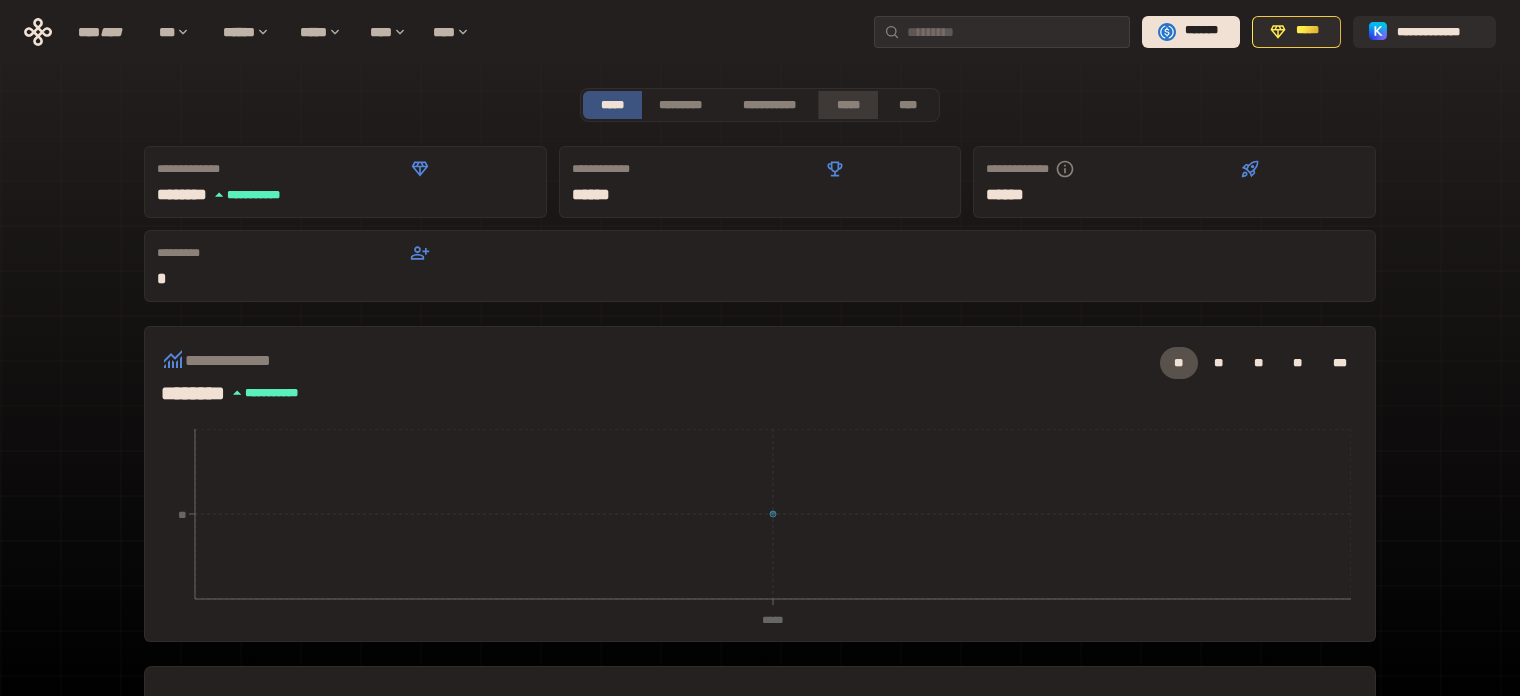 click on "*****" at bounding box center (848, 105) 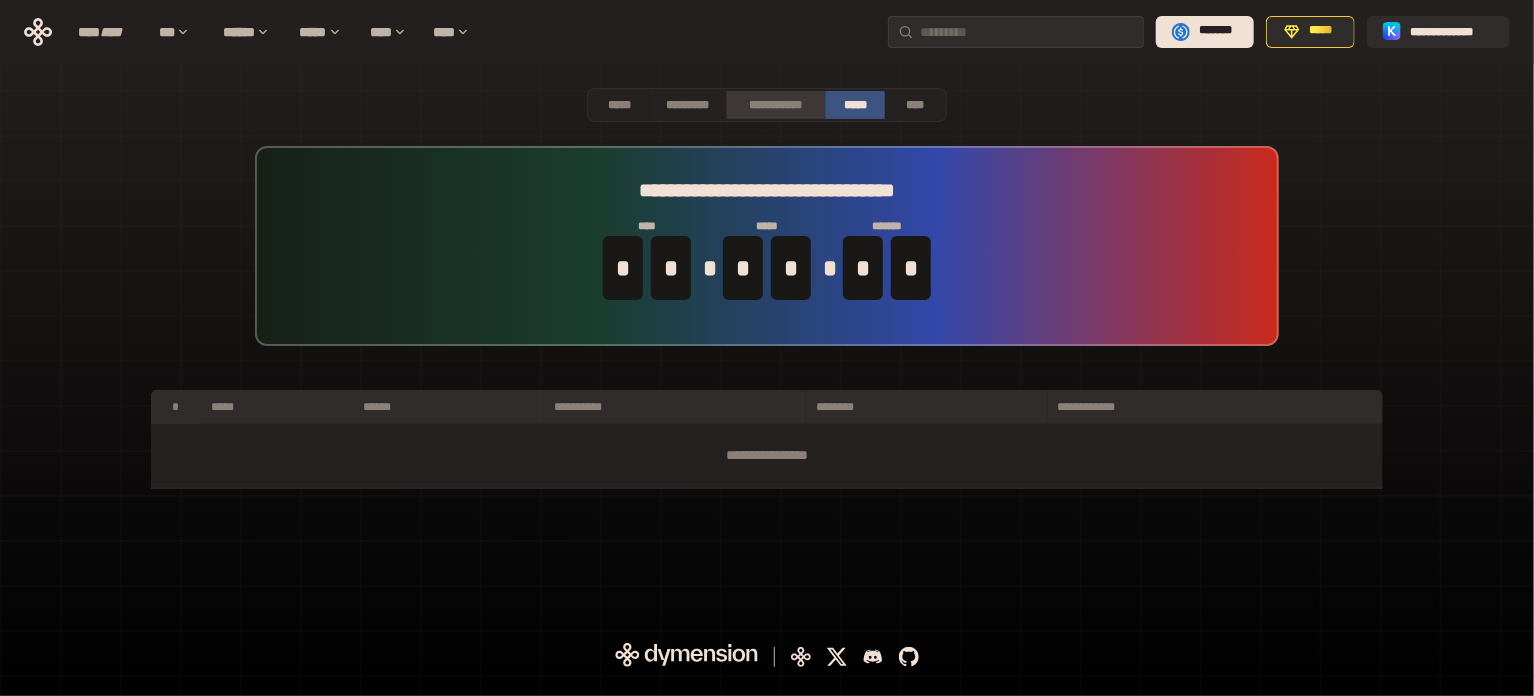 click on "**********" at bounding box center [775, 105] 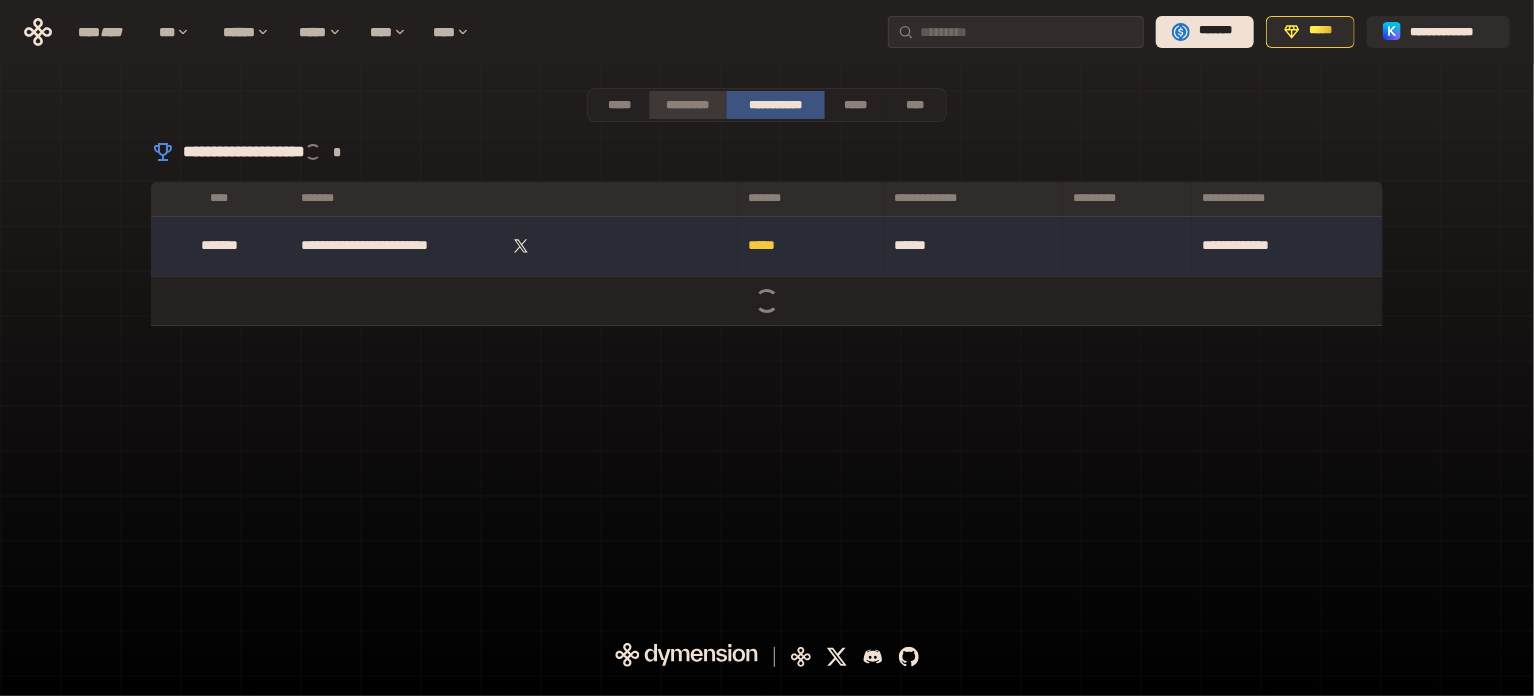 click on "*********" at bounding box center [687, 105] 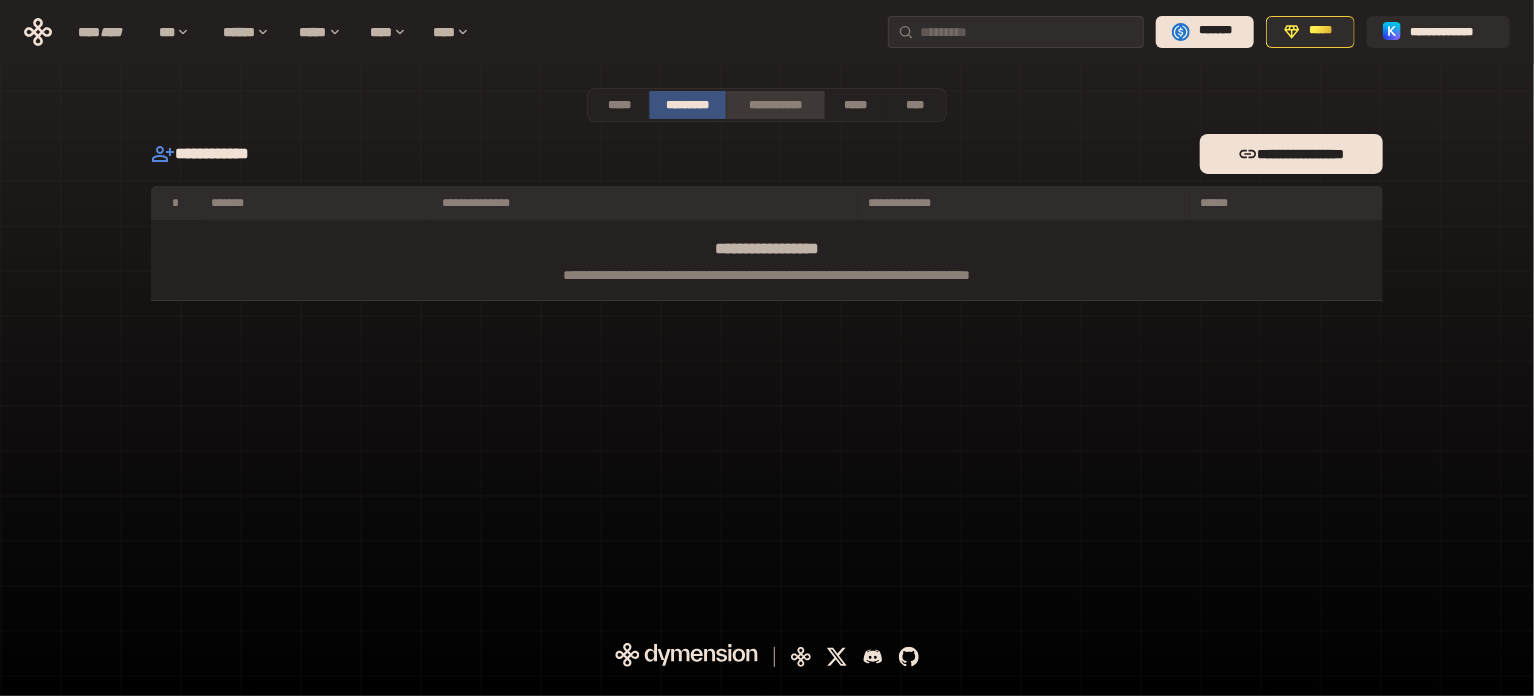 click on "**********" at bounding box center [775, 105] 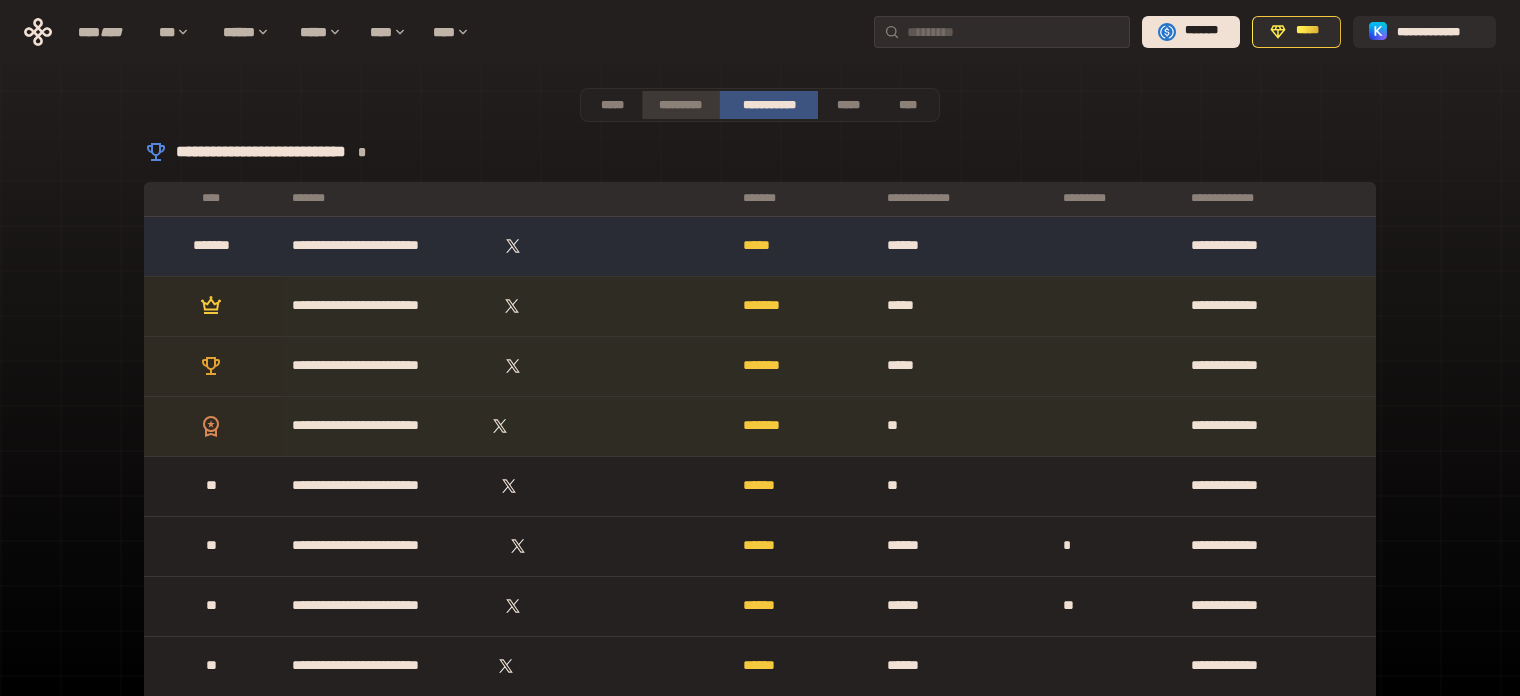 click on "*********" at bounding box center [680, 105] 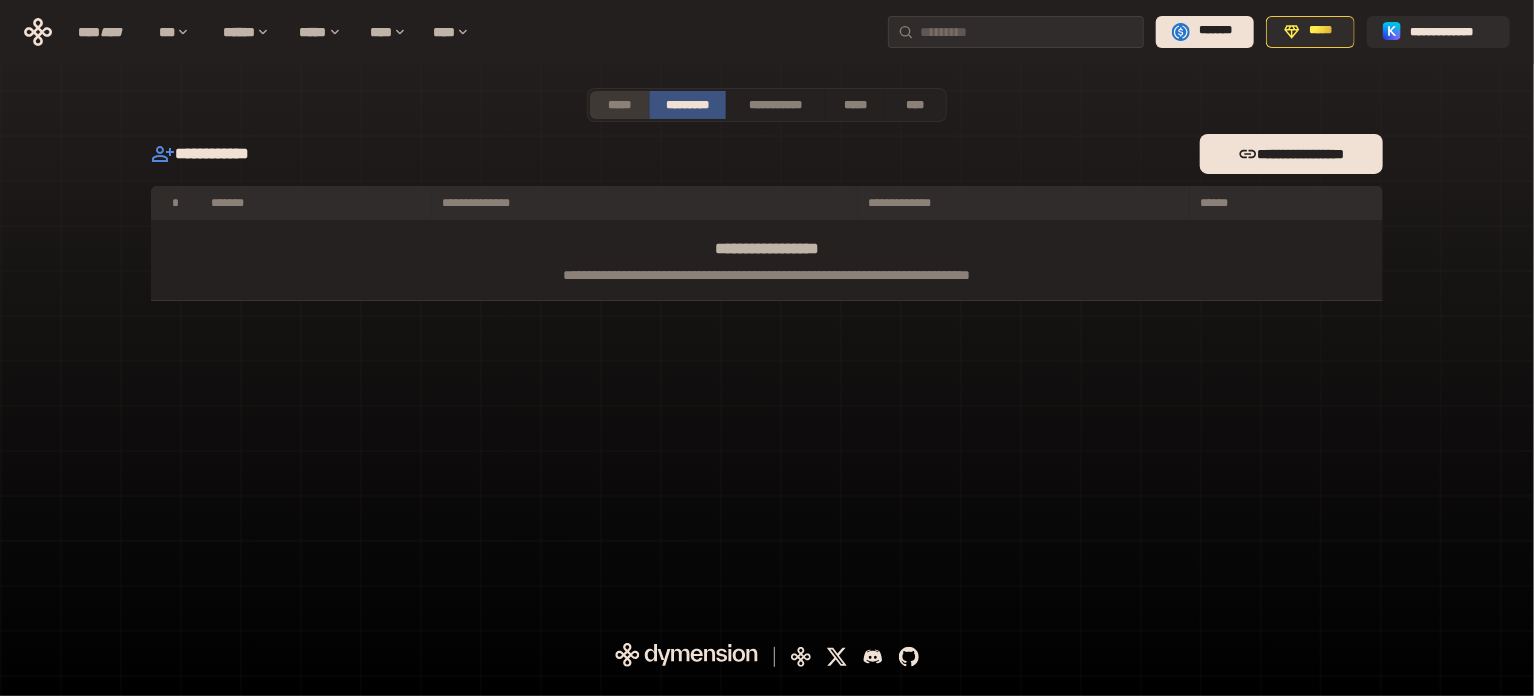 drag, startPoint x: 588, startPoint y: 108, endPoint x: 598, endPoint y: 113, distance: 11.18034 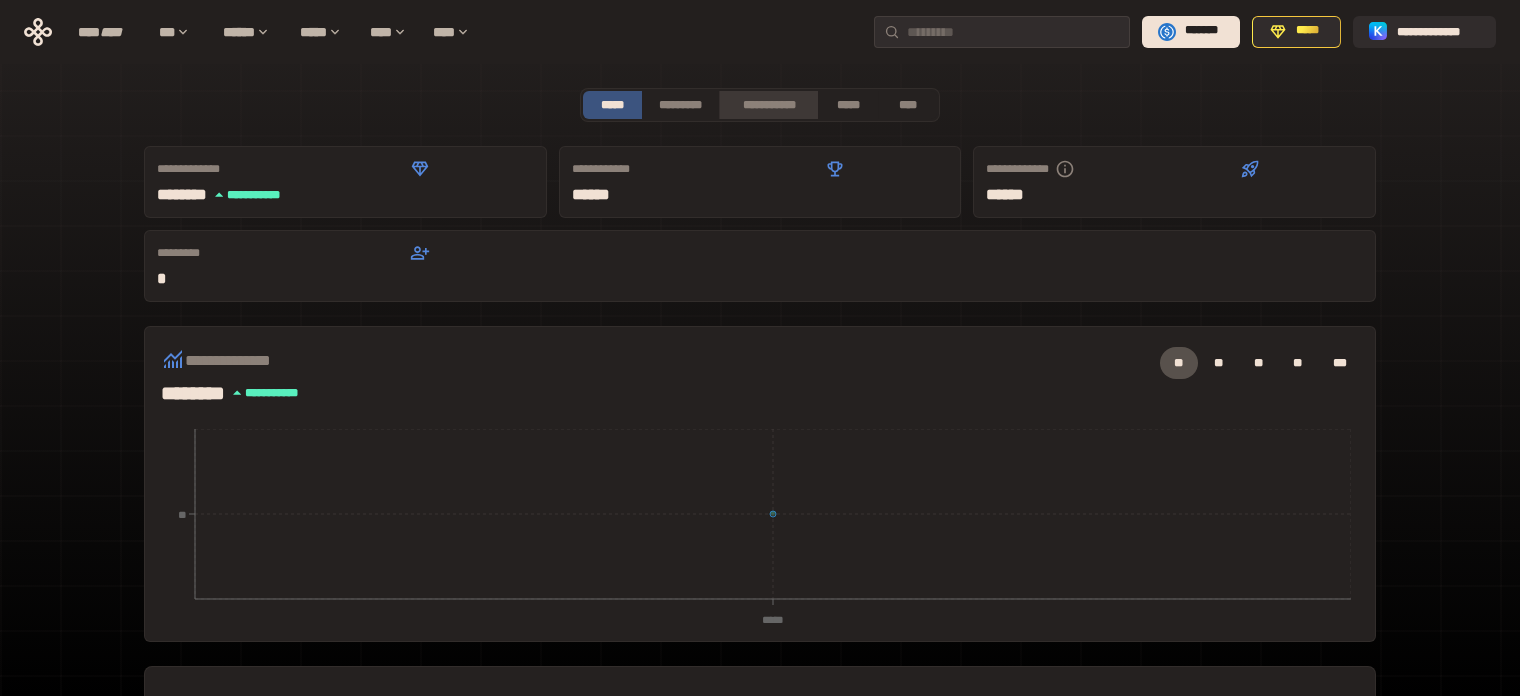 click on "**********" at bounding box center [768, 105] 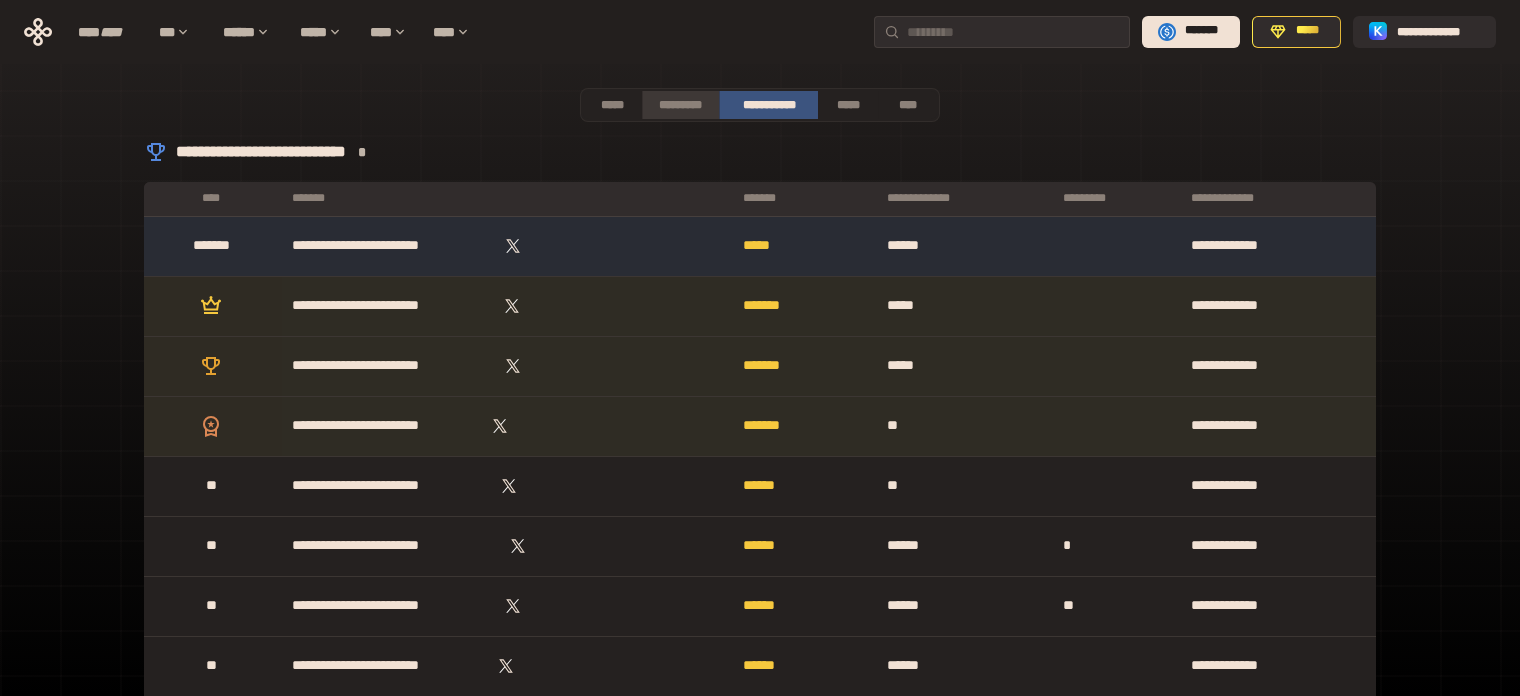 click on "*********" at bounding box center [680, 105] 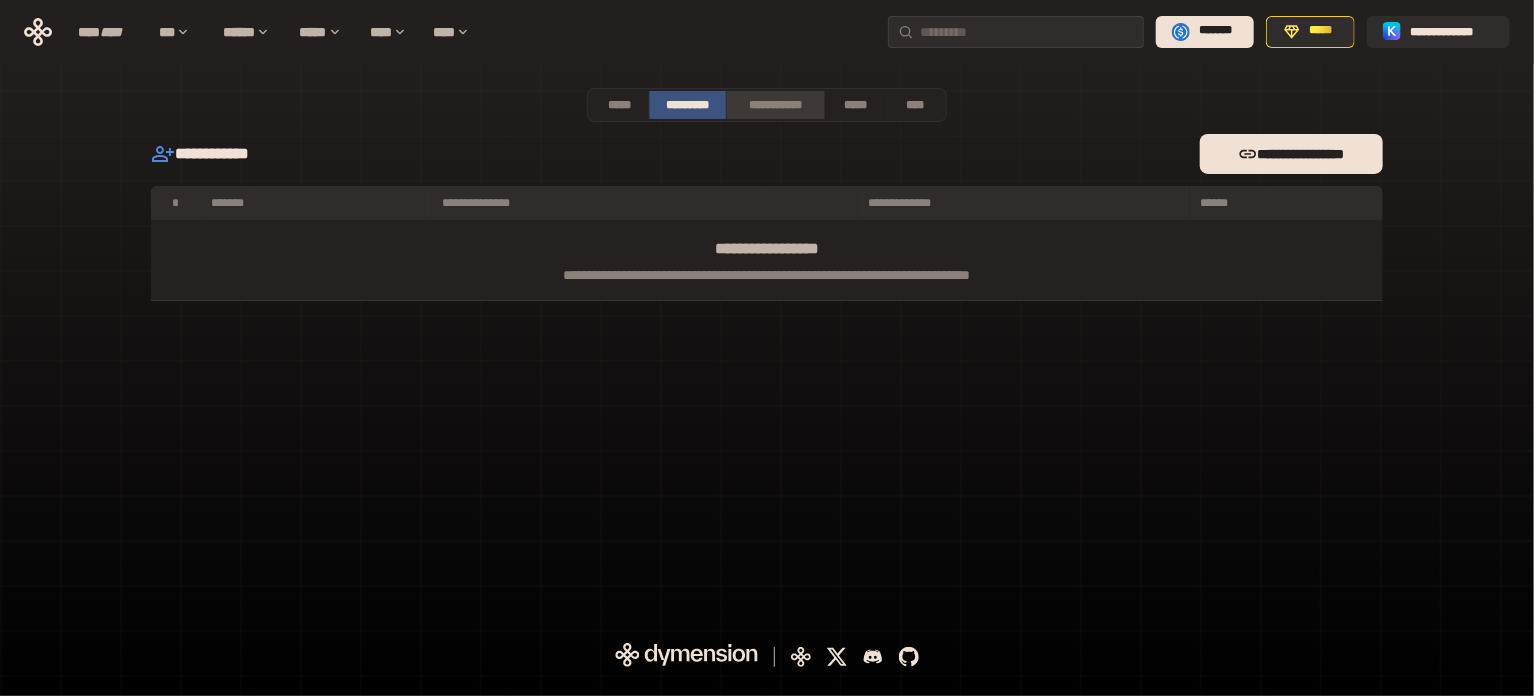click on "**********" at bounding box center (775, 105) 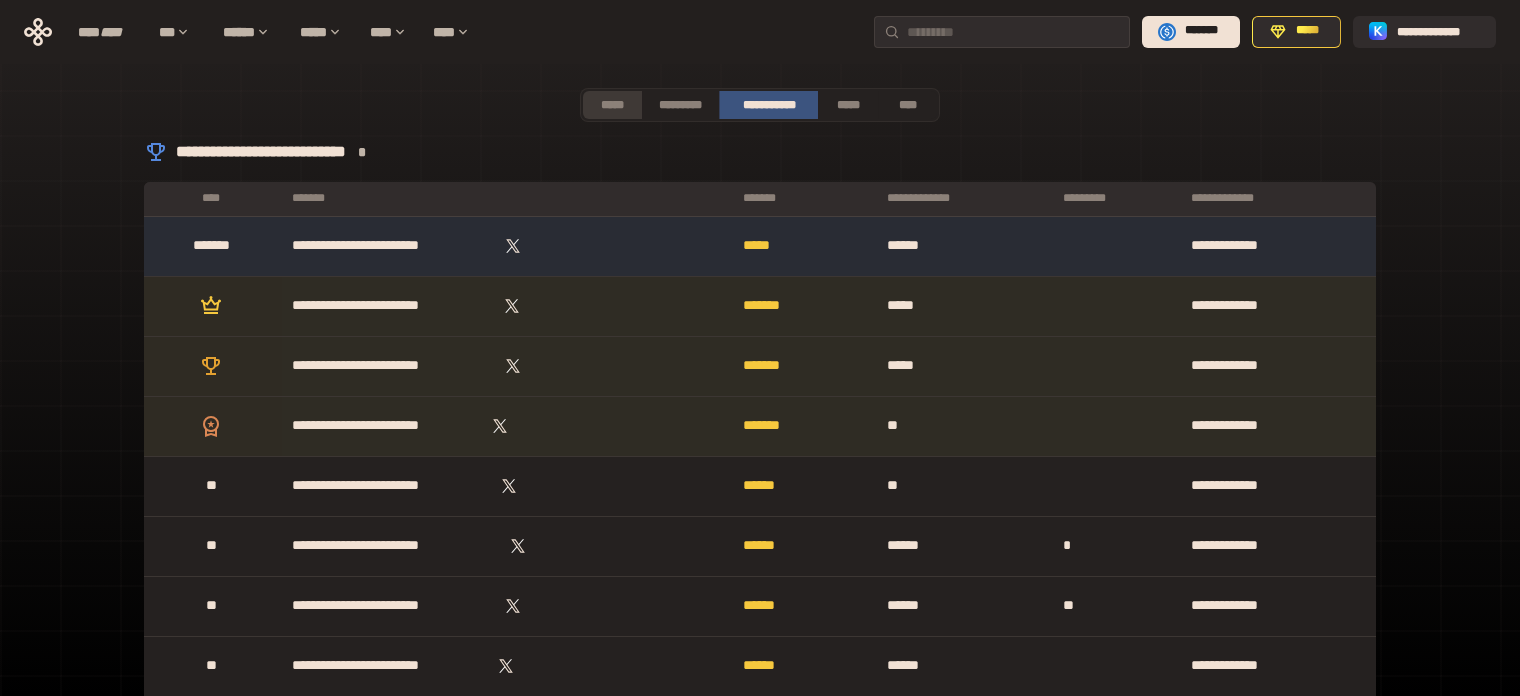 click on "*****" at bounding box center [612, 105] 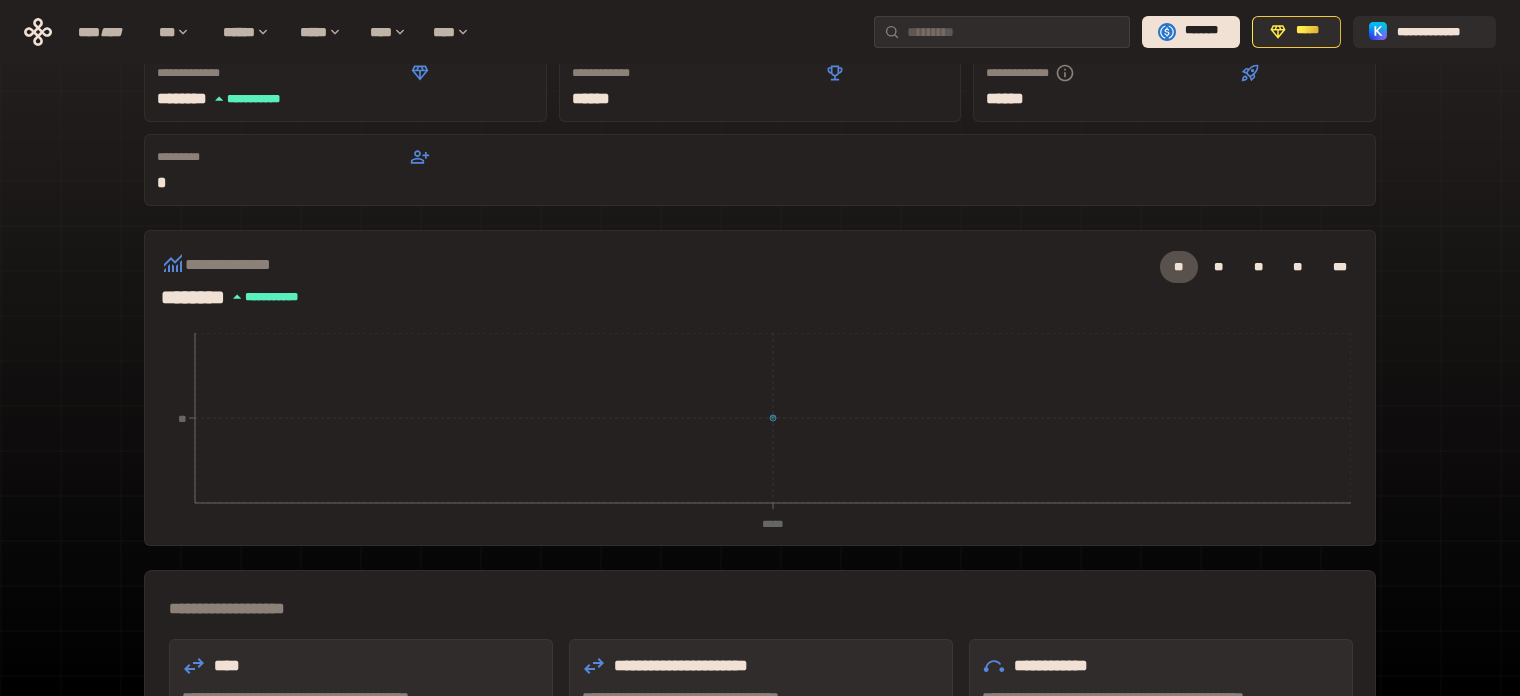 scroll, scrollTop: 0, scrollLeft: 0, axis: both 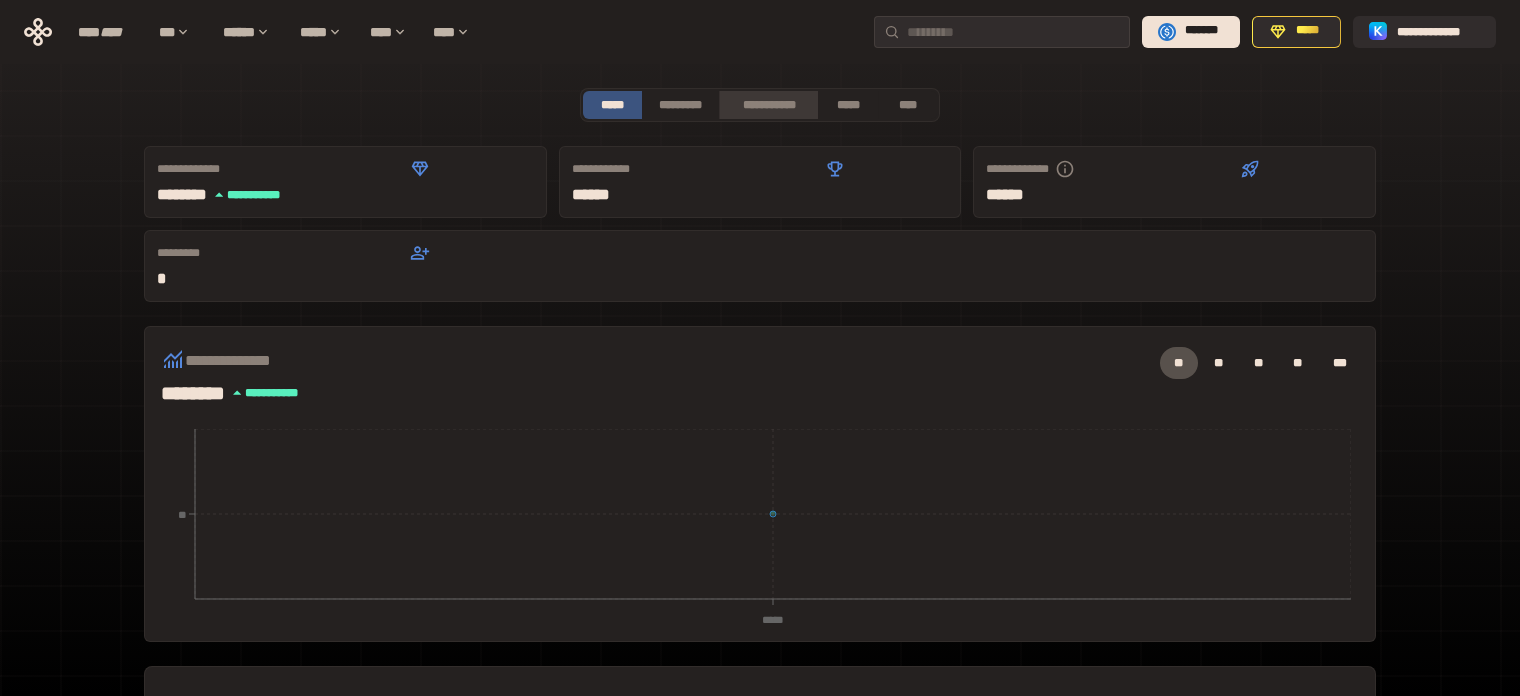 click on "**********" at bounding box center [768, 105] 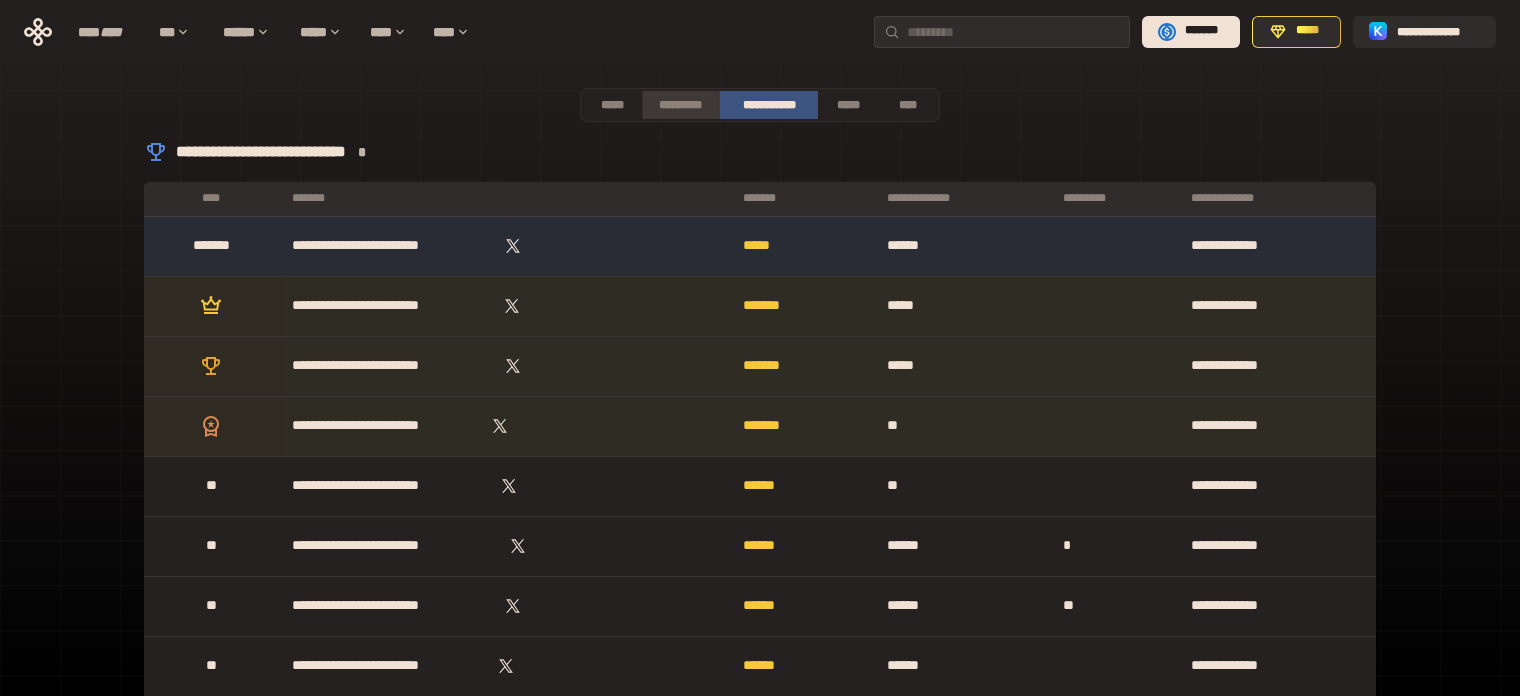 click on "*********" at bounding box center [680, 105] 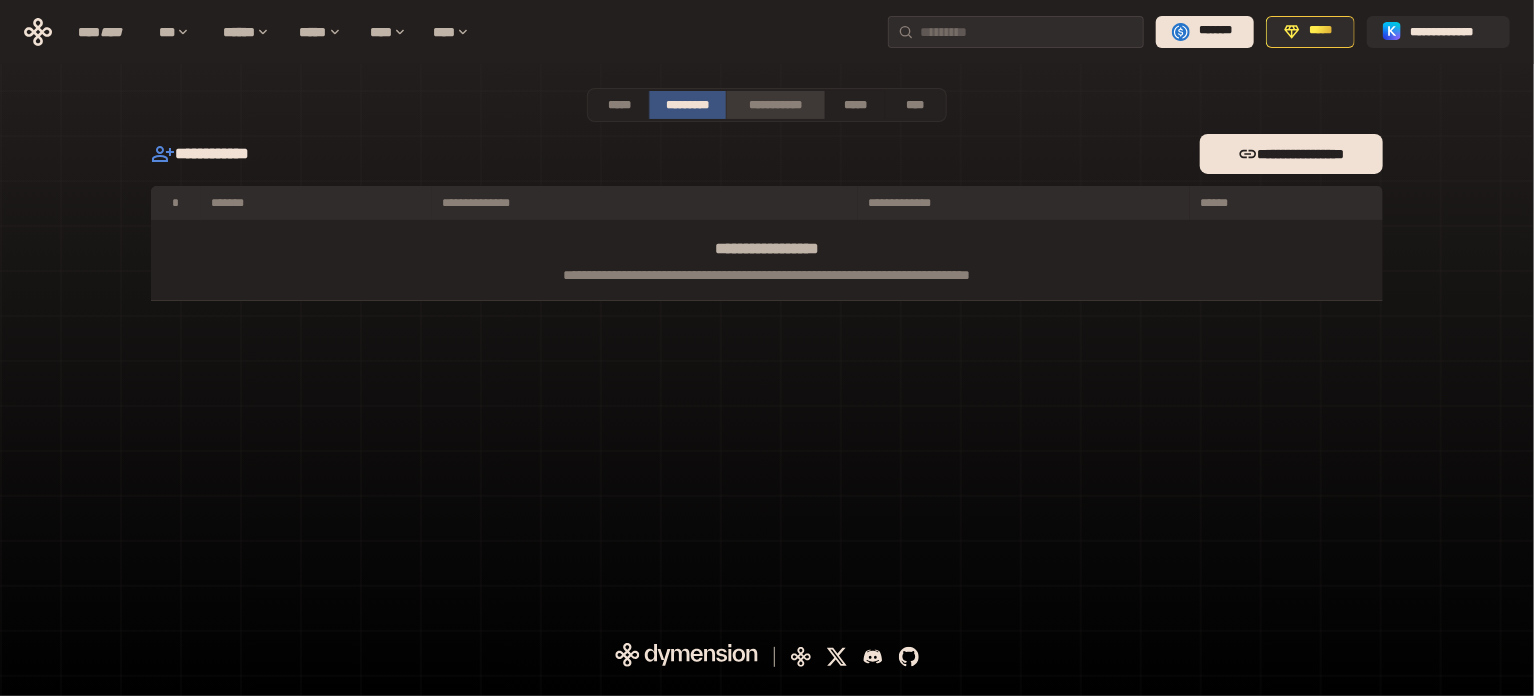click on "**********" at bounding box center (775, 105) 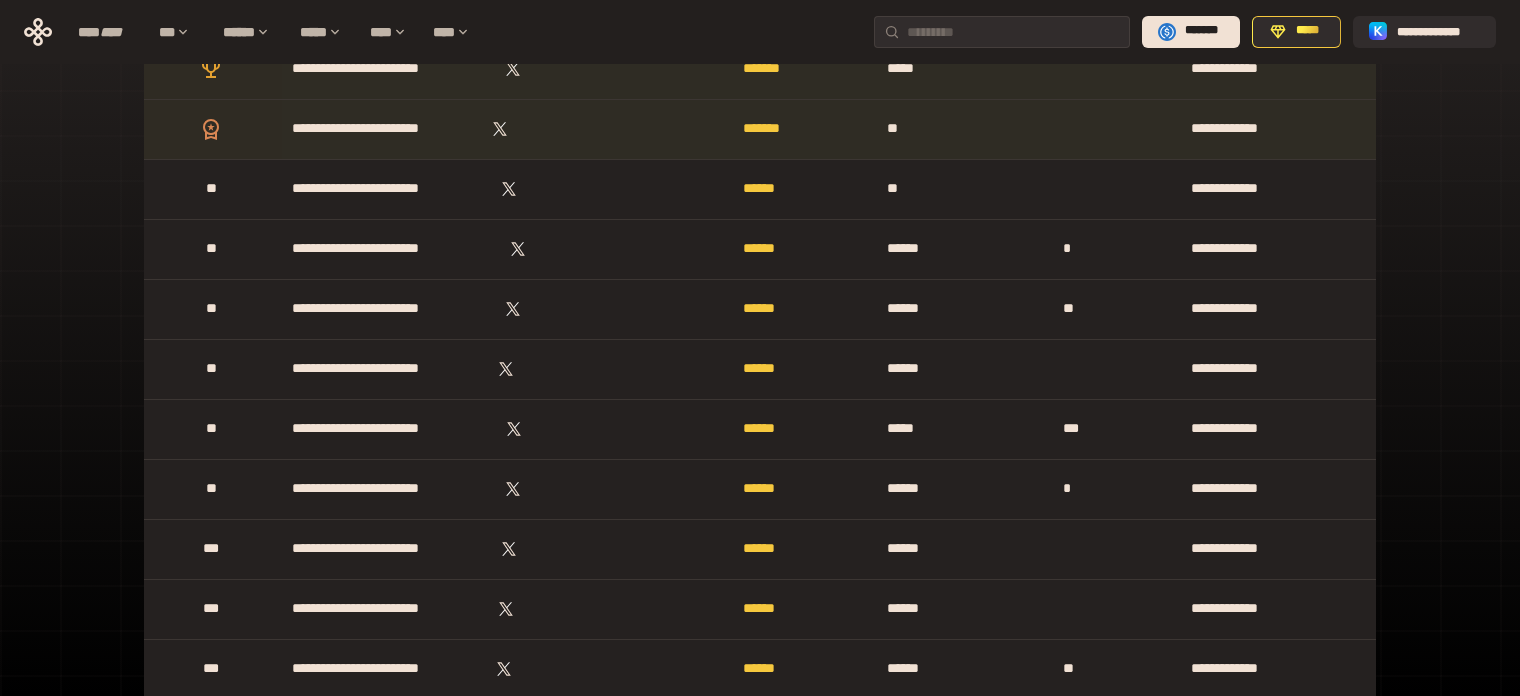 scroll, scrollTop: 0, scrollLeft: 0, axis: both 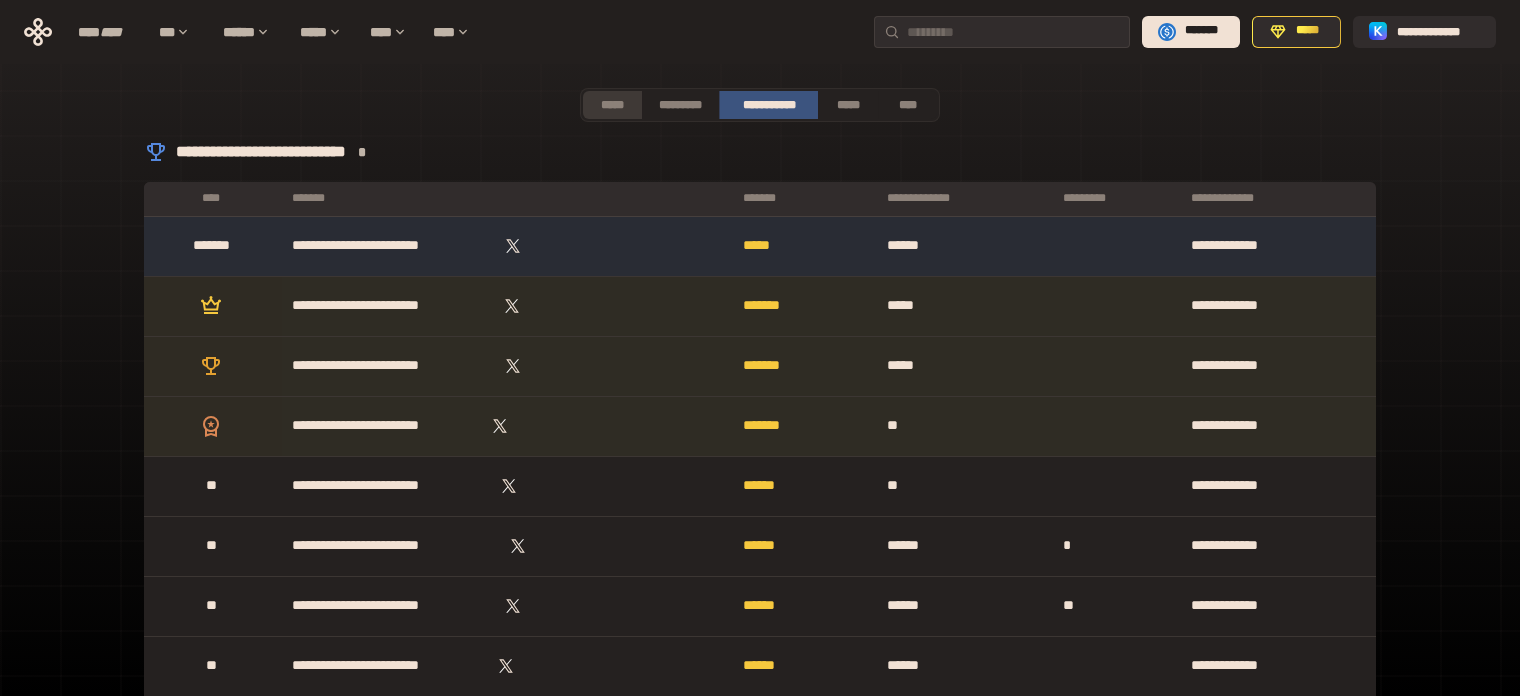 click on "*****" at bounding box center (612, 105) 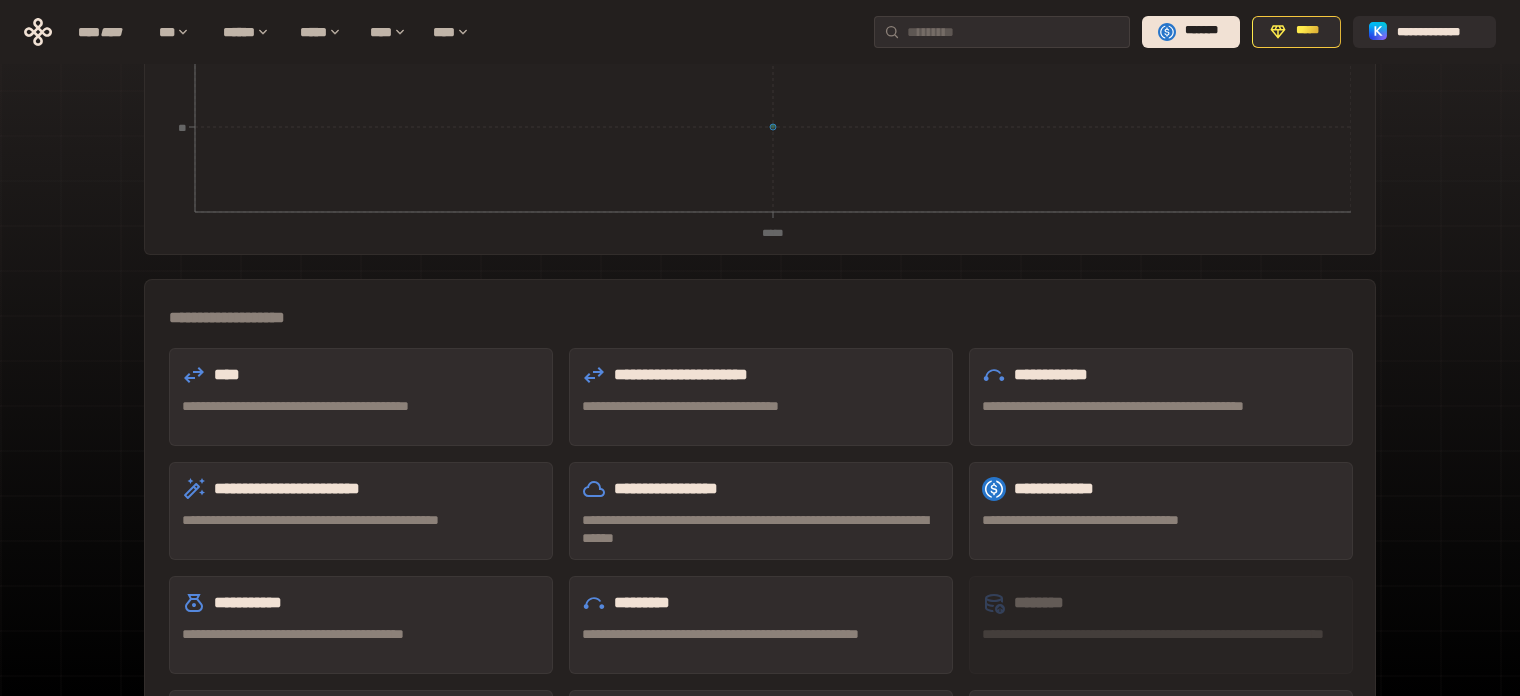 scroll, scrollTop: 400, scrollLeft: 0, axis: vertical 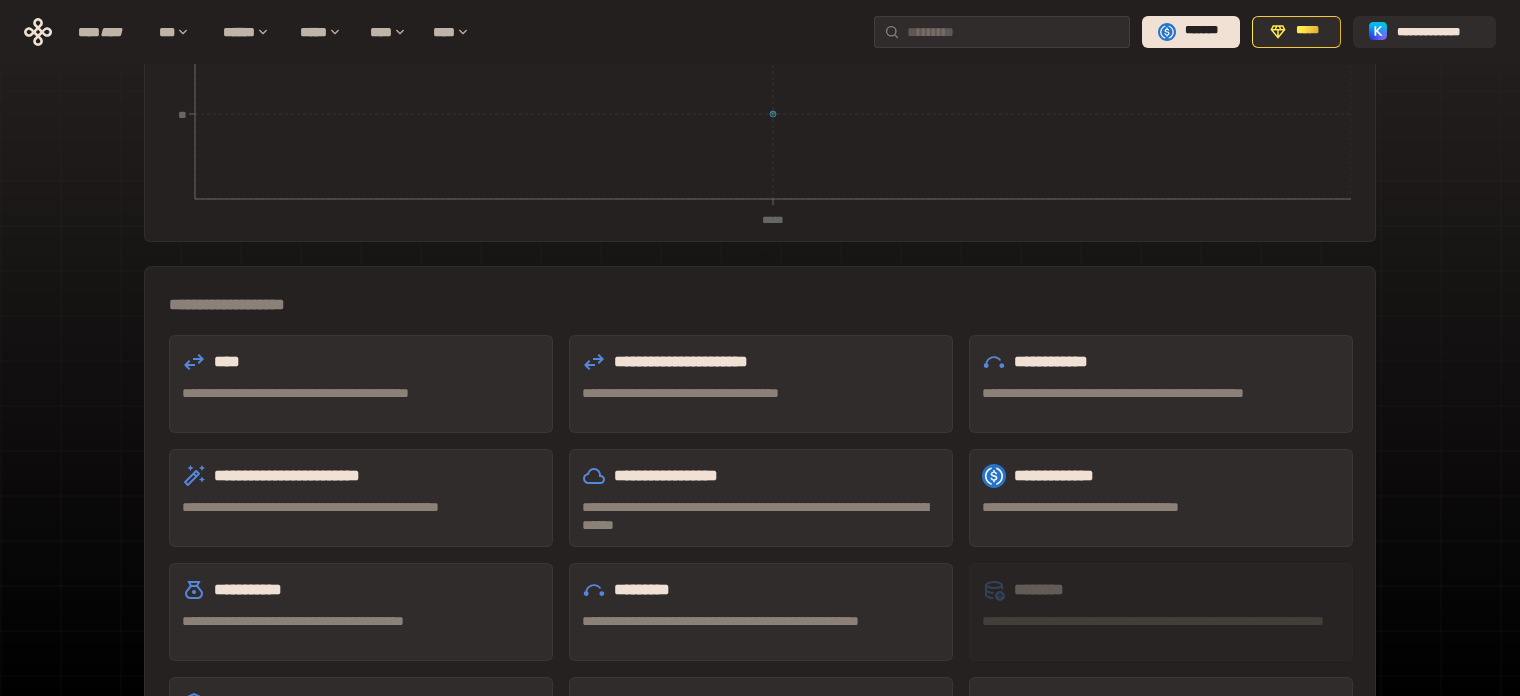 click on "****" at bounding box center [361, 362] 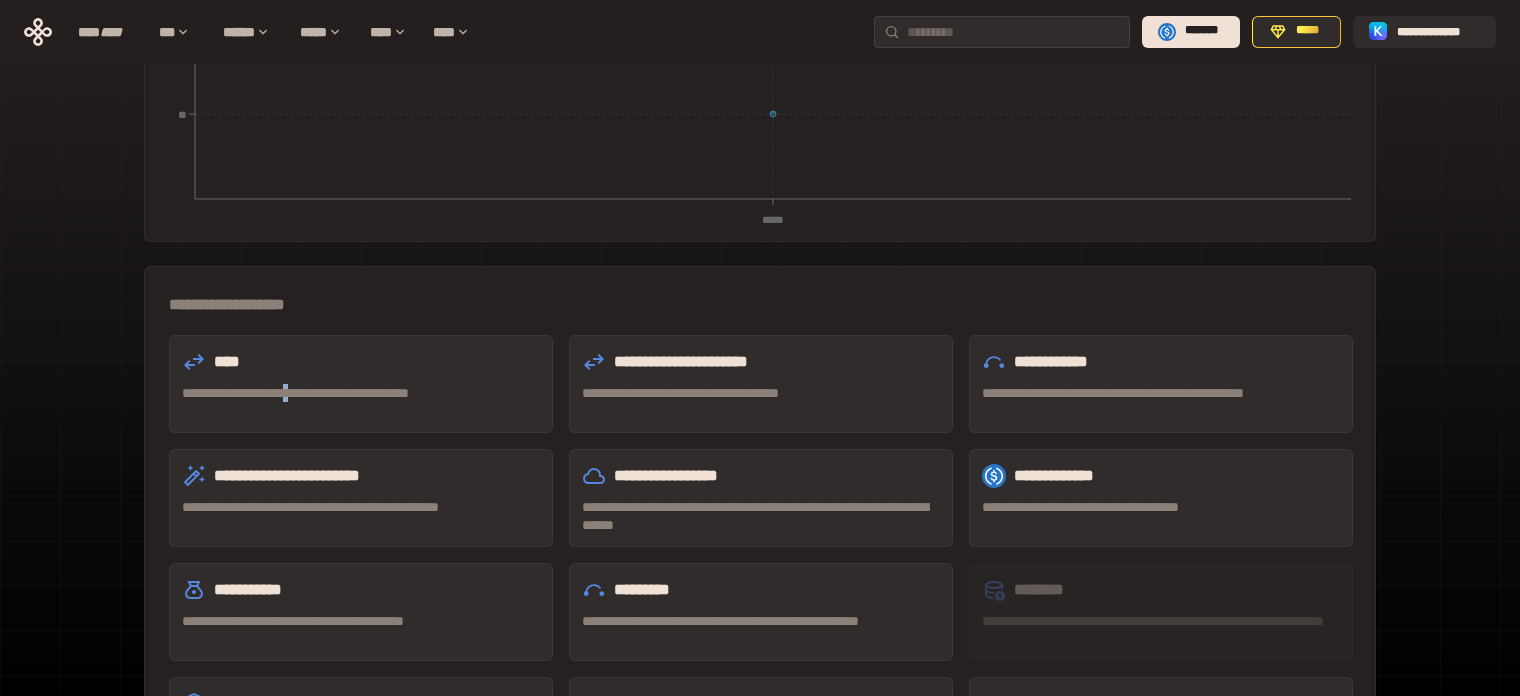 click on "**********" at bounding box center (361, 384) 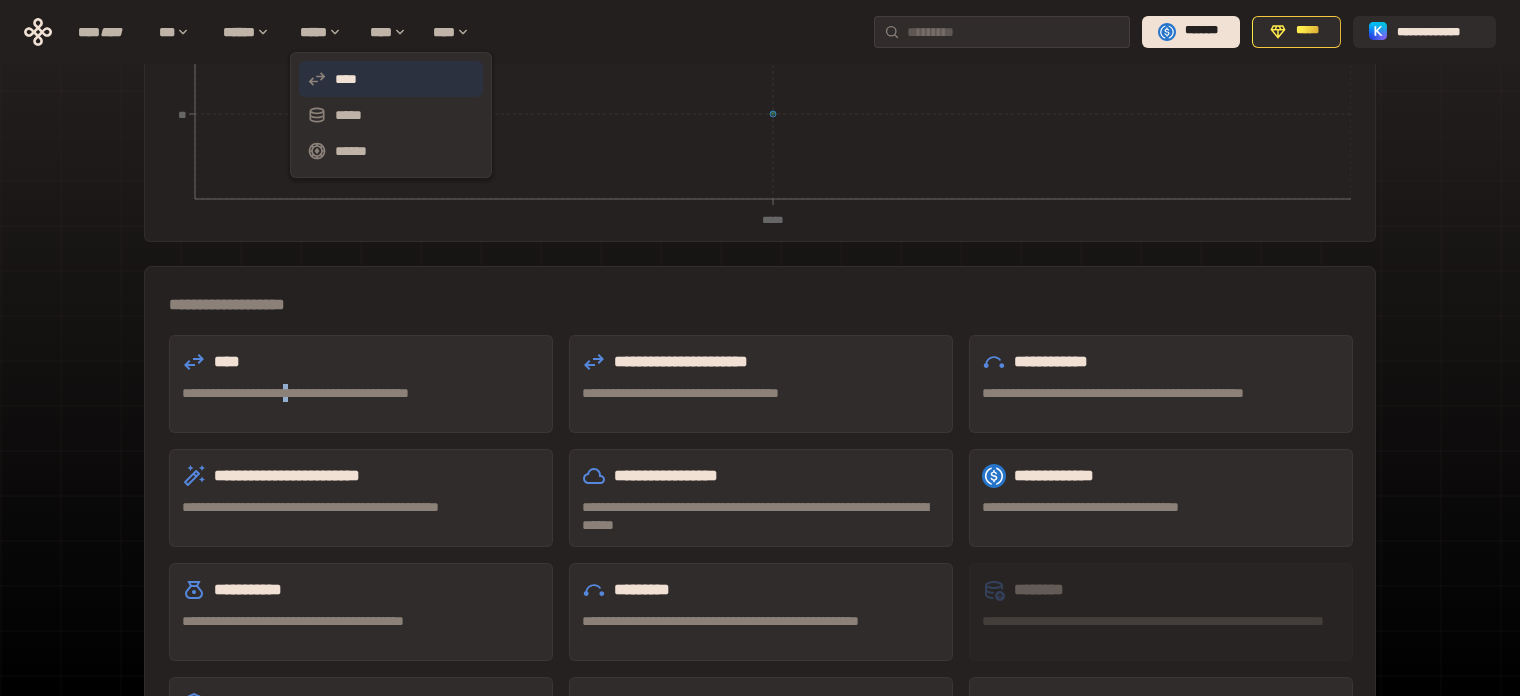 click on "****" at bounding box center (391, 79) 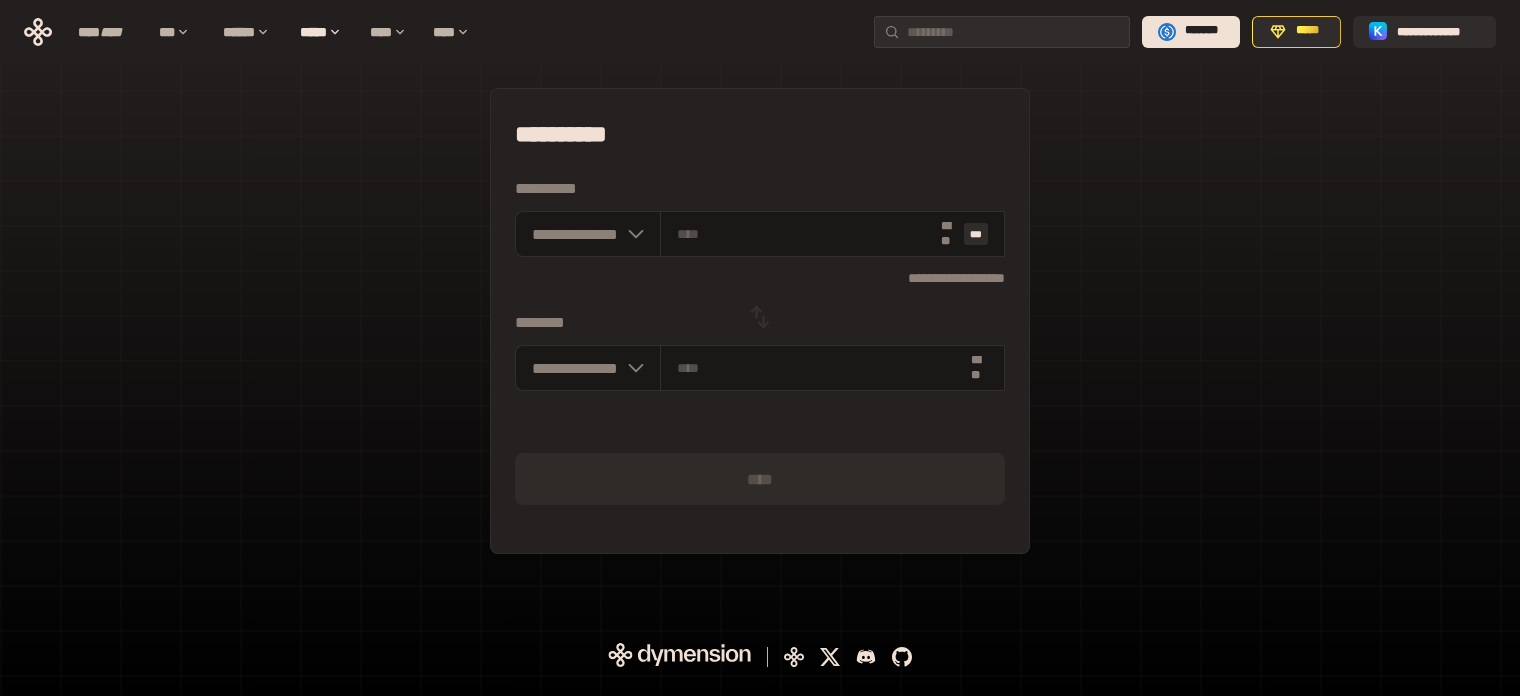 scroll, scrollTop: 0, scrollLeft: 0, axis: both 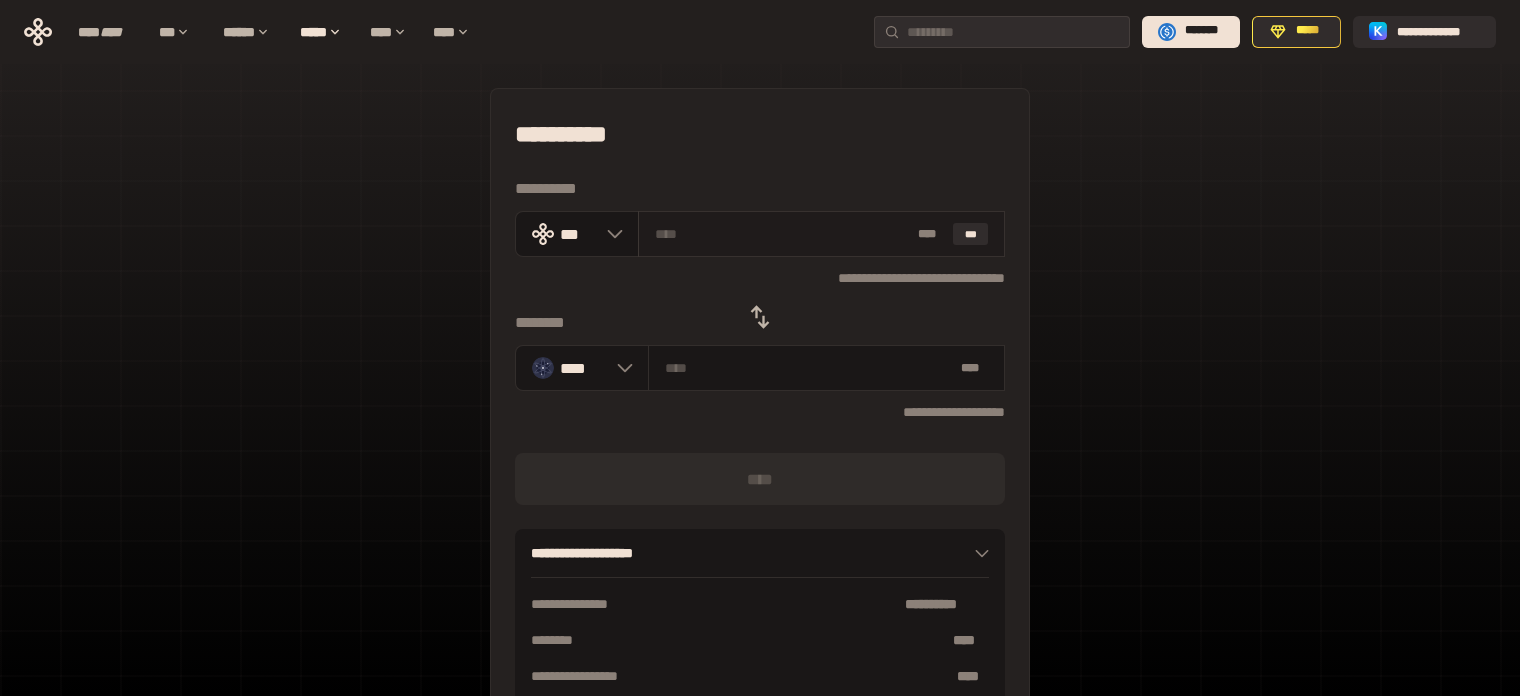 click at bounding box center (782, 234) 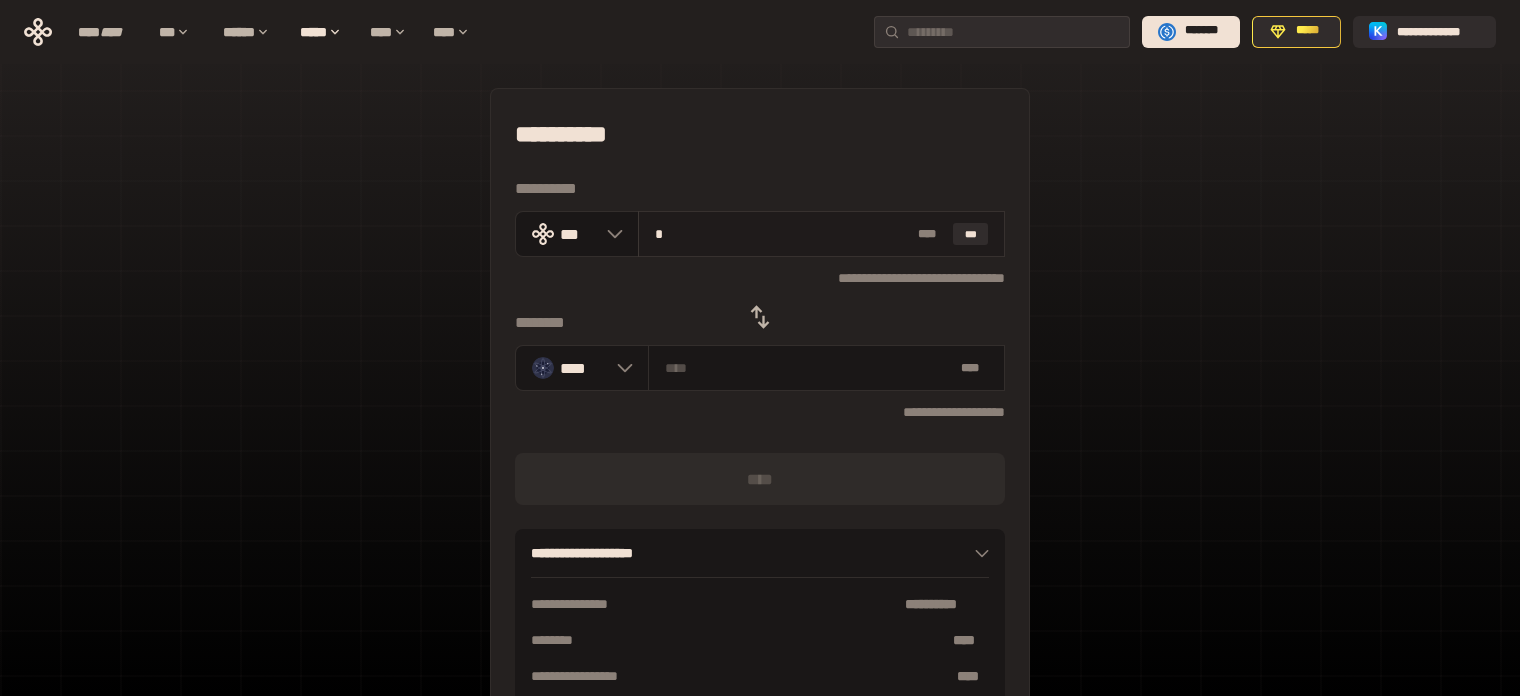 type on "********" 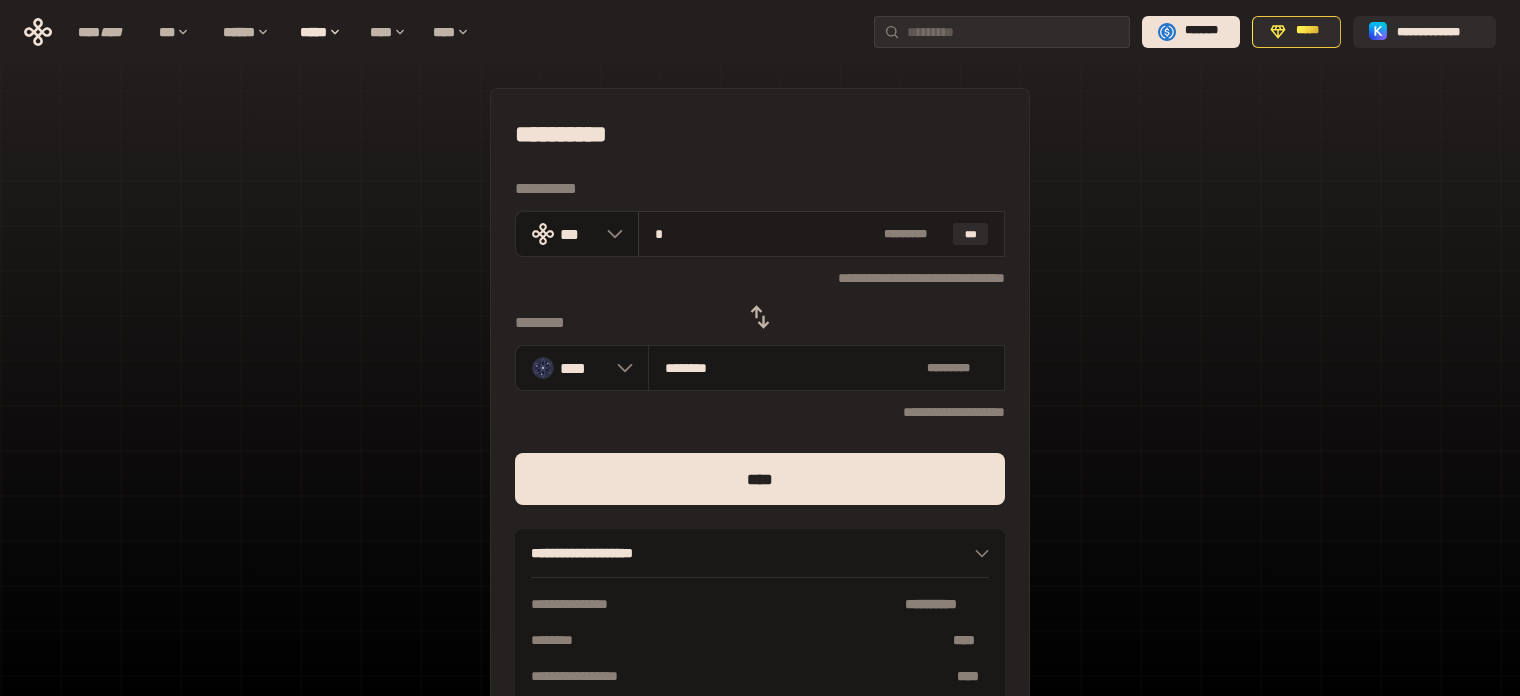 type on "**" 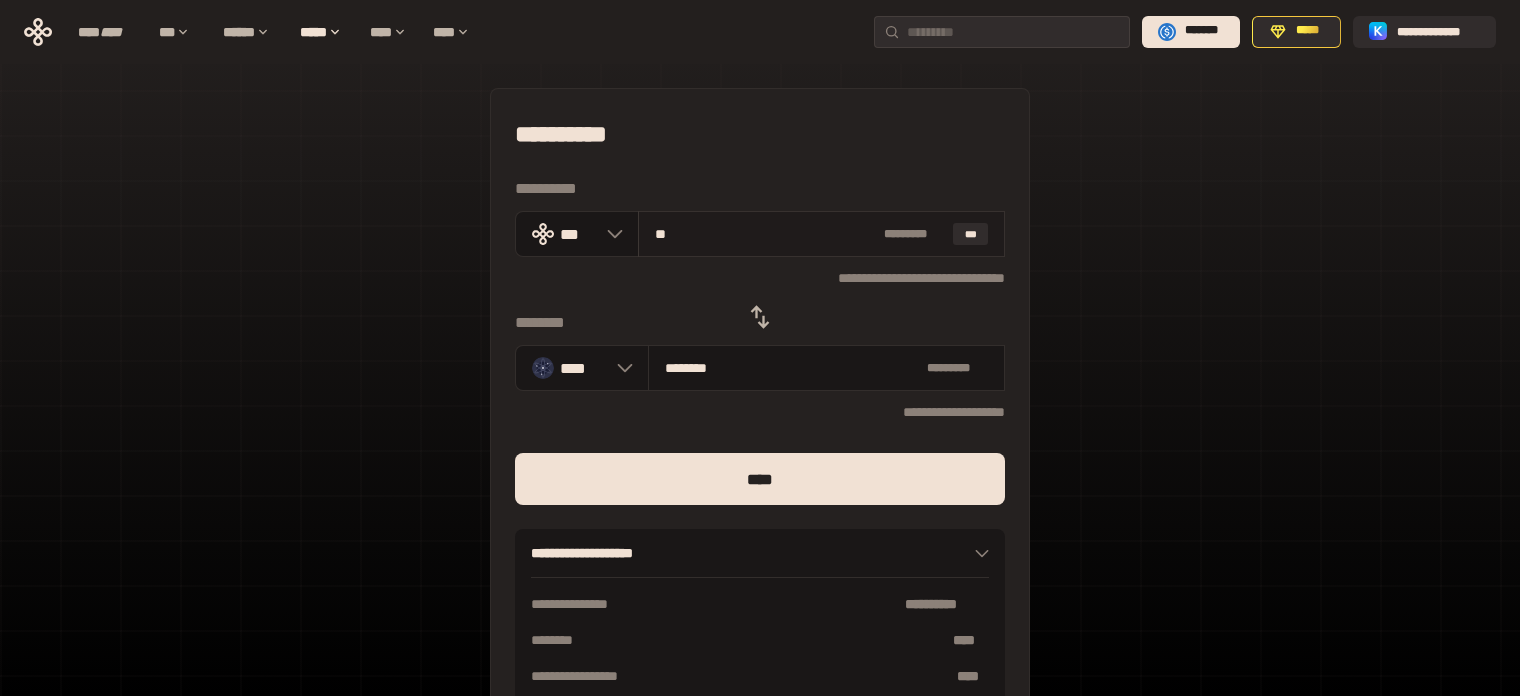 type on "********" 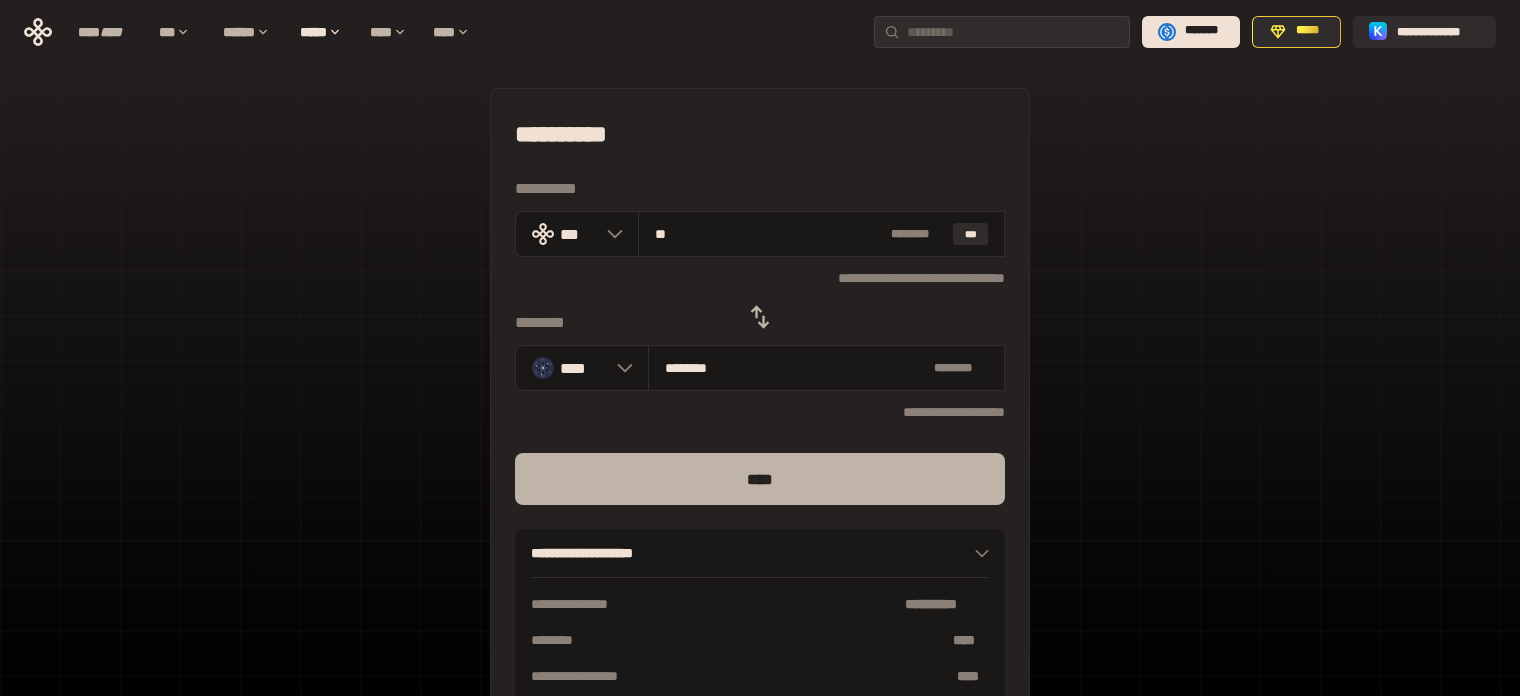 type on "**" 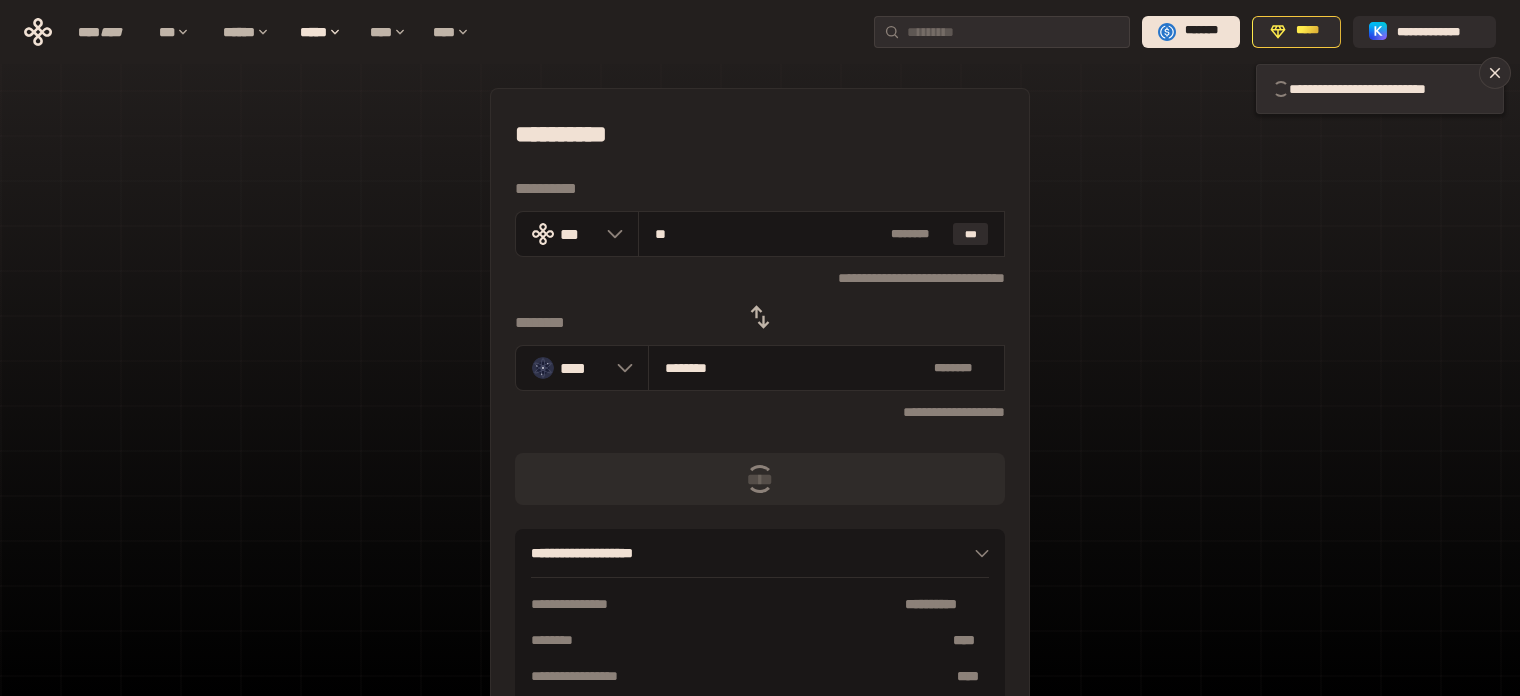 click 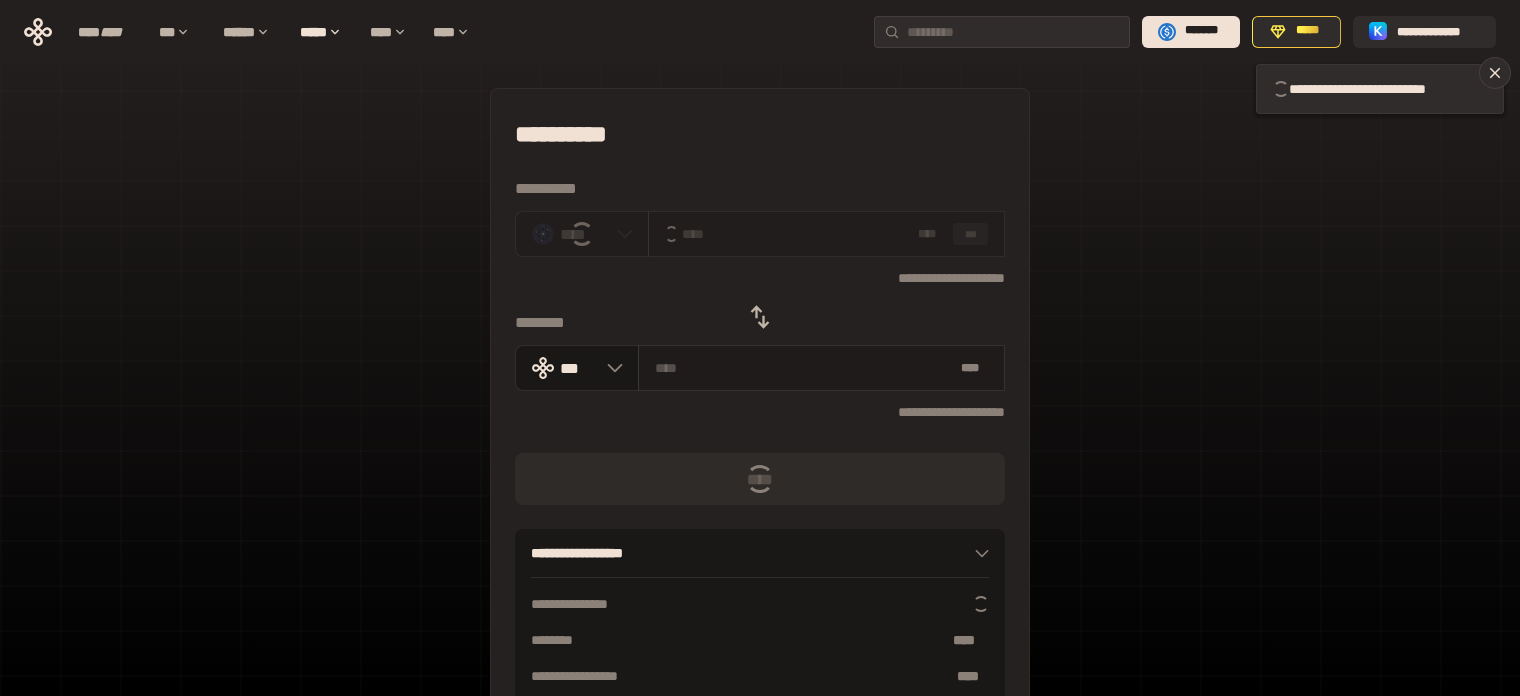 click at bounding box center [804, 368] 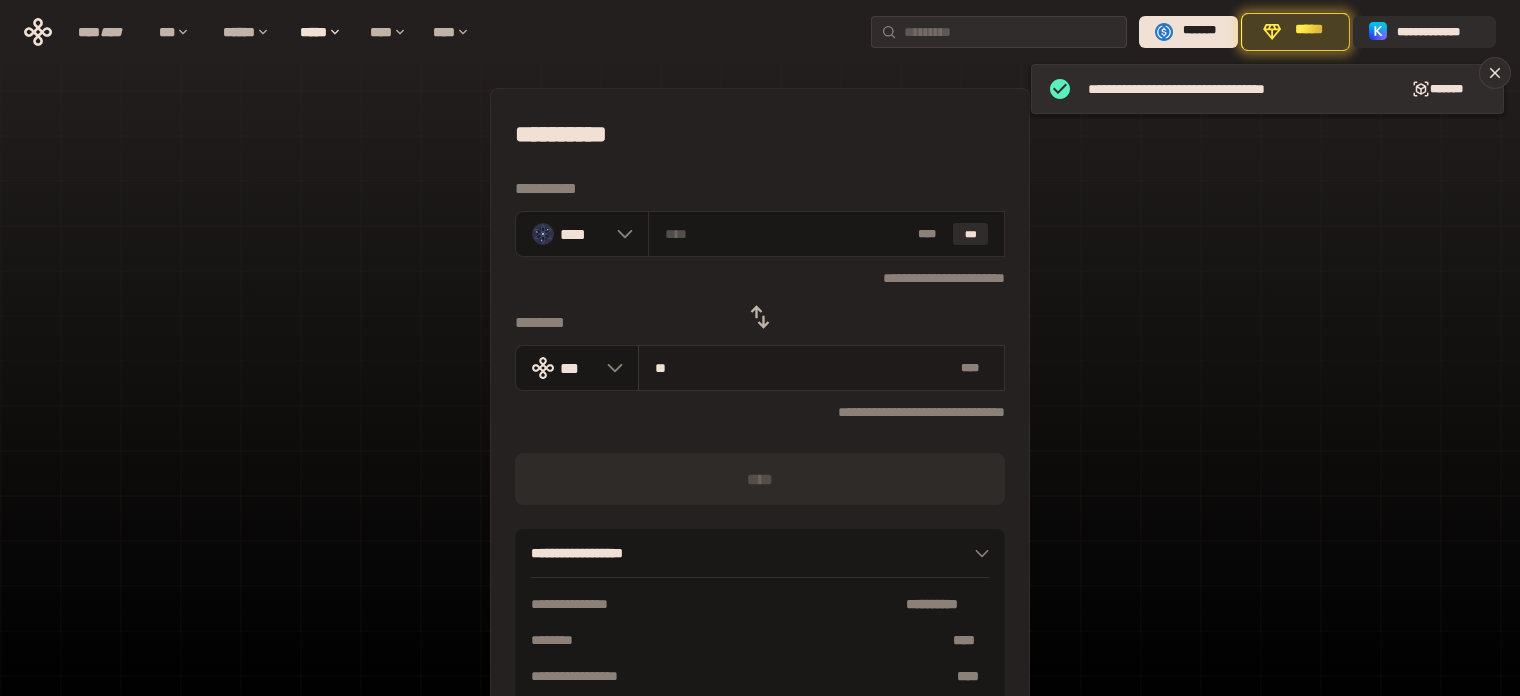 click on "**" at bounding box center (804, 368) 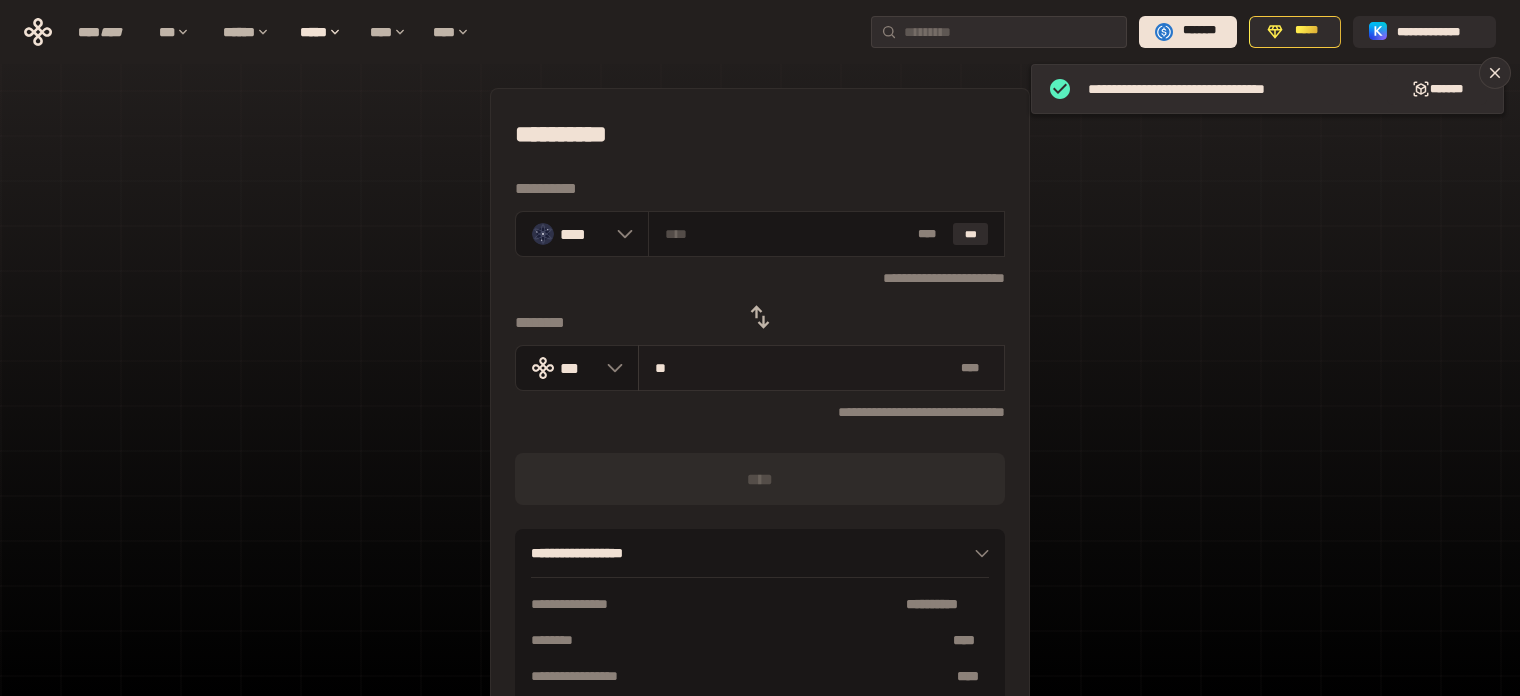 type on "*" 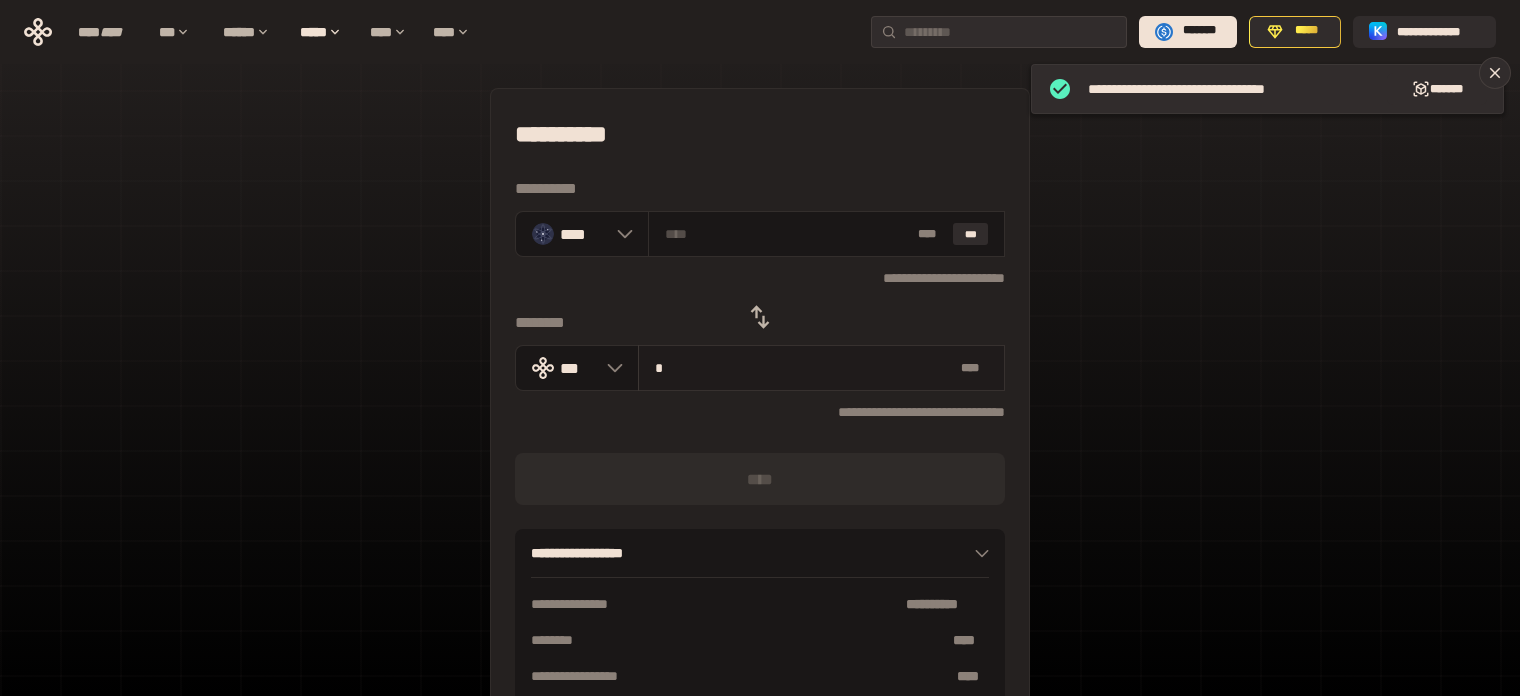 type on "**********" 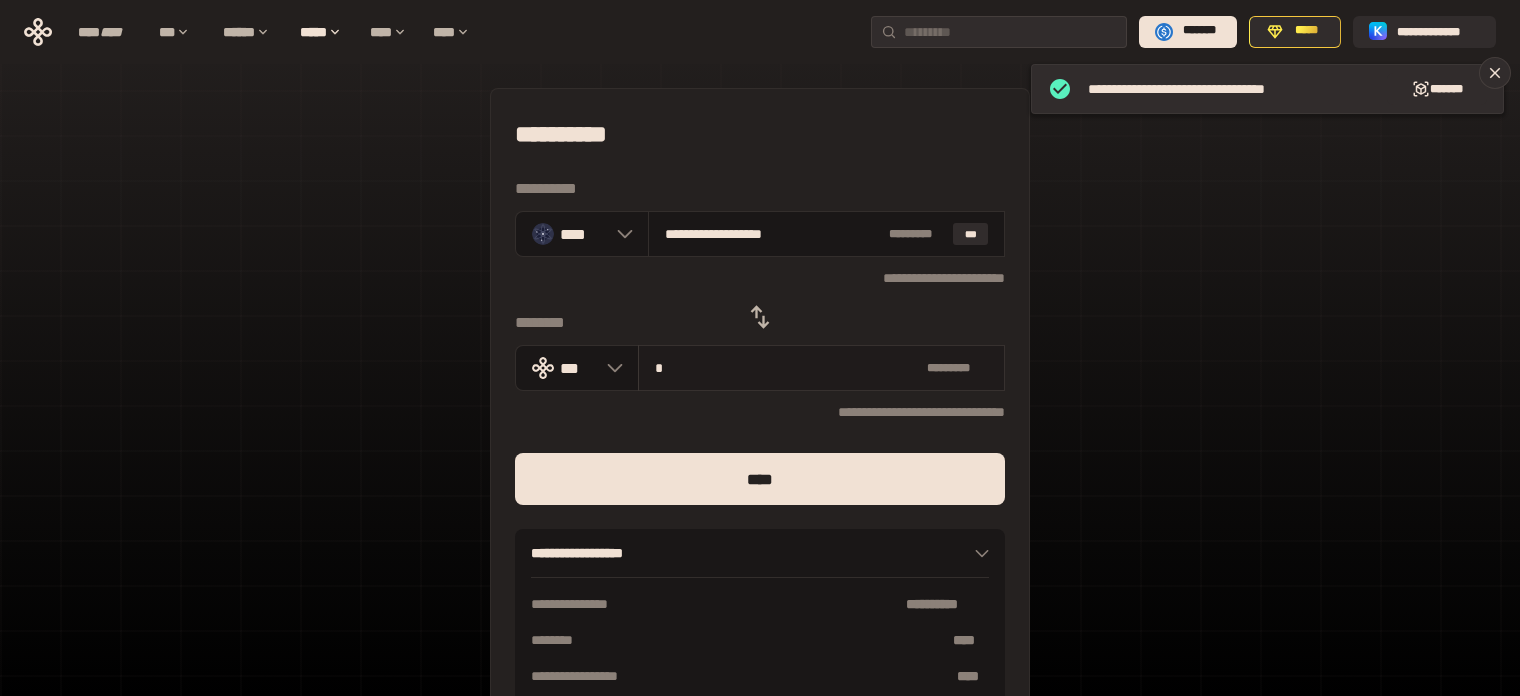 type on "**" 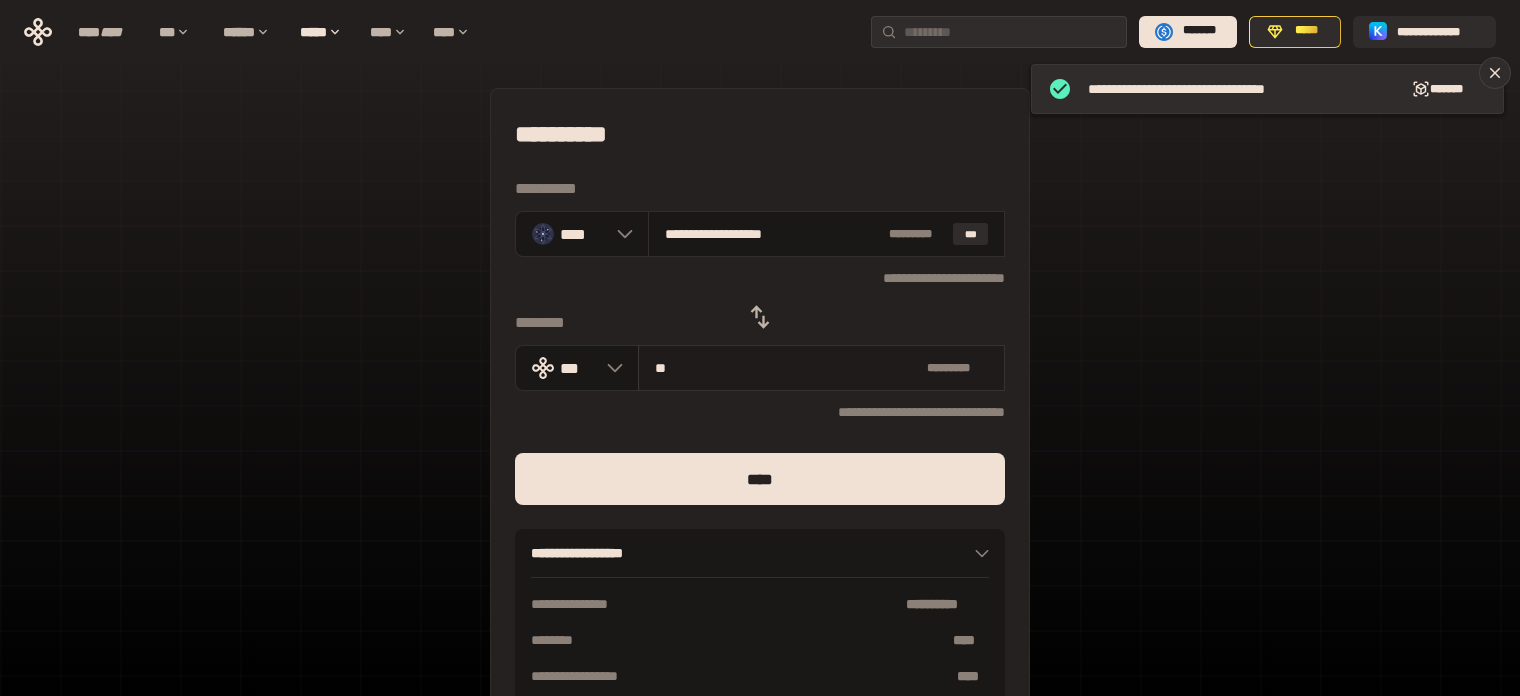 type on "********" 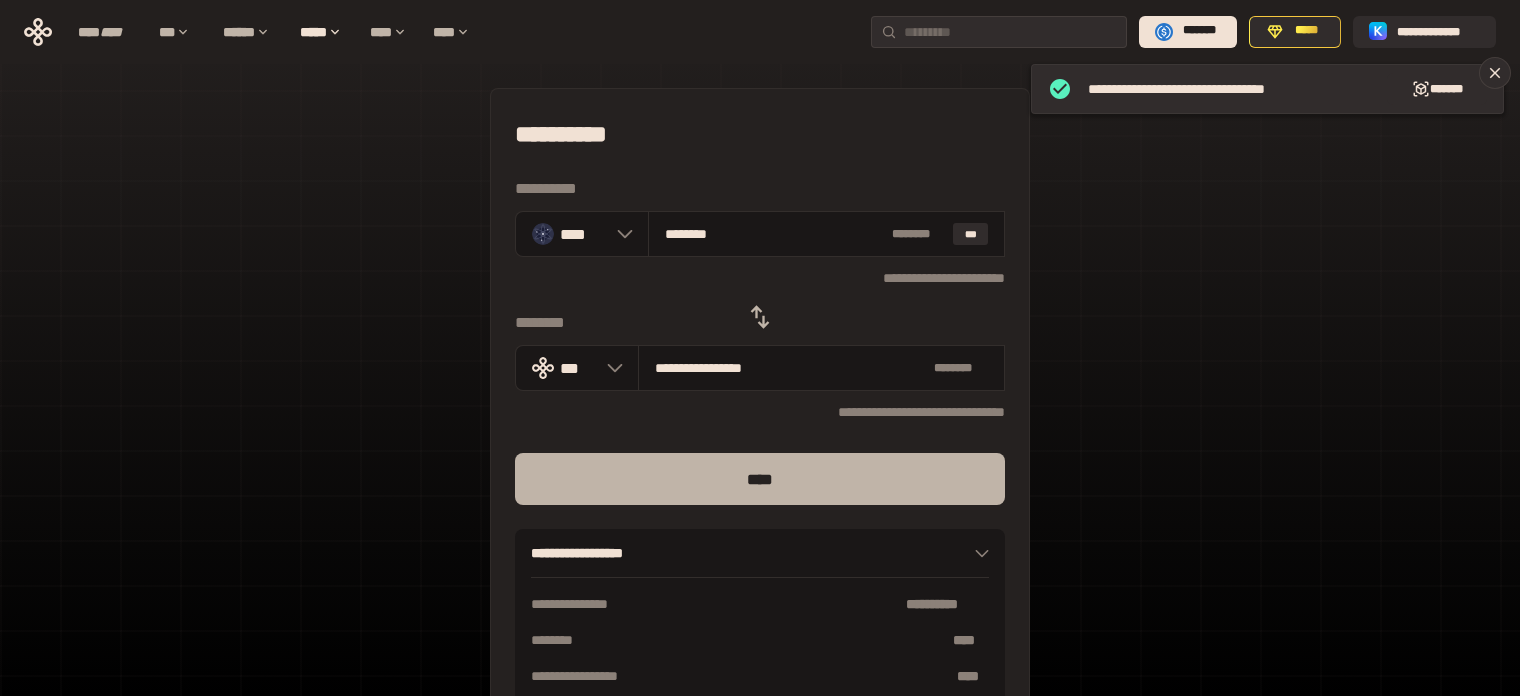 type on "**********" 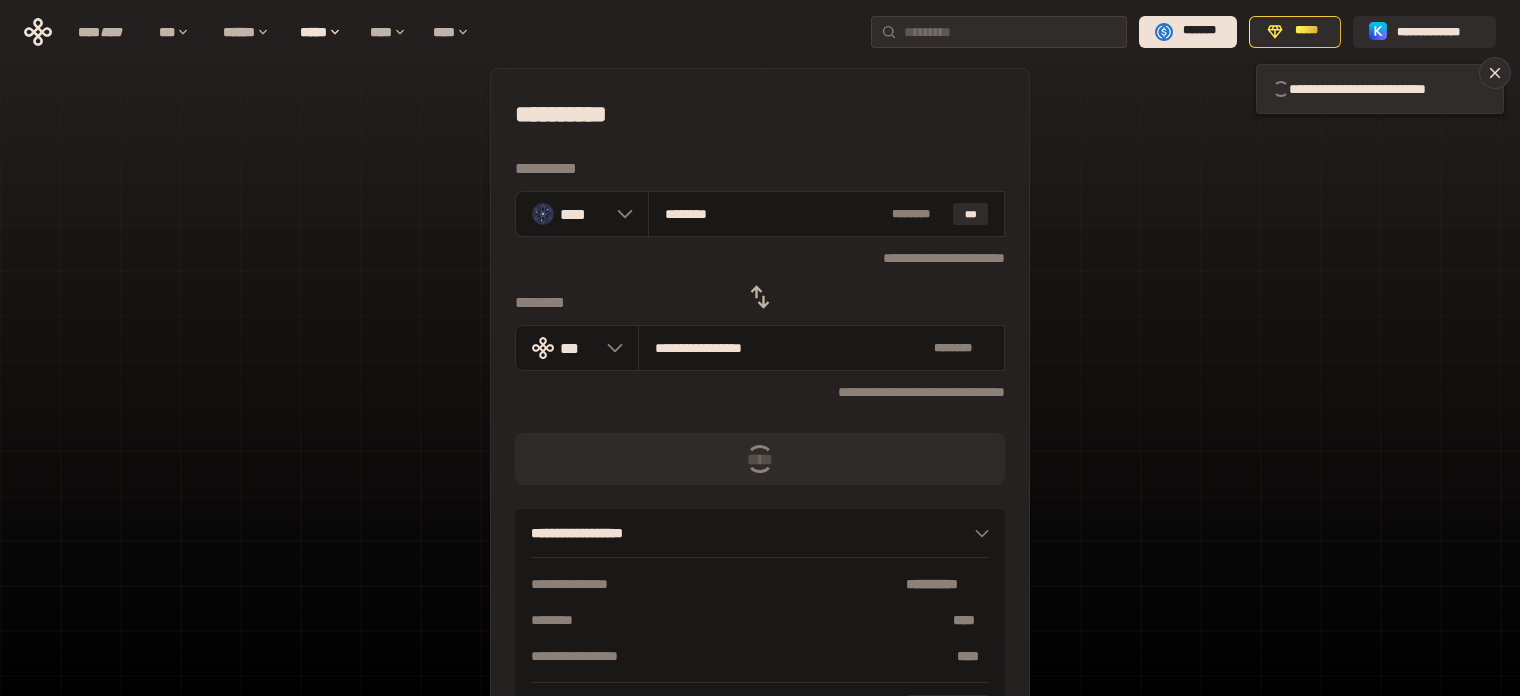 scroll, scrollTop: 0, scrollLeft: 0, axis: both 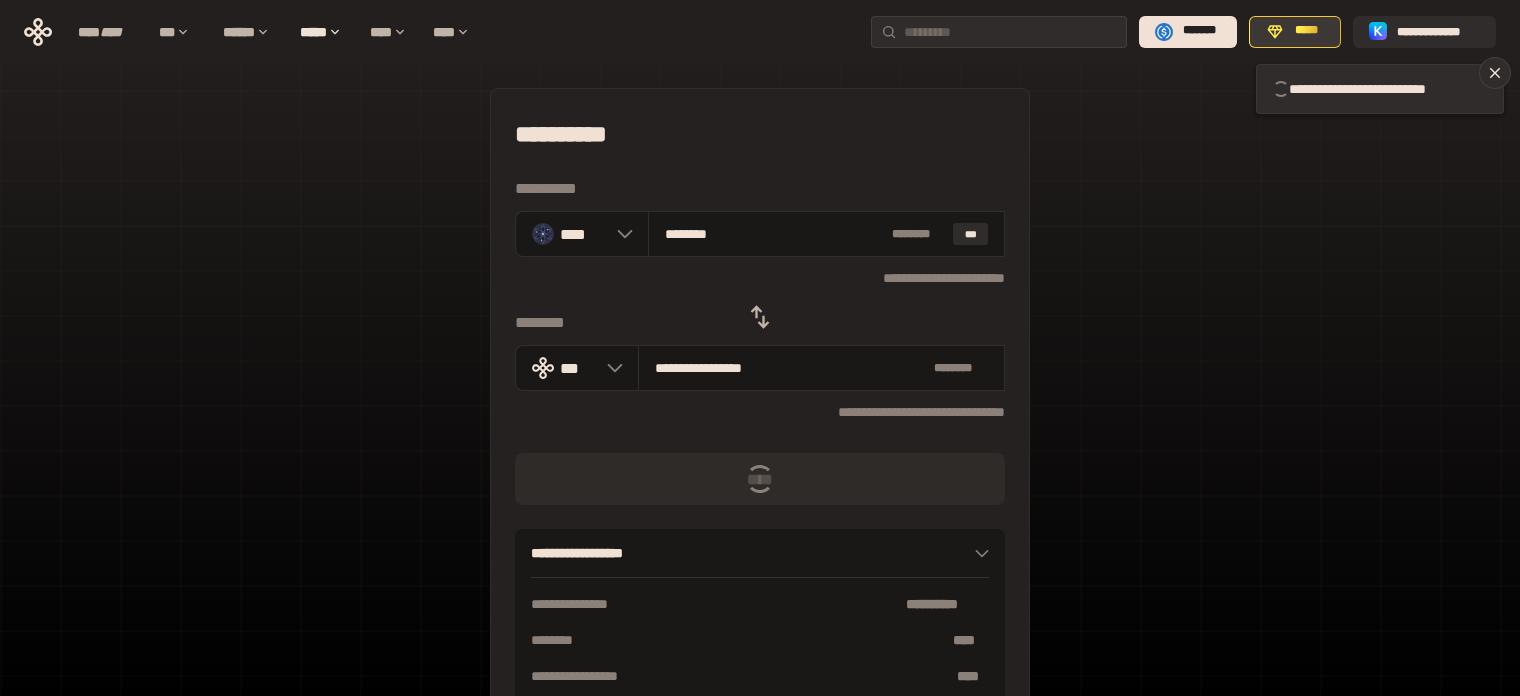 type 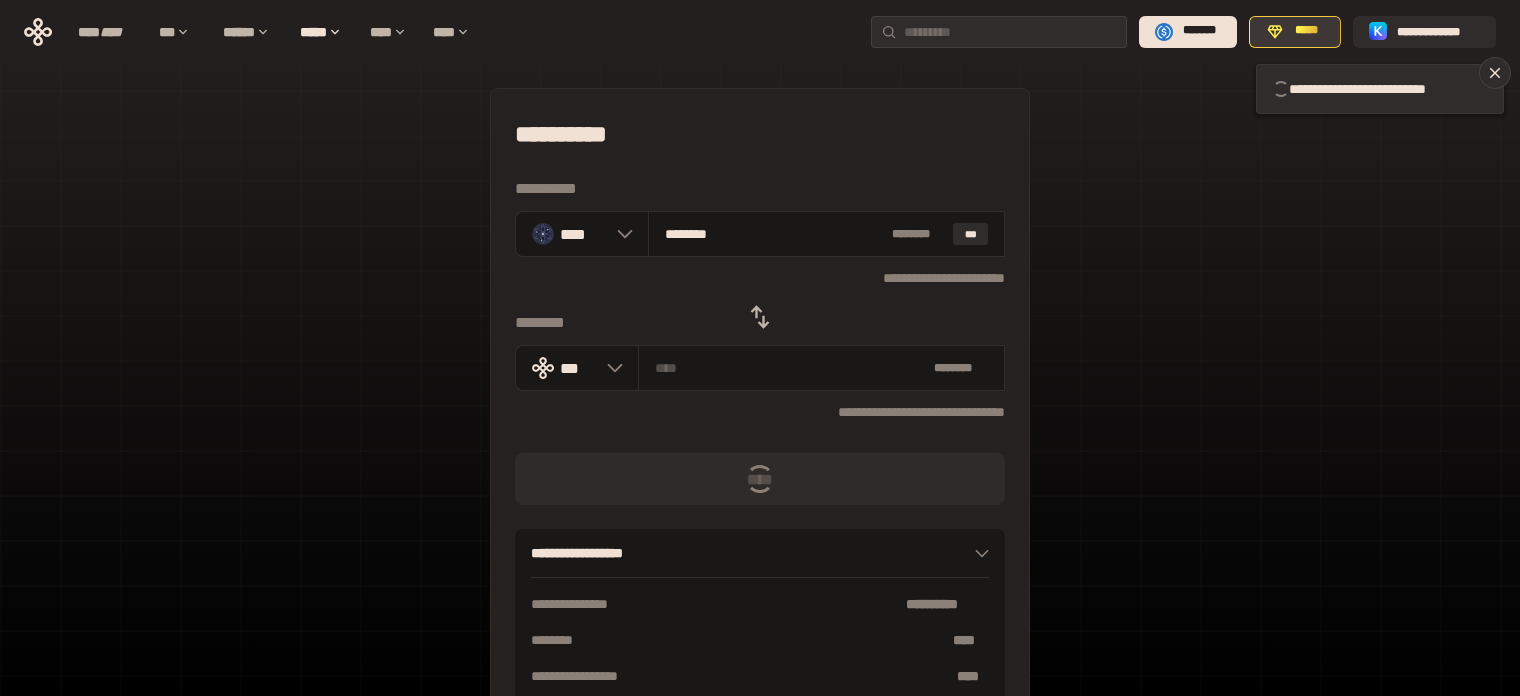type 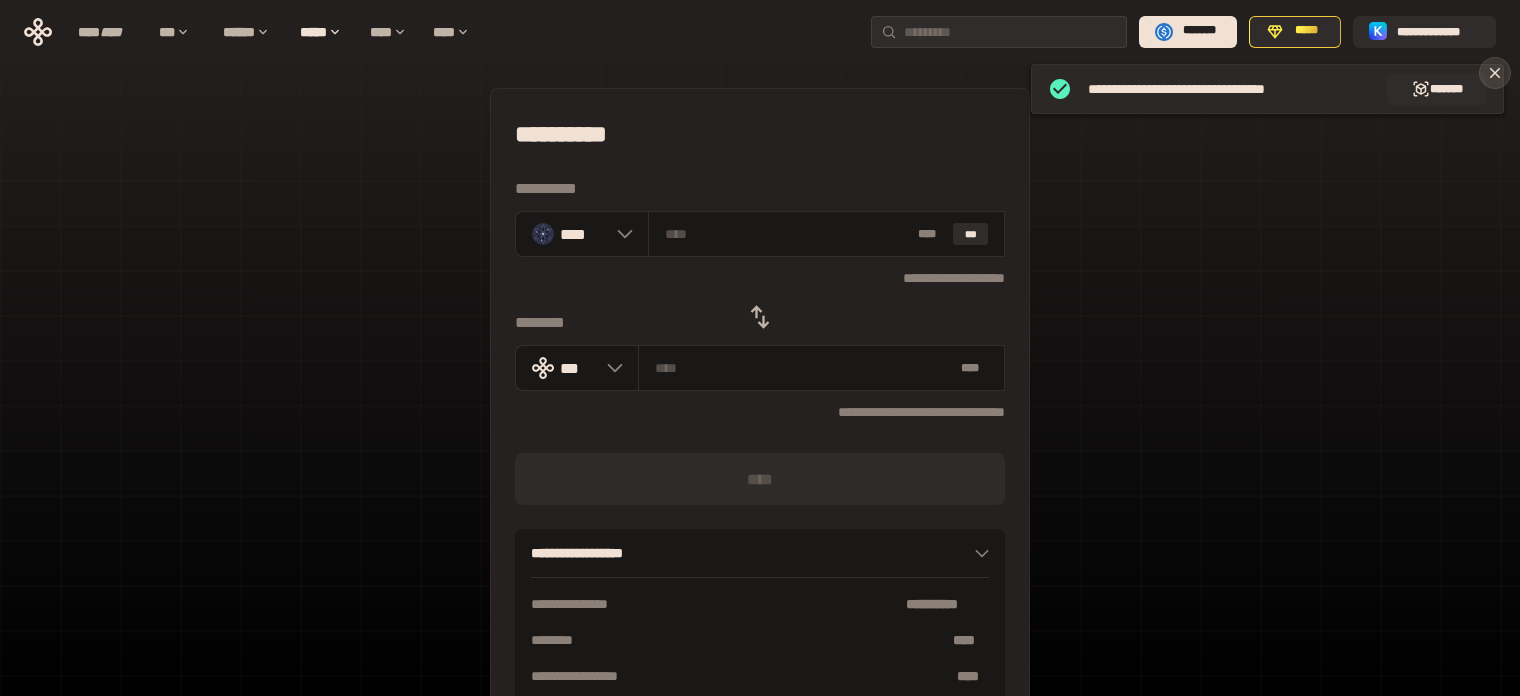 click 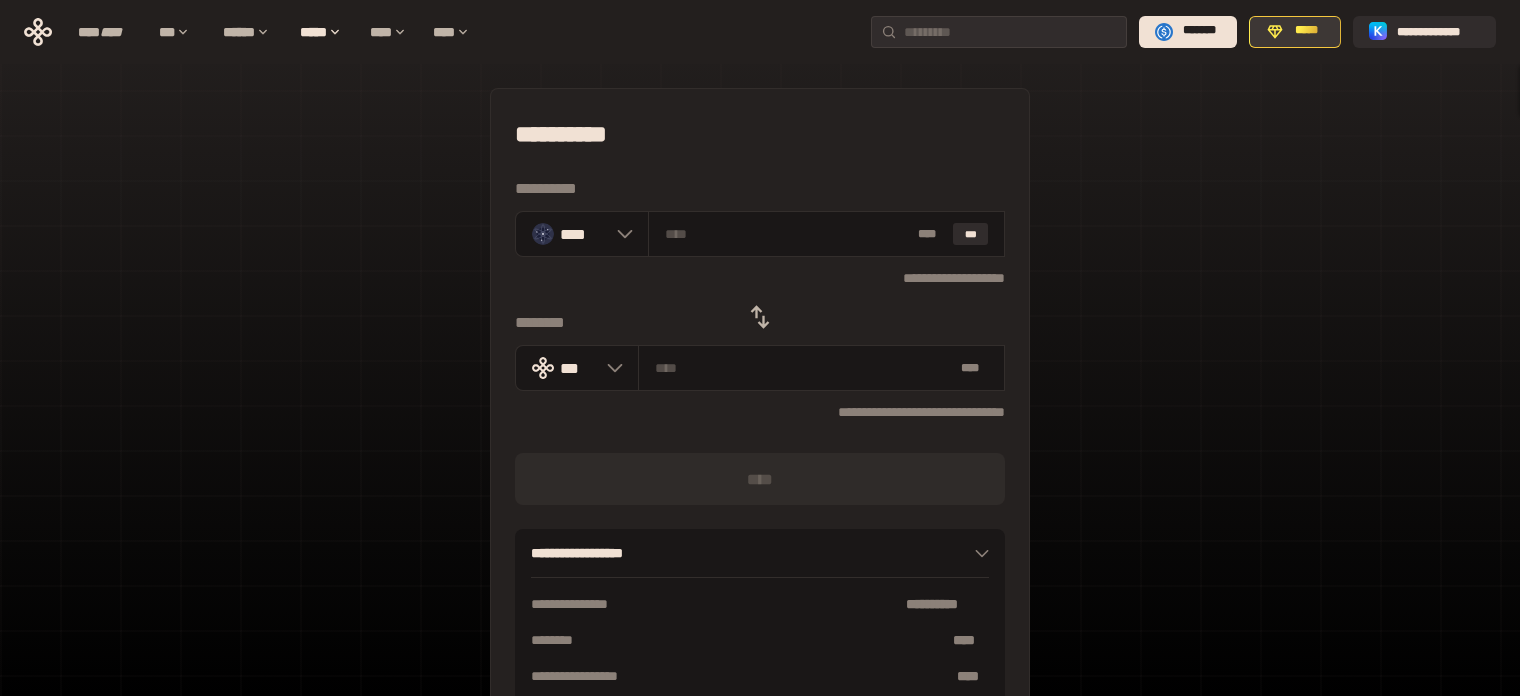 click on "*****" at bounding box center (1305, 31) 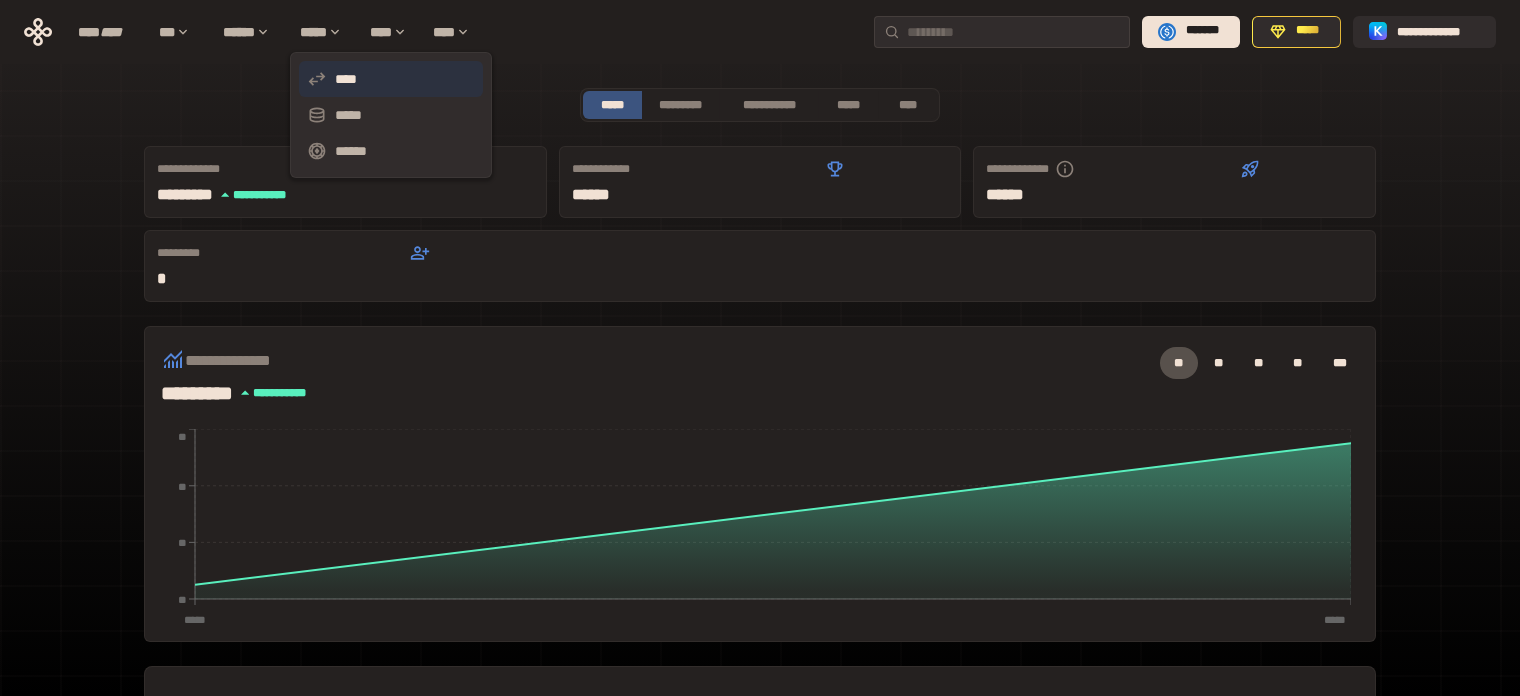 click on "****" at bounding box center (391, 79) 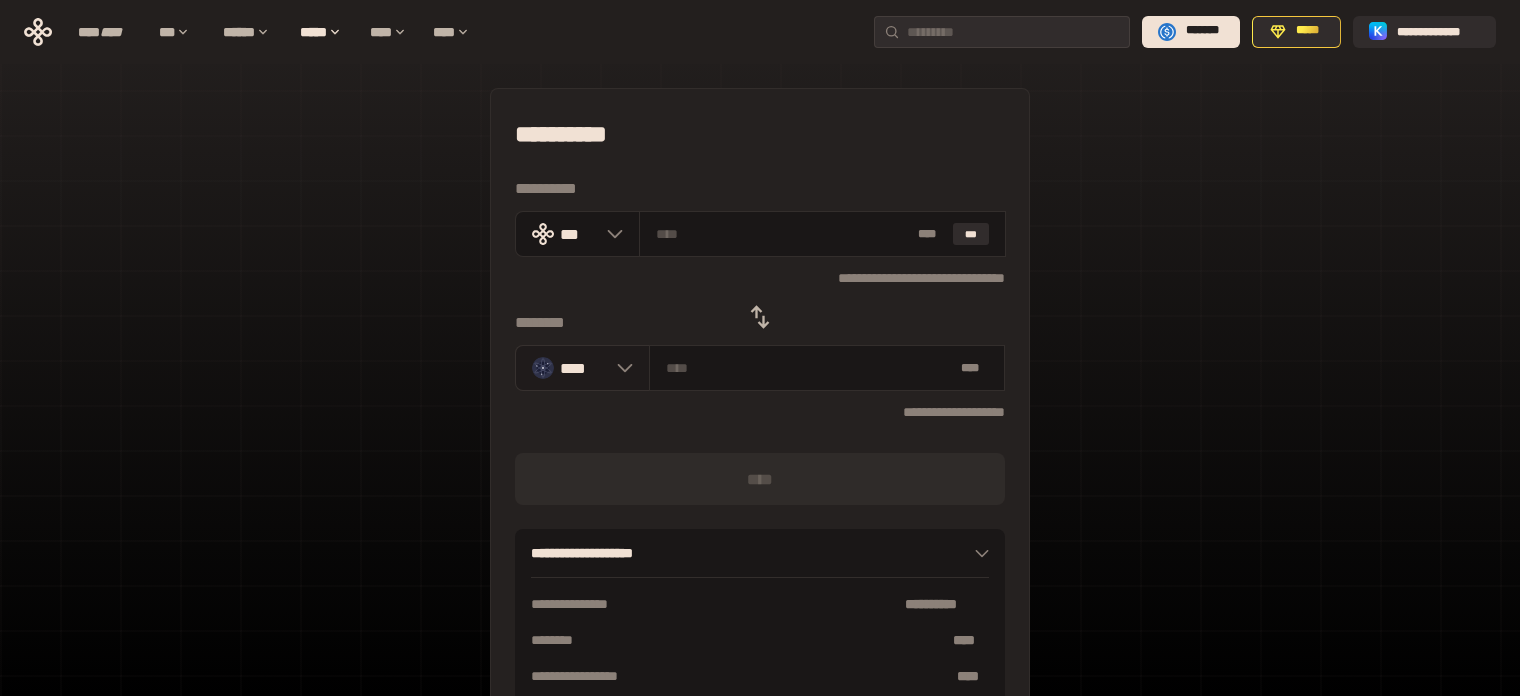 drag, startPoint x: 610, startPoint y: 360, endPoint x: 635, endPoint y: 373, distance: 28.178005 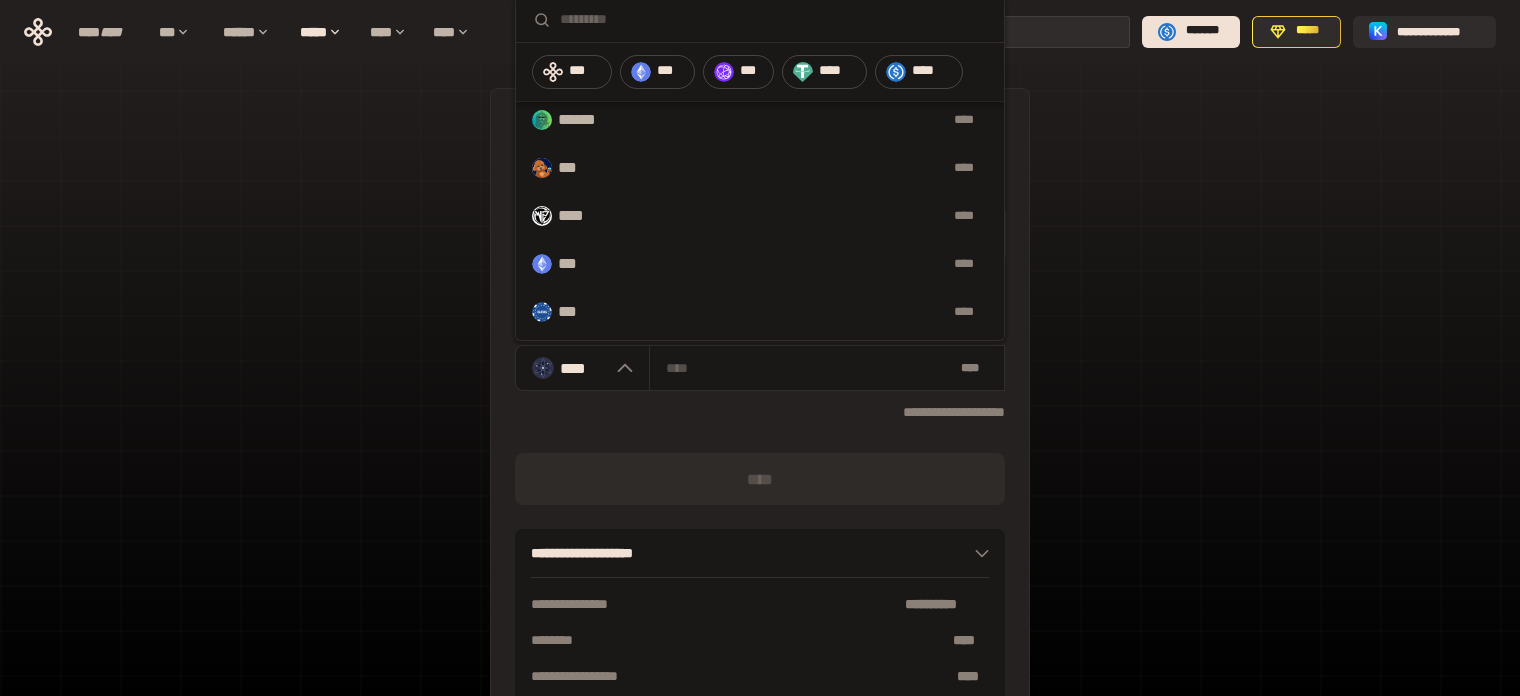 scroll, scrollTop: 300, scrollLeft: 0, axis: vertical 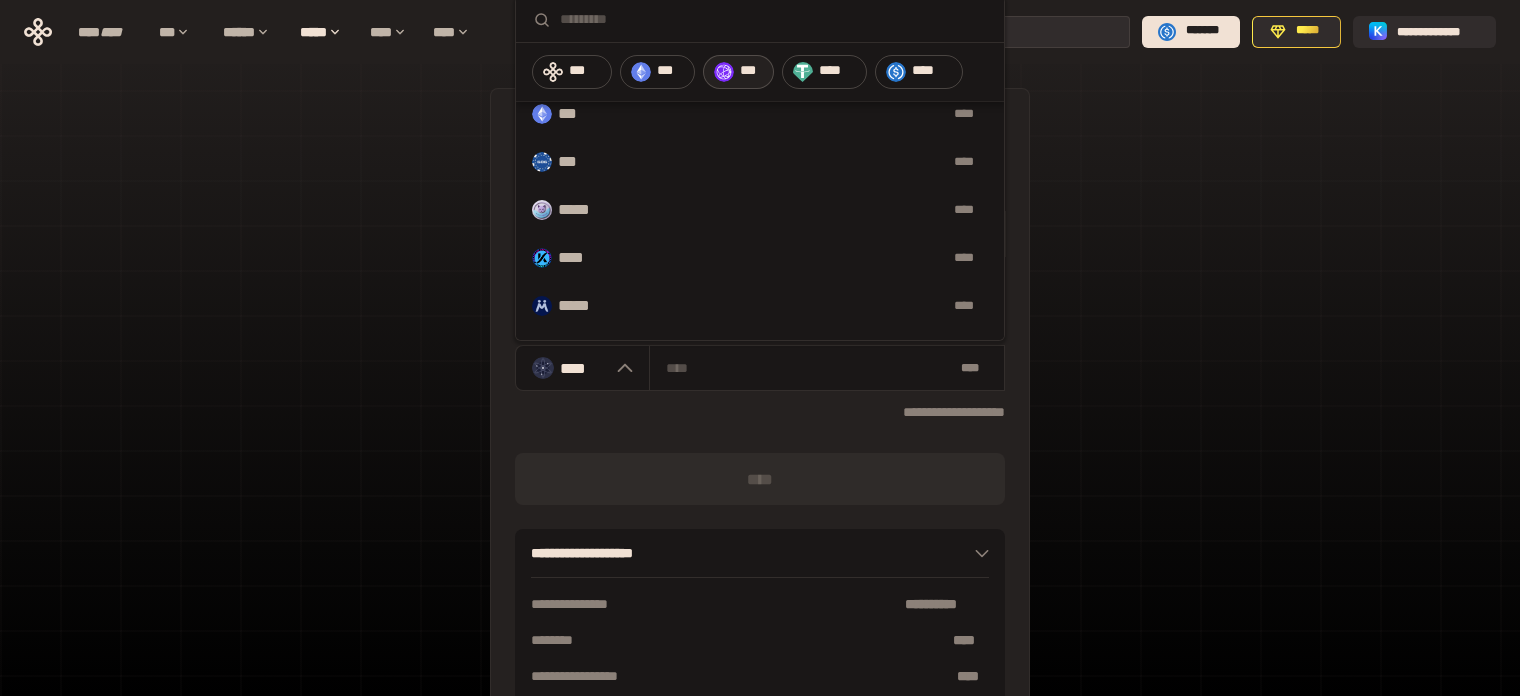 click at bounding box center (724, 72) 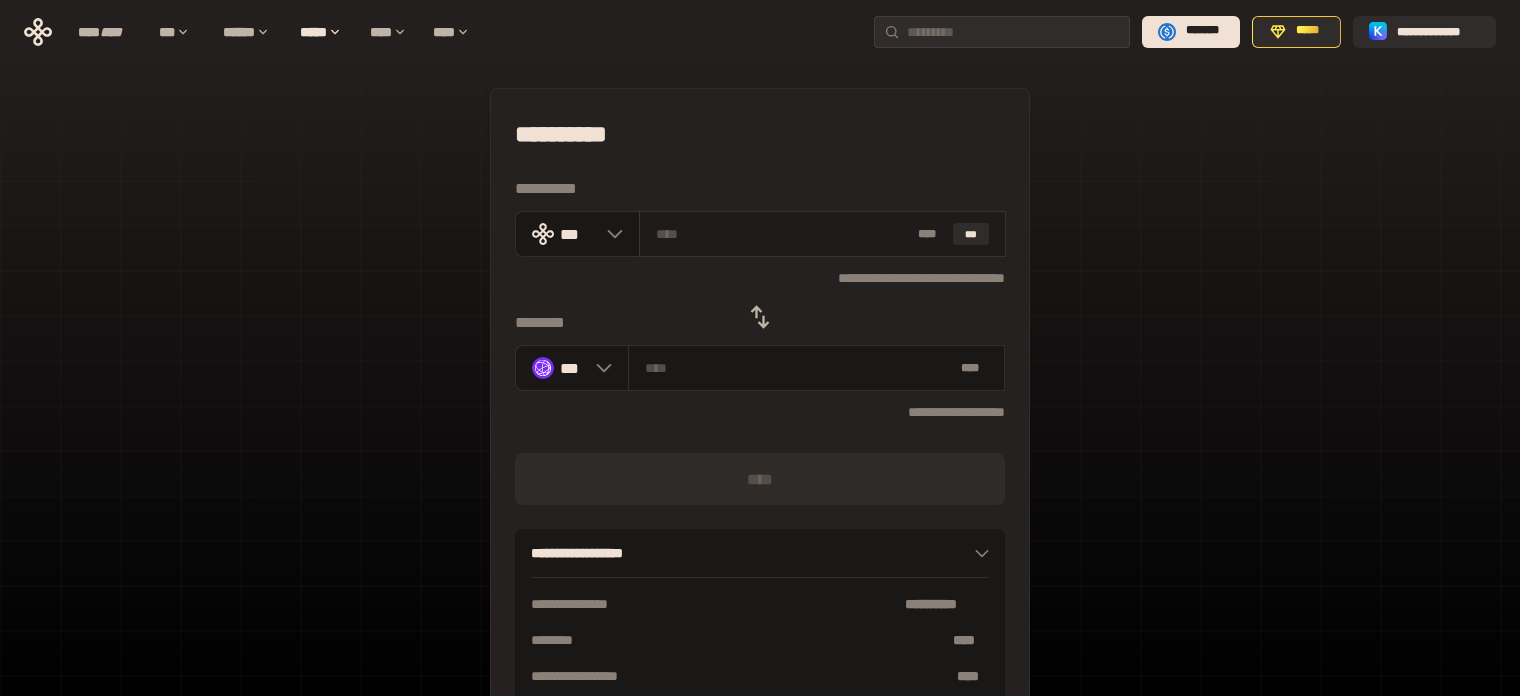 click at bounding box center [783, 234] 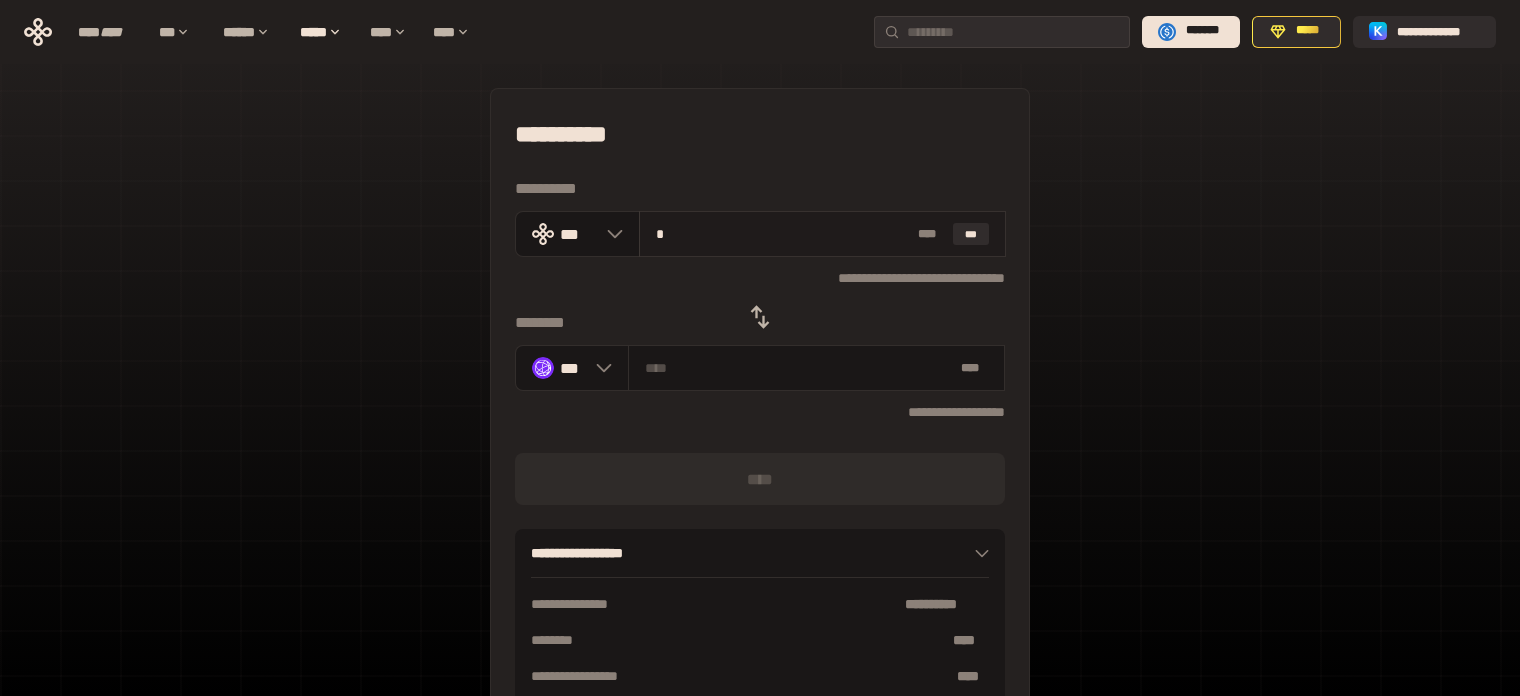 type on "********" 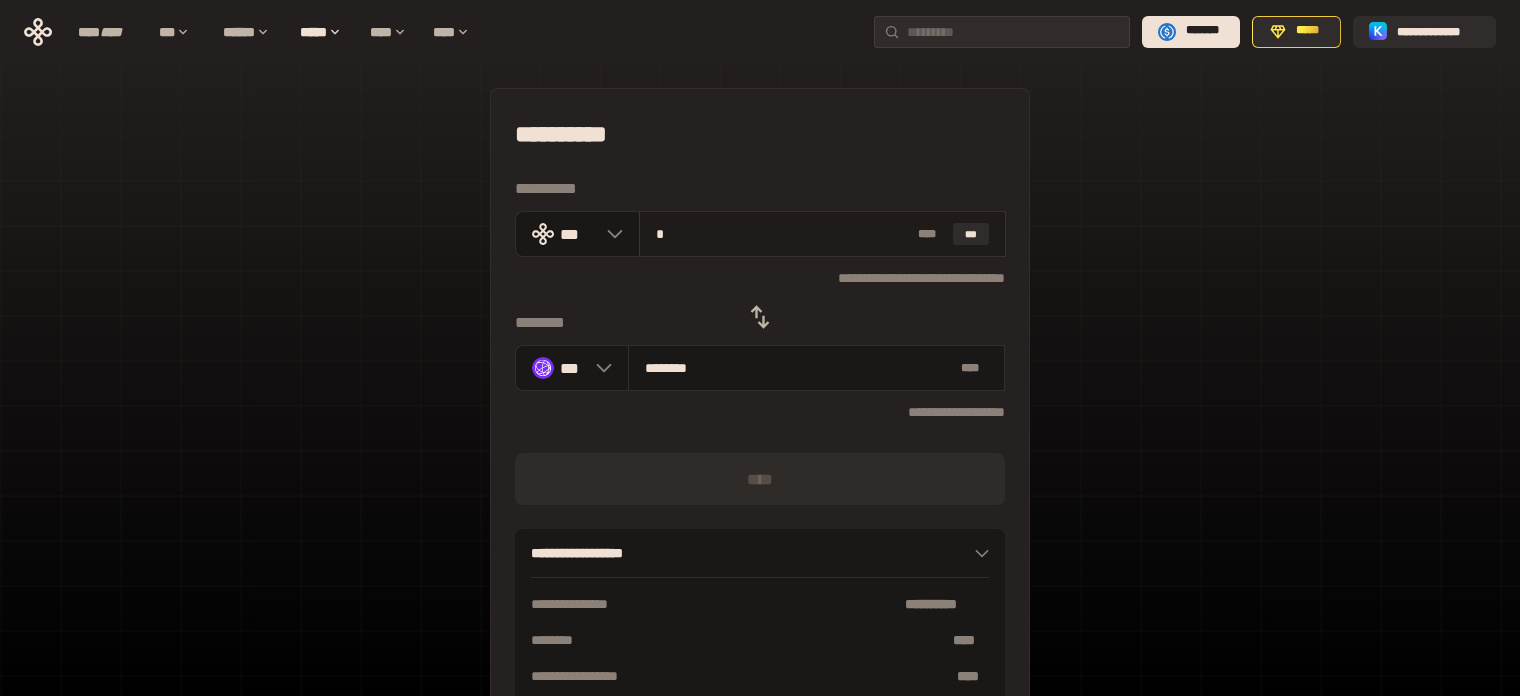 type on "**" 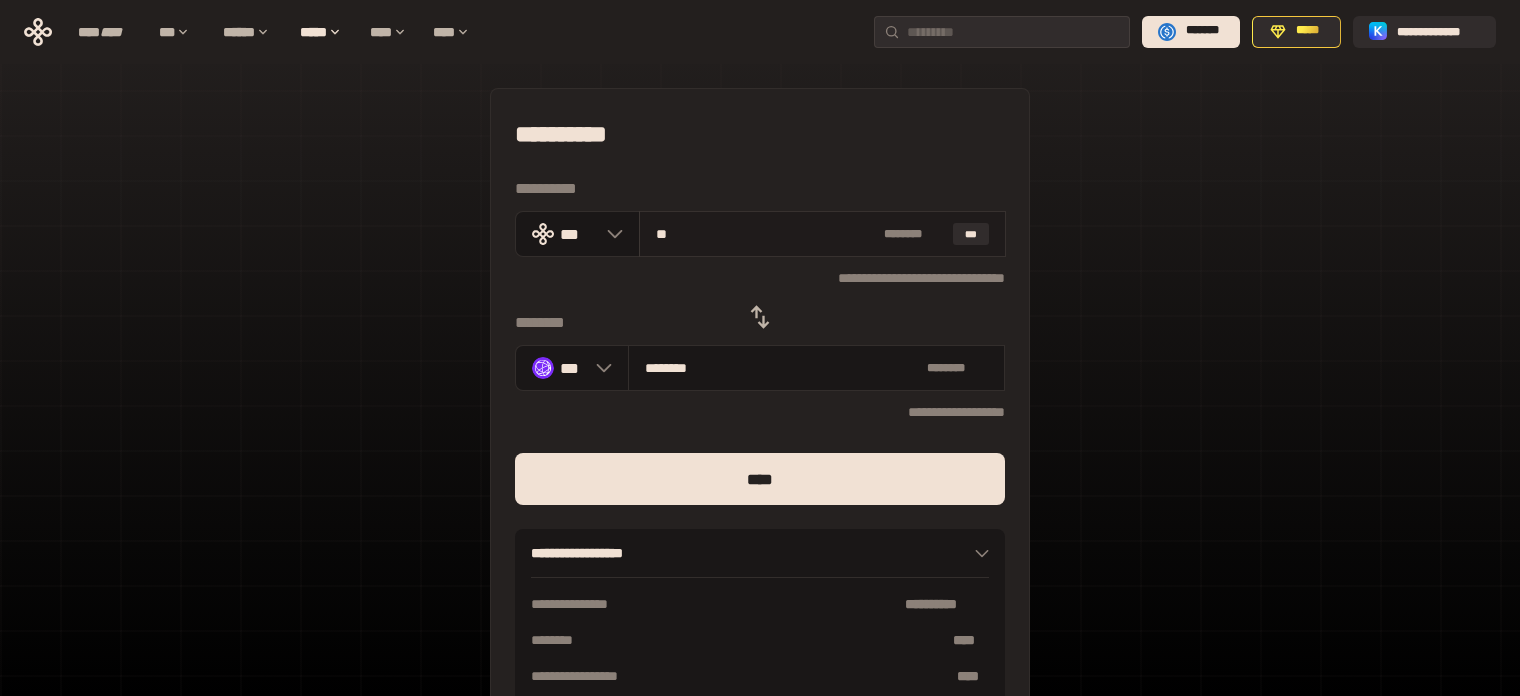 type on "********" 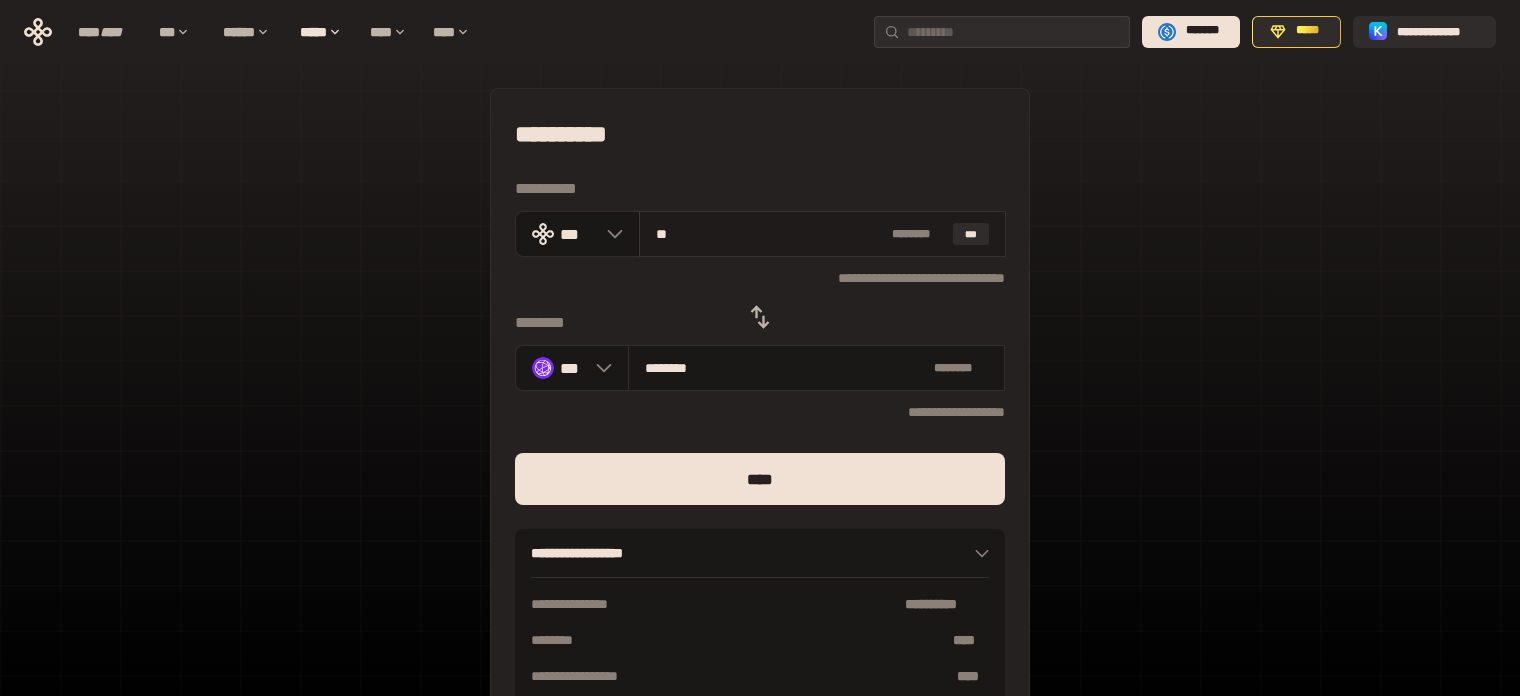 click on "** * ****** ***" at bounding box center [822, 234] 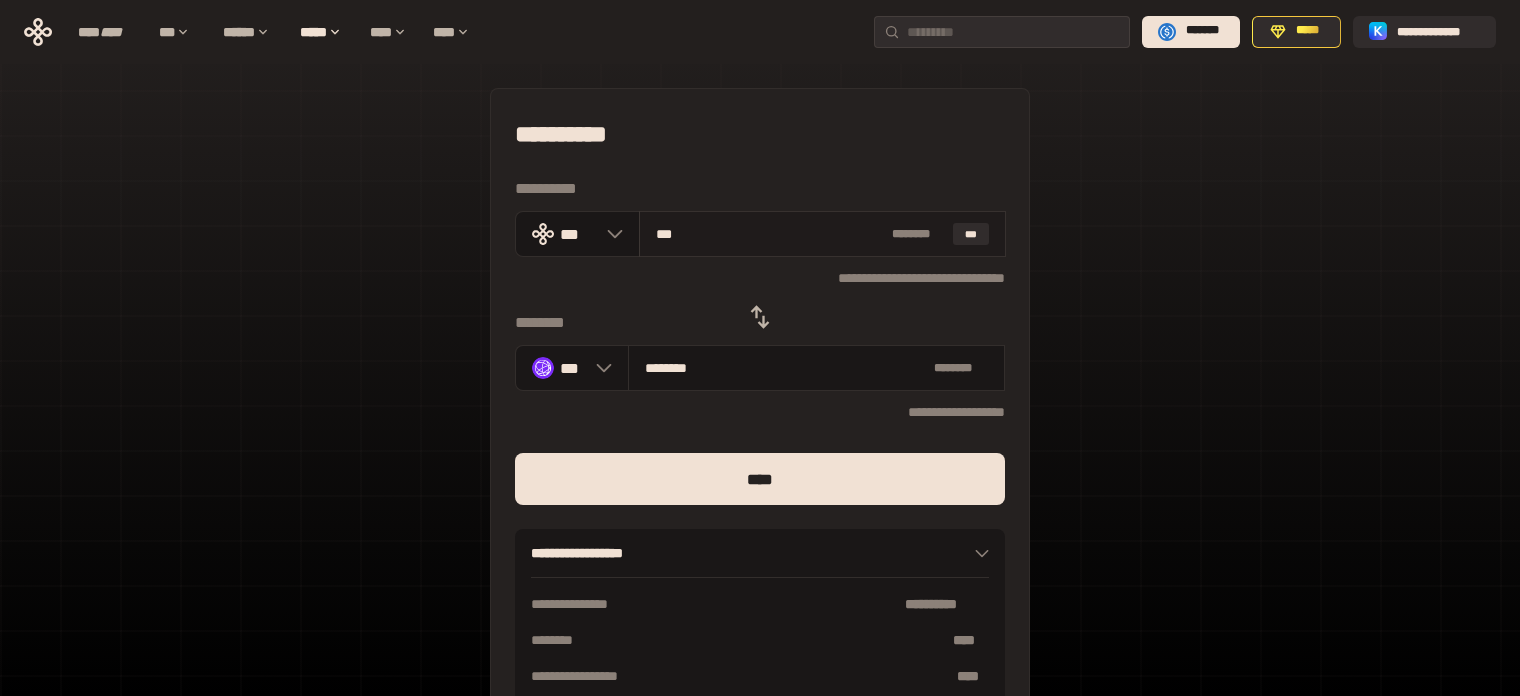 type on "*********" 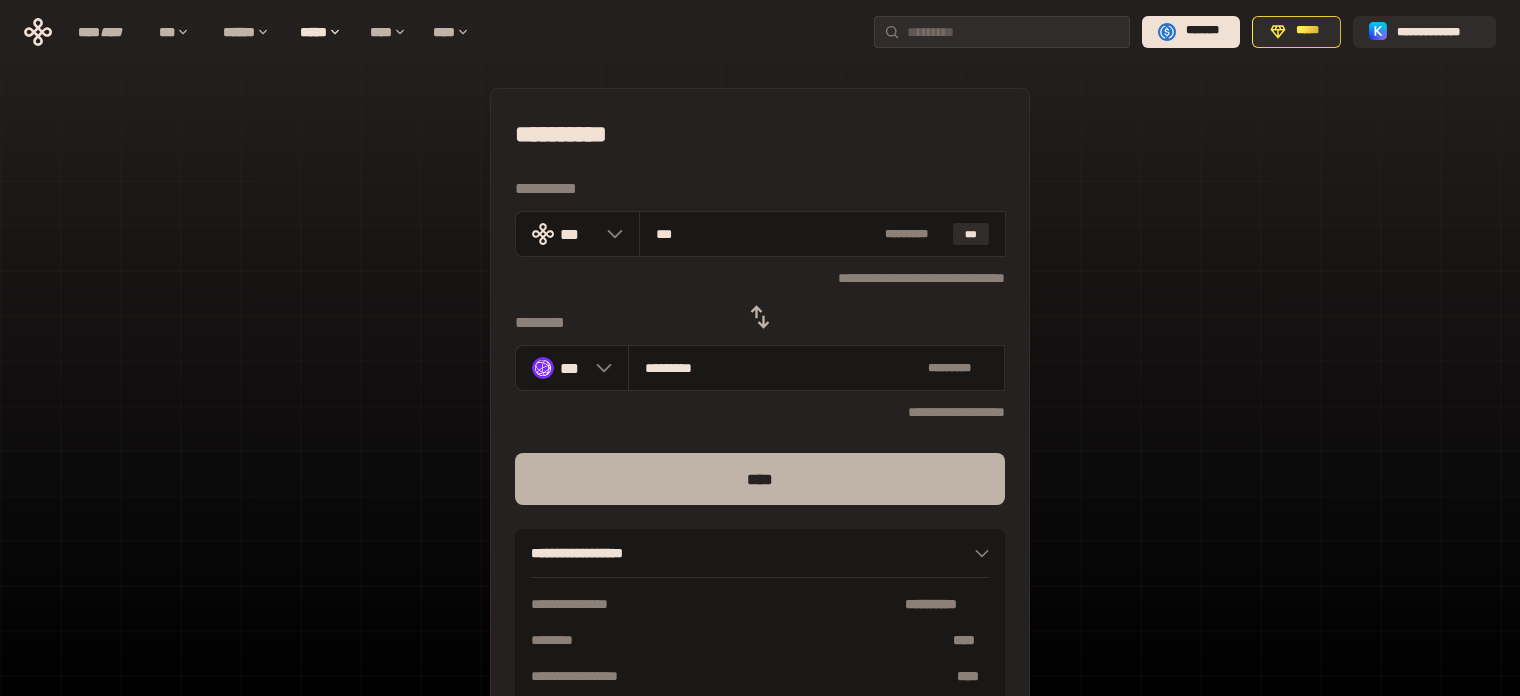 type on "***" 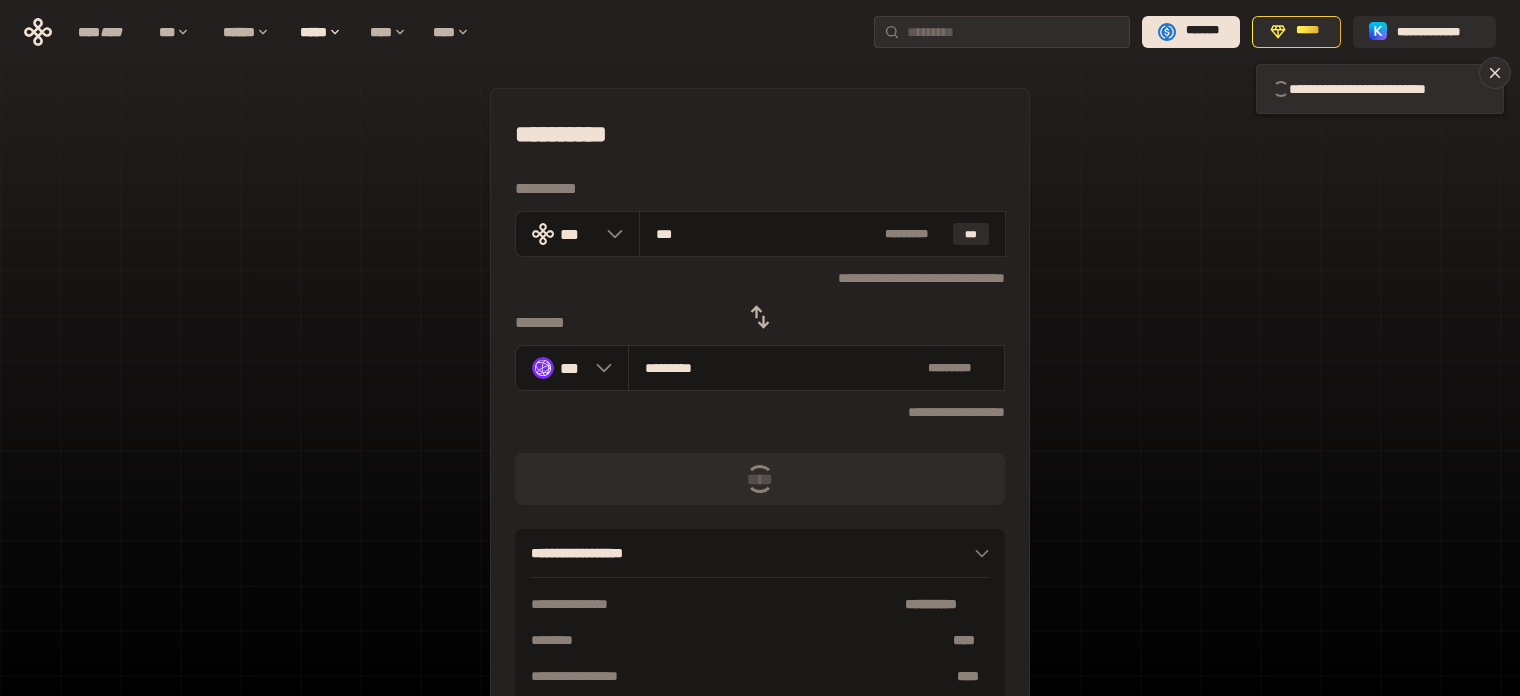 type 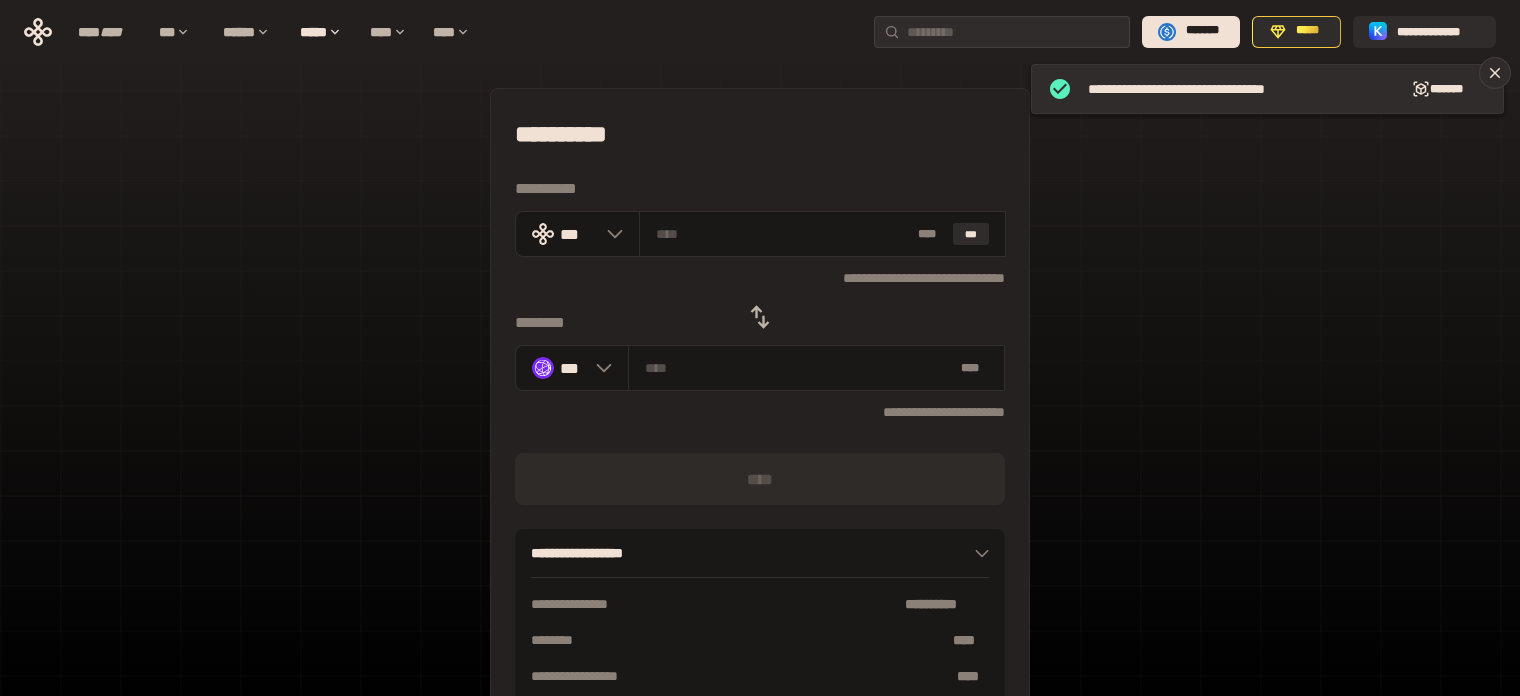 drag, startPoint x: 754, startPoint y: 310, endPoint x: 766, endPoint y: 310, distance: 12 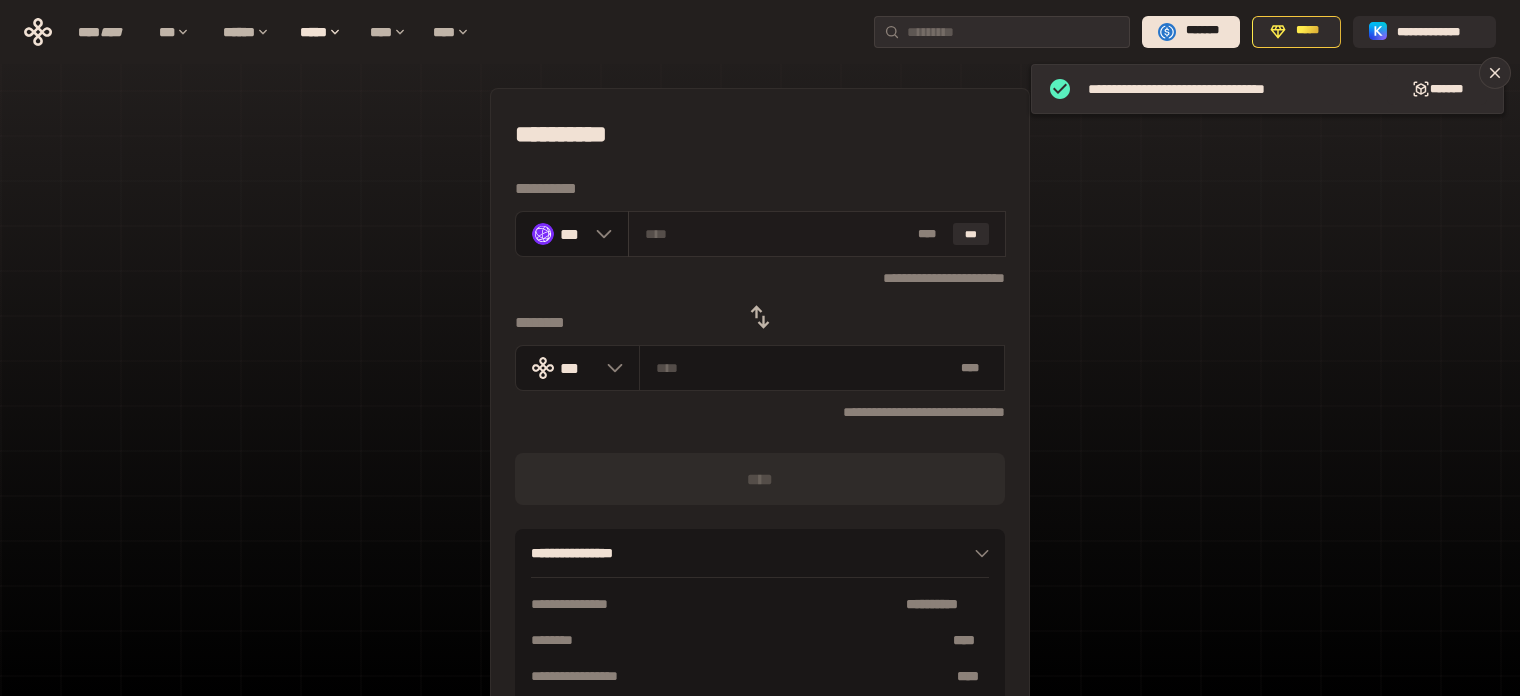 click at bounding box center [777, 234] 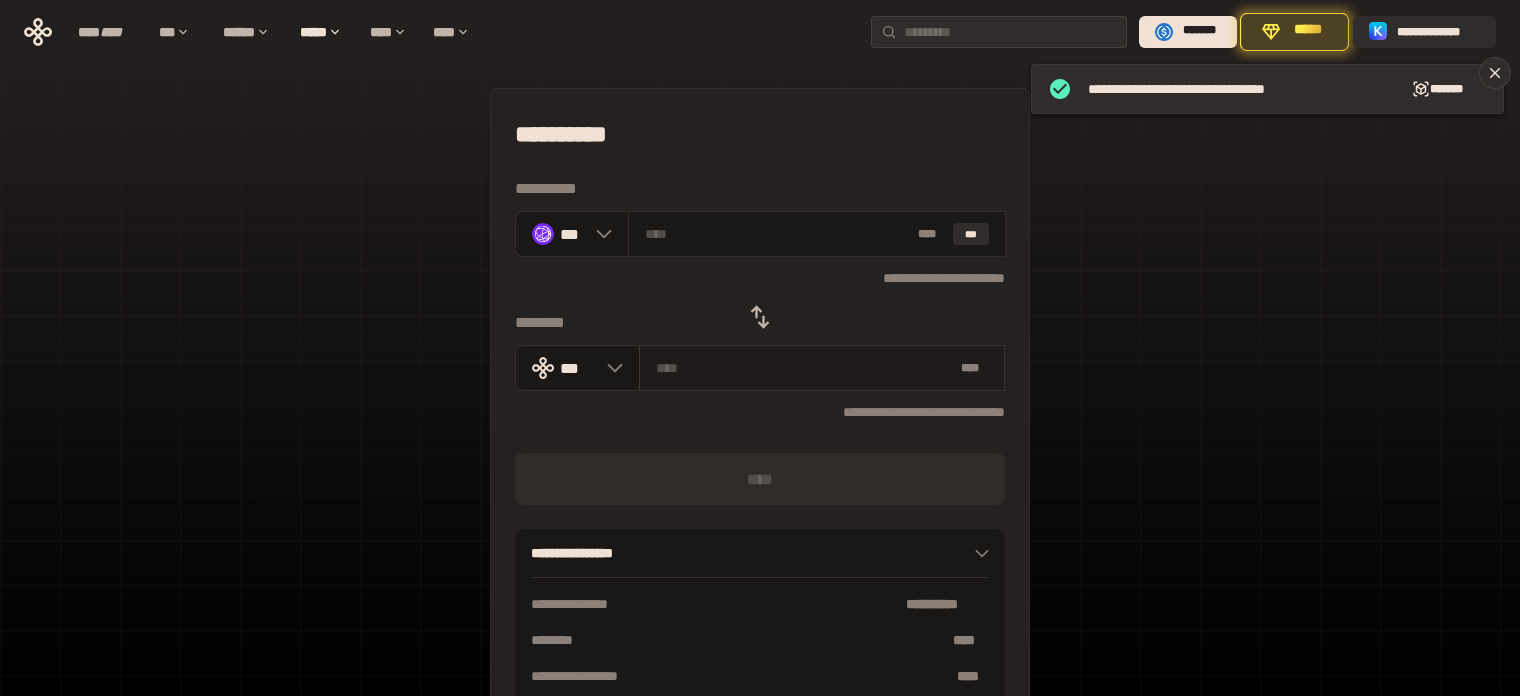 click at bounding box center [804, 368] 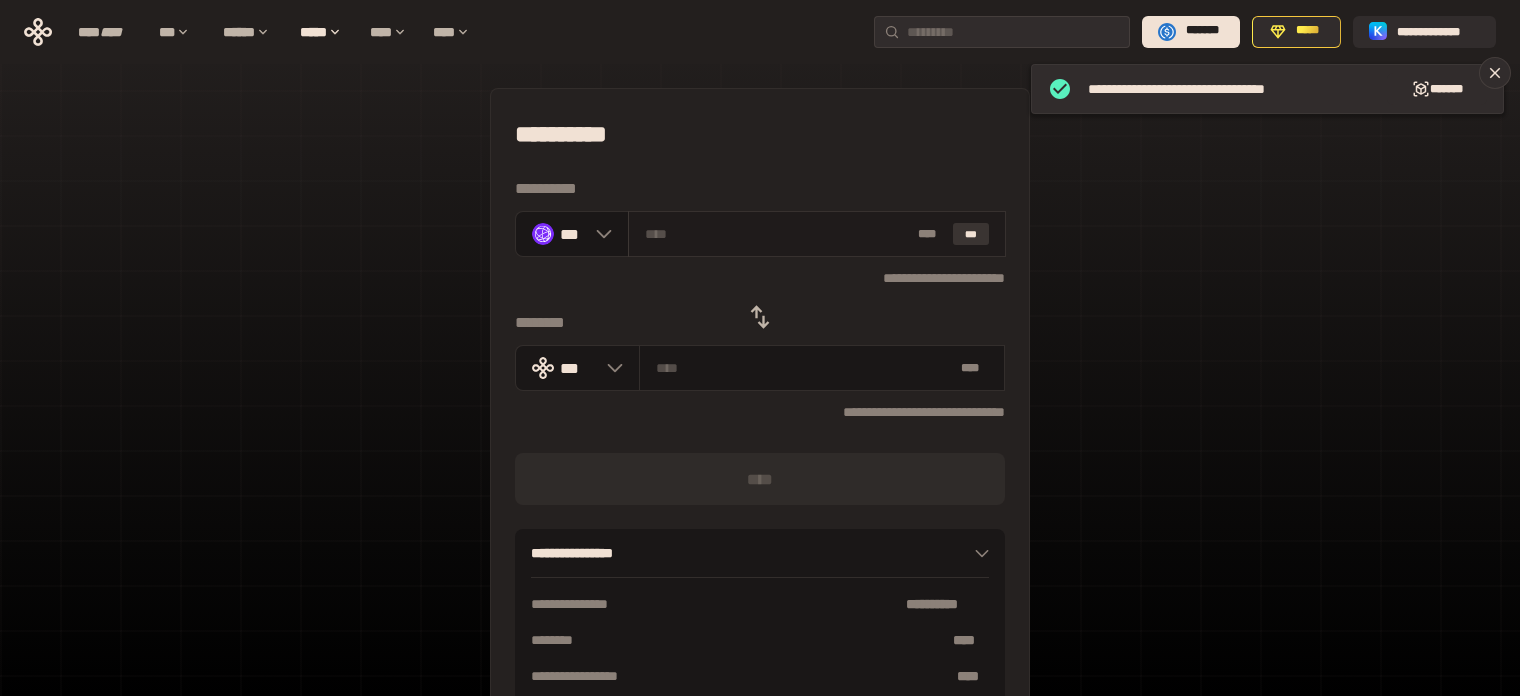 click on "***" at bounding box center [971, 234] 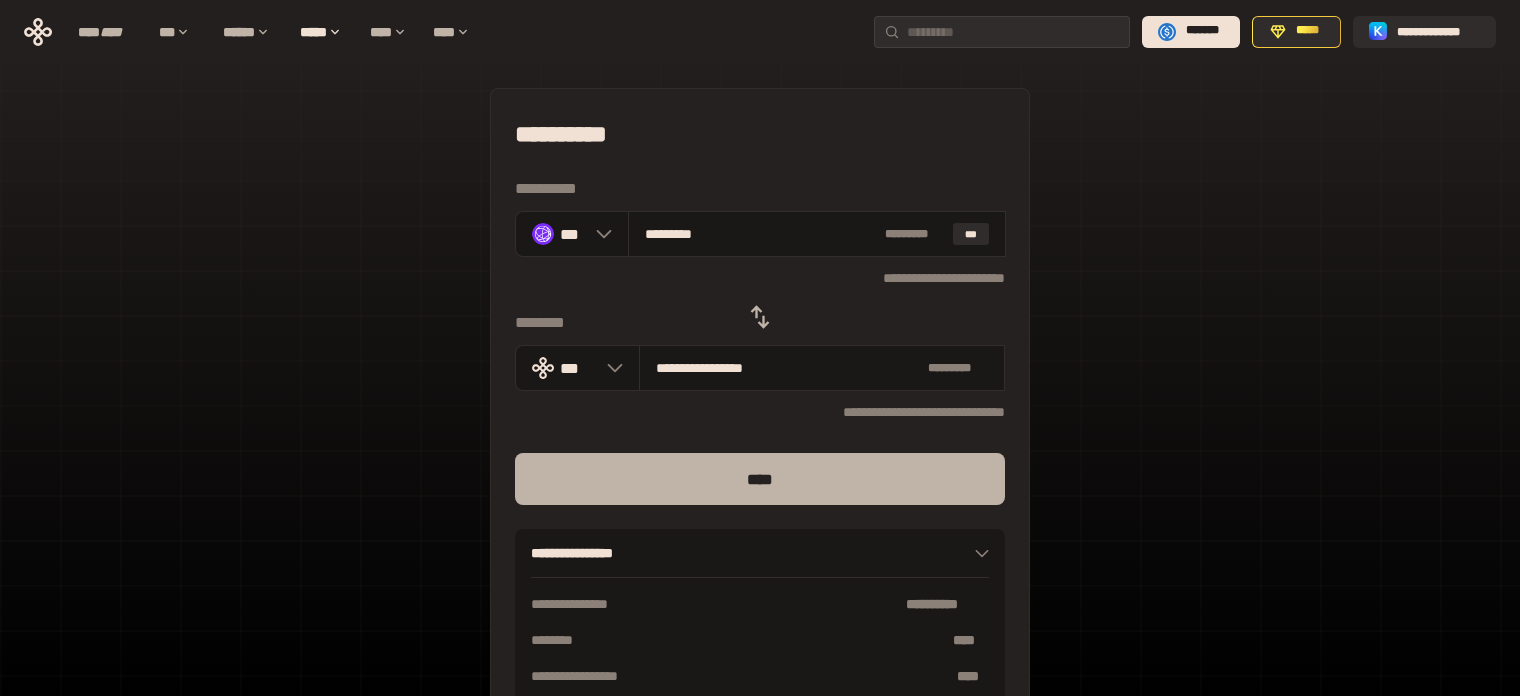 click on "****" at bounding box center (760, 479) 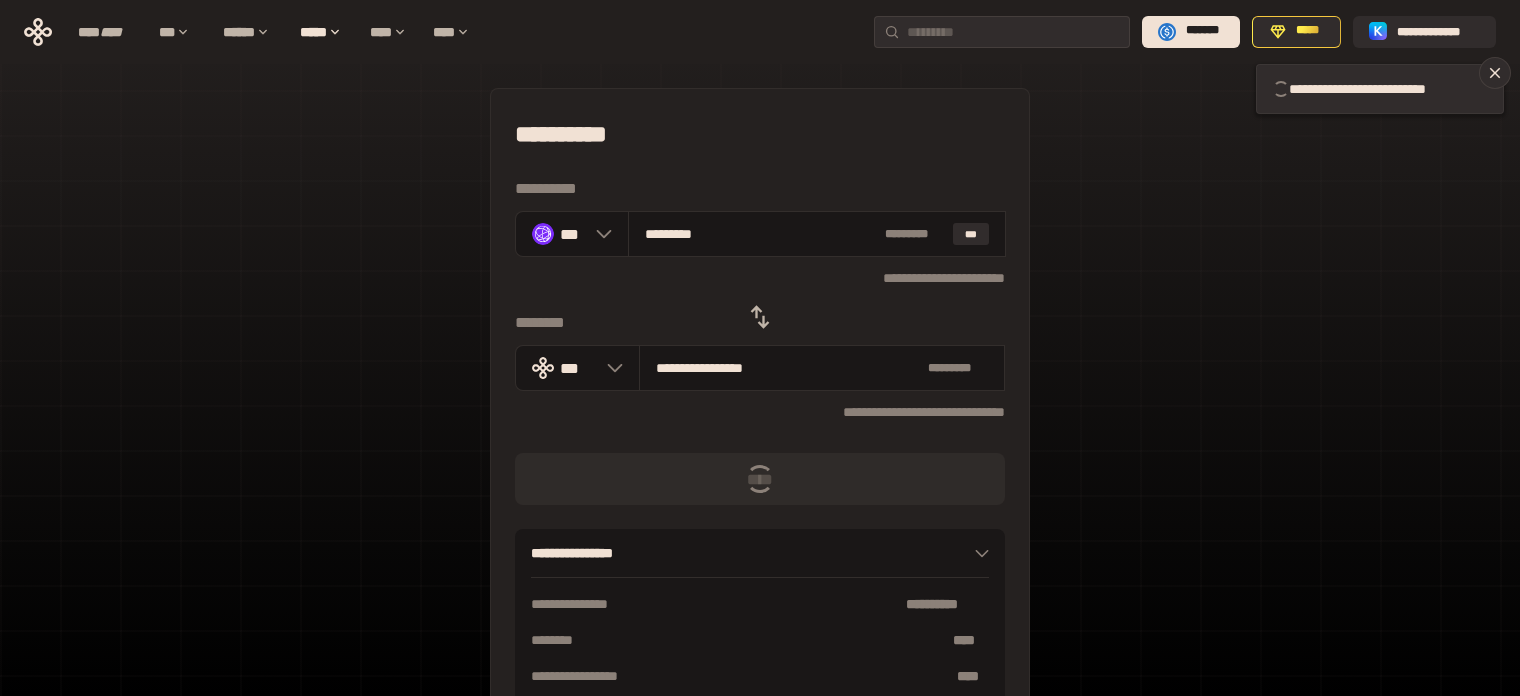 type 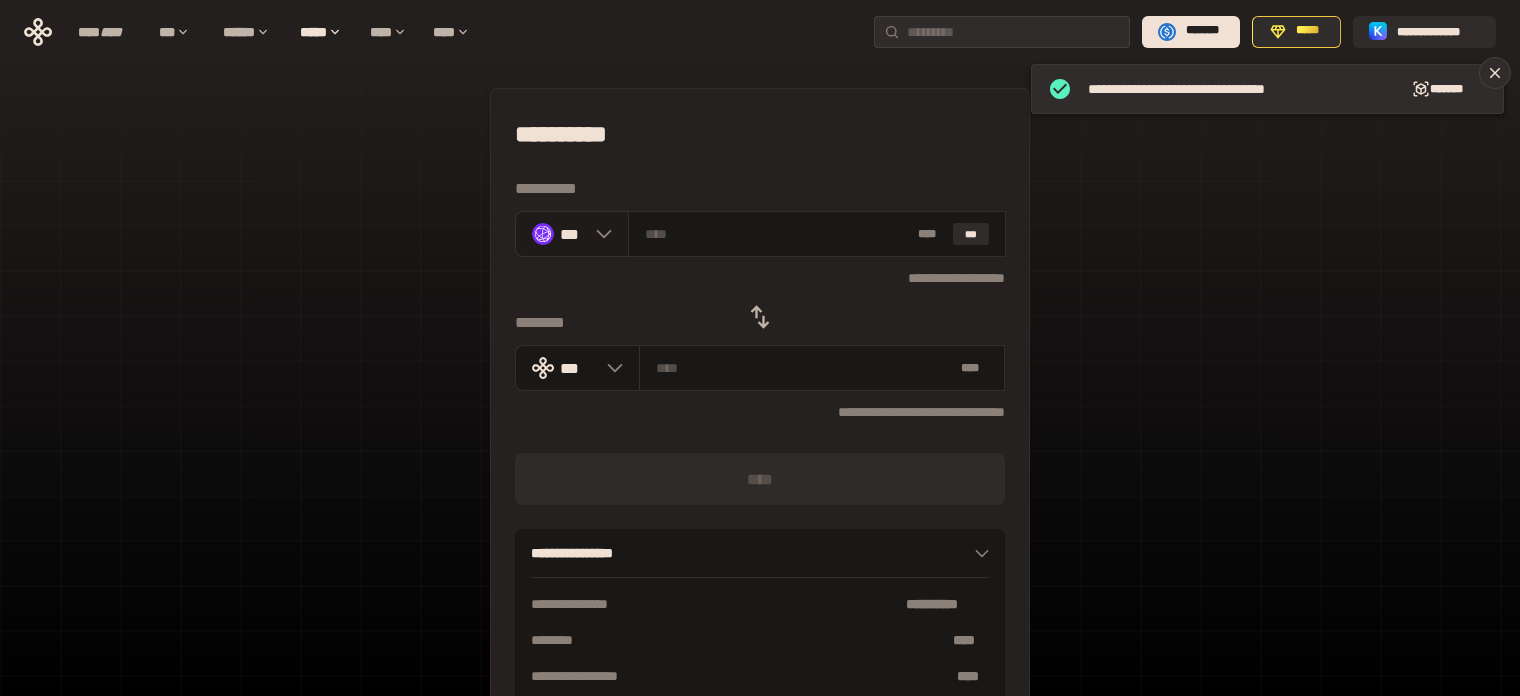 click 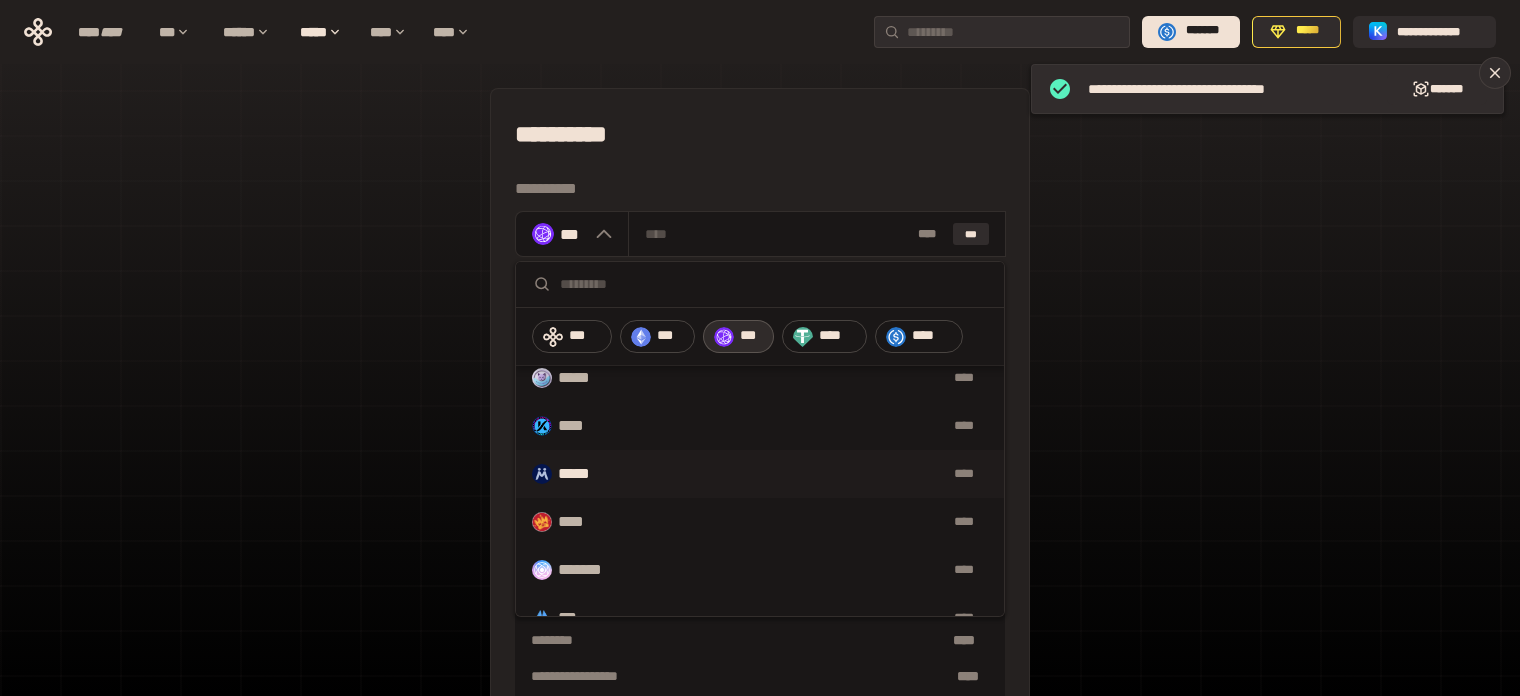 scroll, scrollTop: 400, scrollLeft: 0, axis: vertical 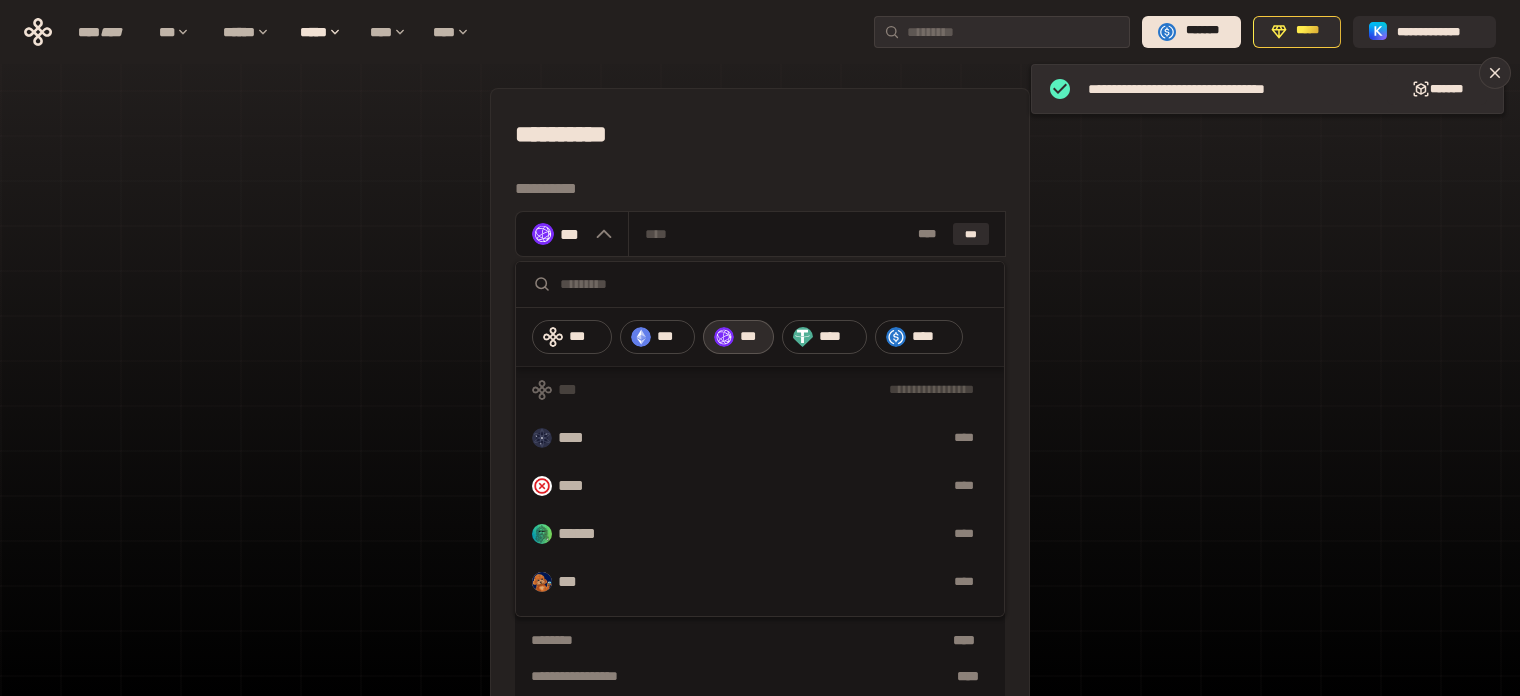 click on "**********" at bounding box center (760, 434) 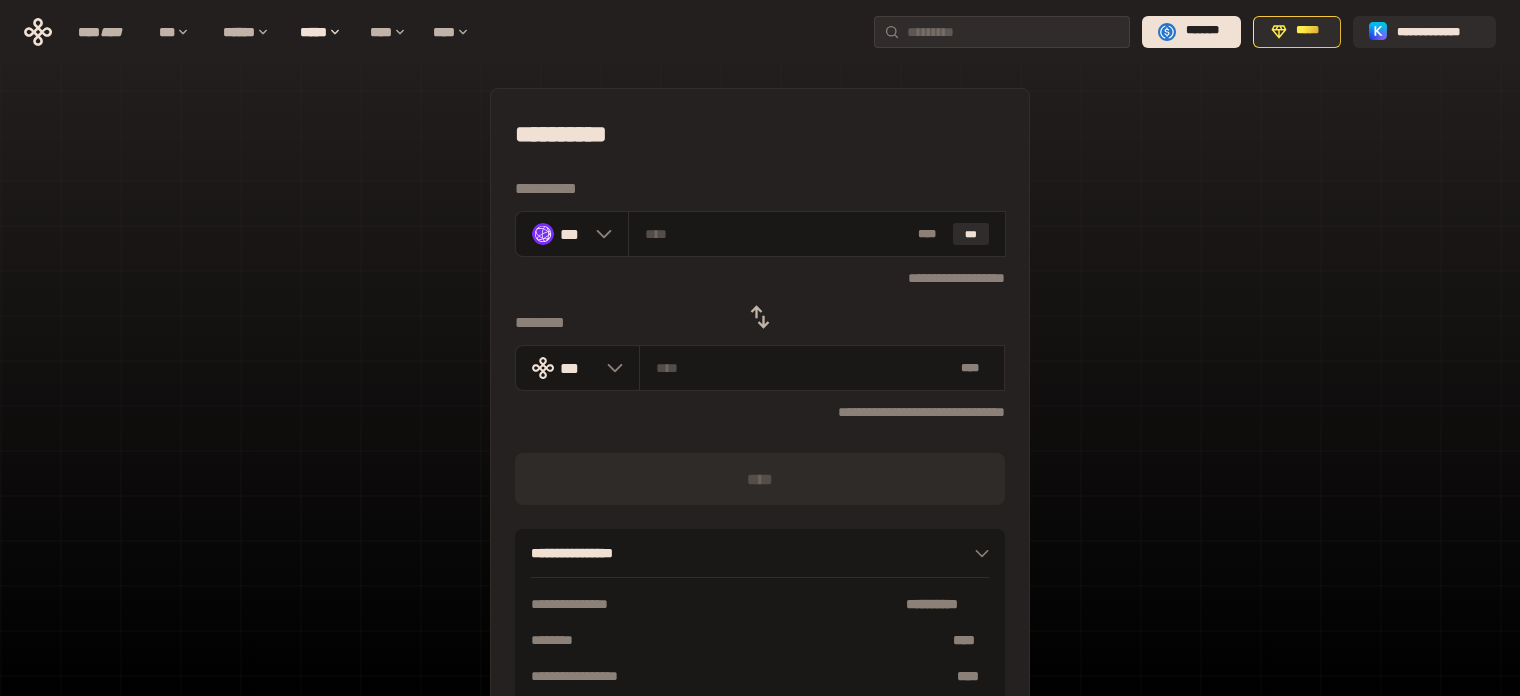 click 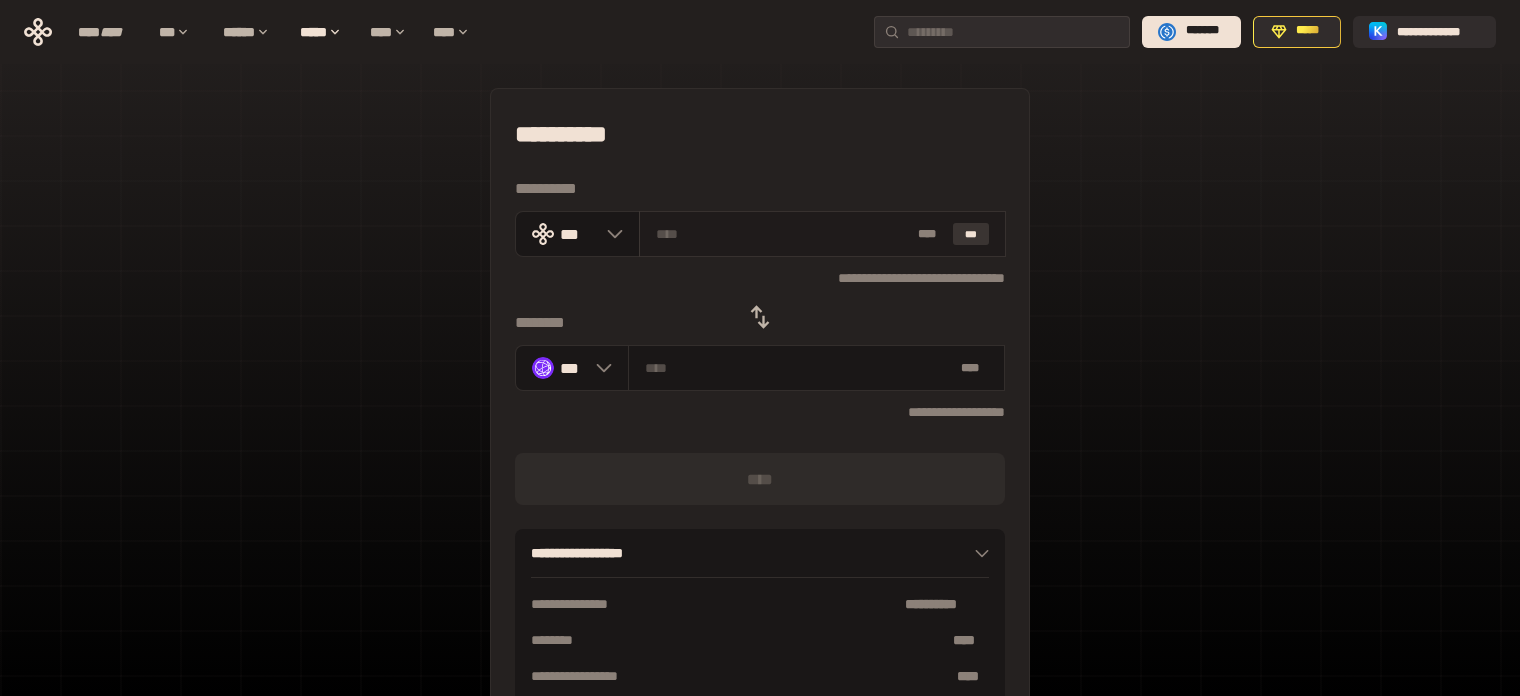 click on "***" at bounding box center (971, 234) 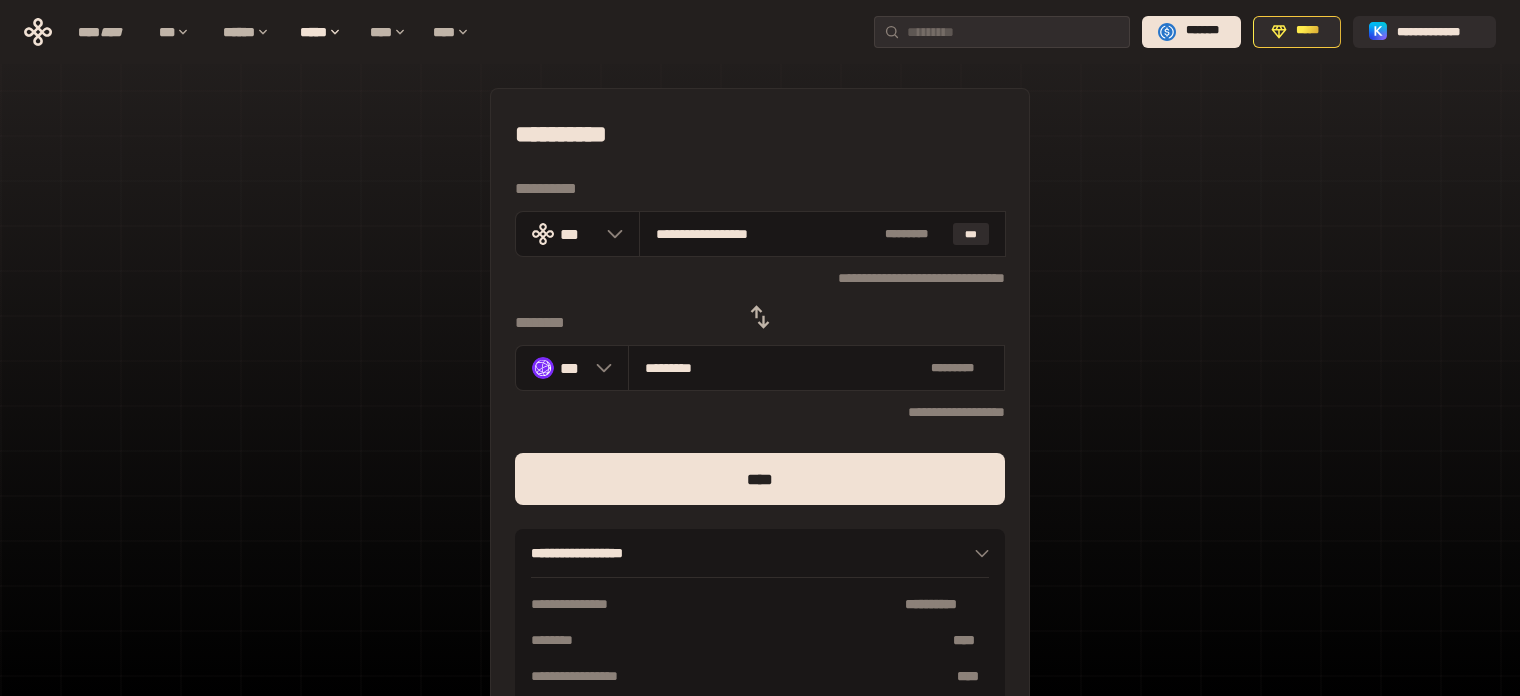 drag, startPoint x: 943, startPoint y: 483, endPoint x: 1052, endPoint y: 493, distance: 109.457756 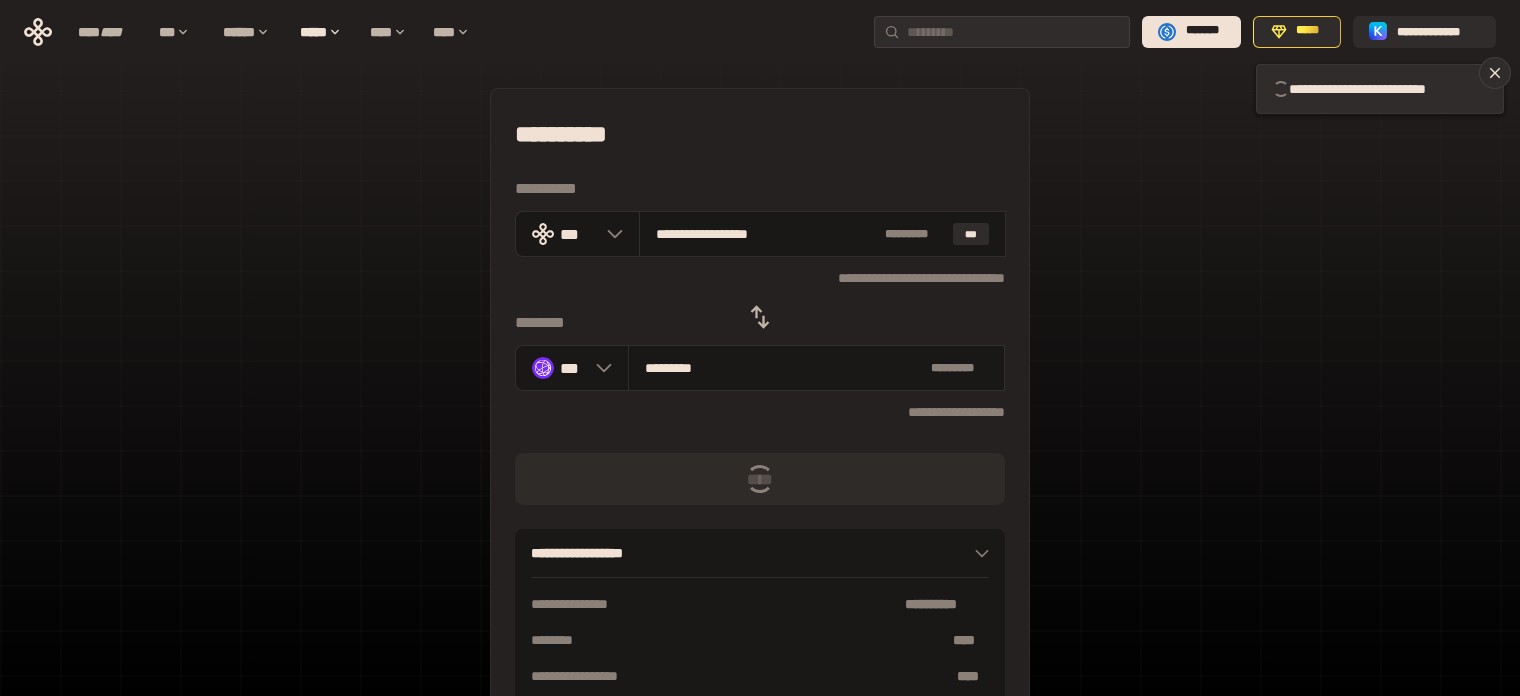 type 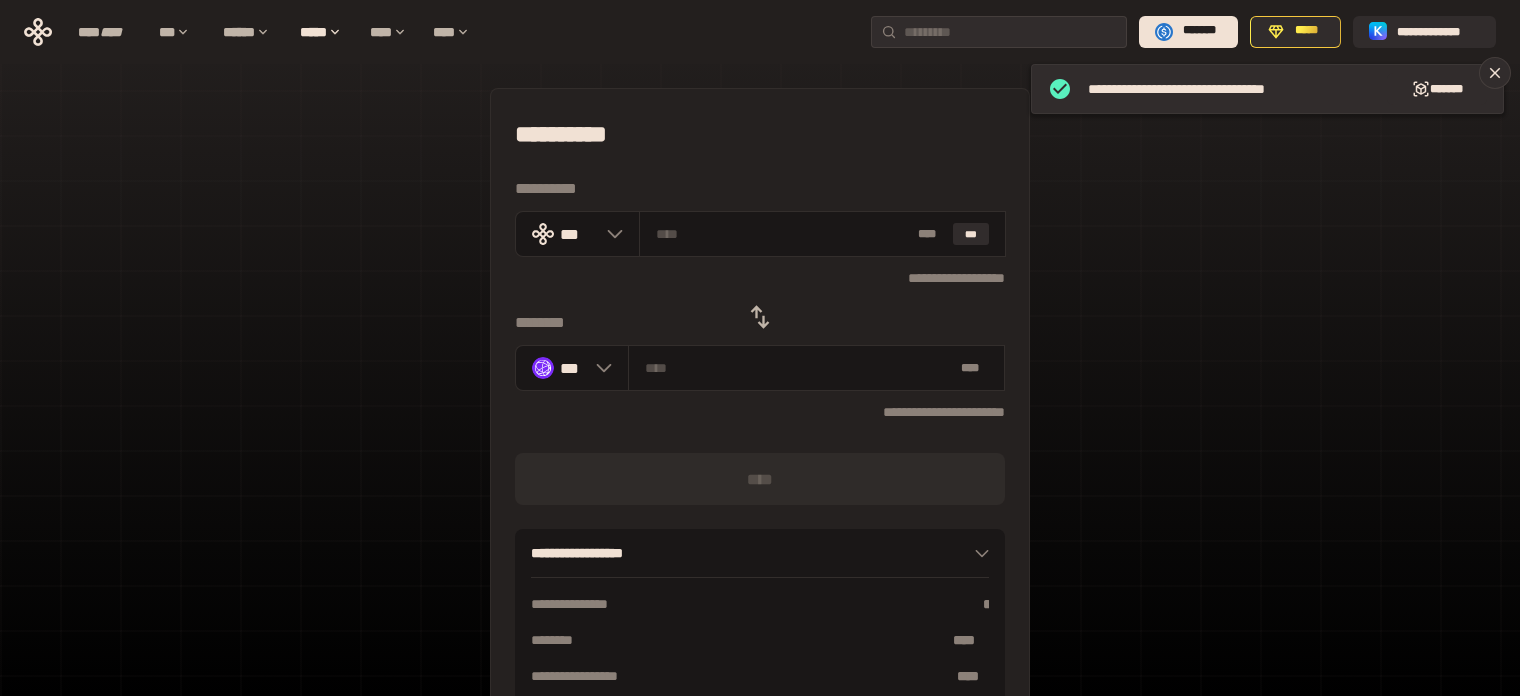 click on "**********" at bounding box center (760, 444) 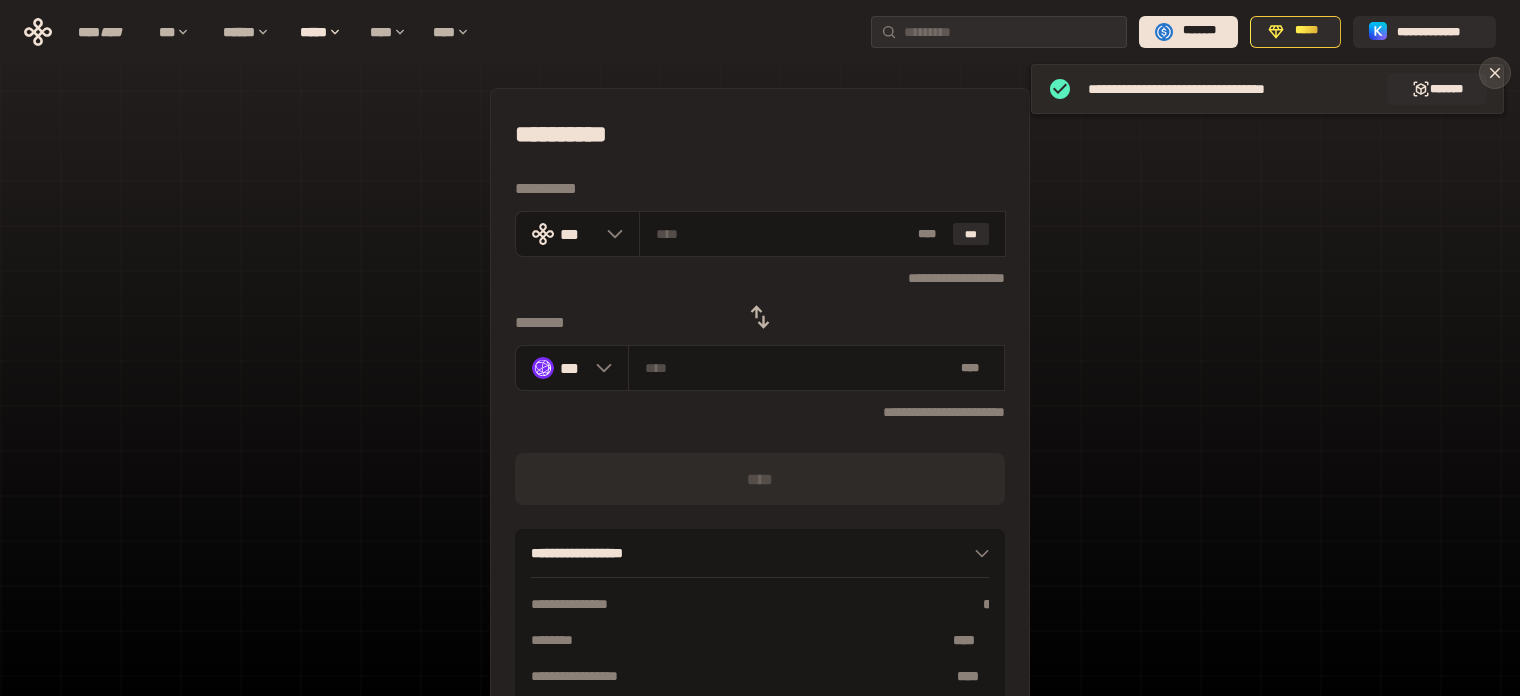 click 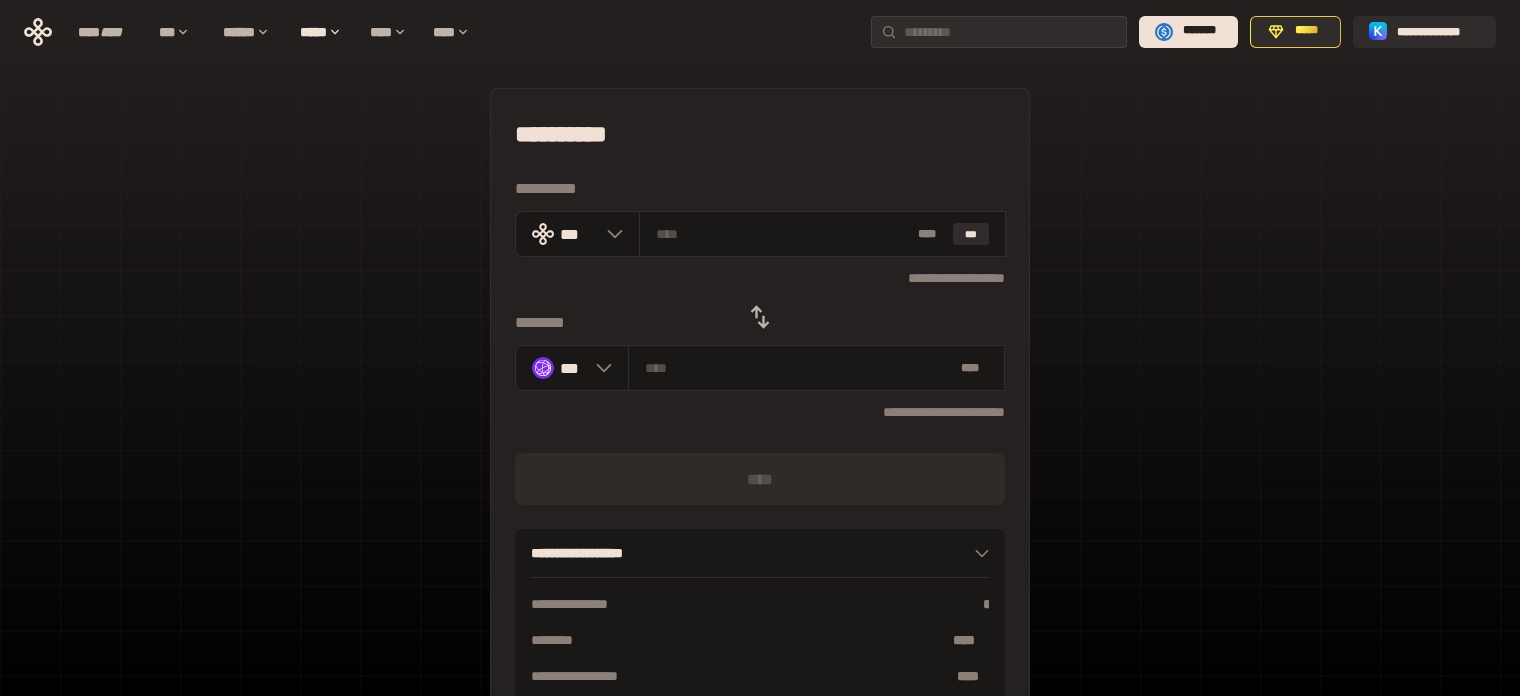 click 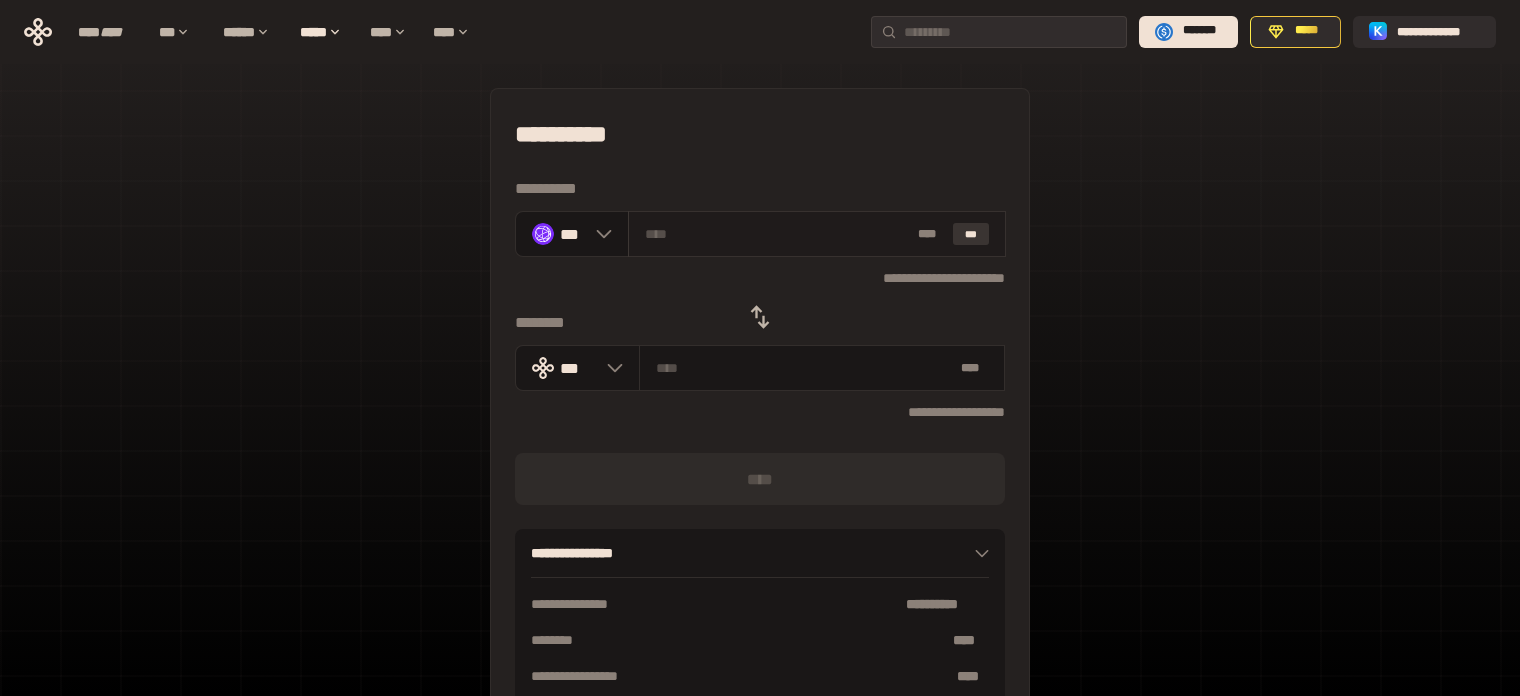 click on "***" at bounding box center (971, 234) 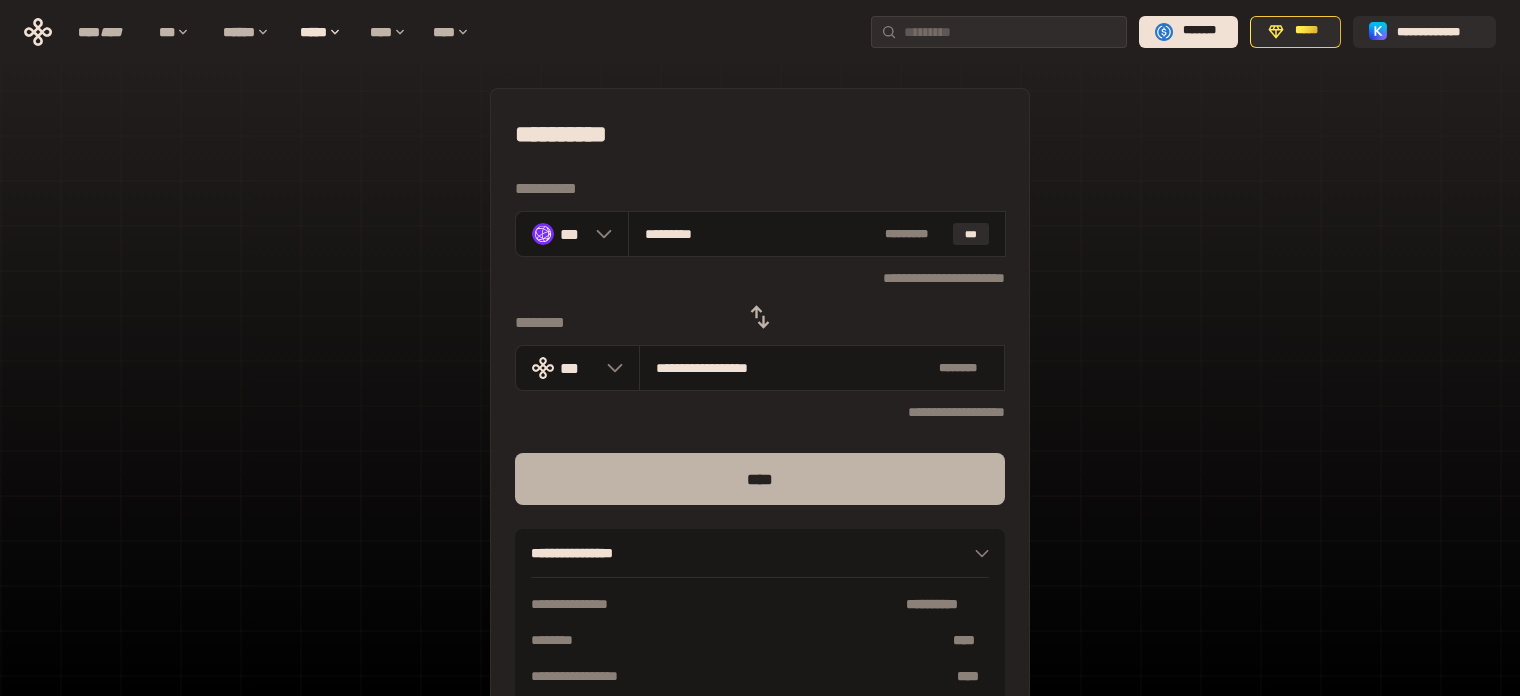 click on "****" at bounding box center [760, 479] 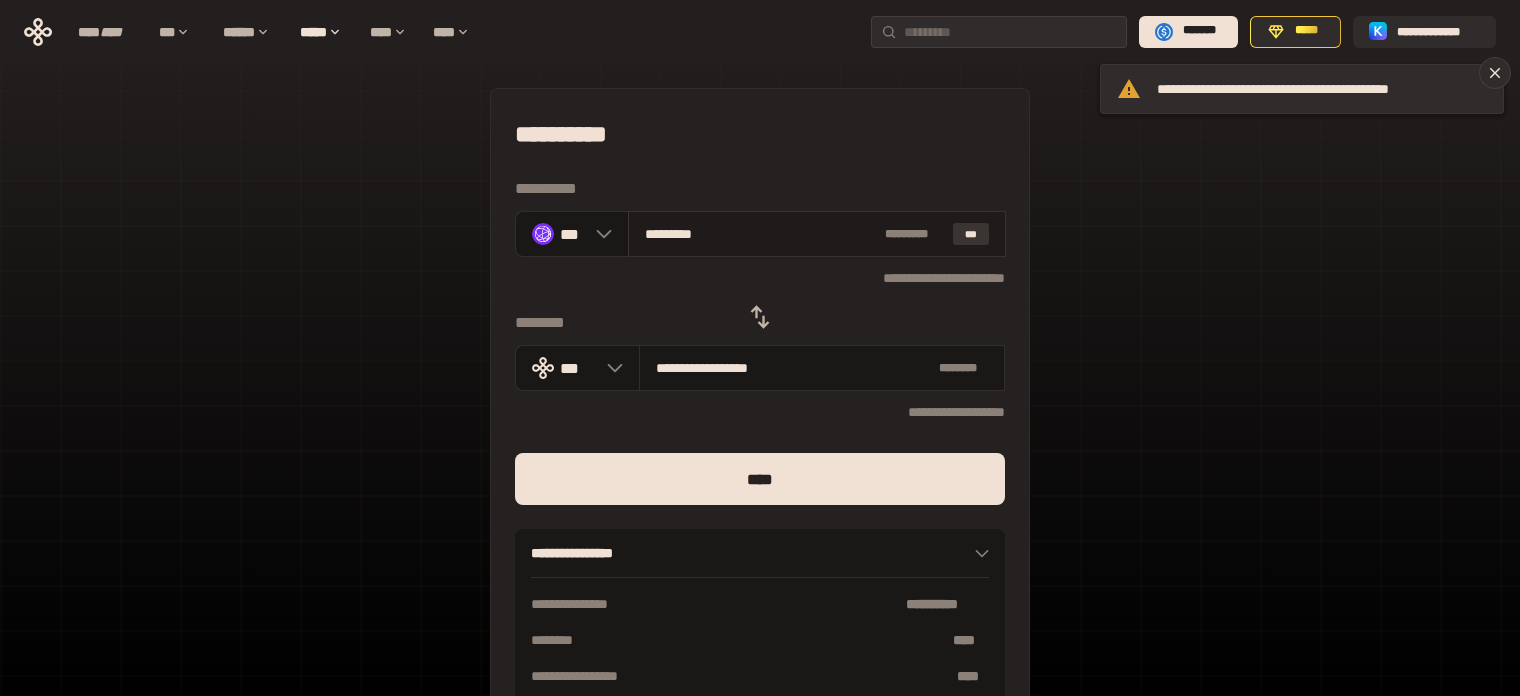 click on "***" at bounding box center (971, 234) 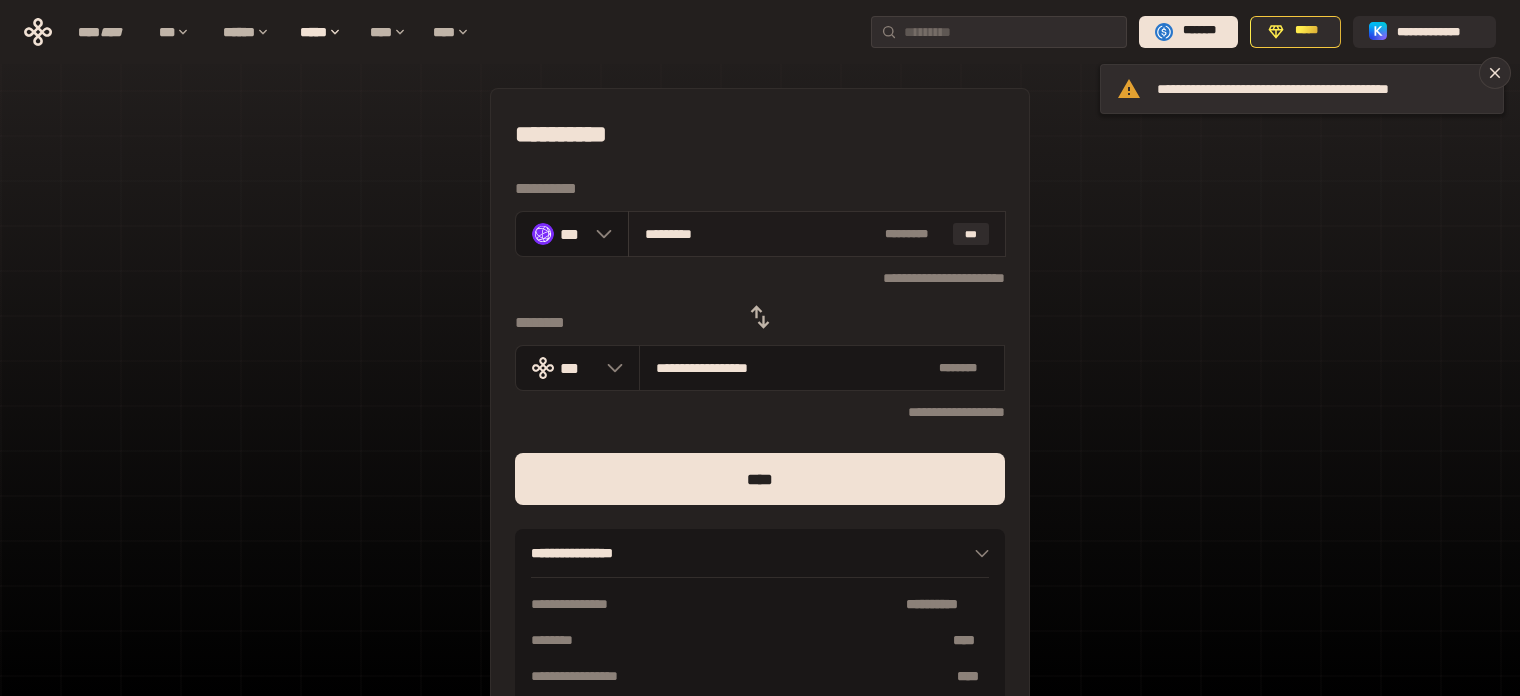 drag, startPoint x: 755, startPoint y: 237, endPoint x: 668, endPoint y: 231, distance: 87.20665 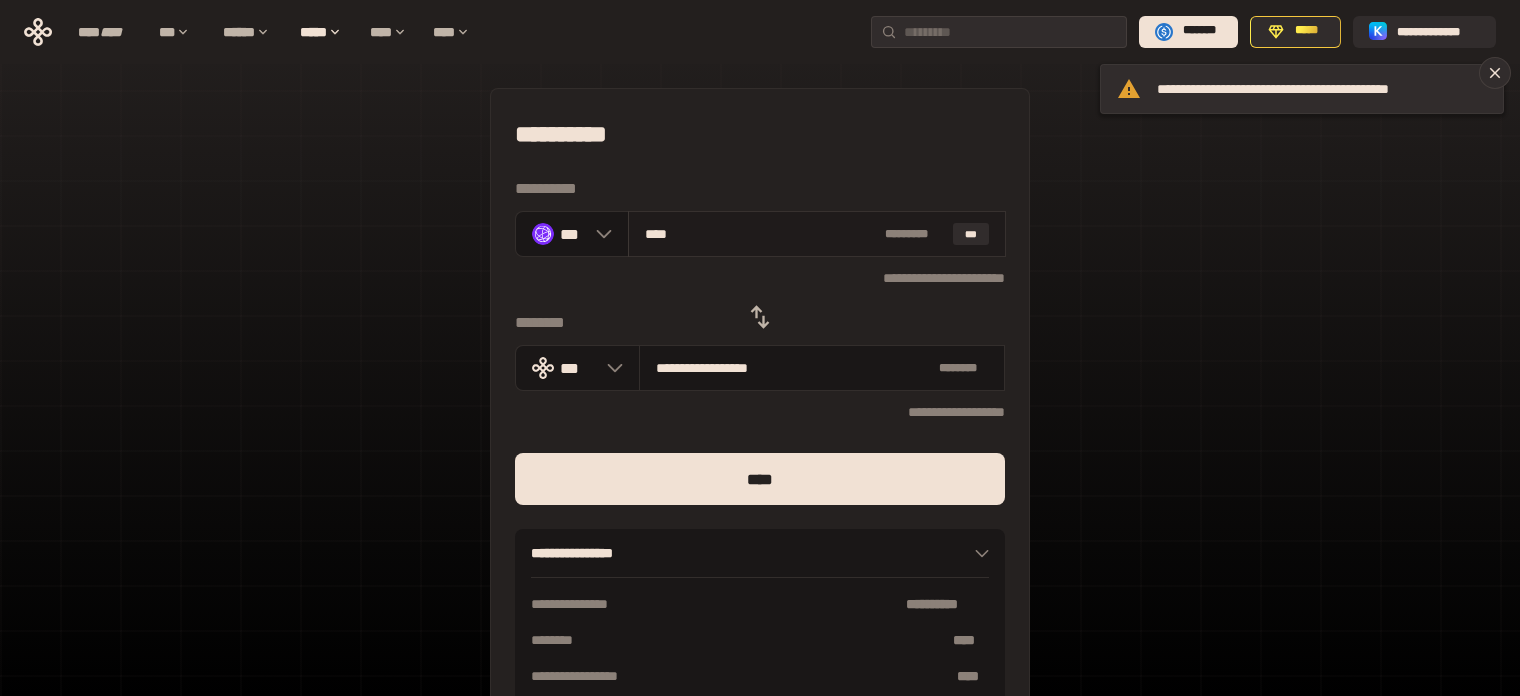 type on "**" 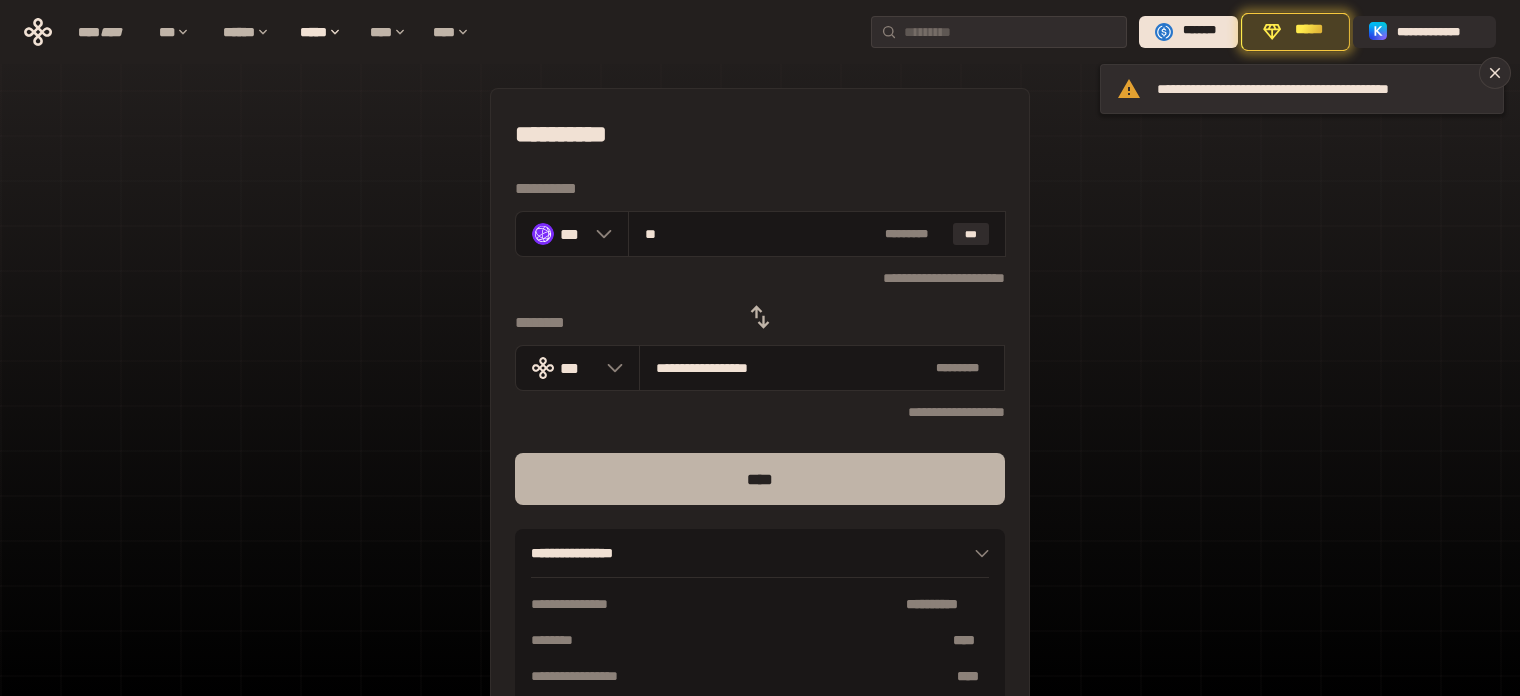 type on "**" 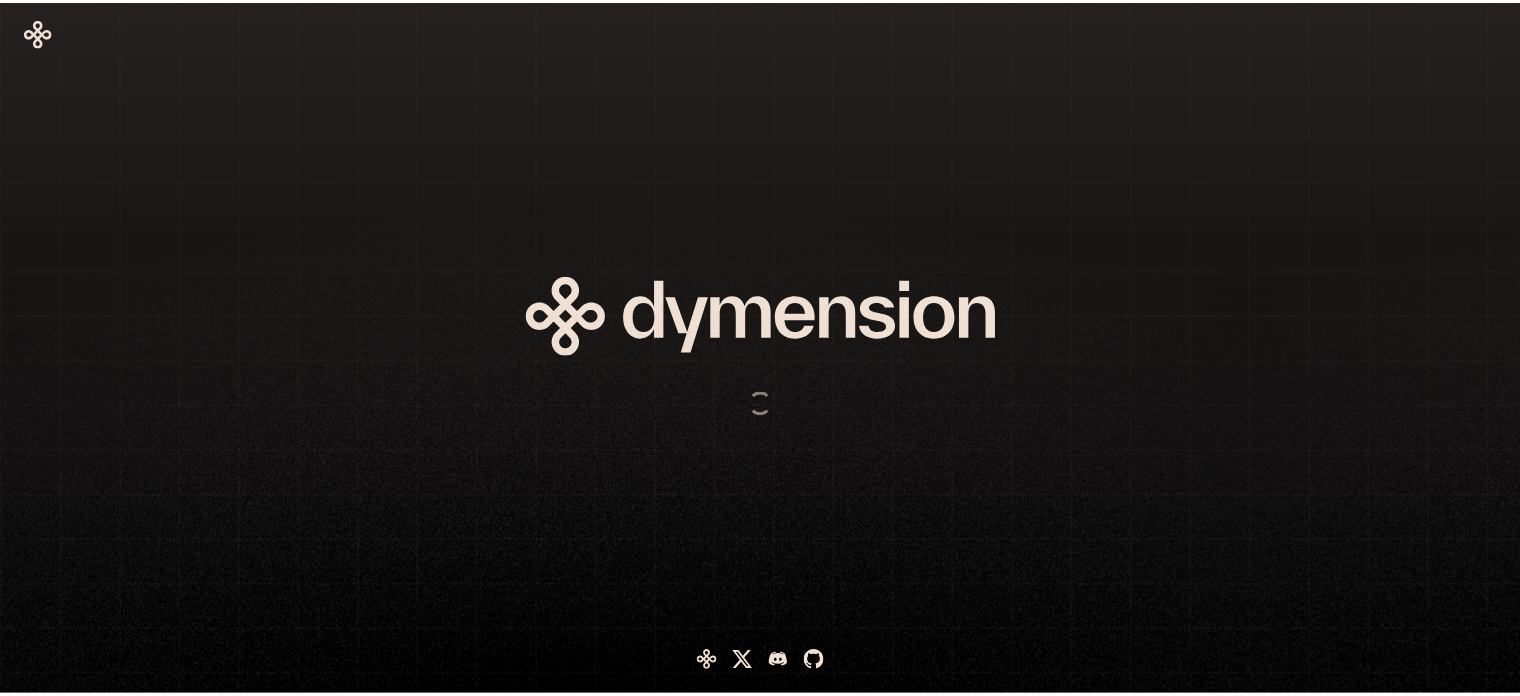 scroll, scrollTop: 0, scrollLeft: 0, axis: both 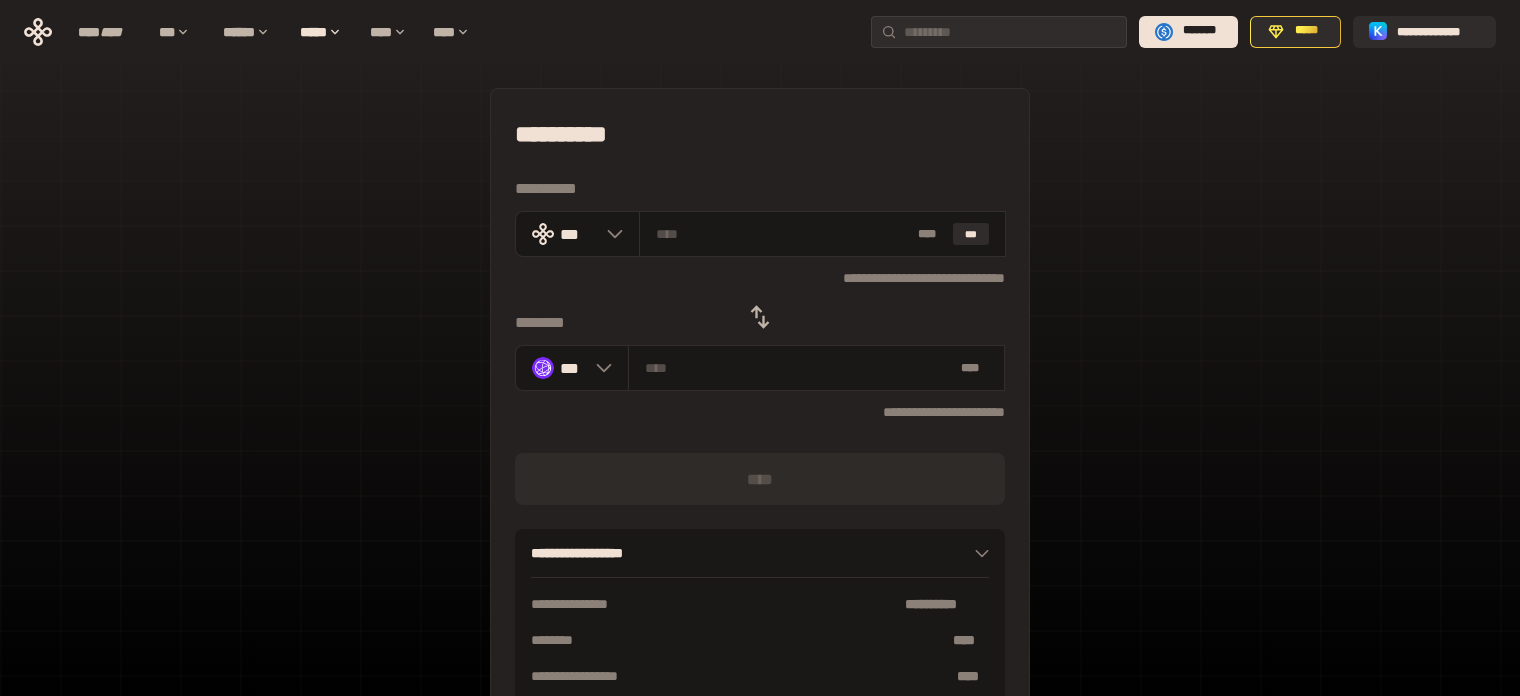click at bounding box center [760, 317] 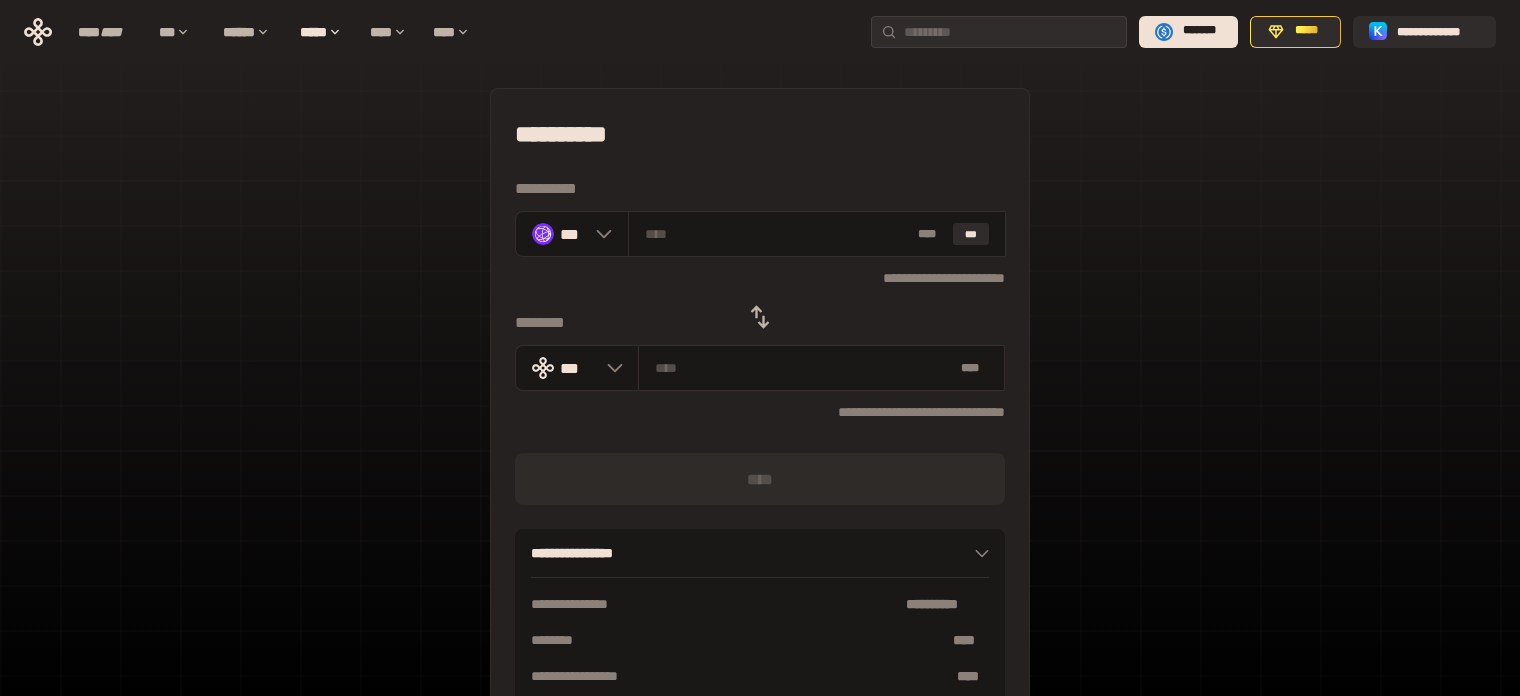 click at bounding box center [760, 317] 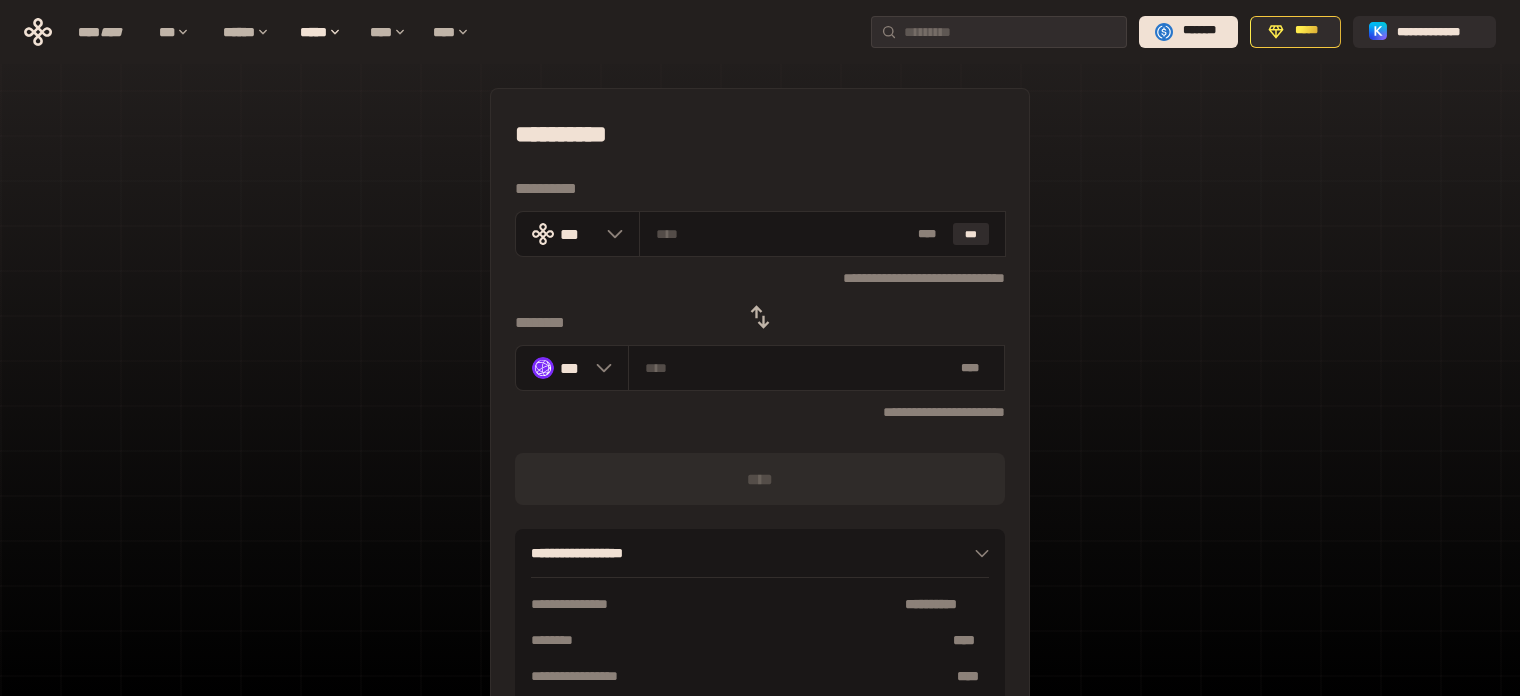 click at bounding box center [760, 317] 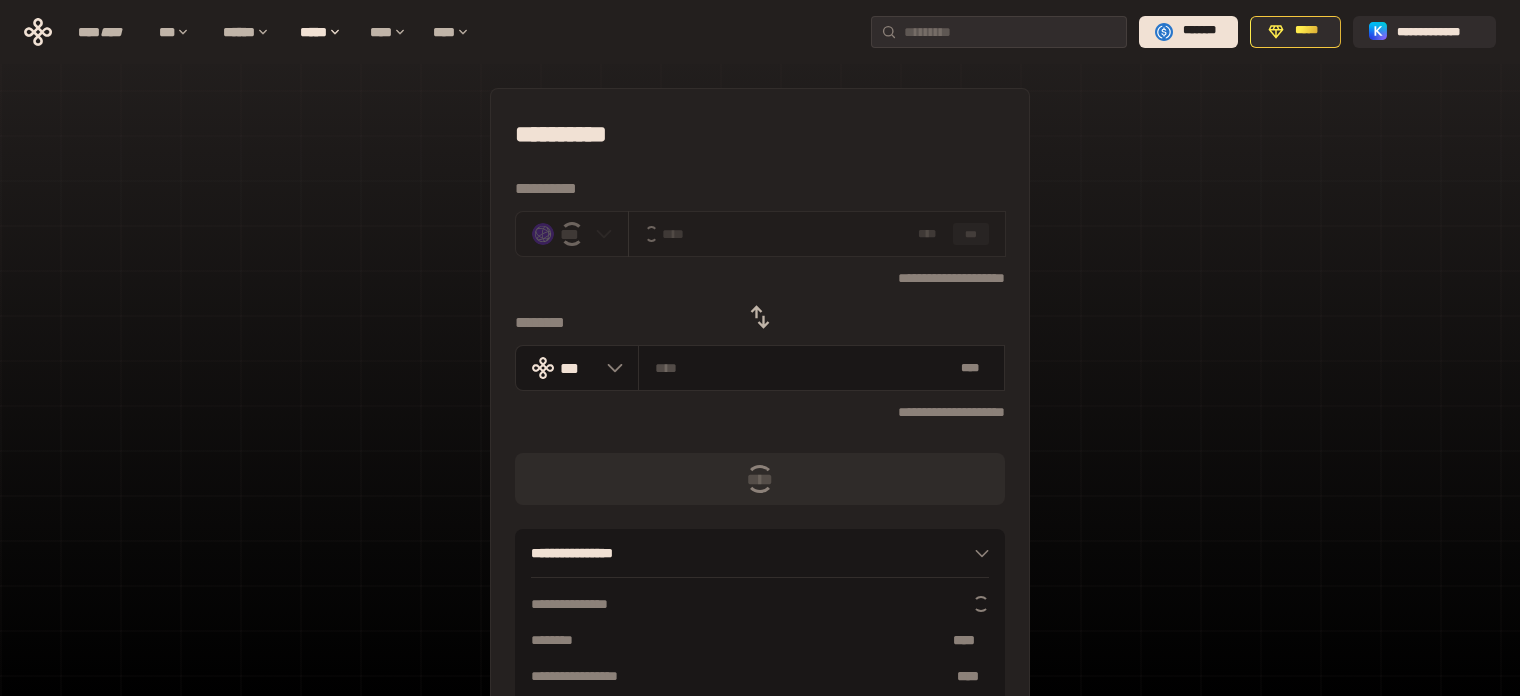 click on "***" at bounding box center (971, 234) 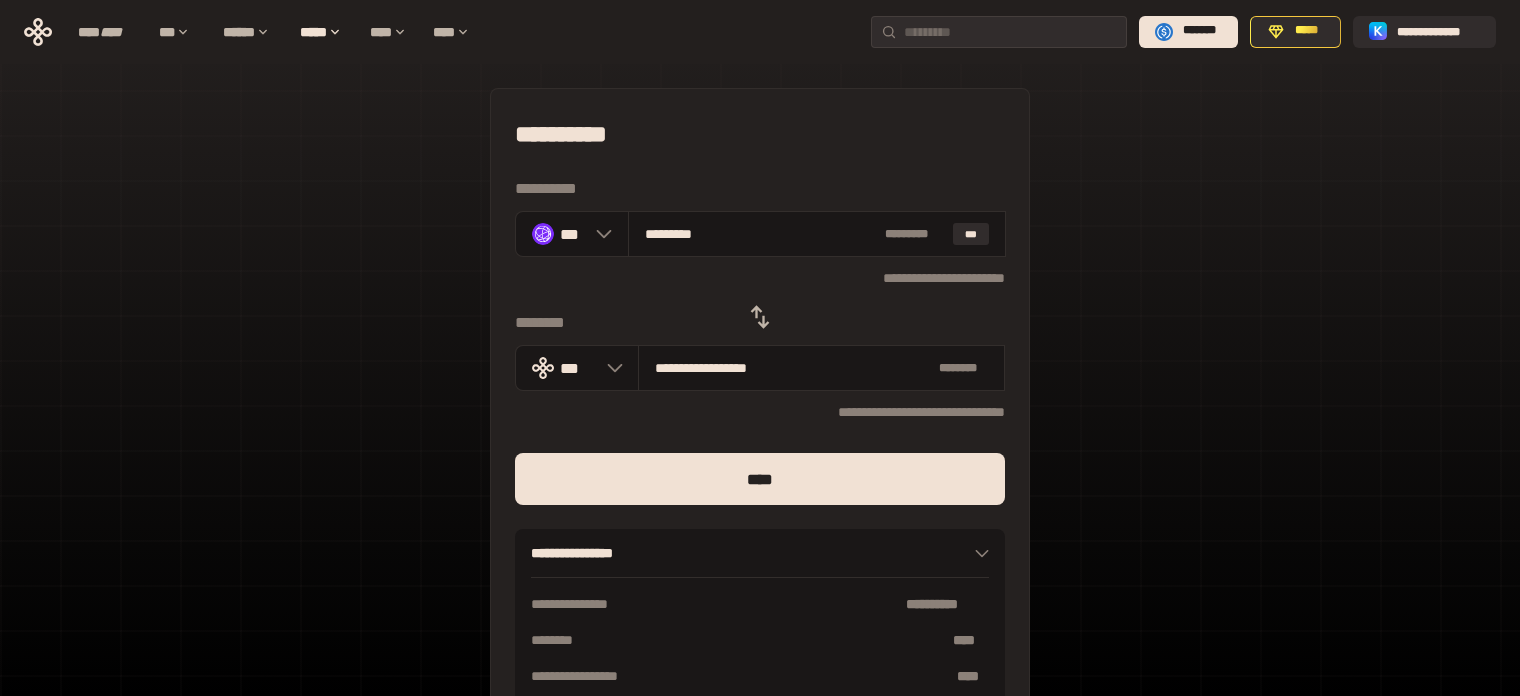 drag, startPoint x: 987, startPoint y: 486, endPoint x: 1071, endPoint y: 495, distance: 84.48077 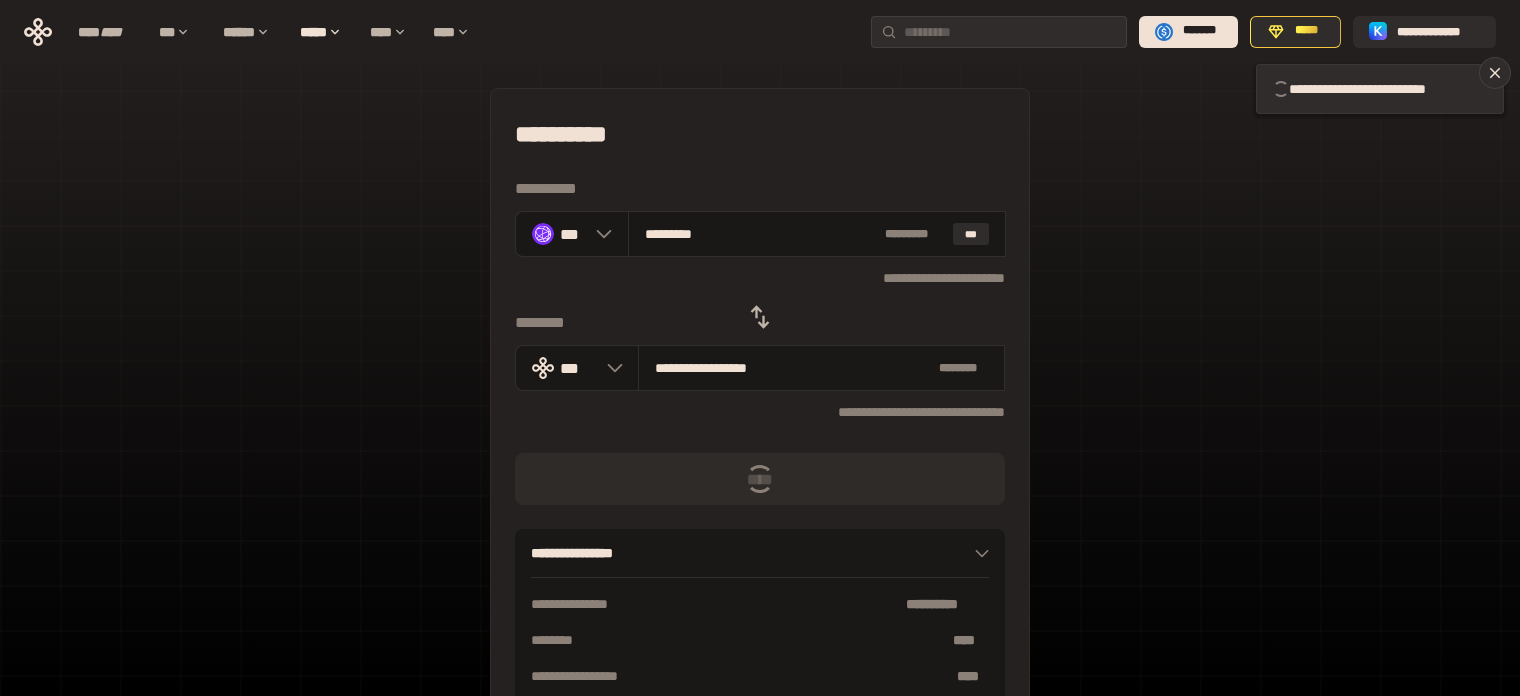 type 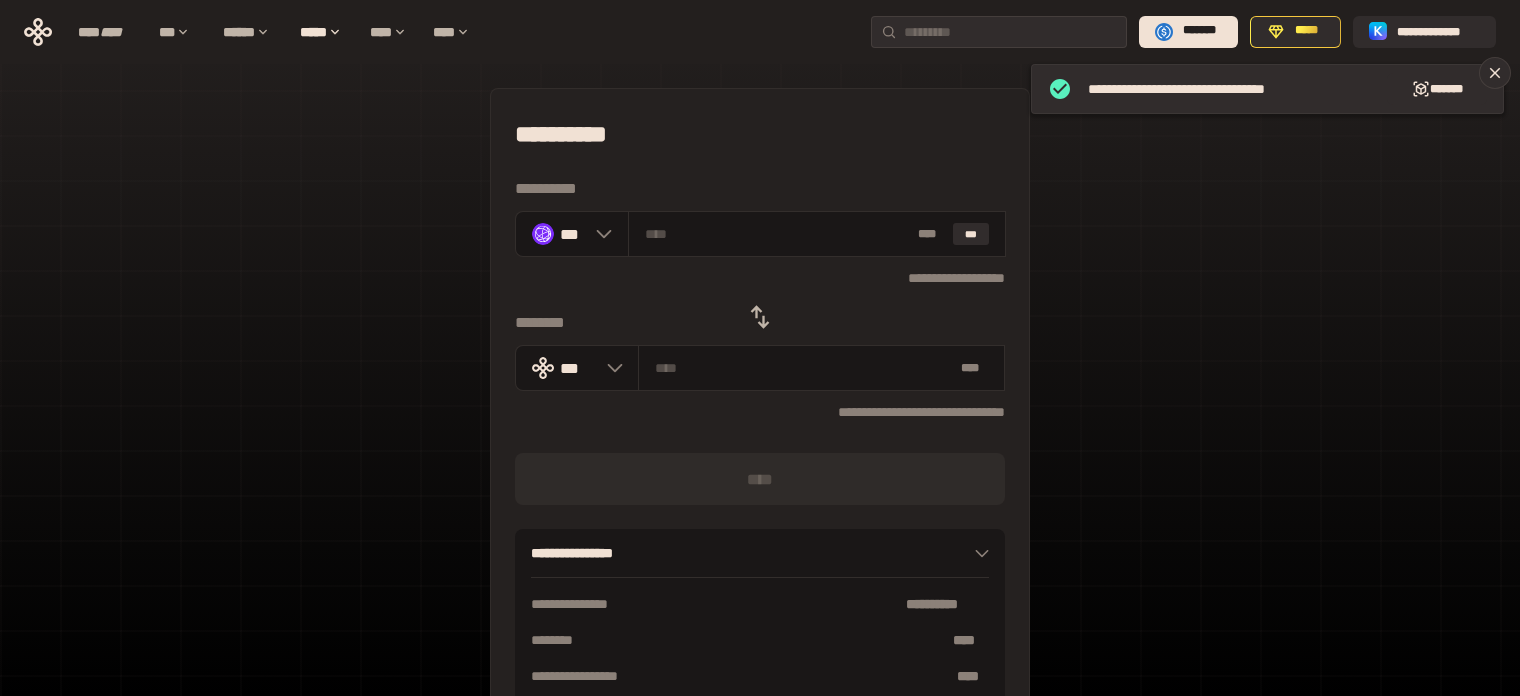 click 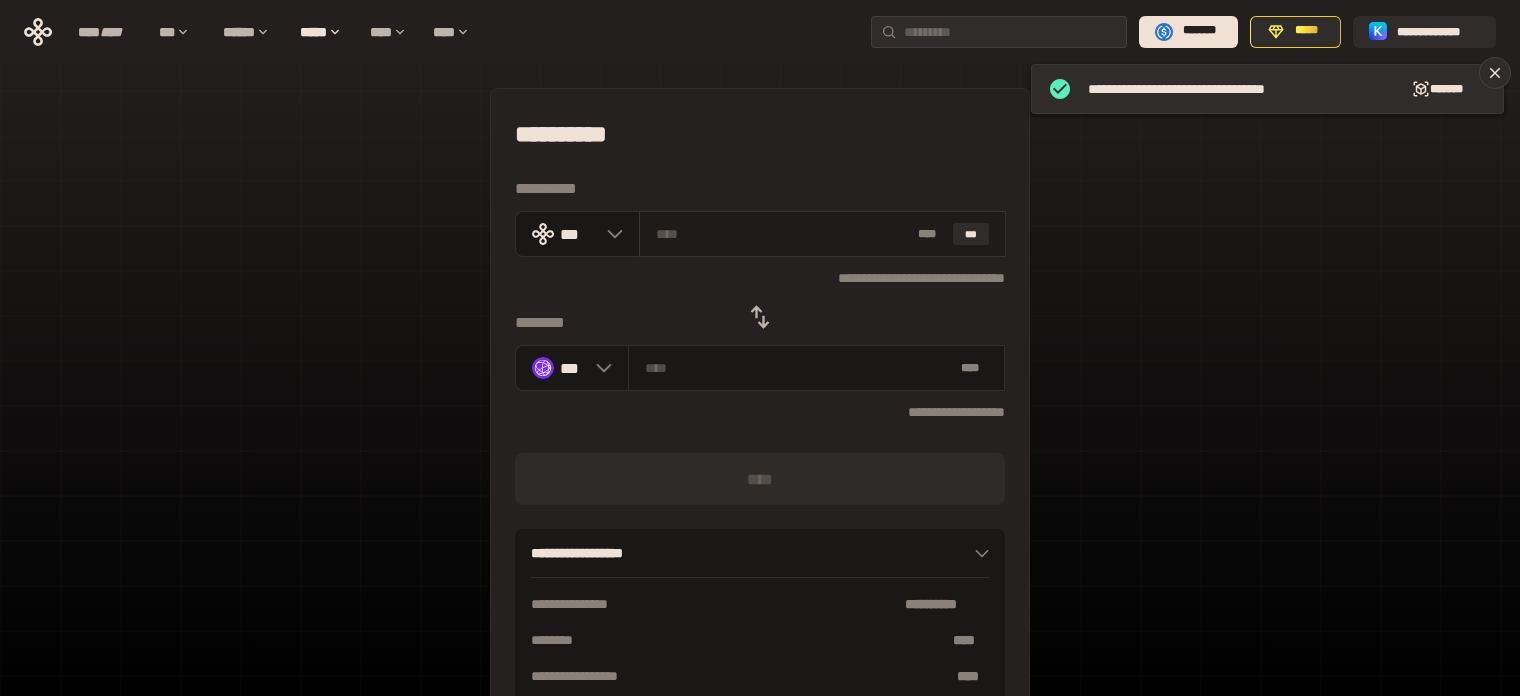 click at bounding box center (783, 234) 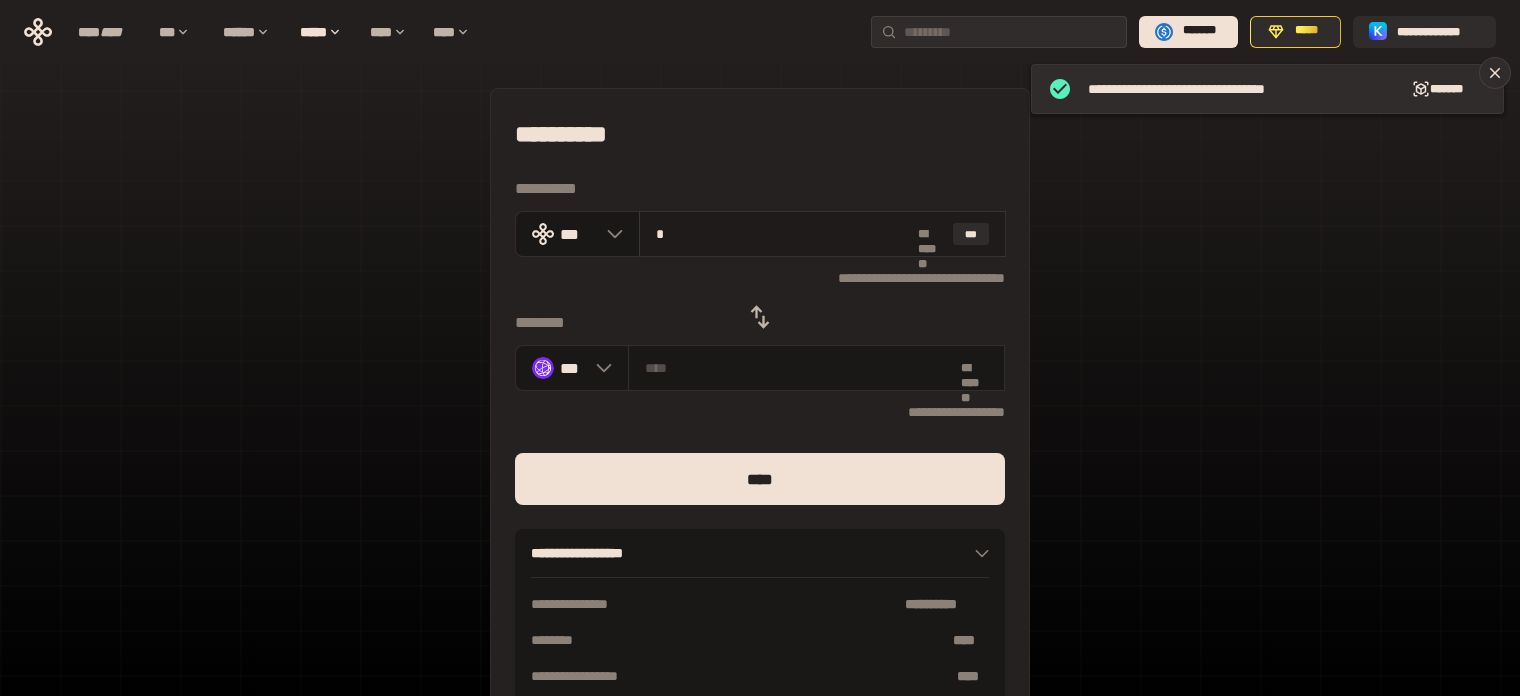 type on "********" 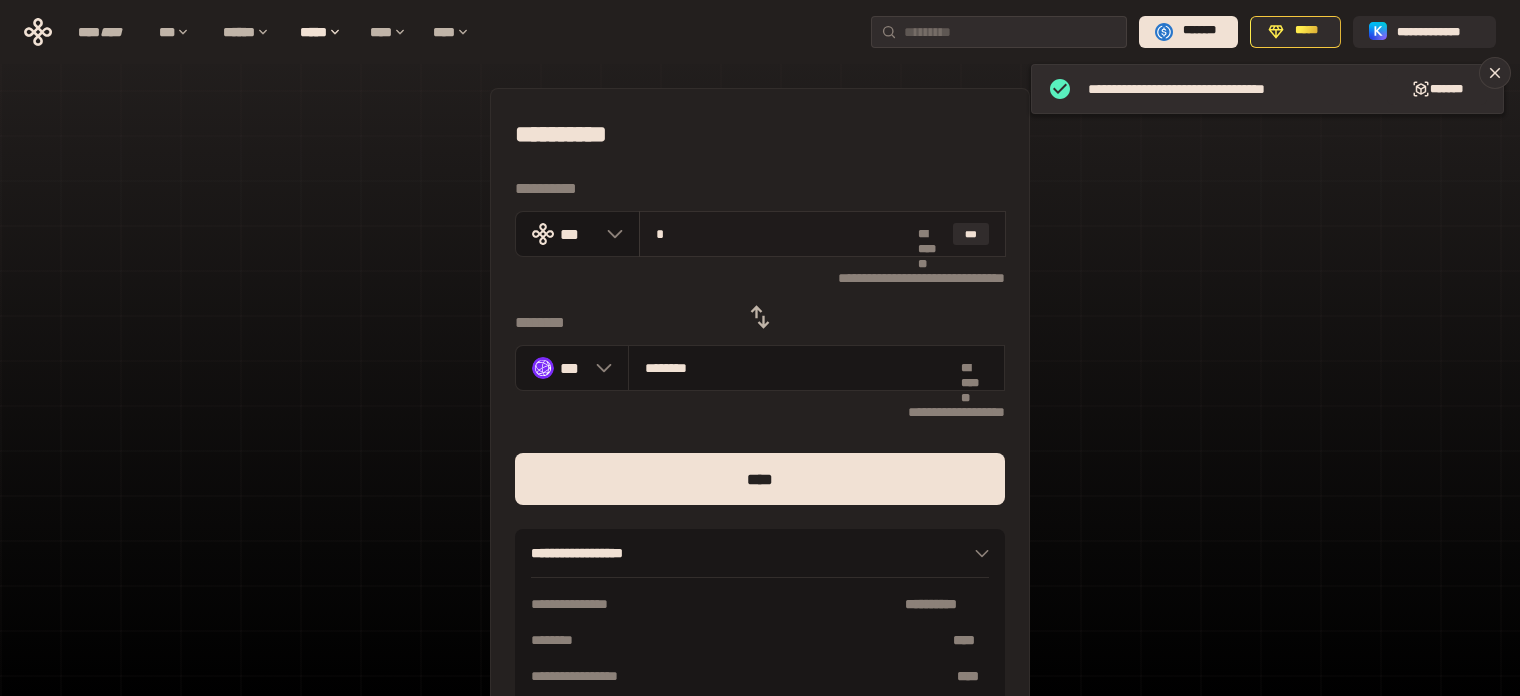 type on "**" 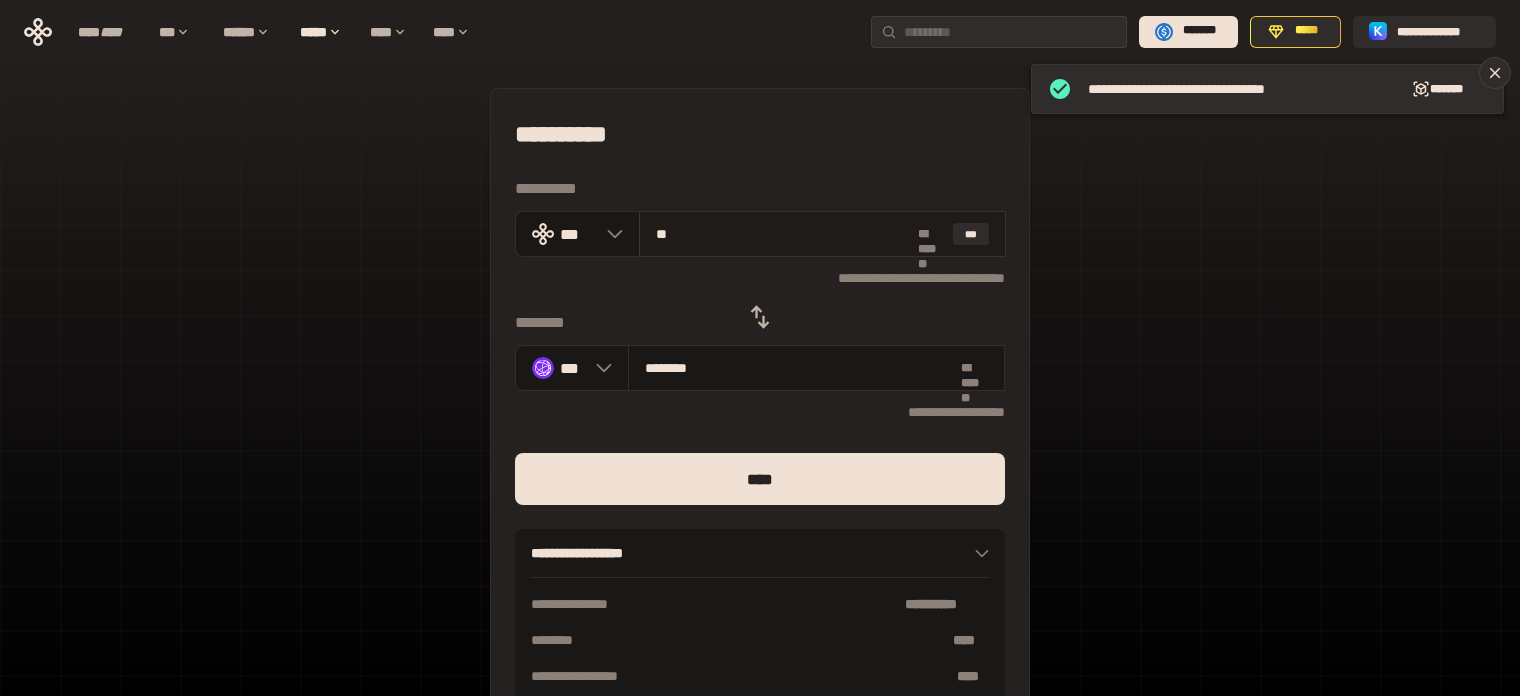type on "********" 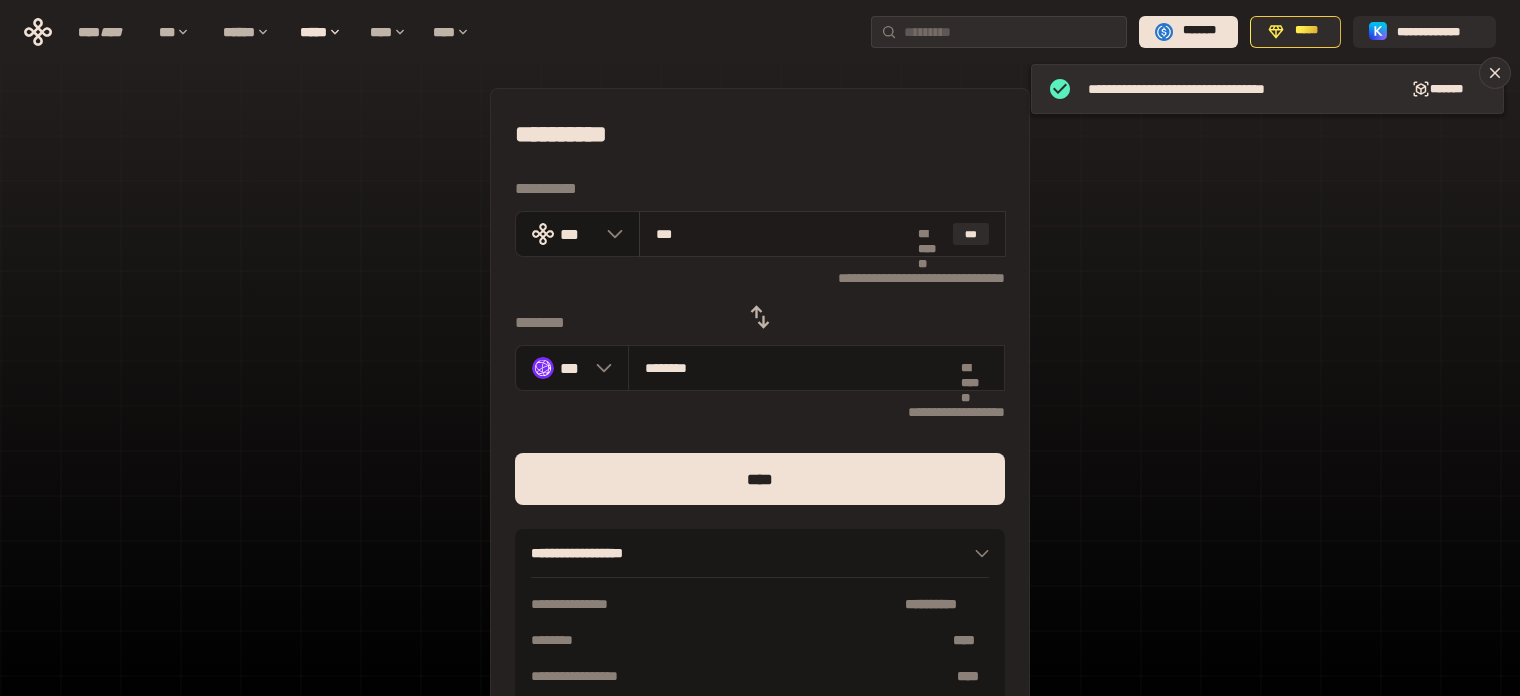 type on "*********" 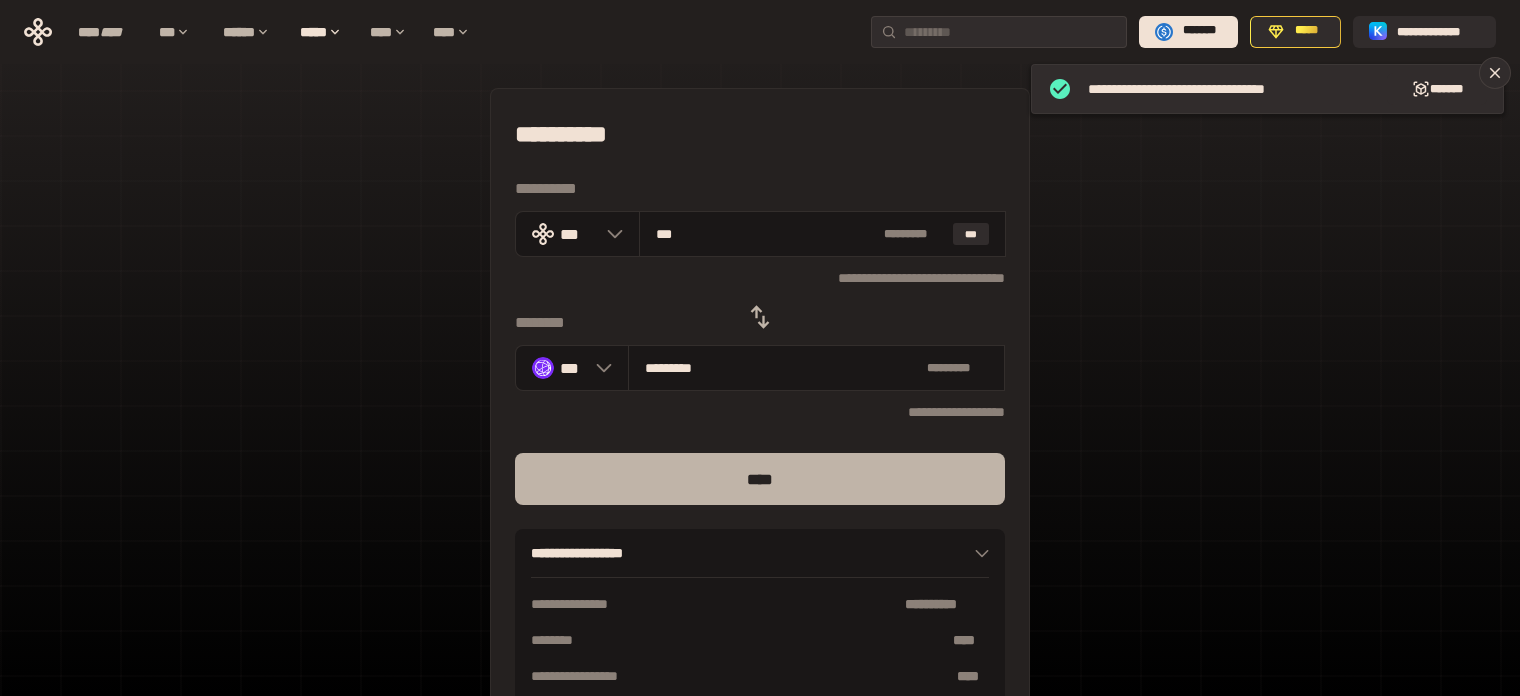 type on "***" 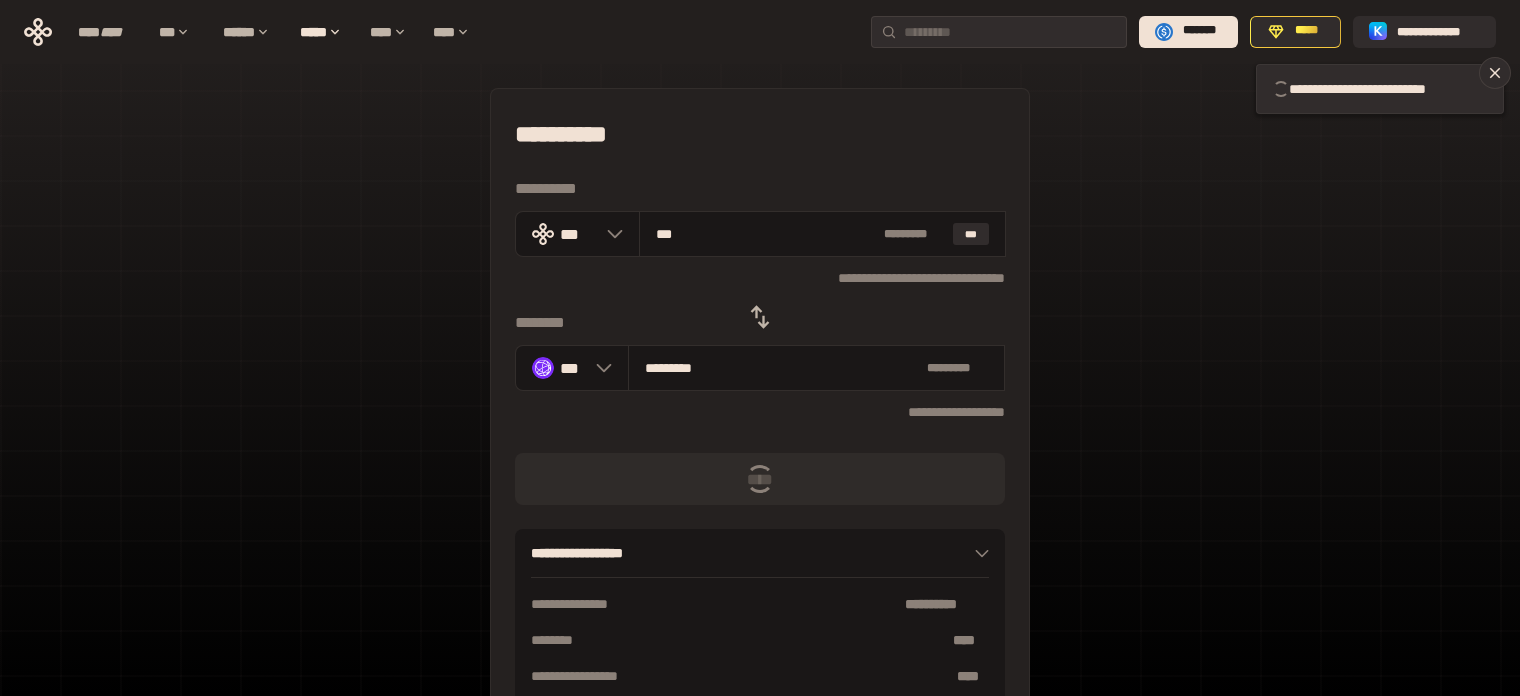 type 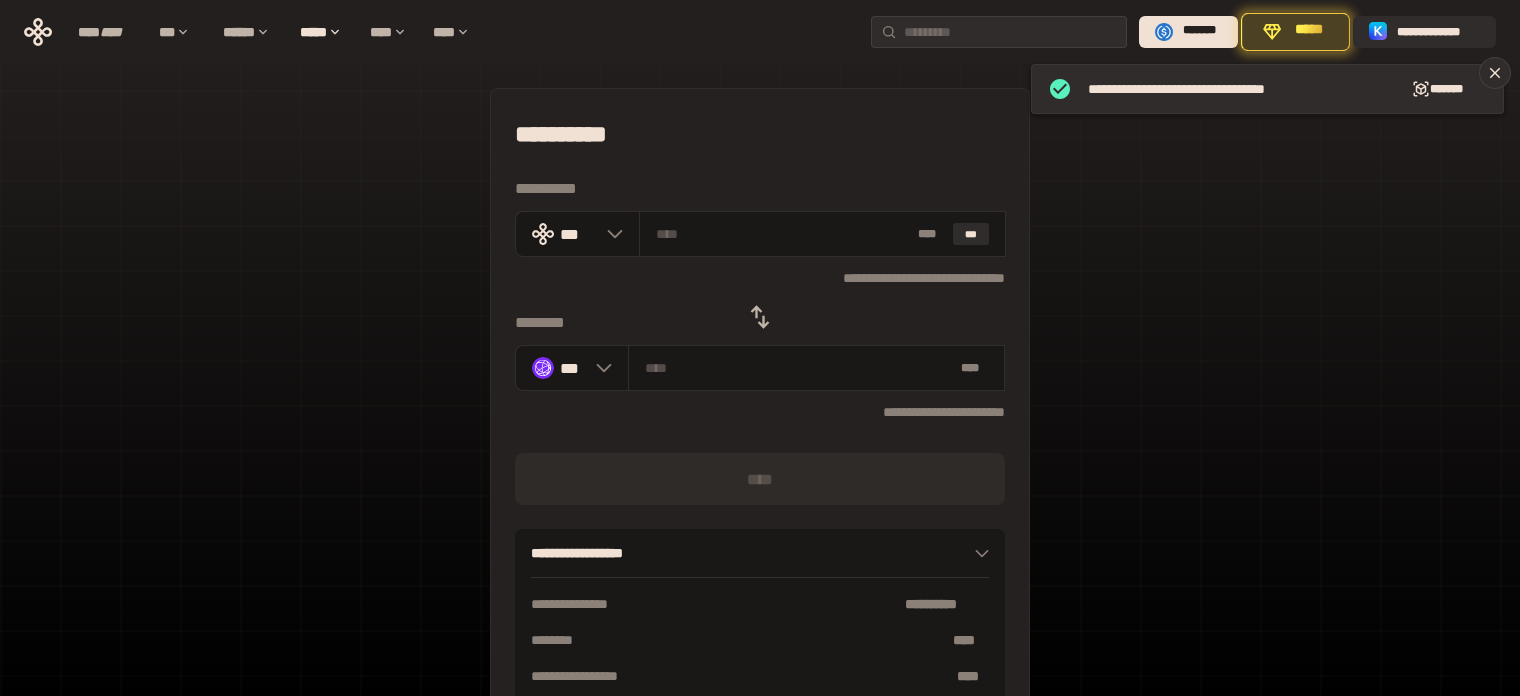 drag, startPoint x: 757, startPoint y: 306, endPoint x: 776, endPoint y: 313, distance: 20.248457 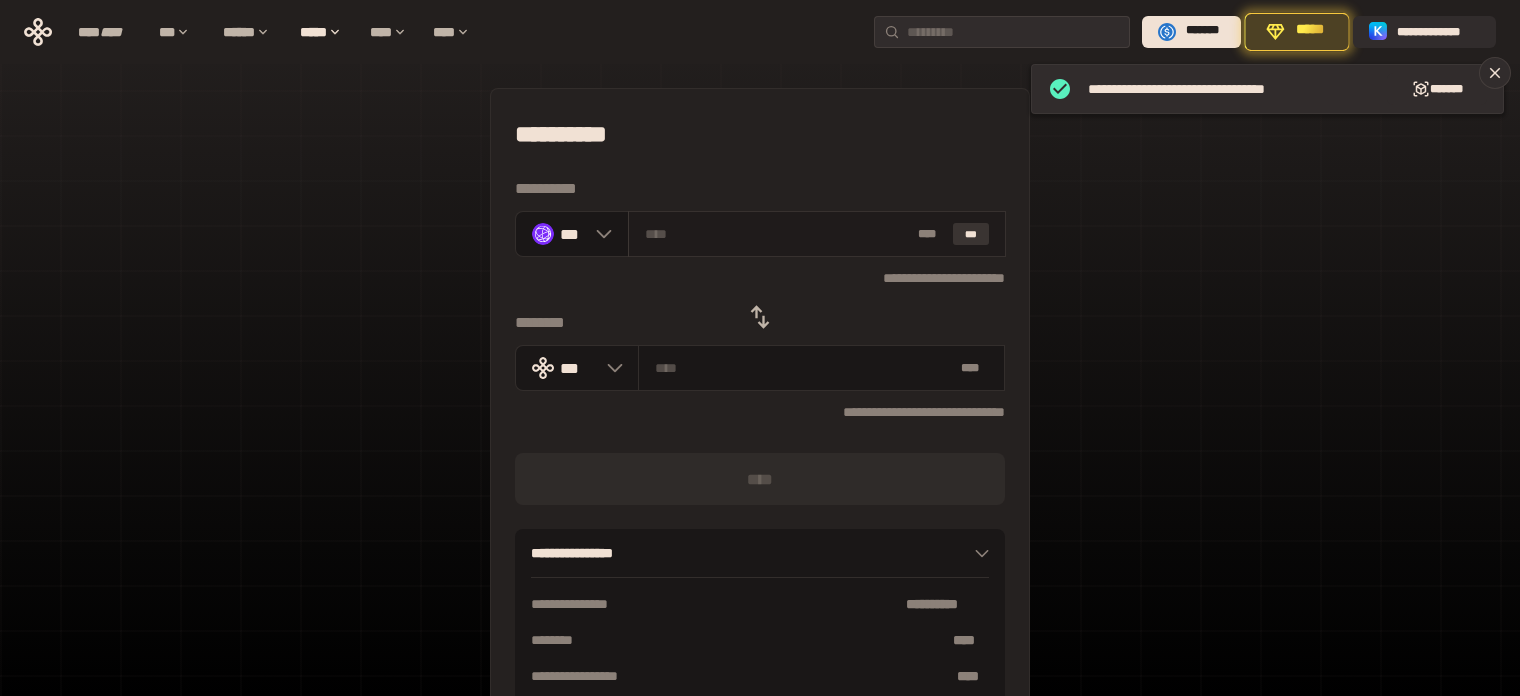 click on "***" at bounding box center (971, 234) 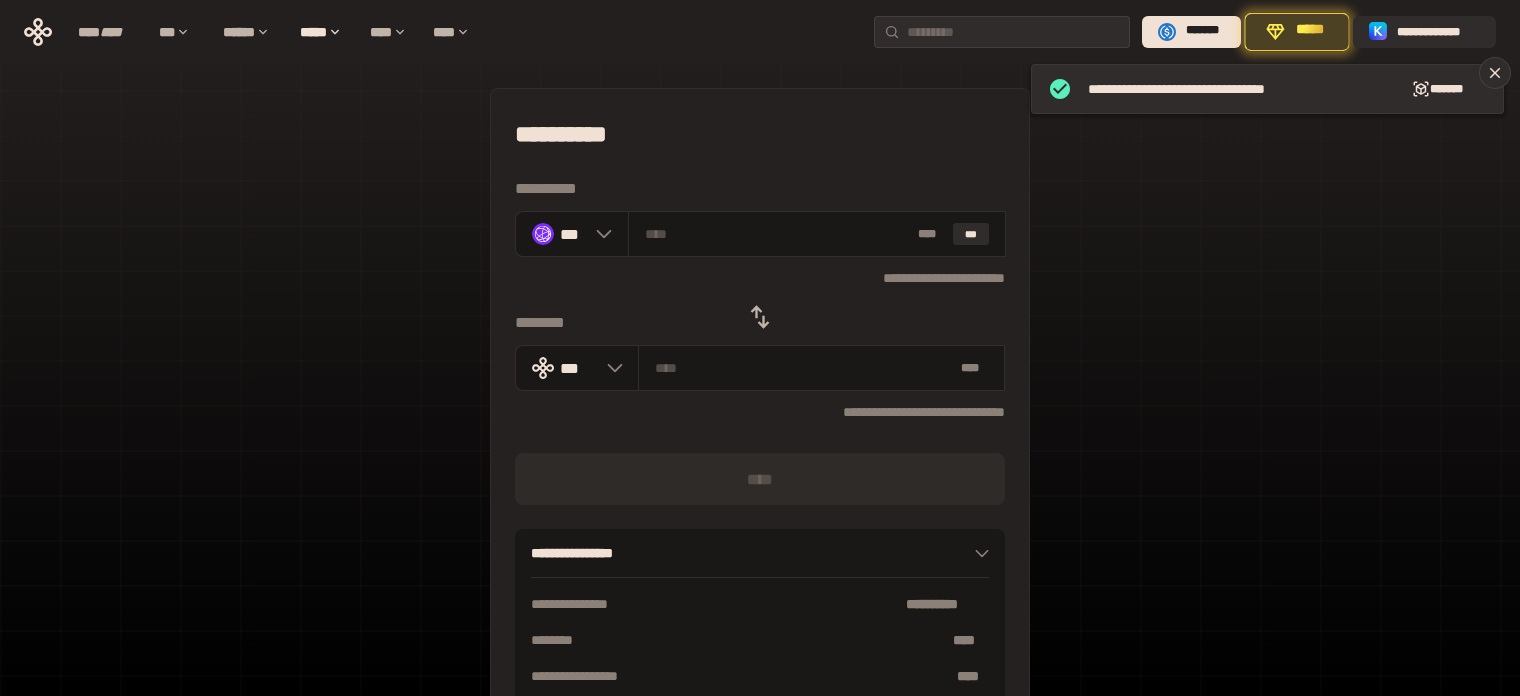 type on "*********" 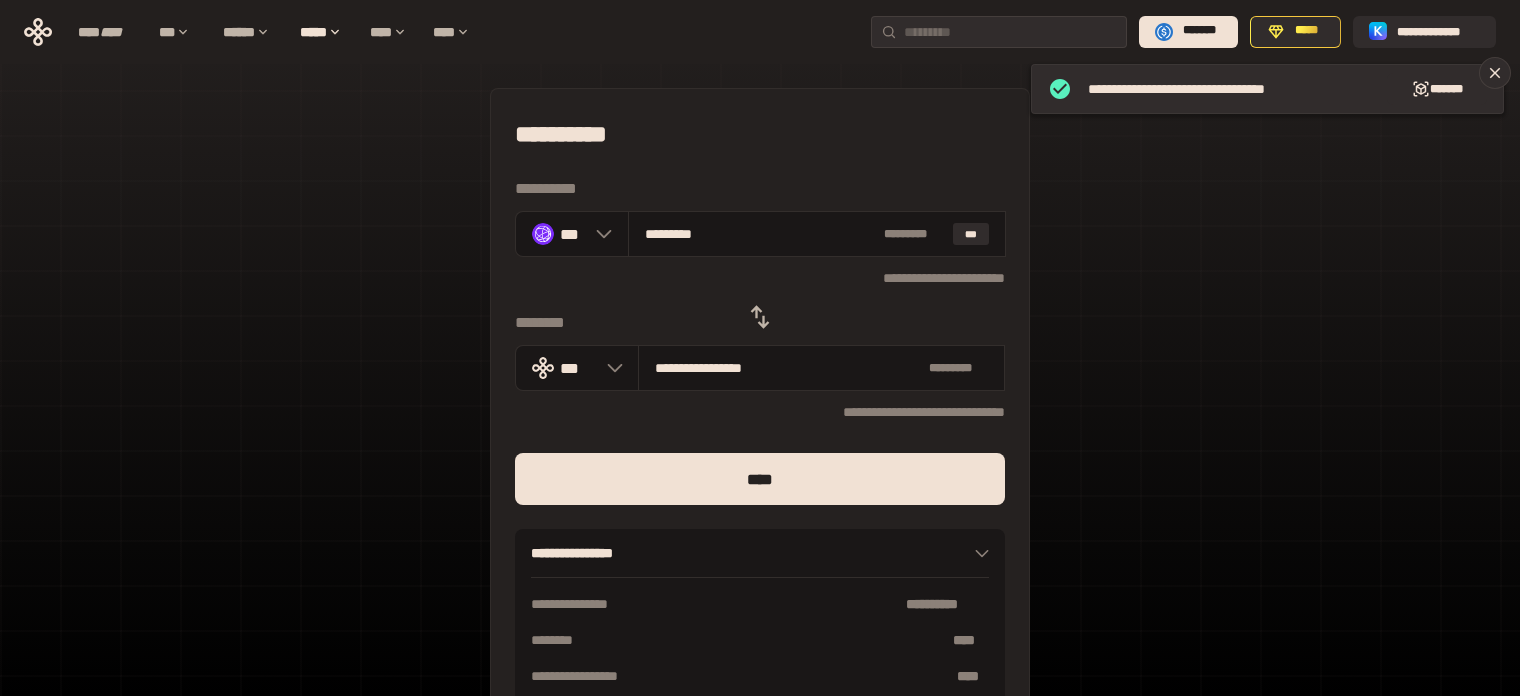 drag, startPoint x: 932, startPoint y: 489, endPoint x: 1111, endPoint y: 496, distance: 179.13683 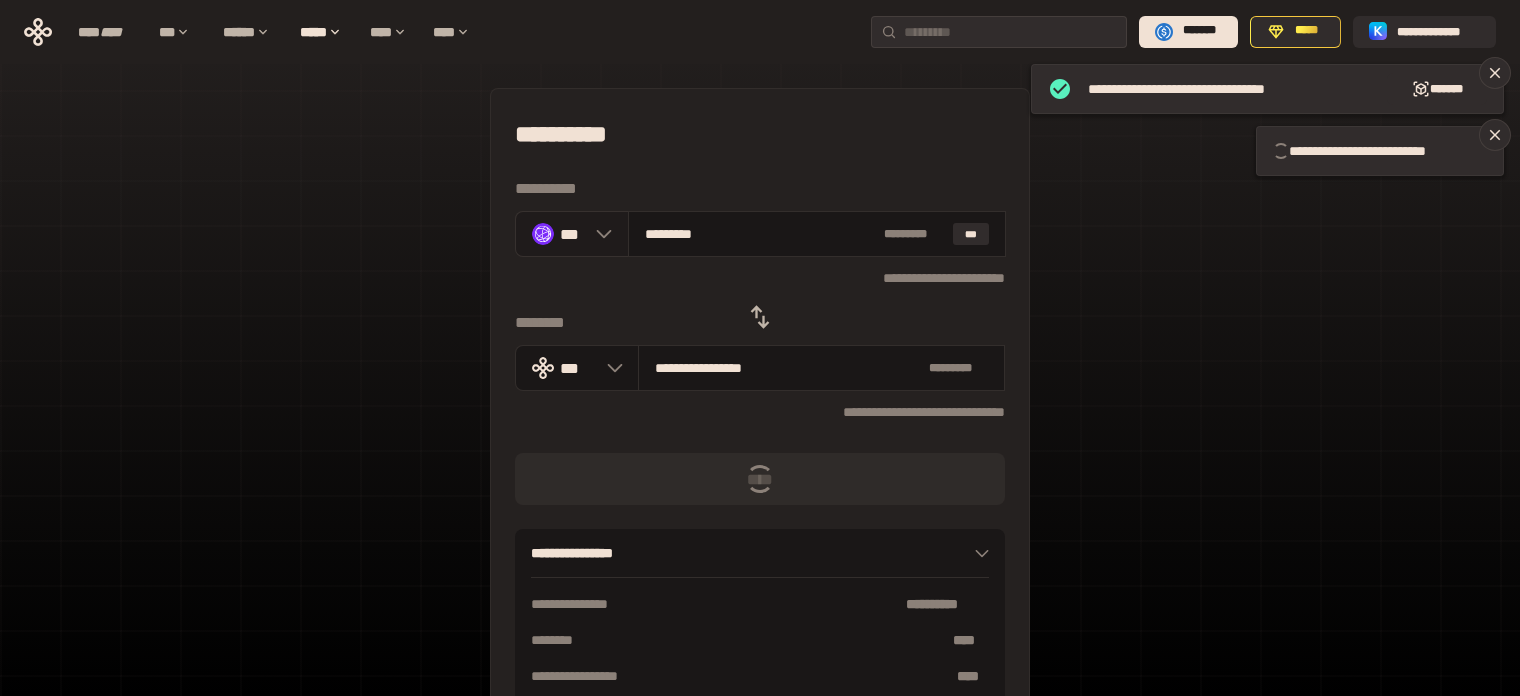 click on "***" at bounding box center (573, 233) 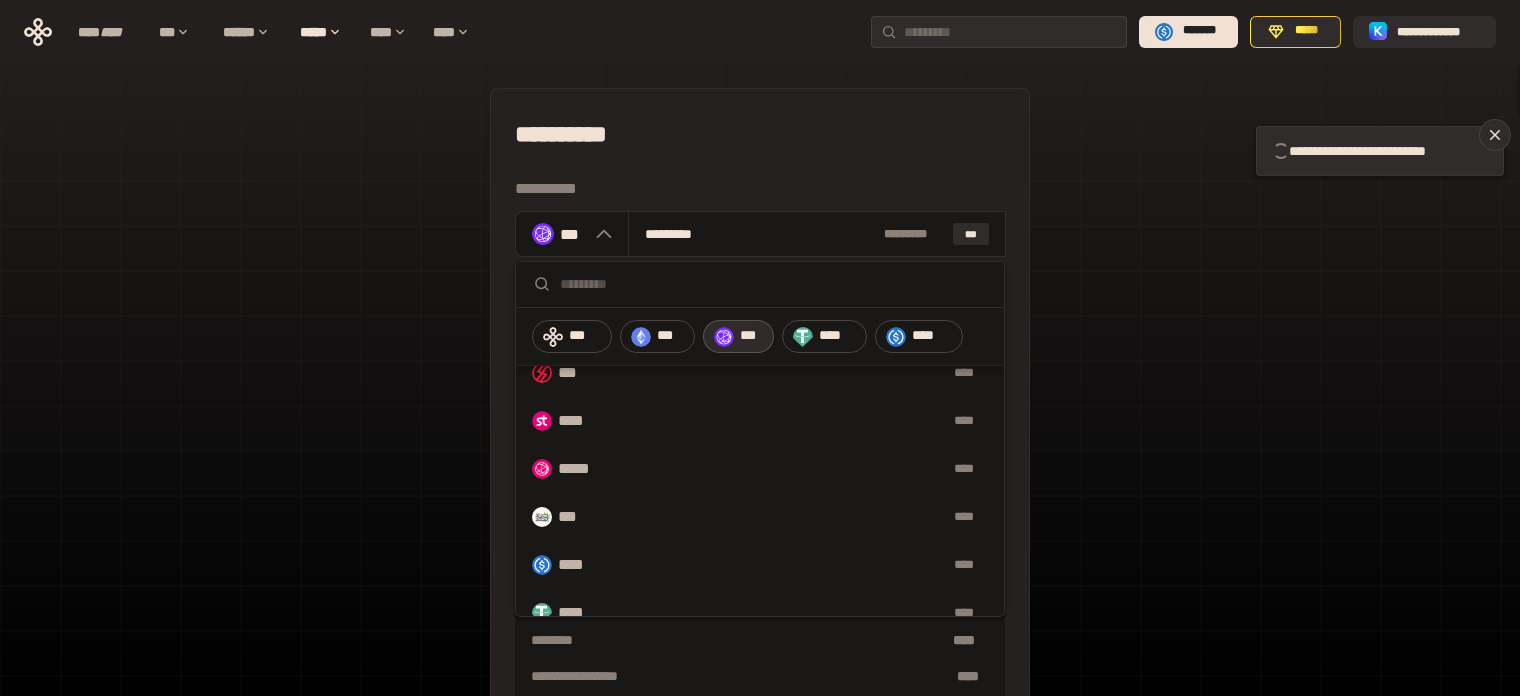 scroll, scrollTop: 1060, scrollLeft: 0, axis: vertical 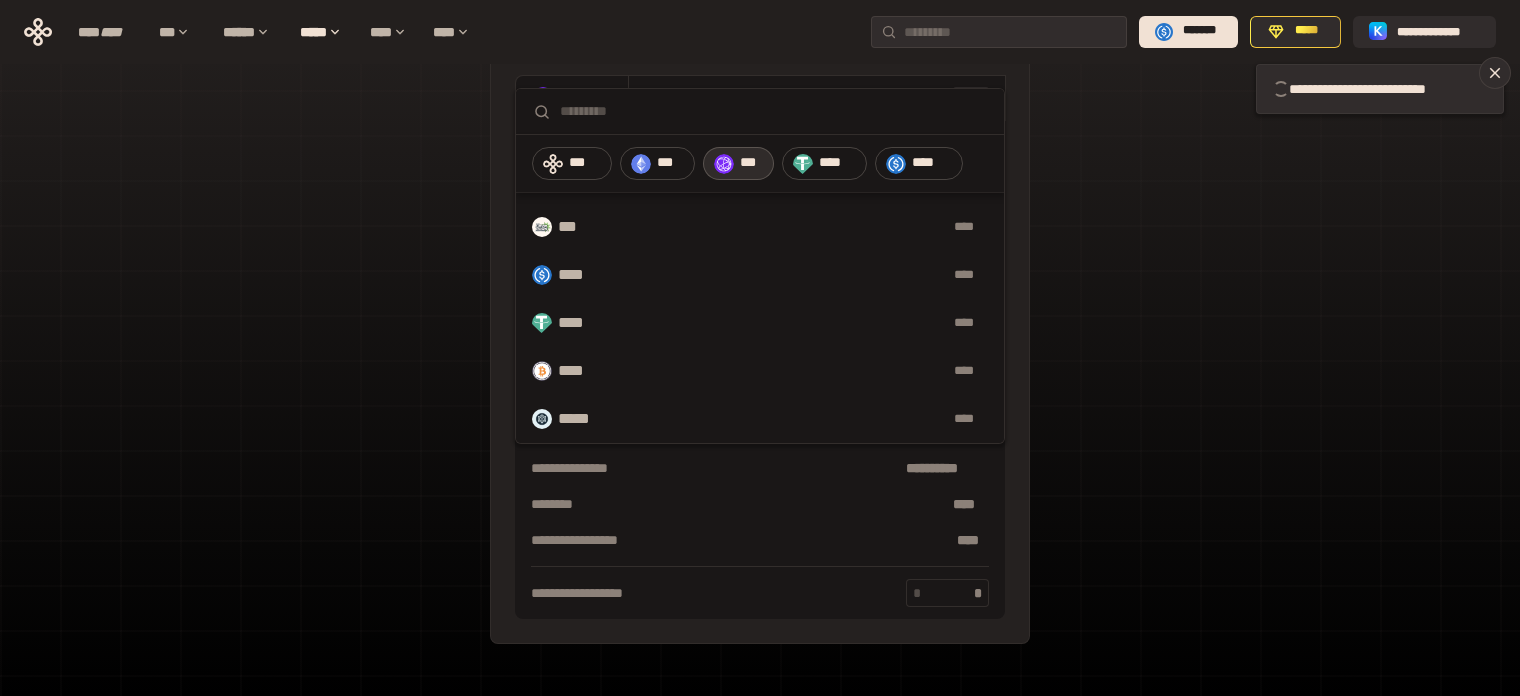 type 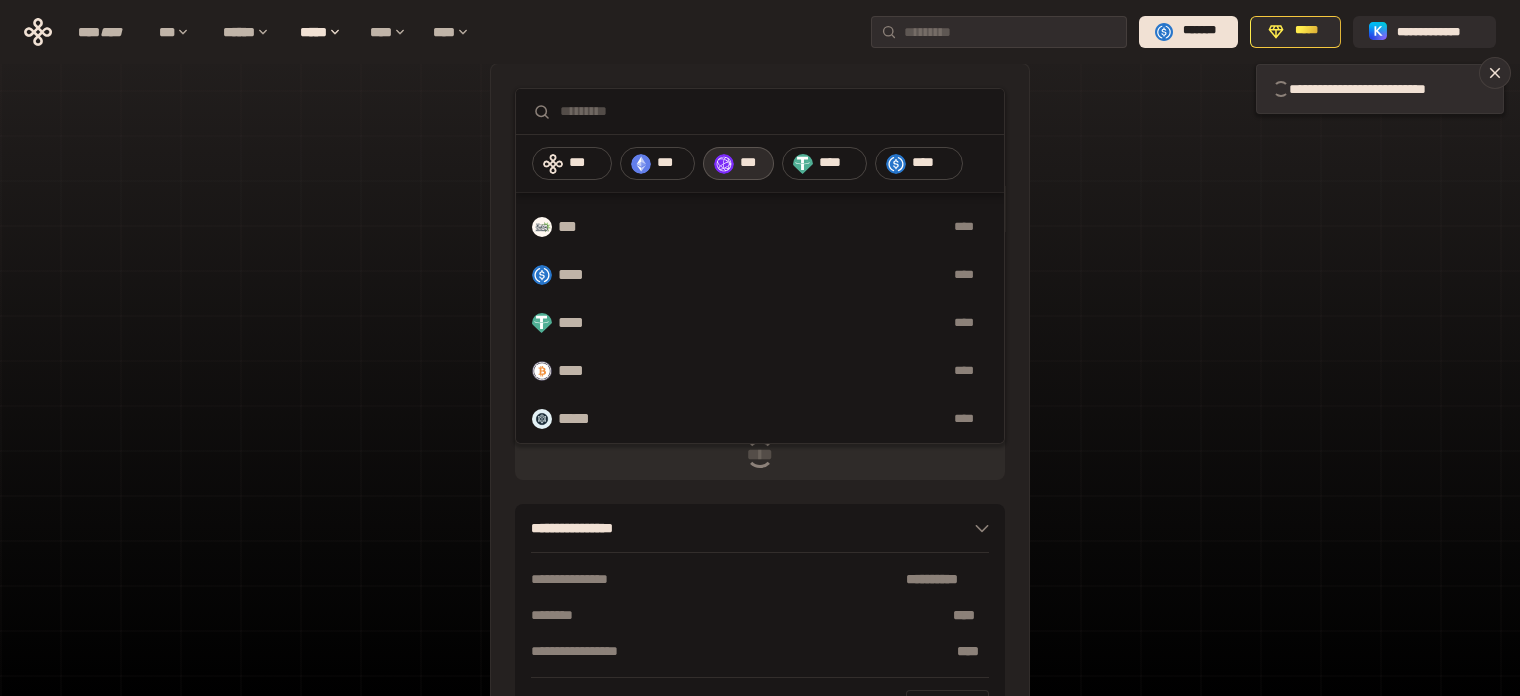 scroll, scrollTop: 0, scrollLeft: 0, axis: both 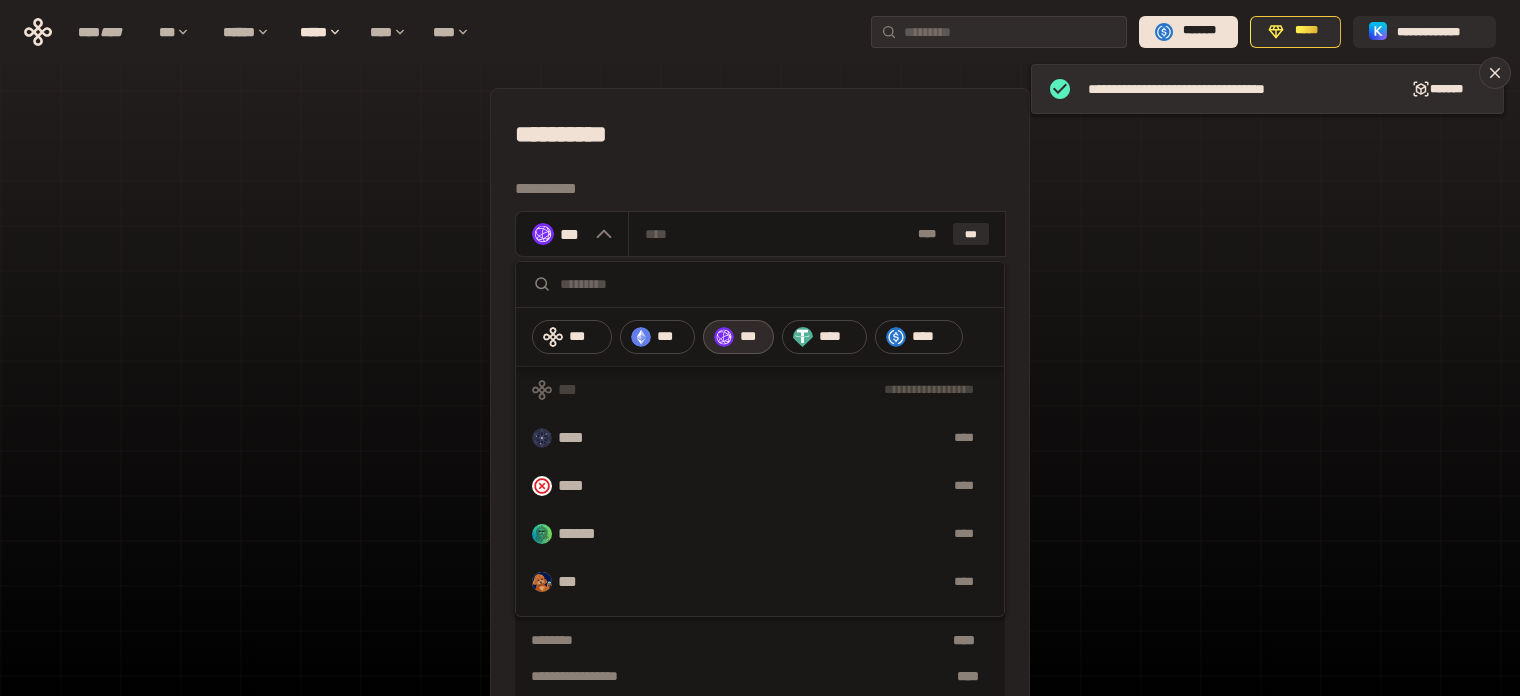 click on "**********" at bounding box center [760, 134] 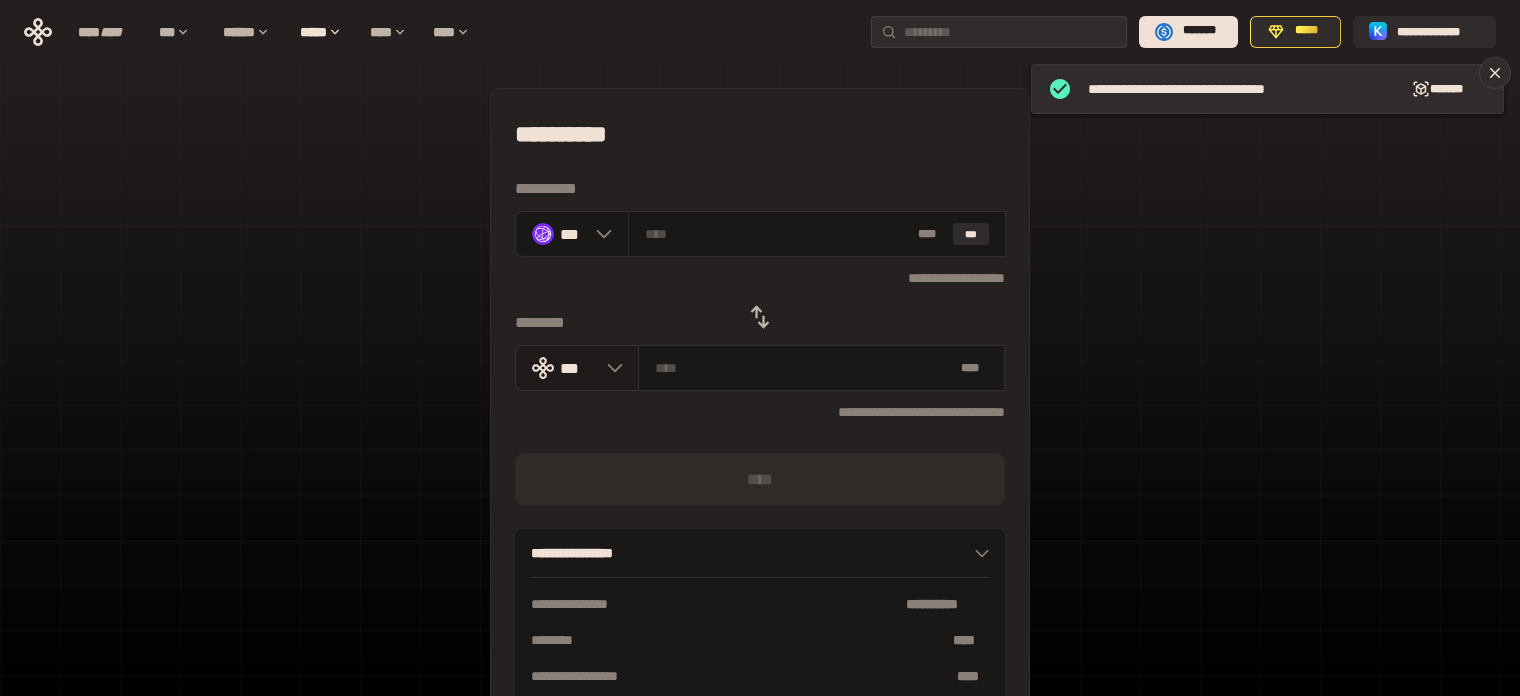 click 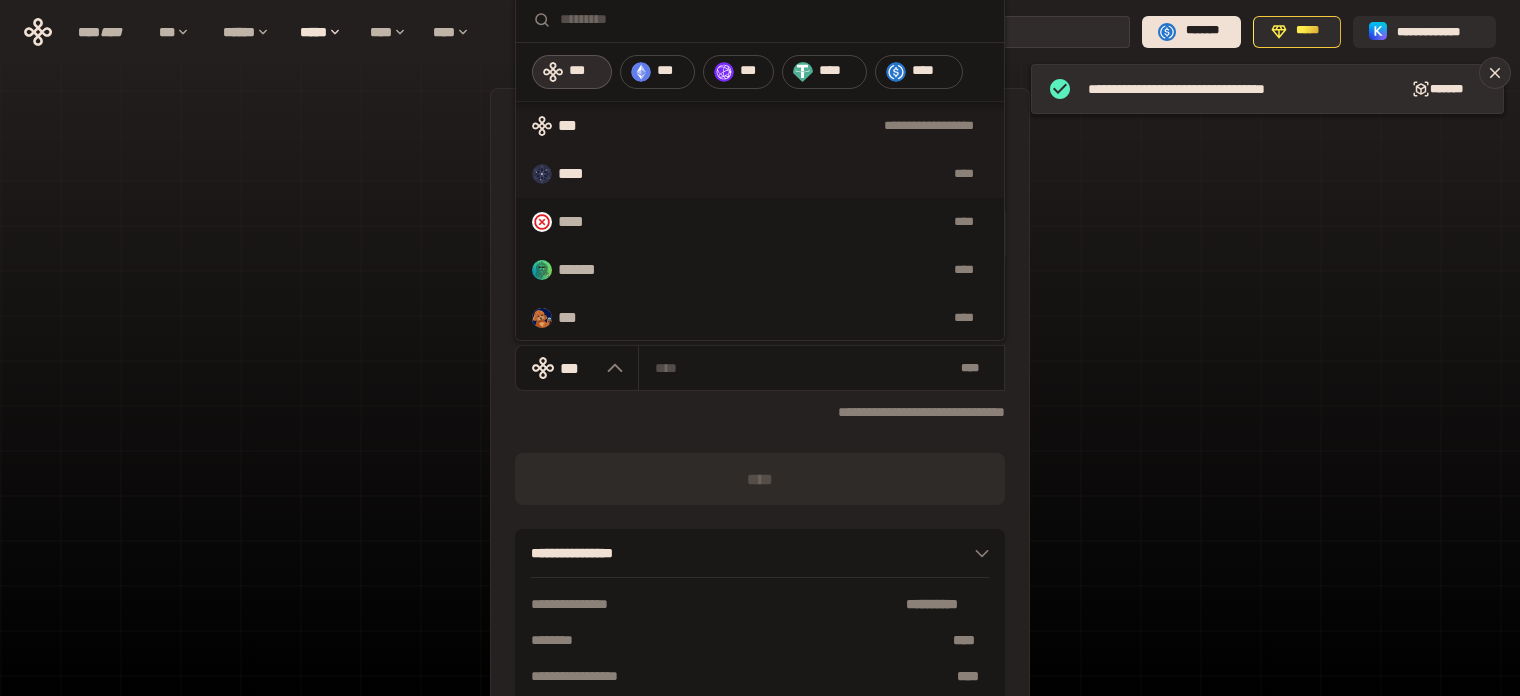 click on "****" at bounding box center (801, 174) 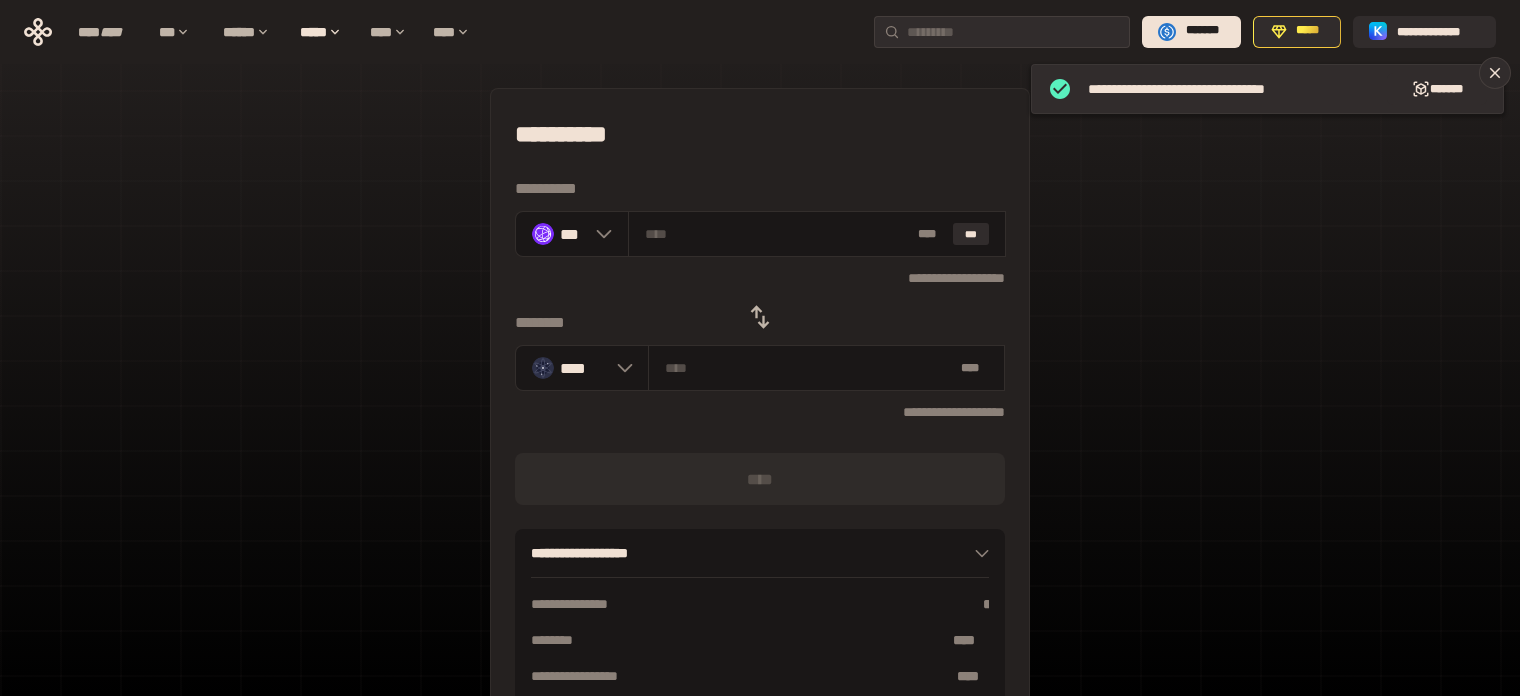 click 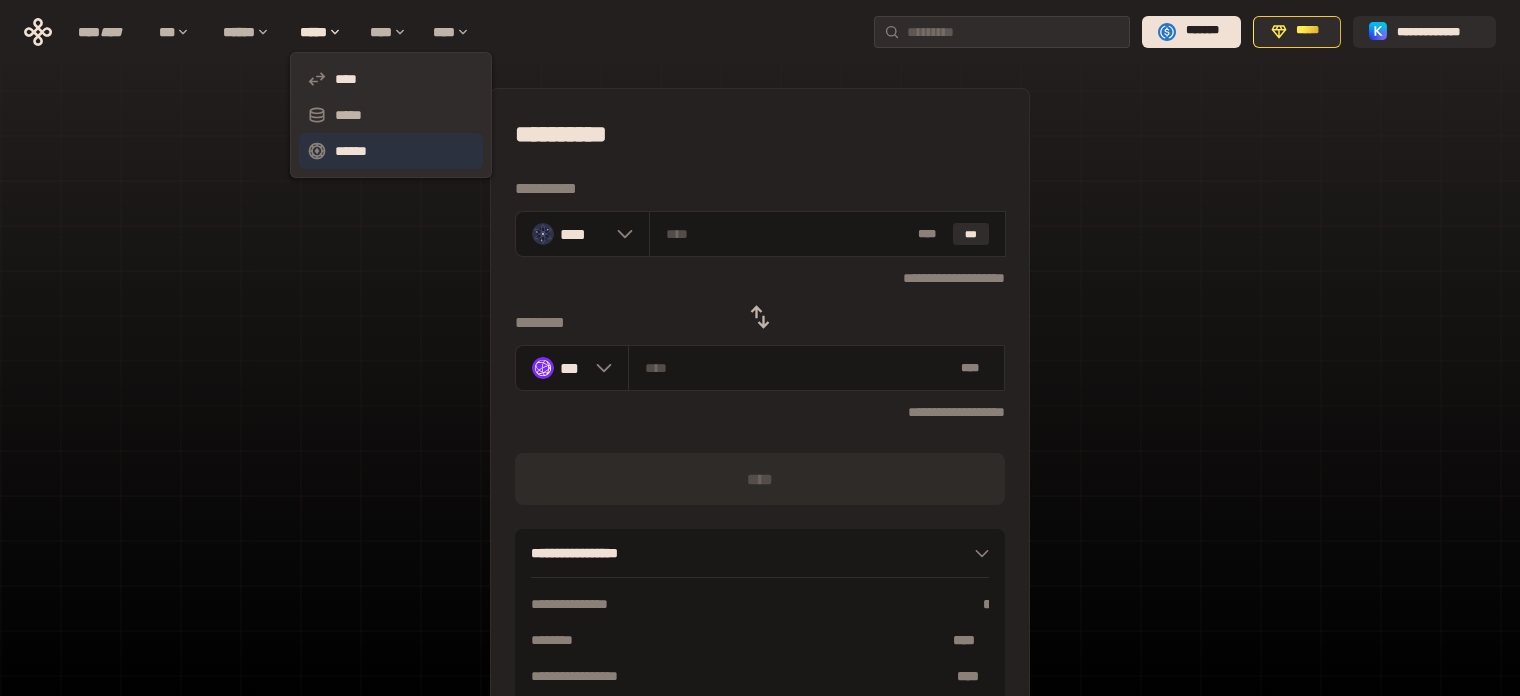 click on "******" at bounding box center [391, 151] 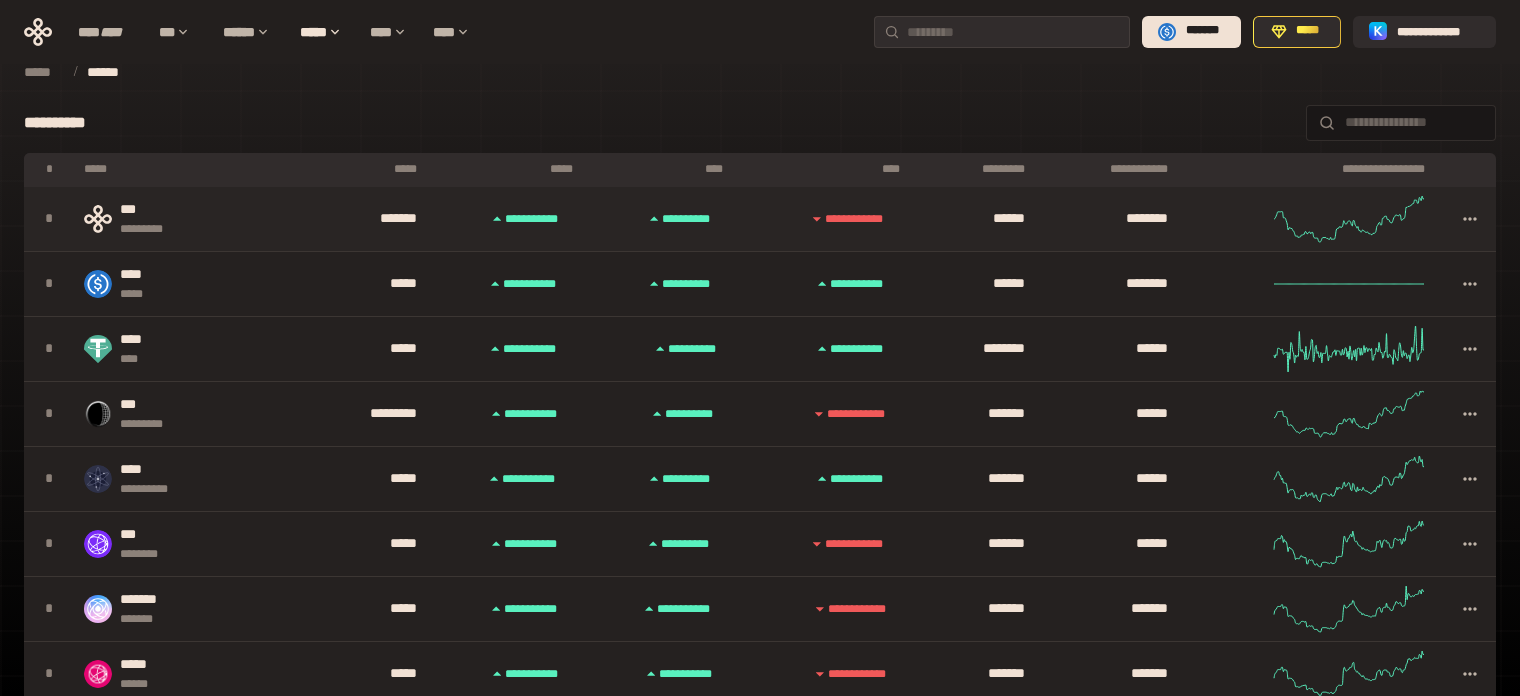 click on "***** * *****" at bounding box center [857, 219] 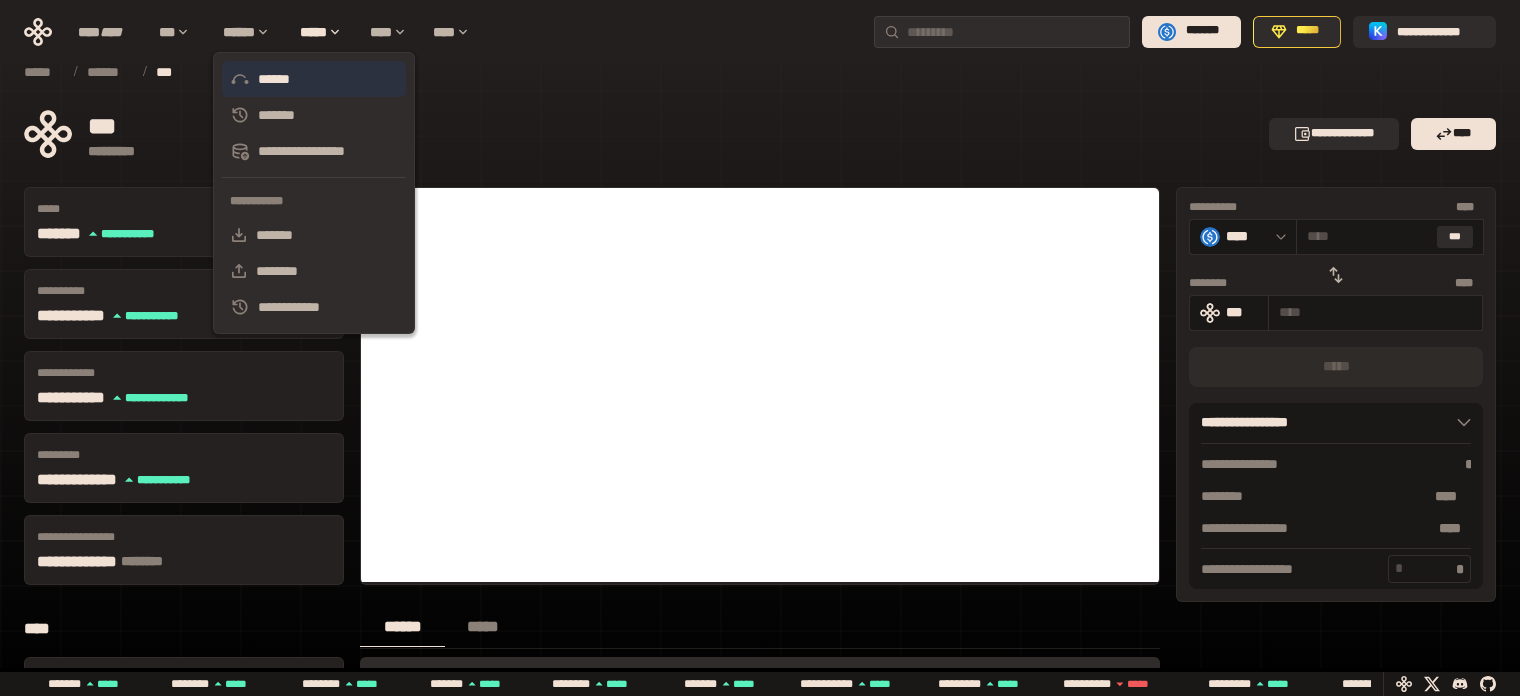 click on "******" at bounding box center [314, 79] 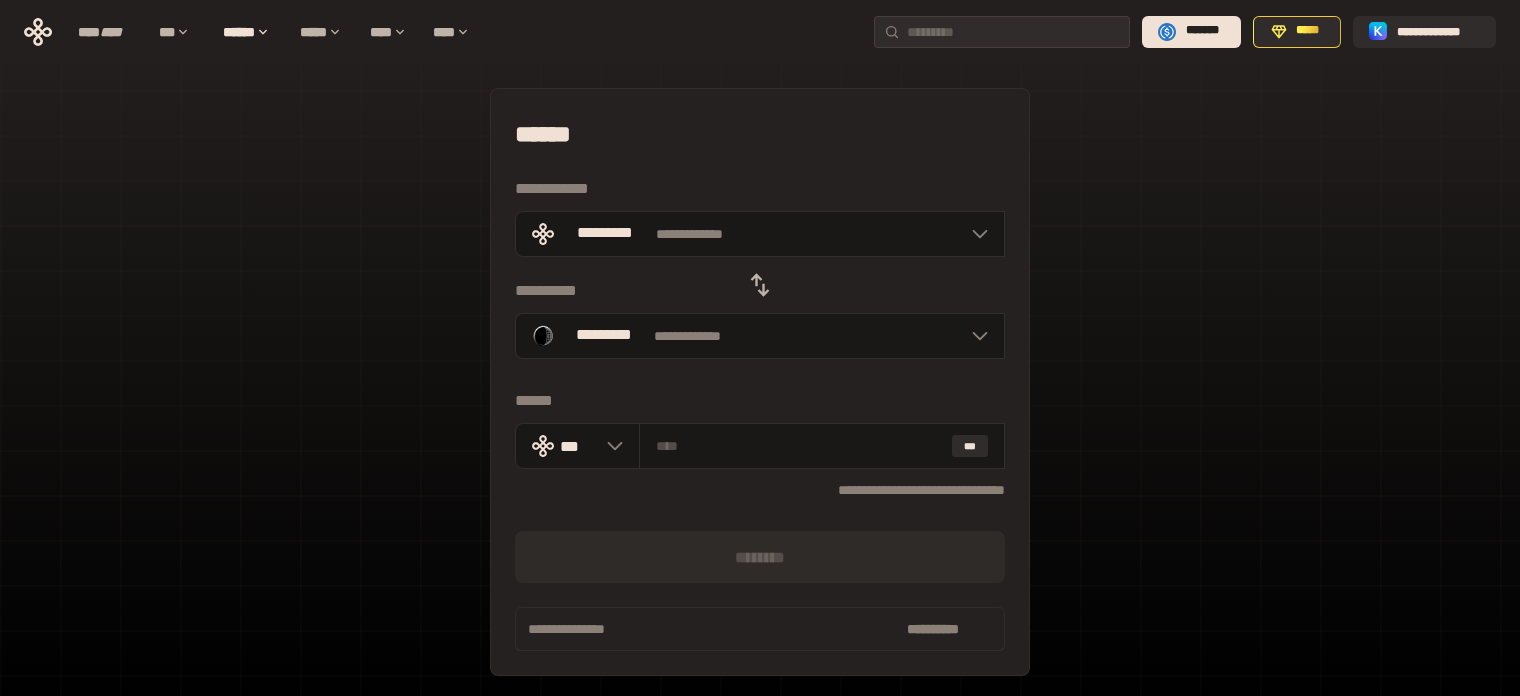 click on "**********" at bounding box center (760, 382) 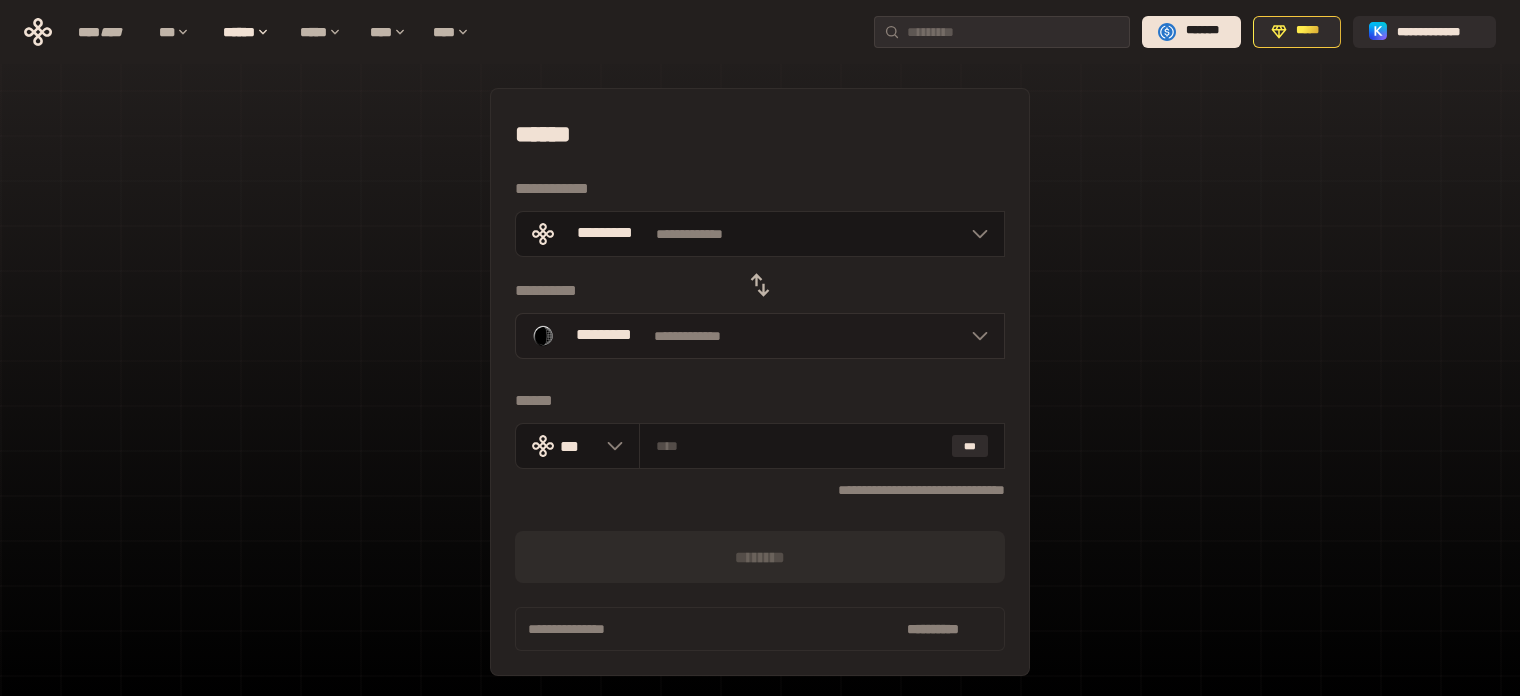 click on "**********" at bounding box center [760, 336] 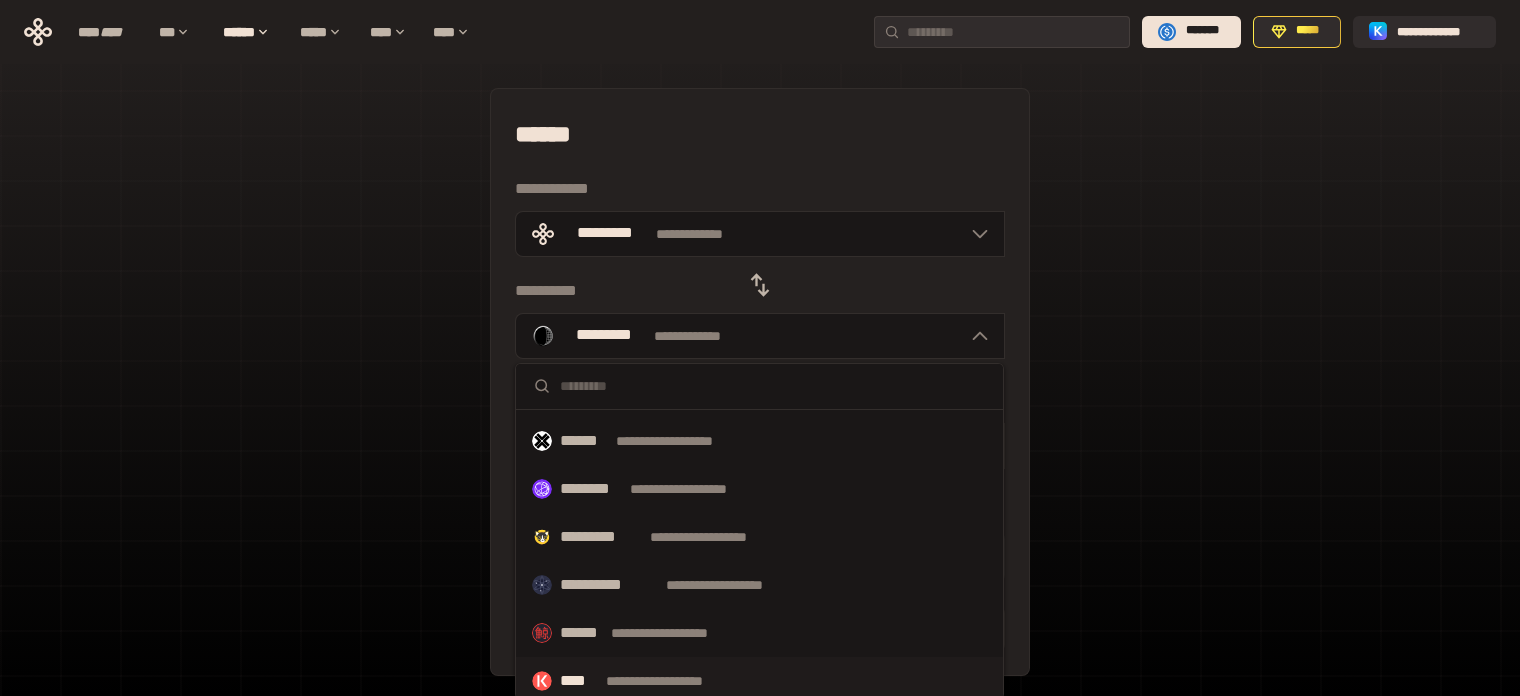 scroll, scrollTop: 854, scrollLeft: 0, axis: vertical 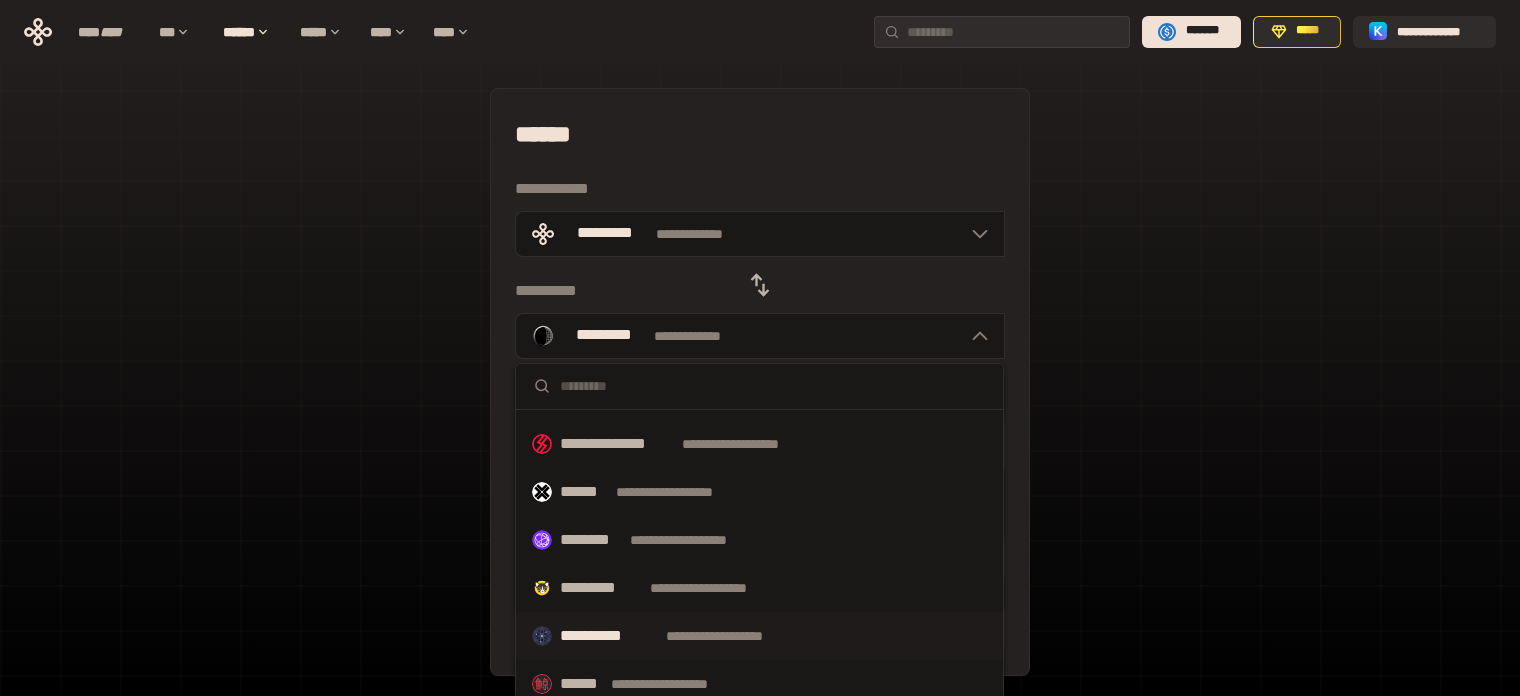 click on "**********" at bounding box center (759, 636) 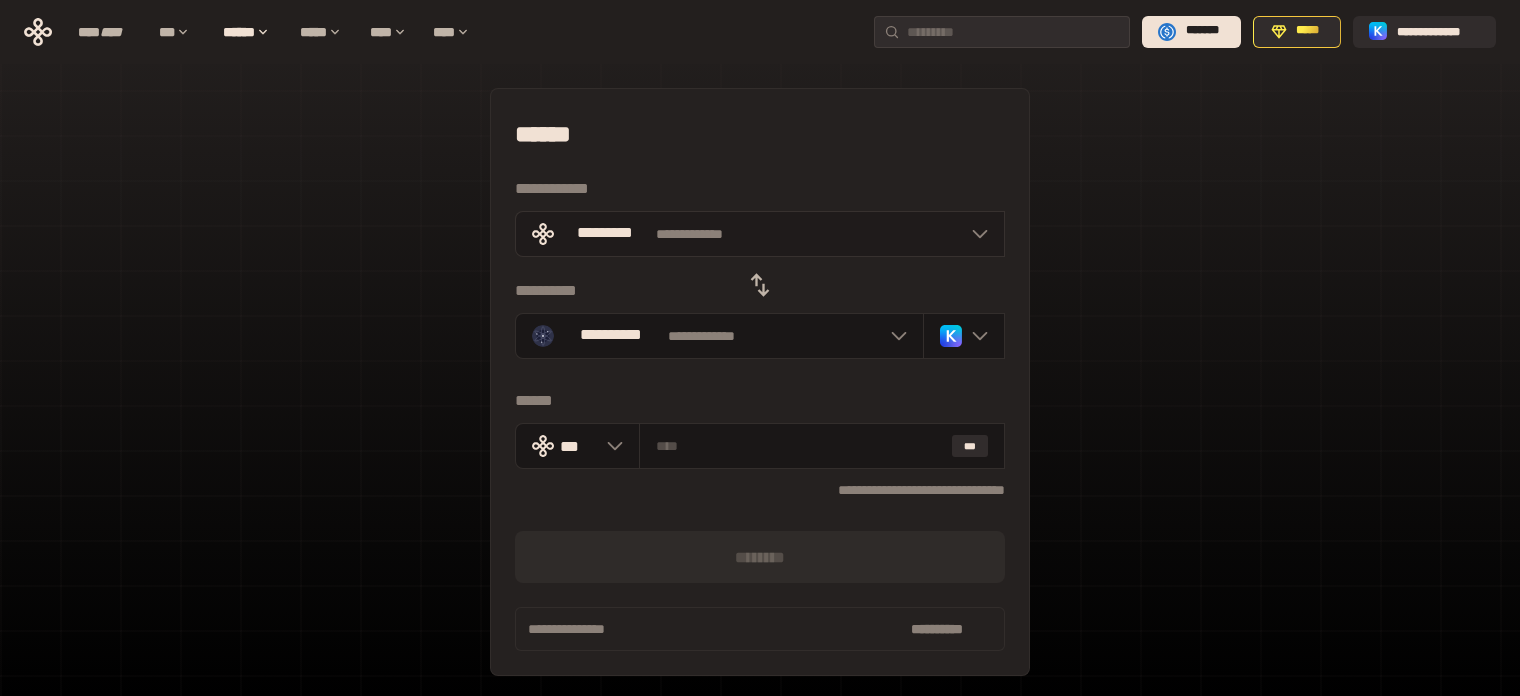 click on "**********" at bounding box center [760, 234] 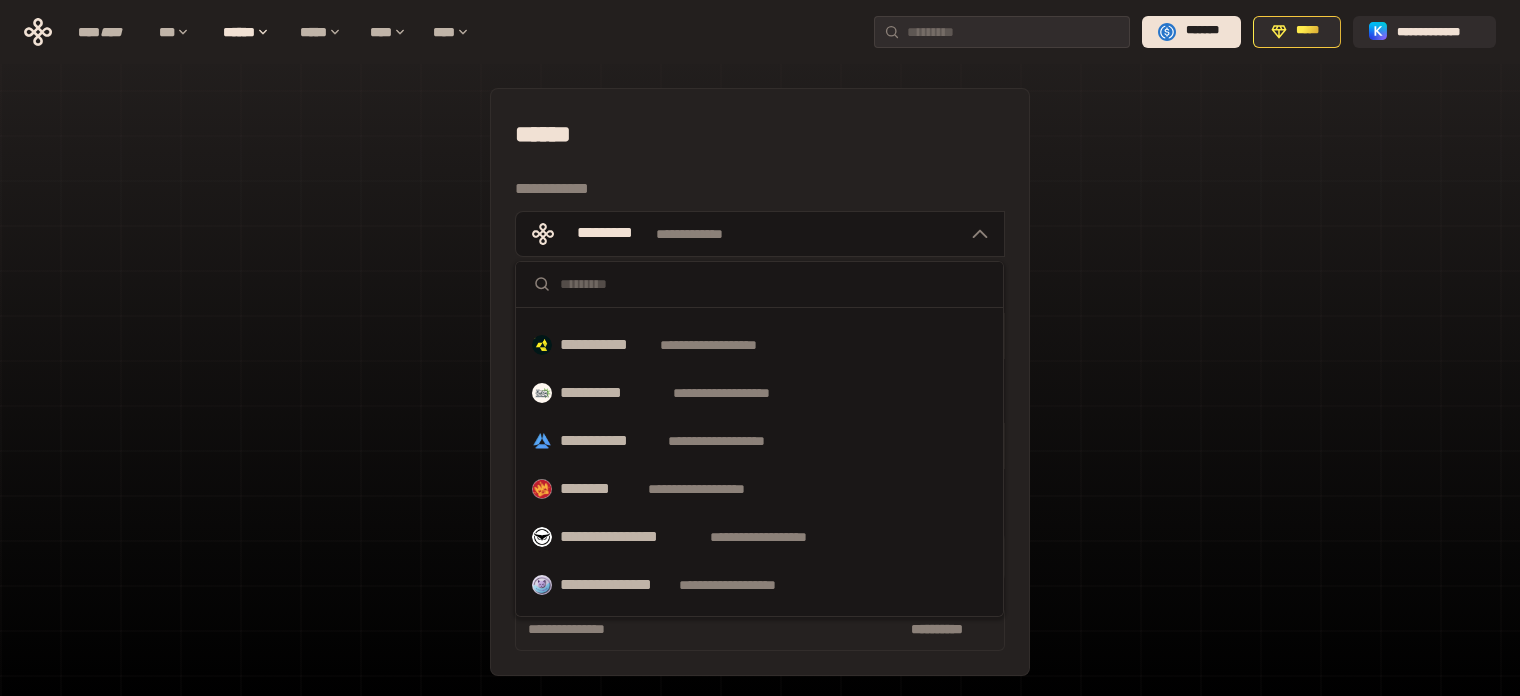 scroll, scrollTop: 336, scrollLeft: 0, axis: vertical 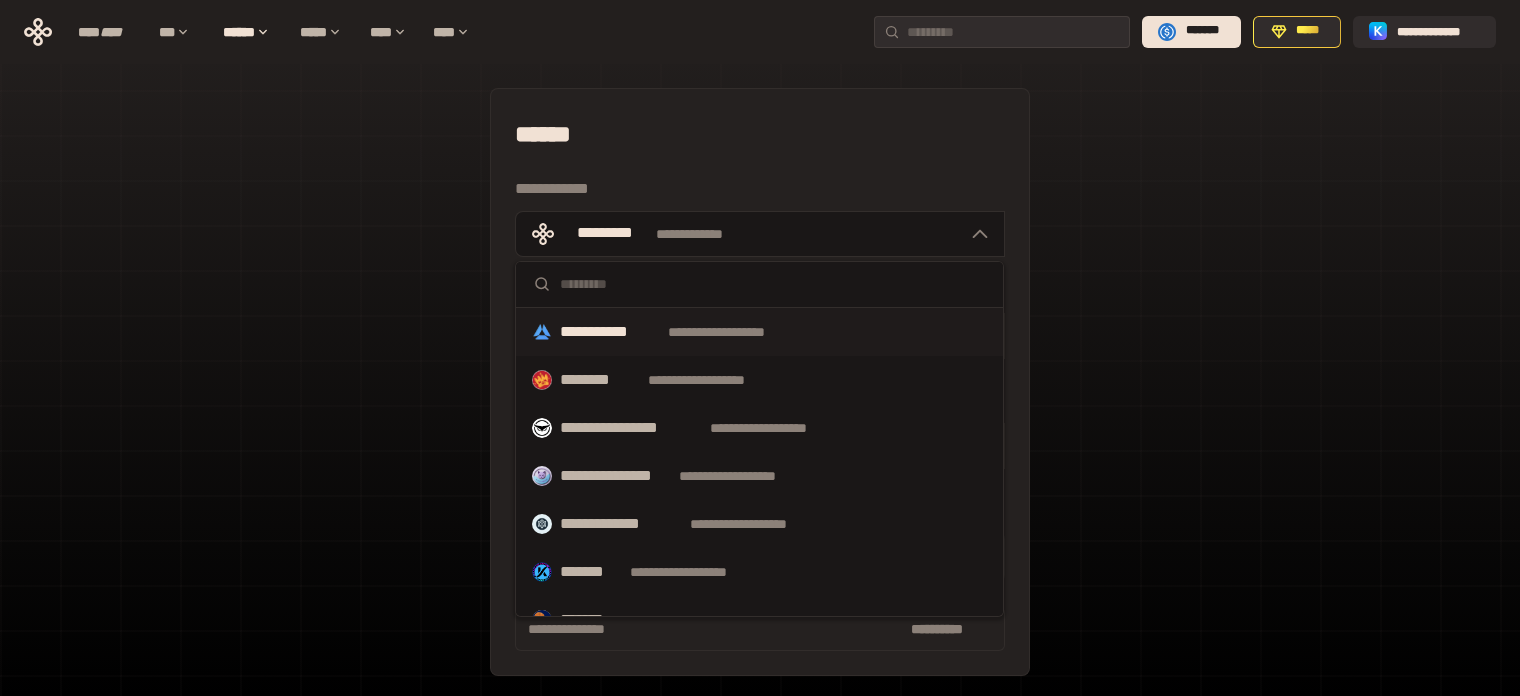 click on "**********" at bounding box center (735, 332) 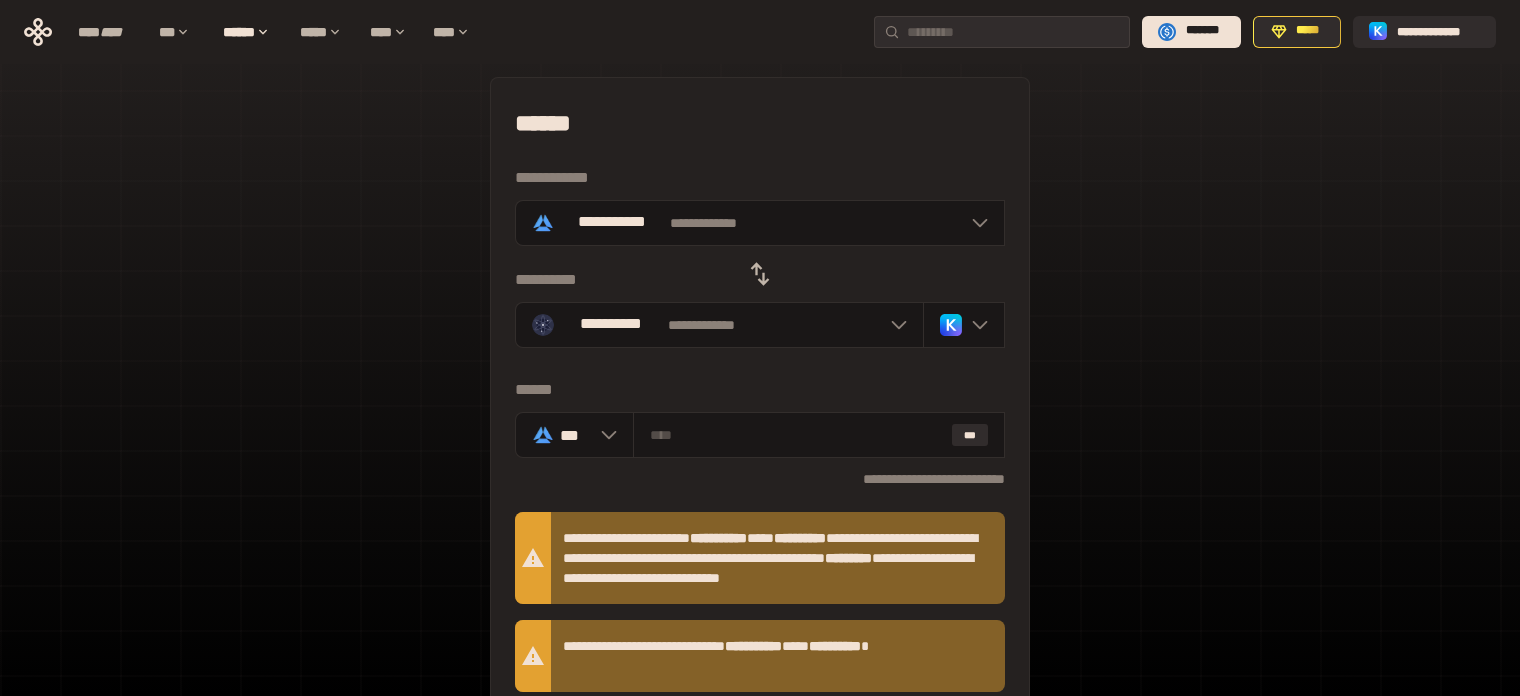 scroll, scrollTop: 0, scrollLeft: 0, axis: both 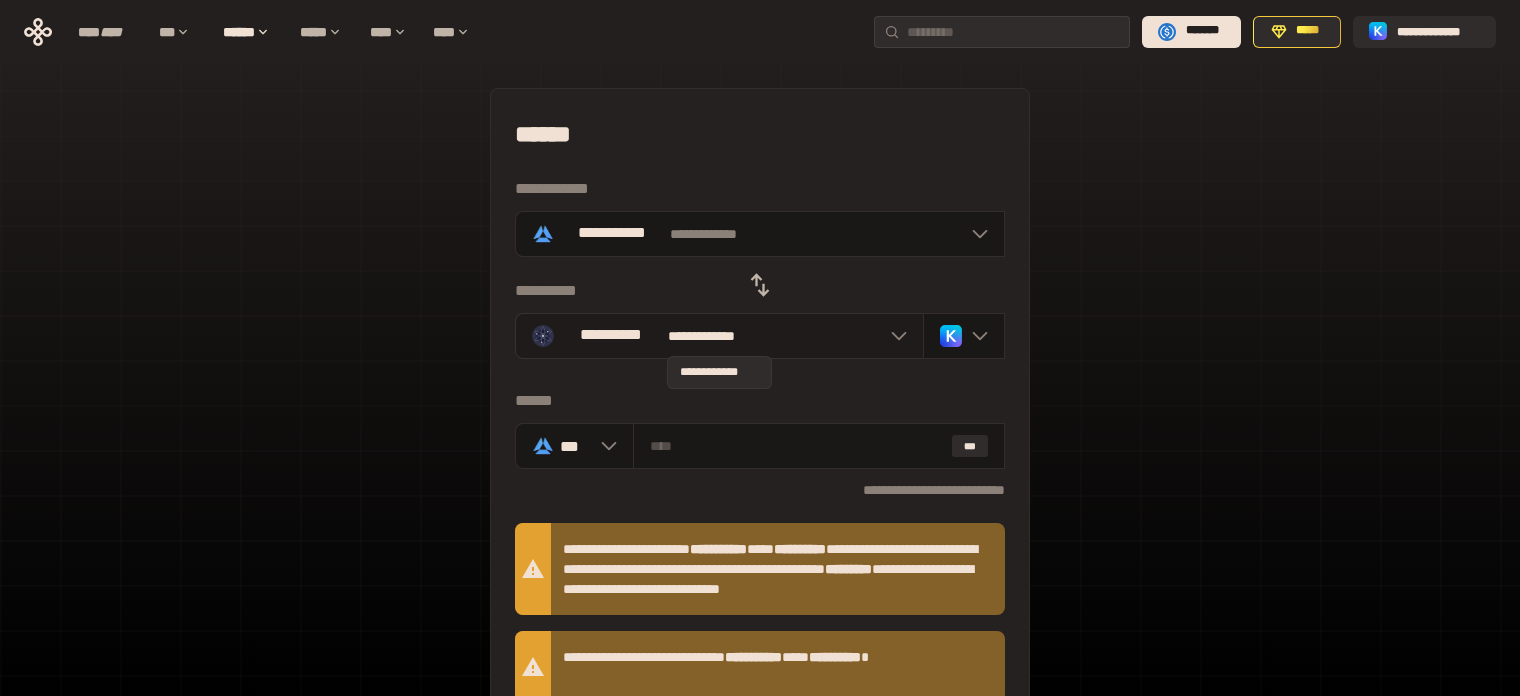 click on "**********" at bounding box center (719, 336) 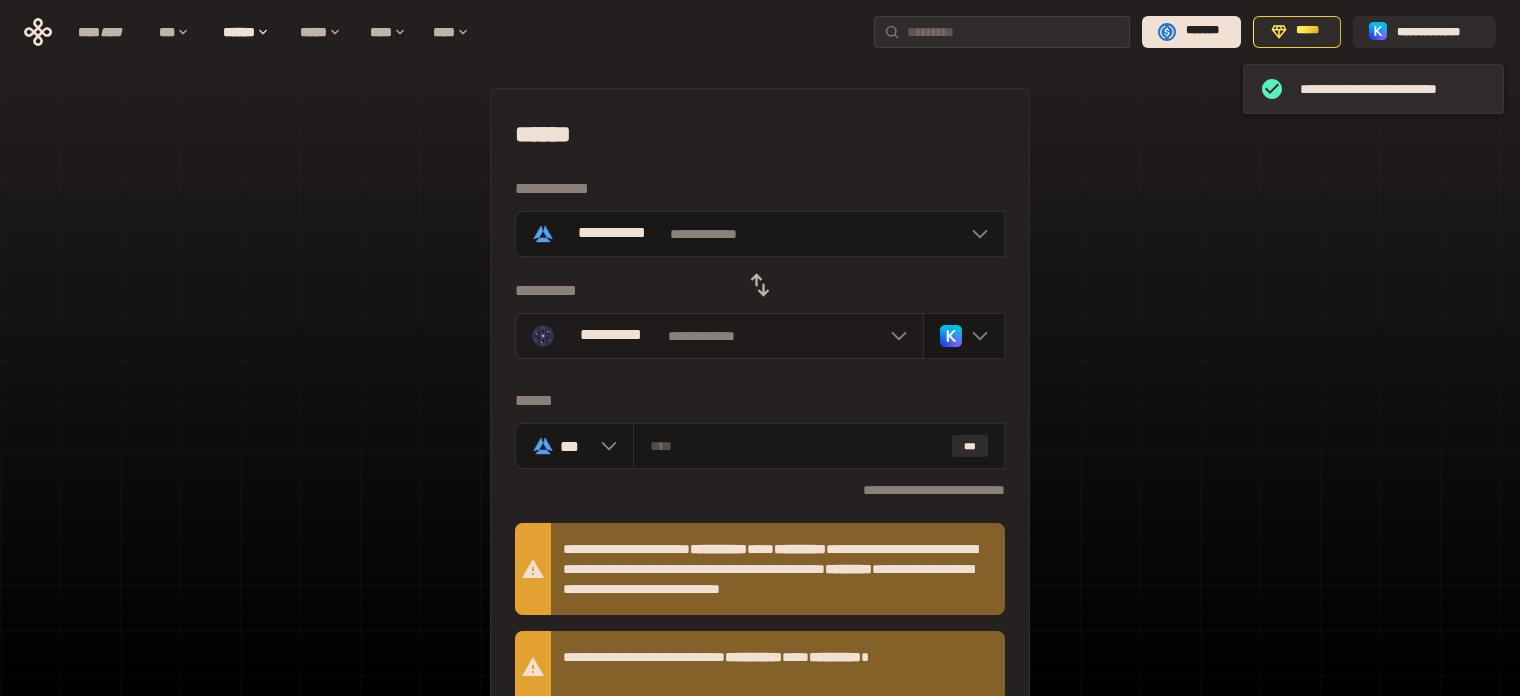 click on "**********" at bounding box center [719, 336] 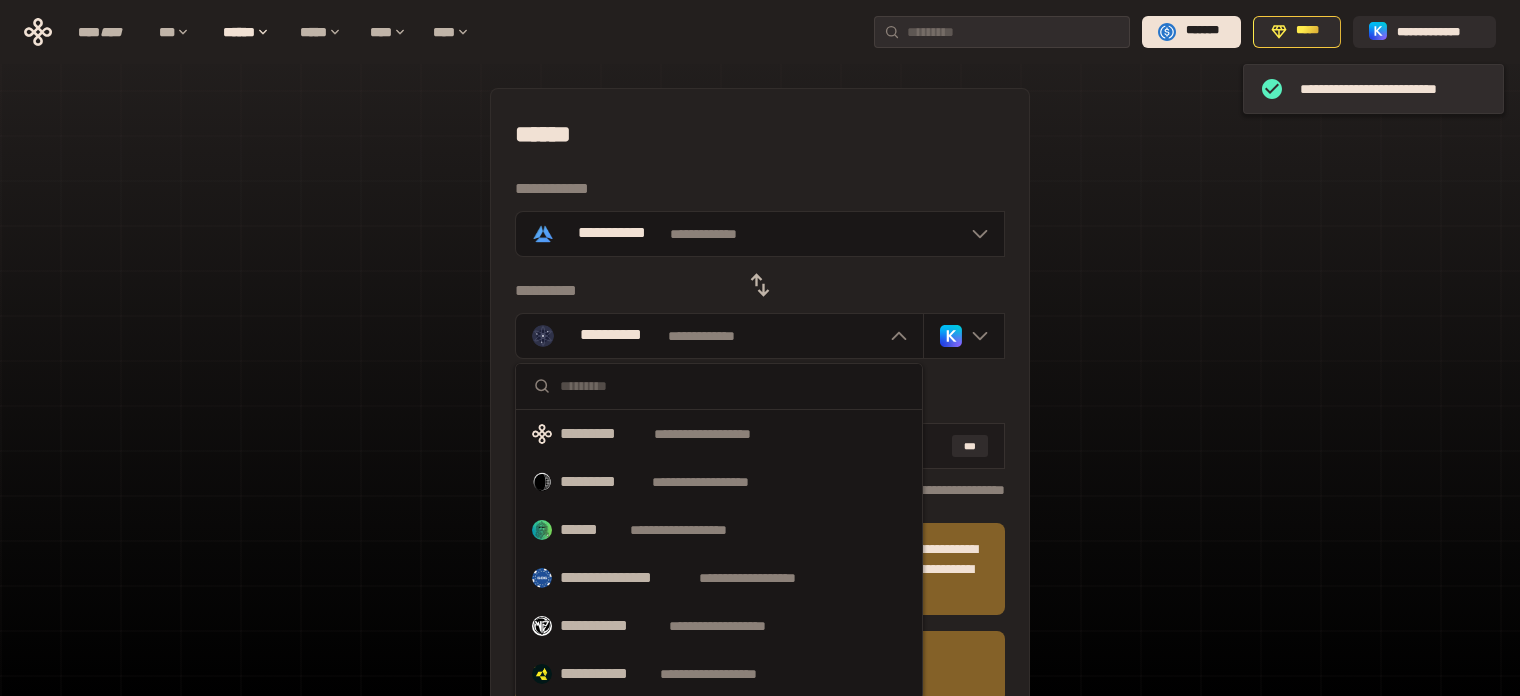 drag, startPoint x: 651, startPoint y: 439, endPoint x: 775, endPoint y: 450, distance: 124.486946 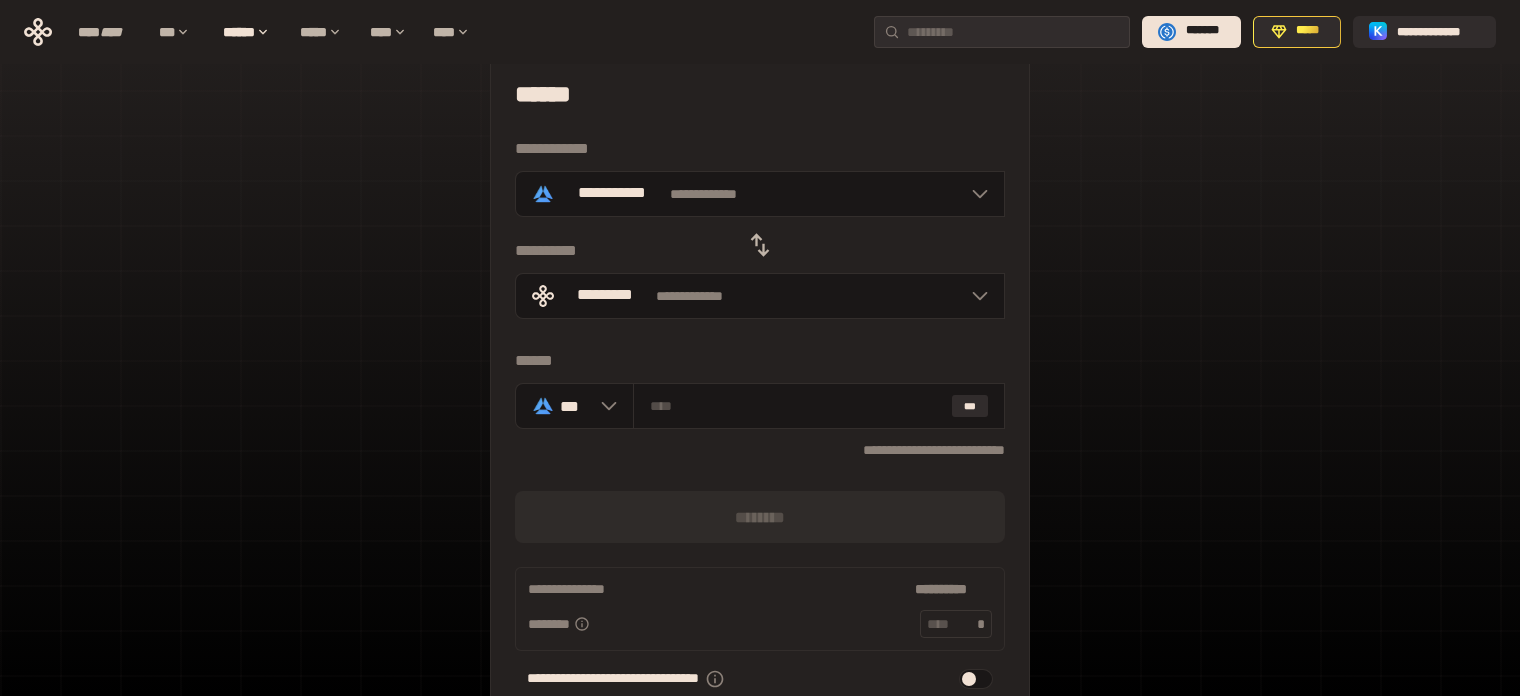 scroll, scrollTop: 0, scrollLeft: 0, axis: both 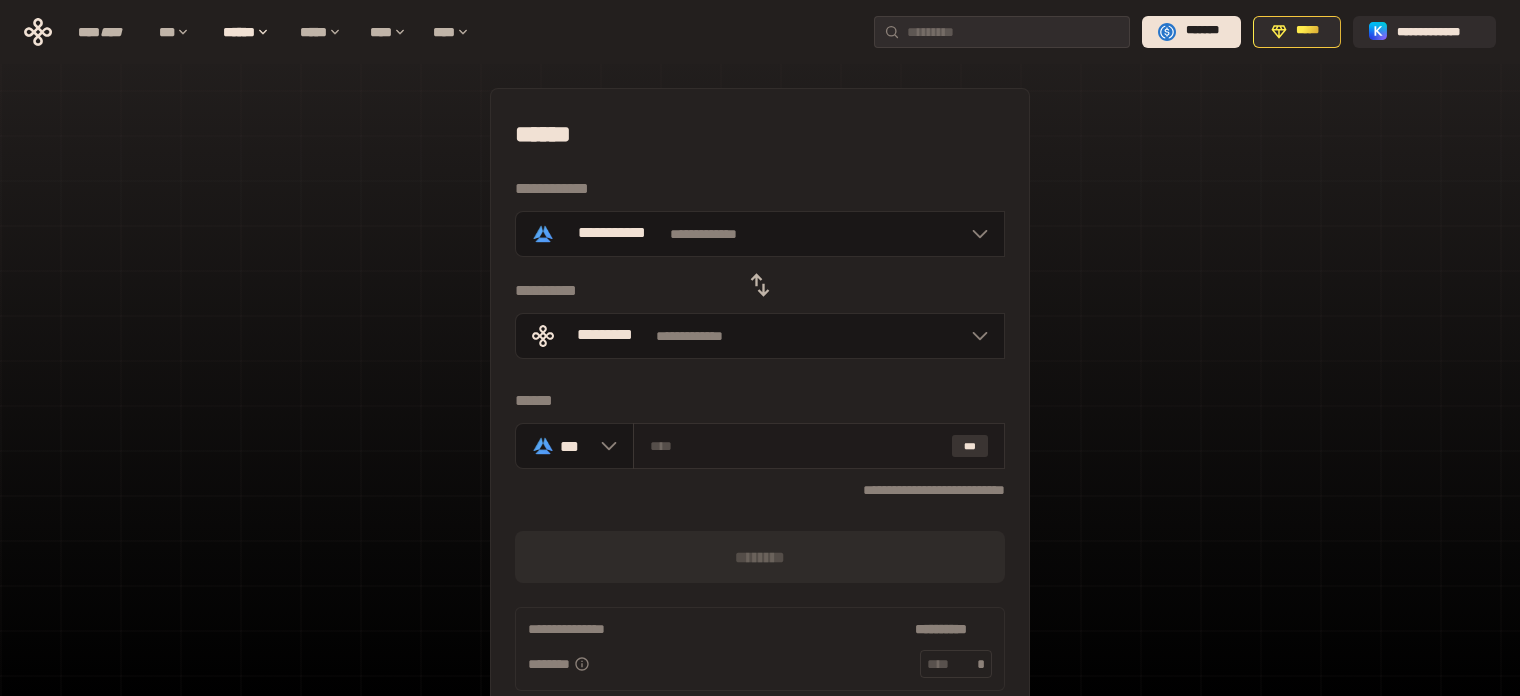 click on "***" at bounding box center [970, 446] 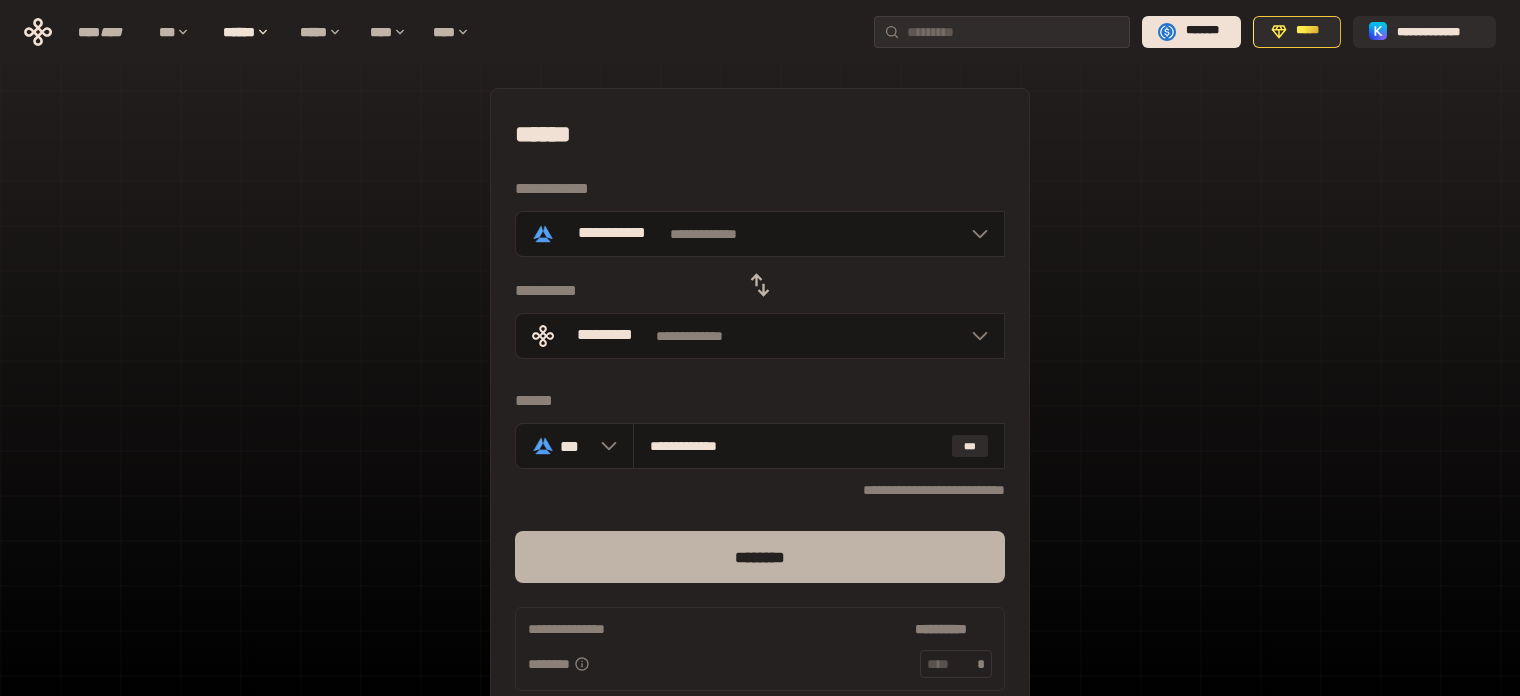 click on "********" at bounding box center (760, 557) 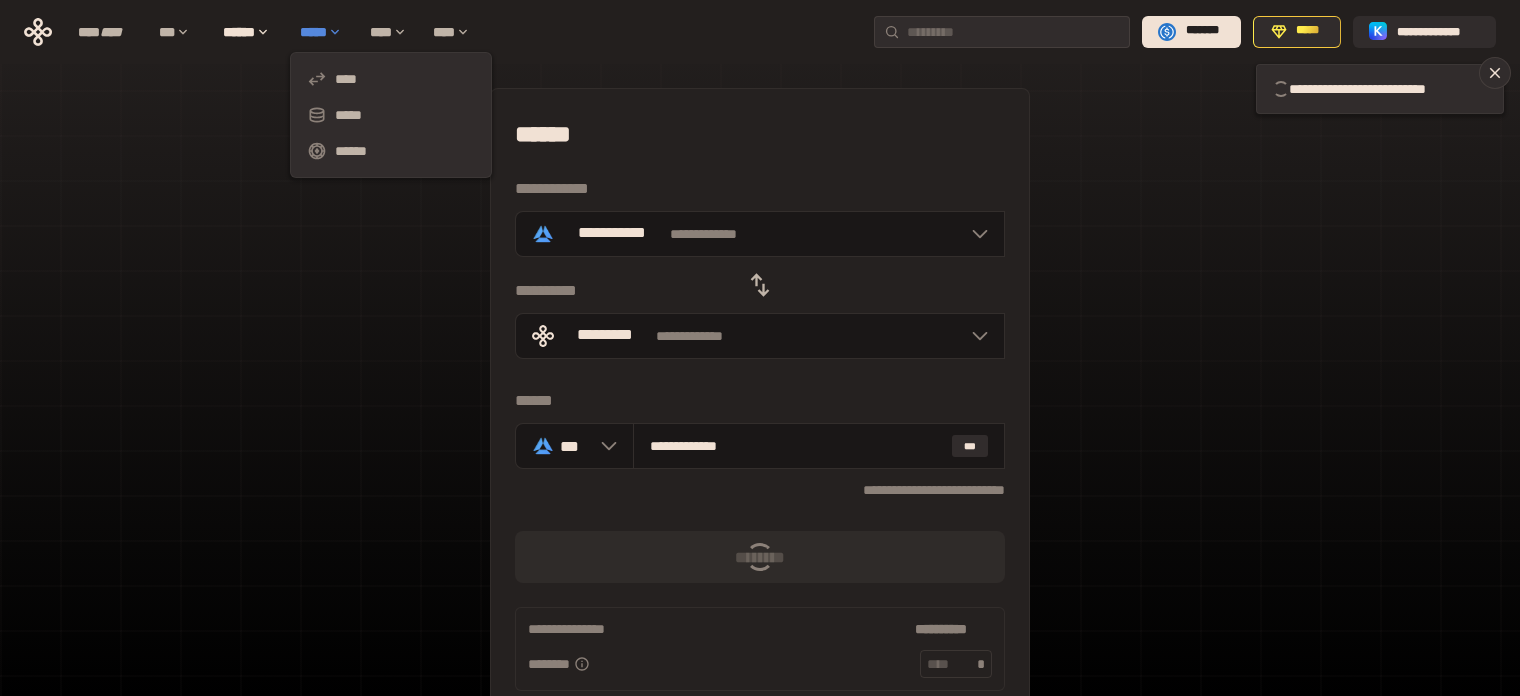 type 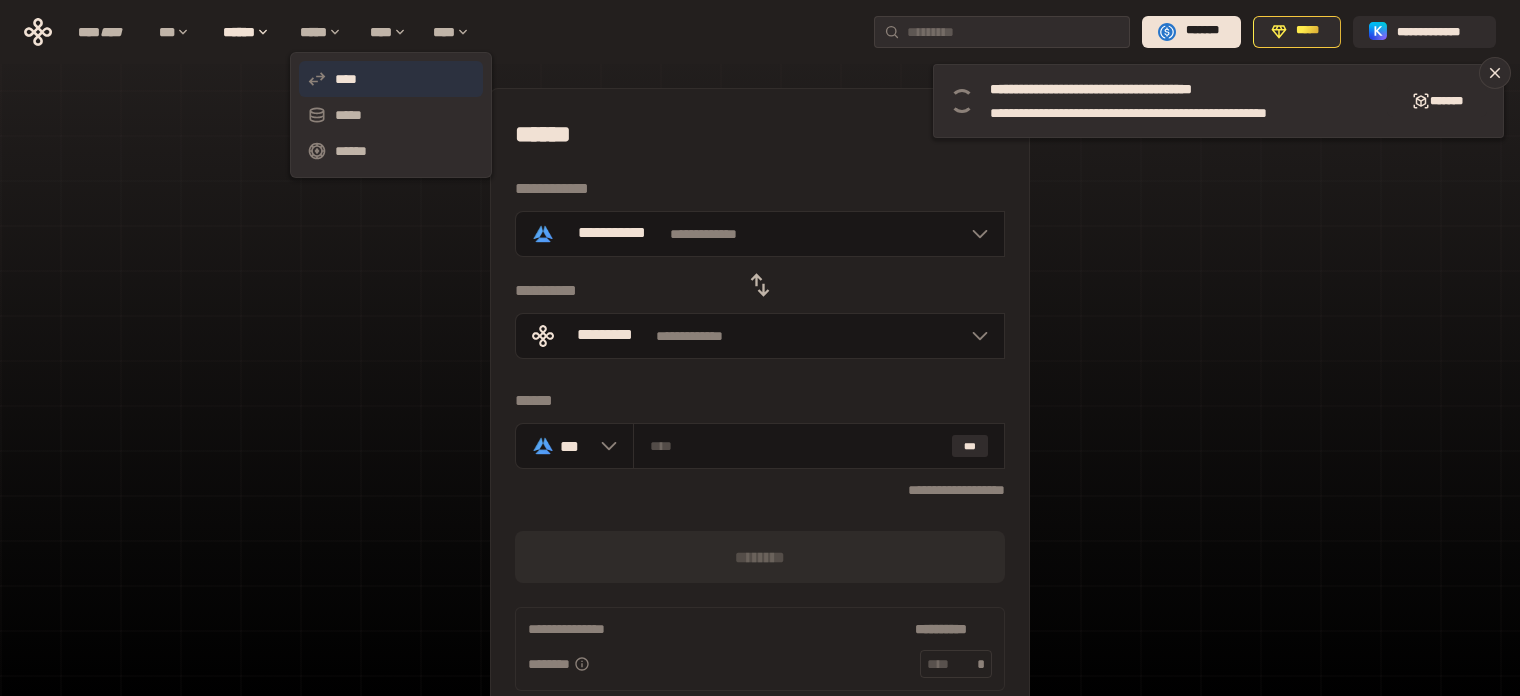click on "****" at bounding box center [391, 79] 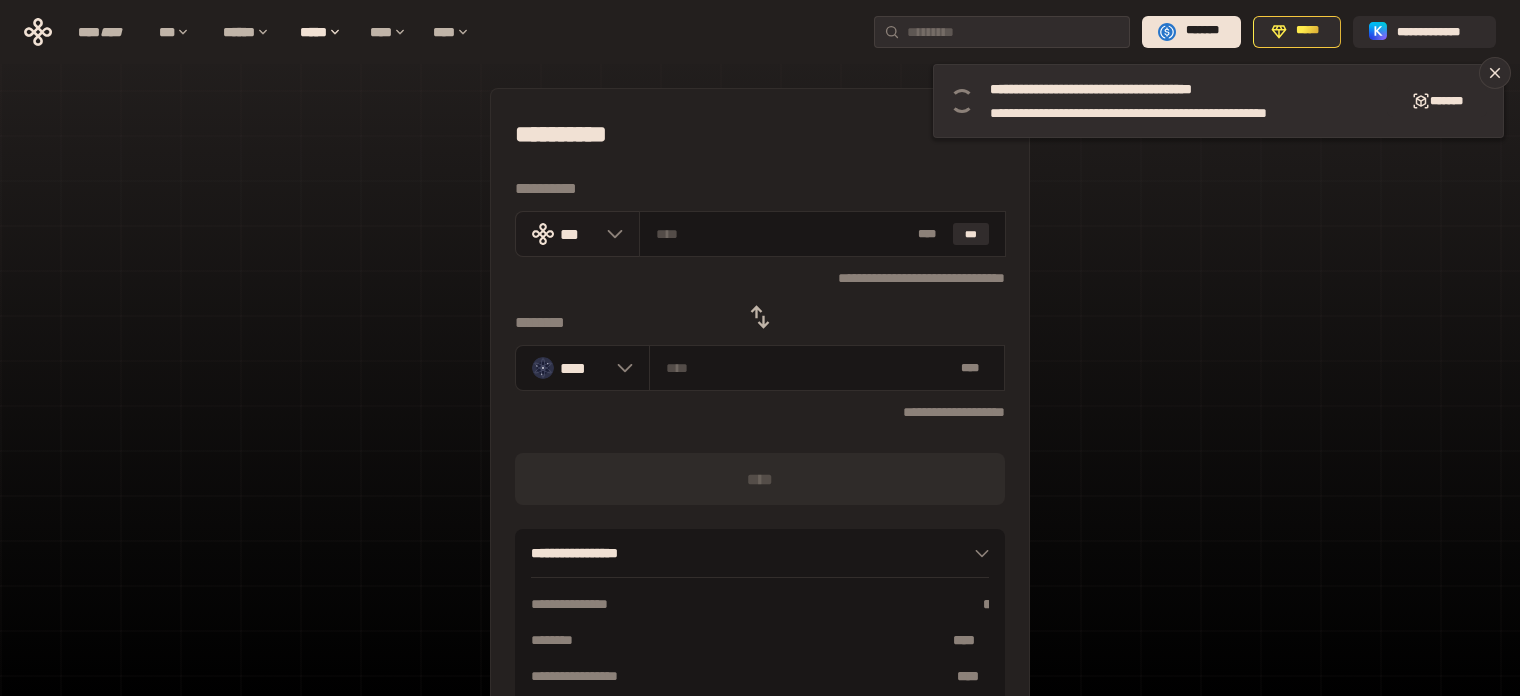 click on "***" at bounding box center (578, 233) 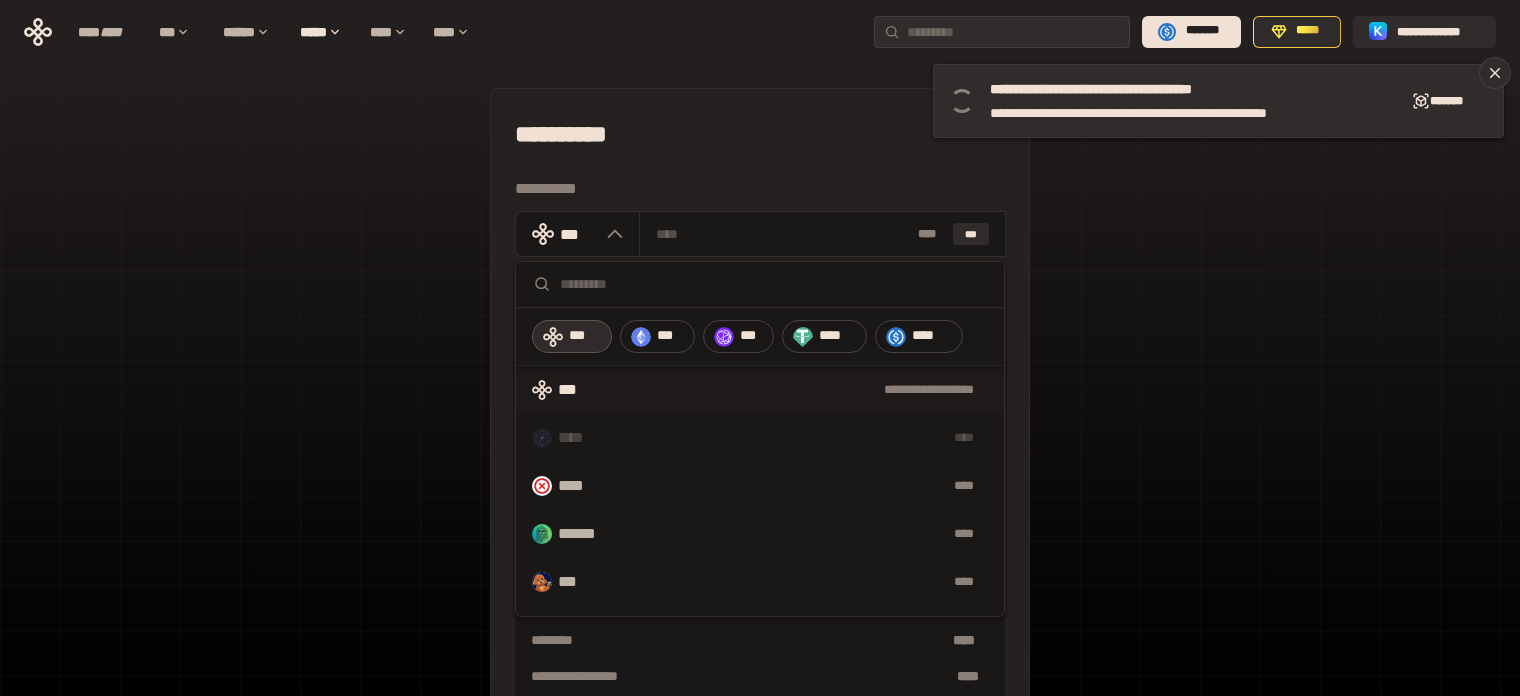 click at bounding box center [774, 284] 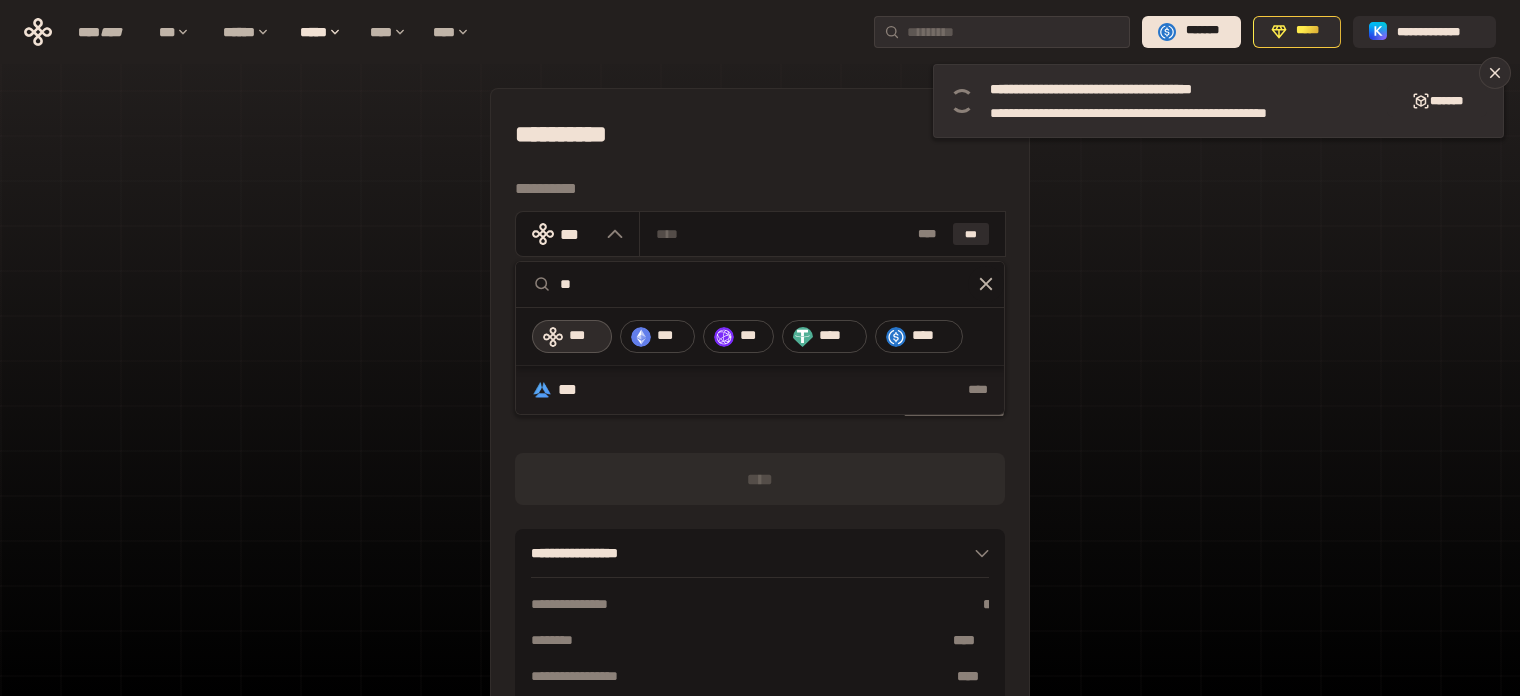 type on "**" 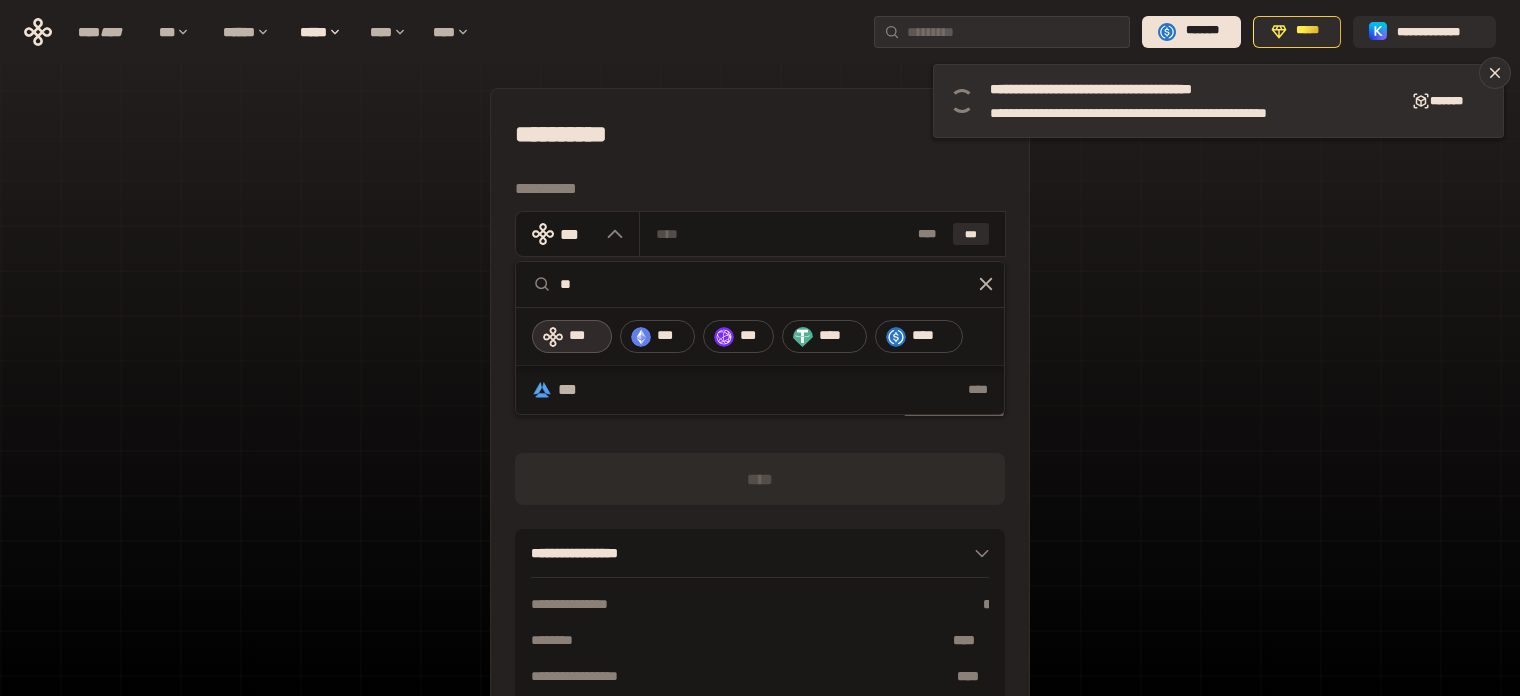 drag, startPoint x: 678, startPoint y: 395, endPoint x: 747, endPoint y: 374, distance: 72.12489 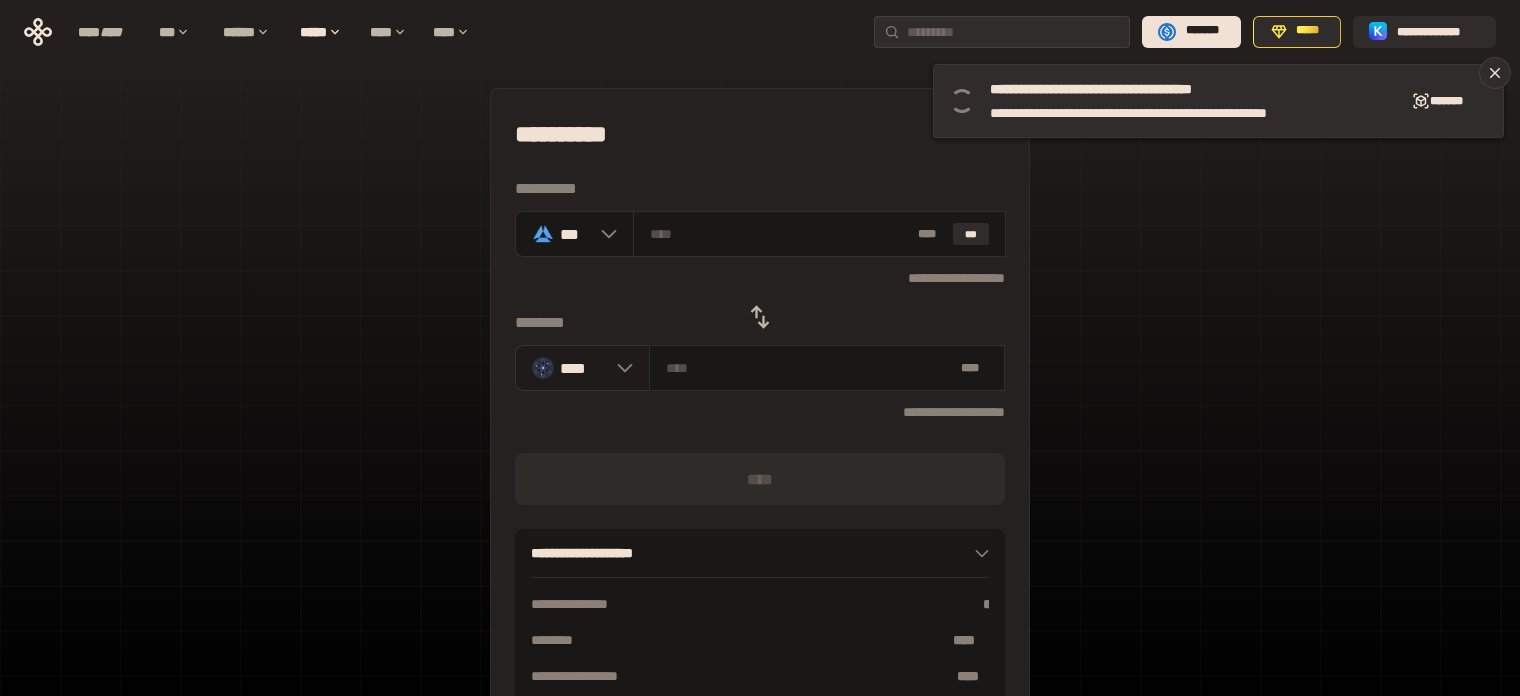 click on "****" at bounding box center (582, 368) 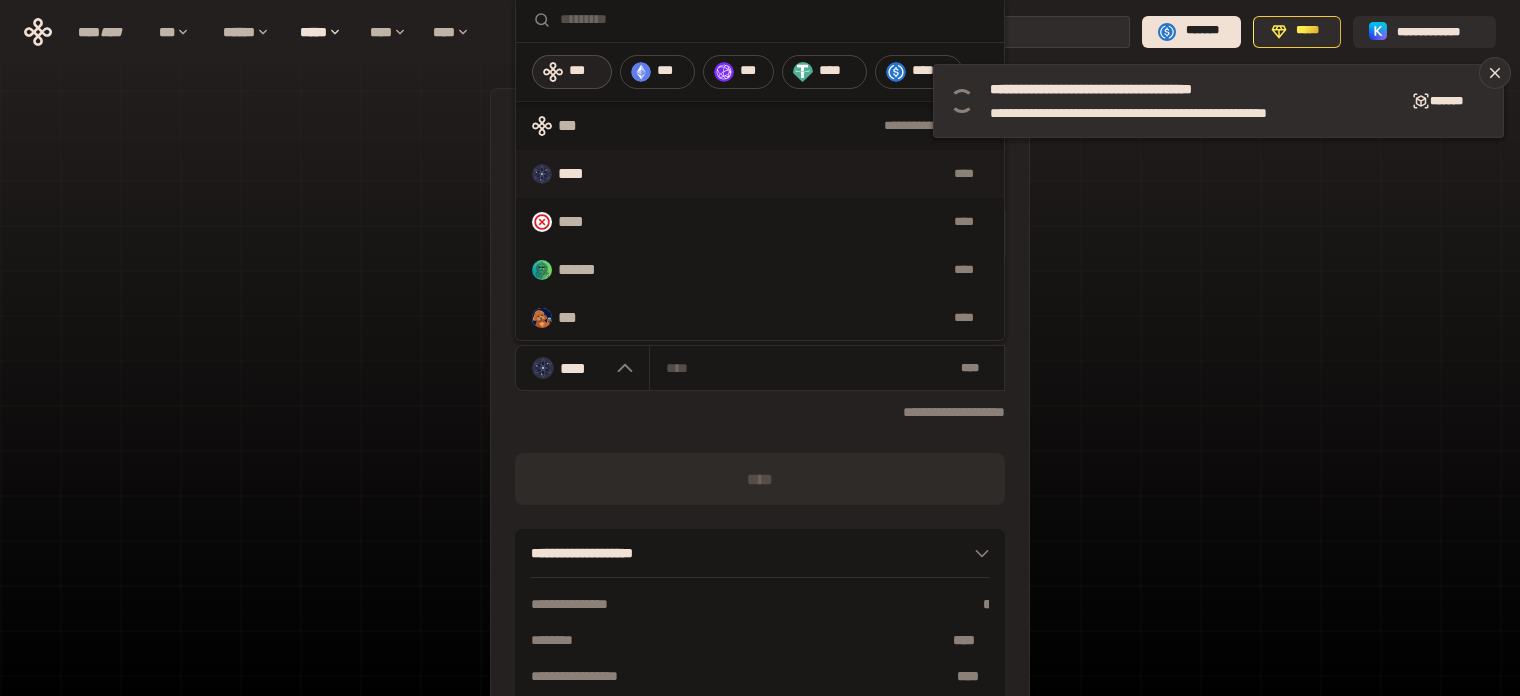 click at bounding box center (553, 72) 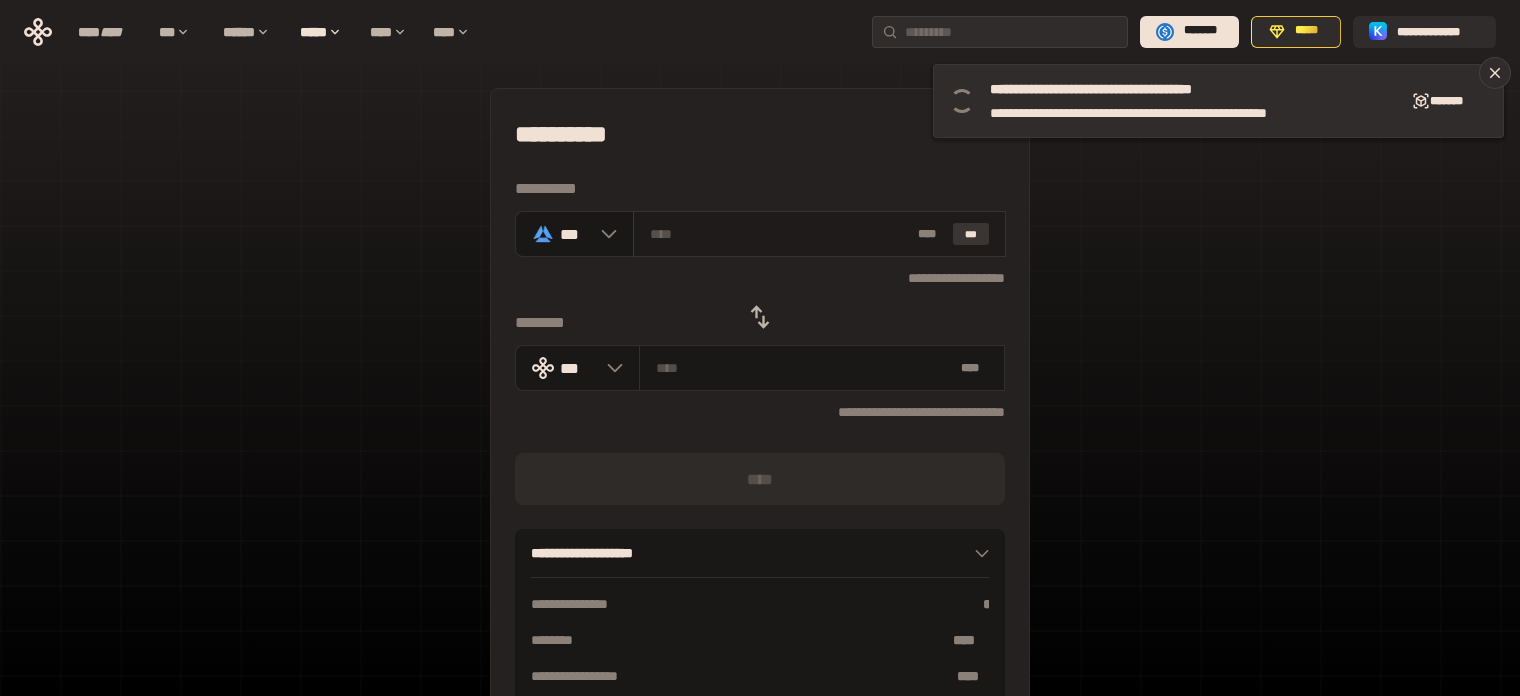 click on "***" at bounding box center (971, 234) 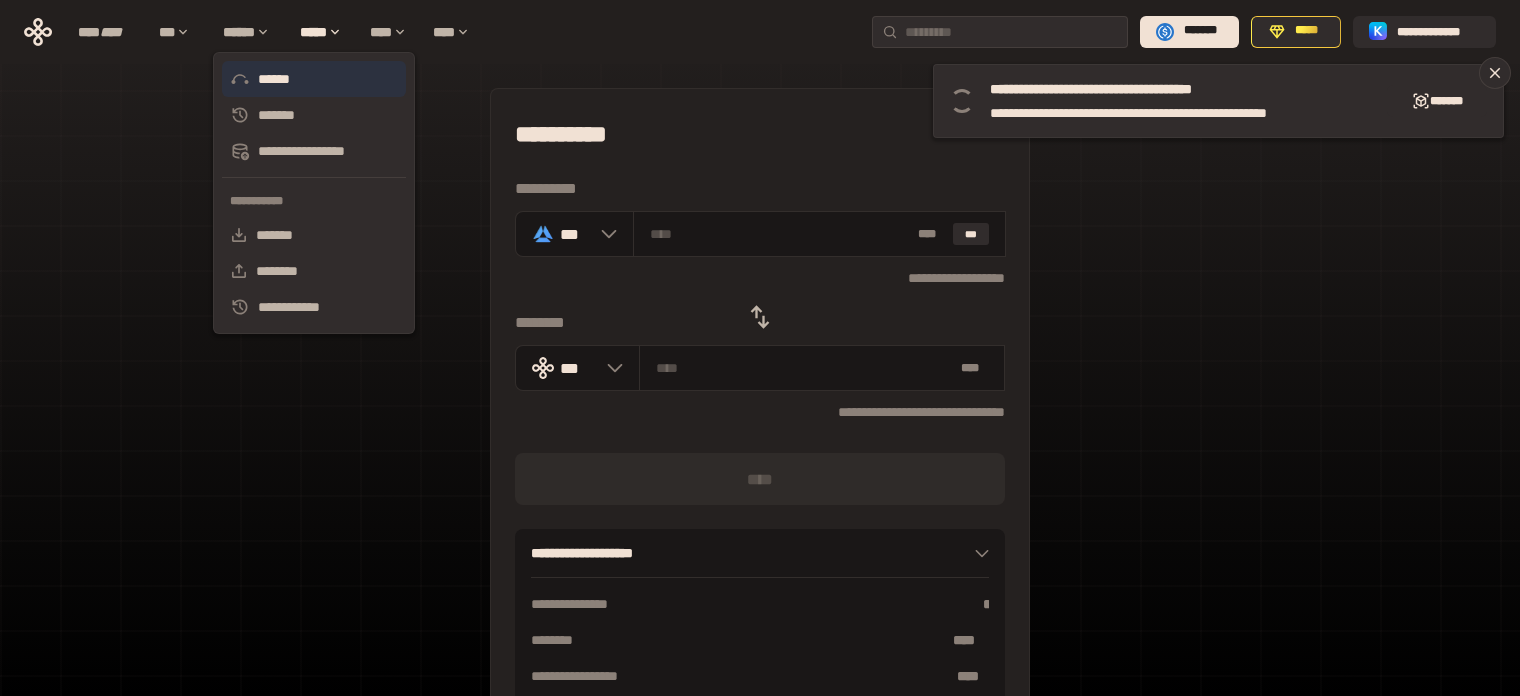 click on "******" at bounding box center (314, 79) 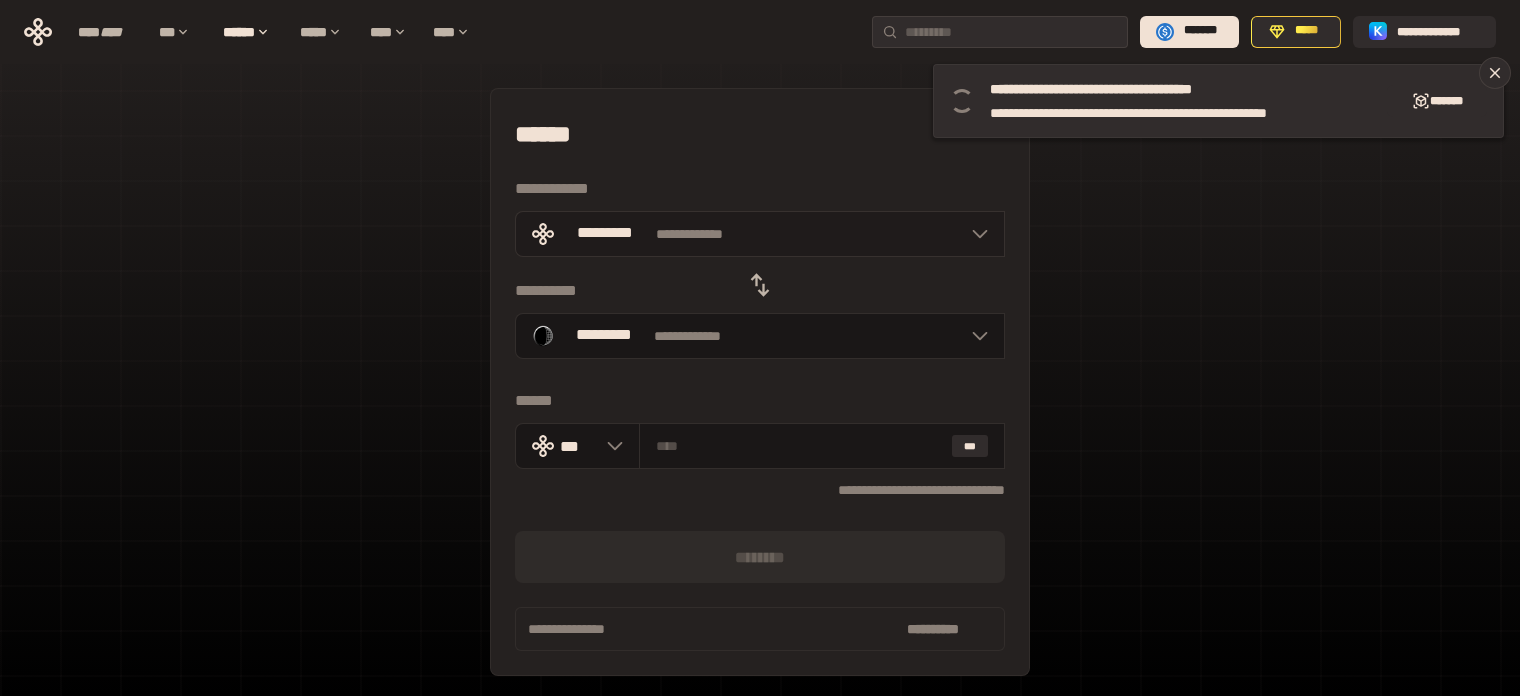 click on "**********" at bounding box center [760, 234] 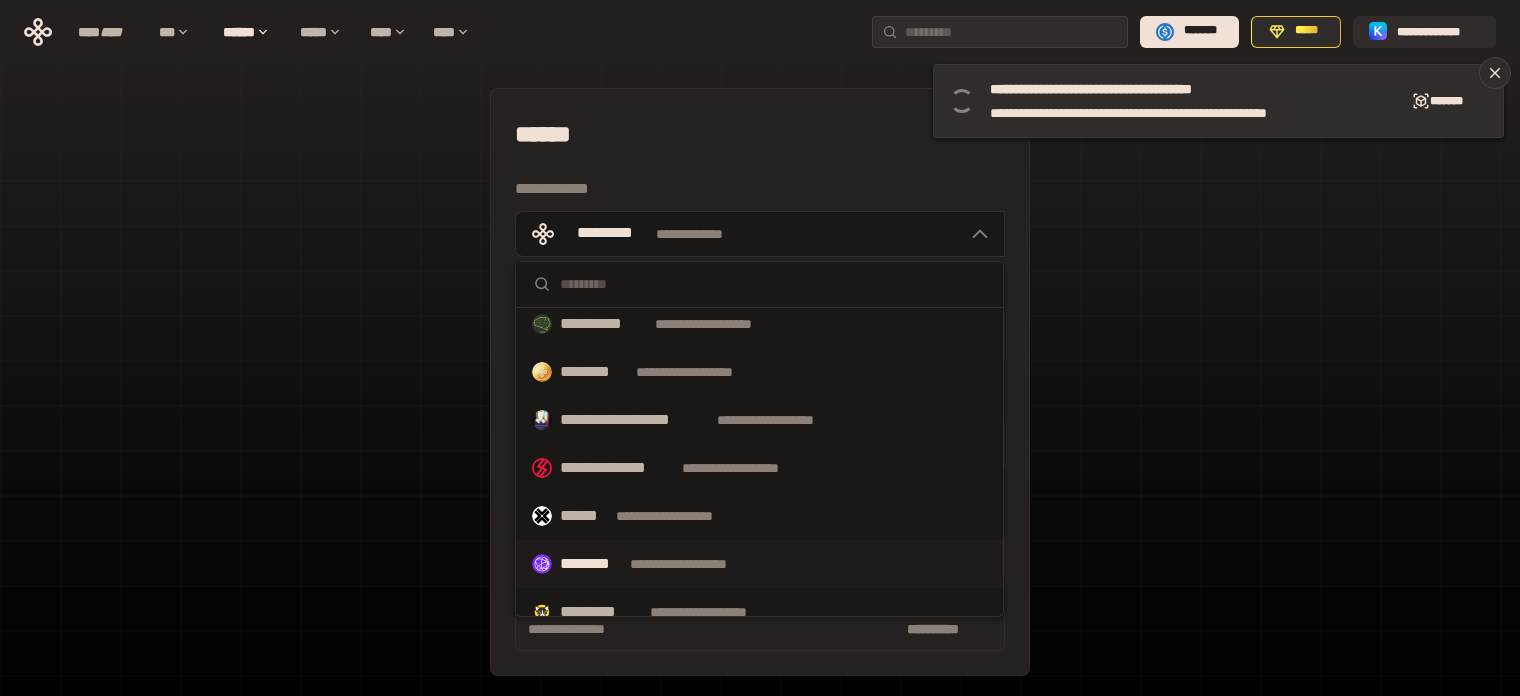 scroll, scrollTop: 800, scrollLeft: 0, axis: vertical 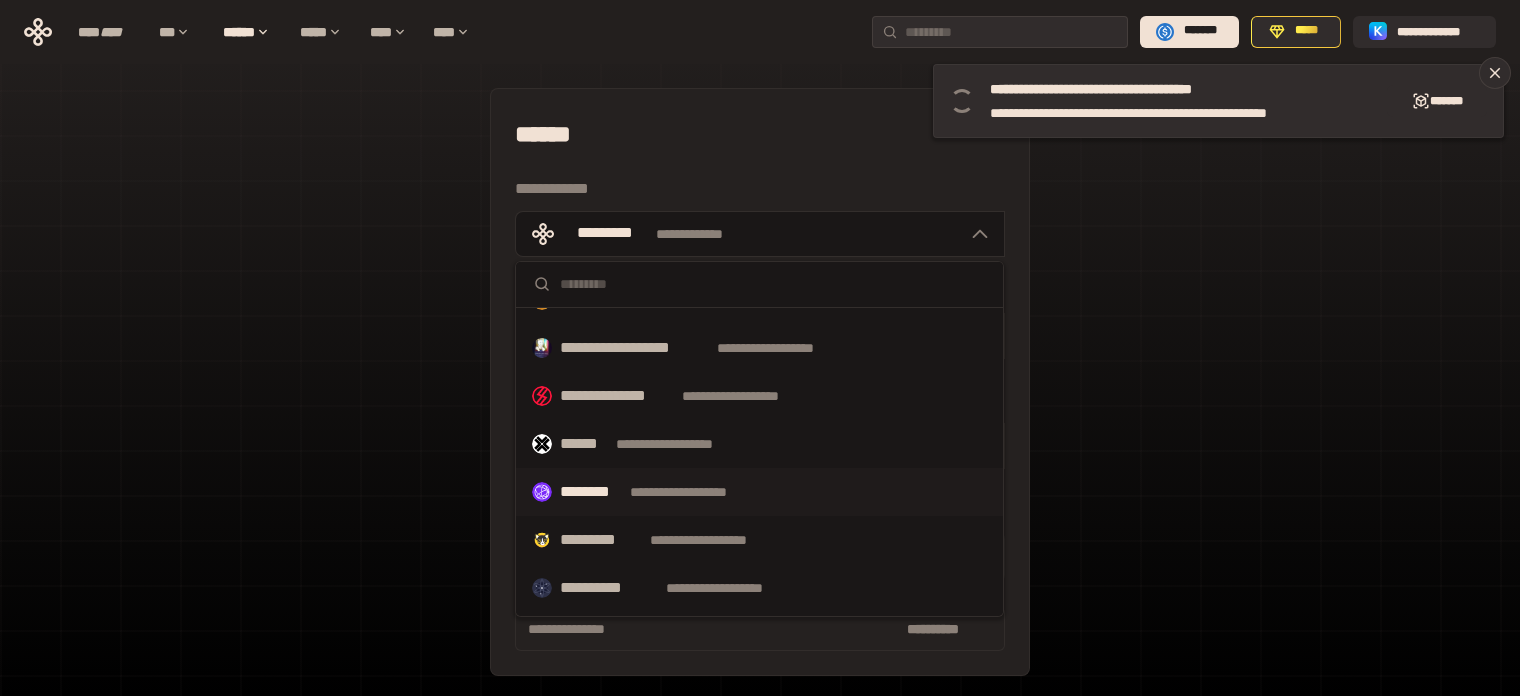 click on "**********" at bounding box center (759, 492) 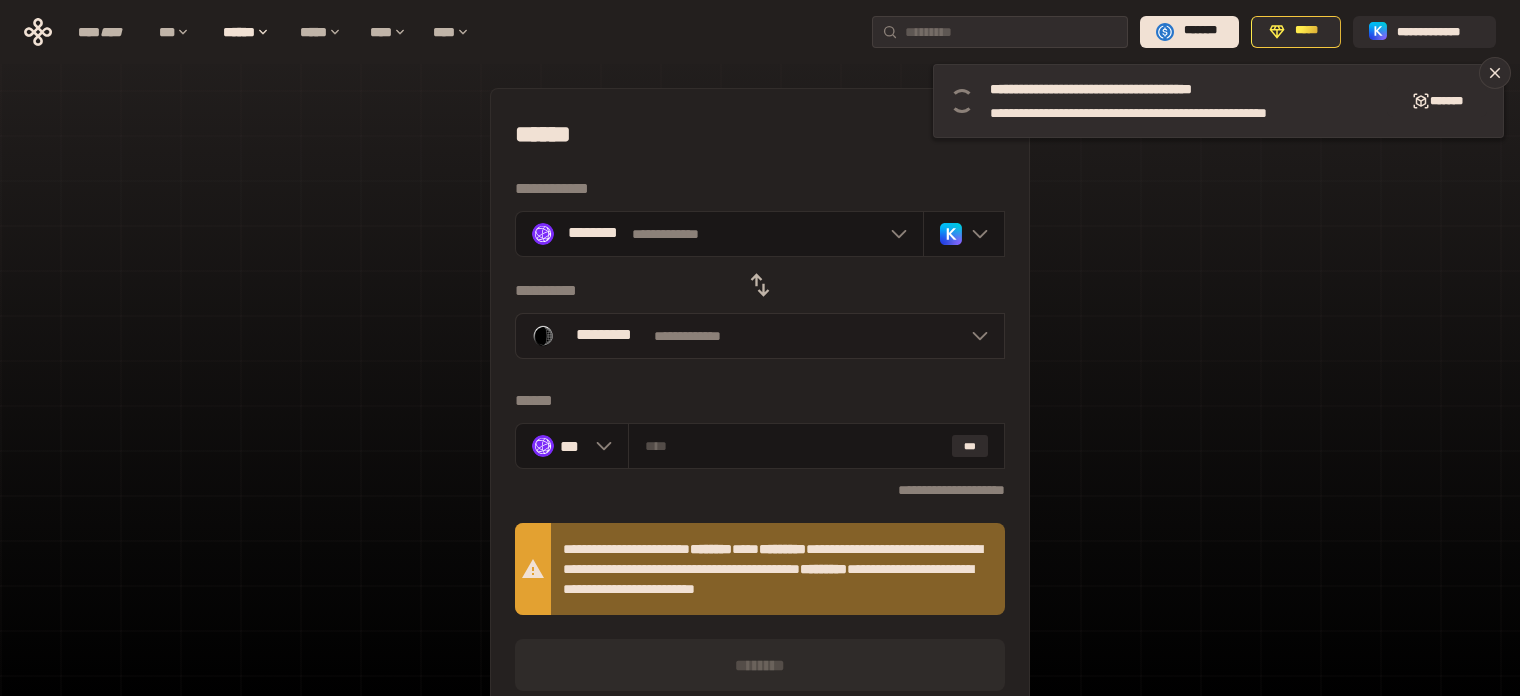 click on "*********" at bounding box center [604, 335] 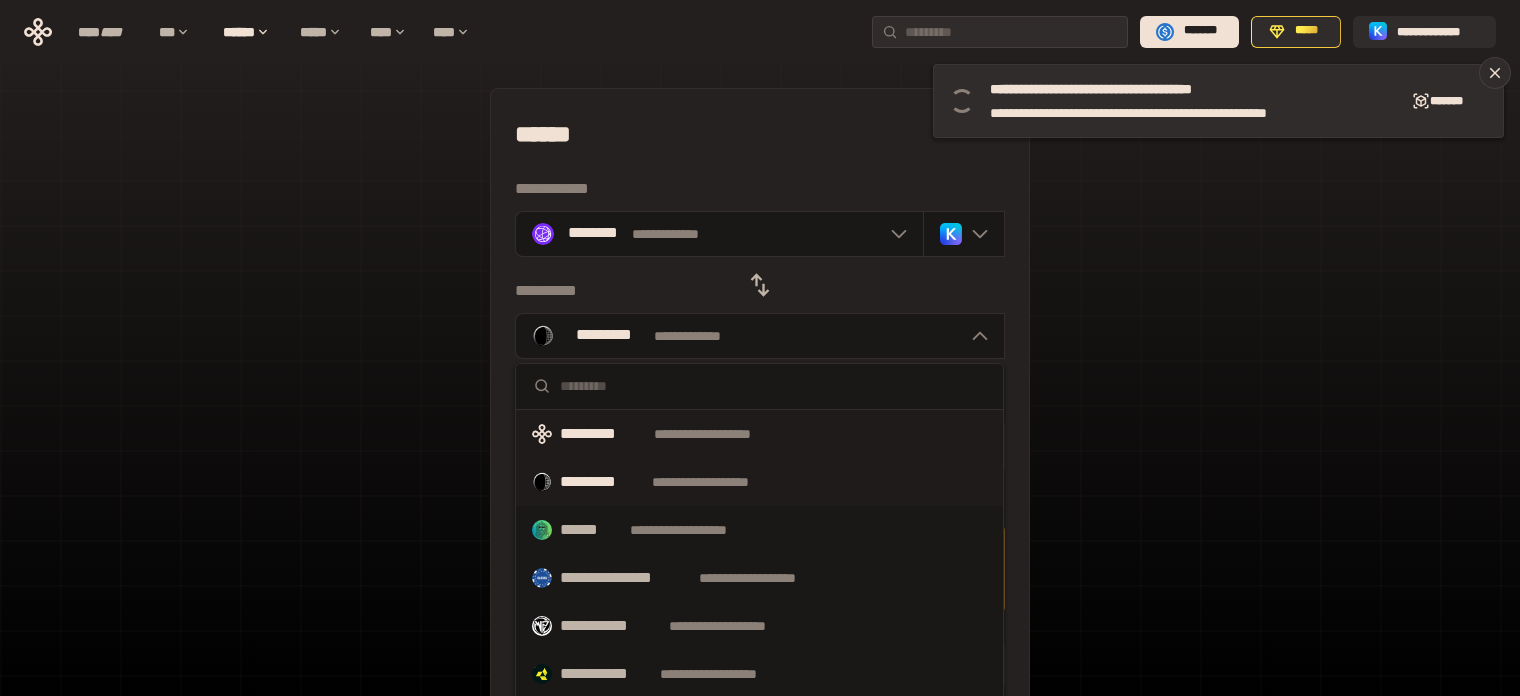 drag, startPoint x: 650, startPoint y: 437, endPoint x: 836, endPoint y: 450, distance: 186.45375 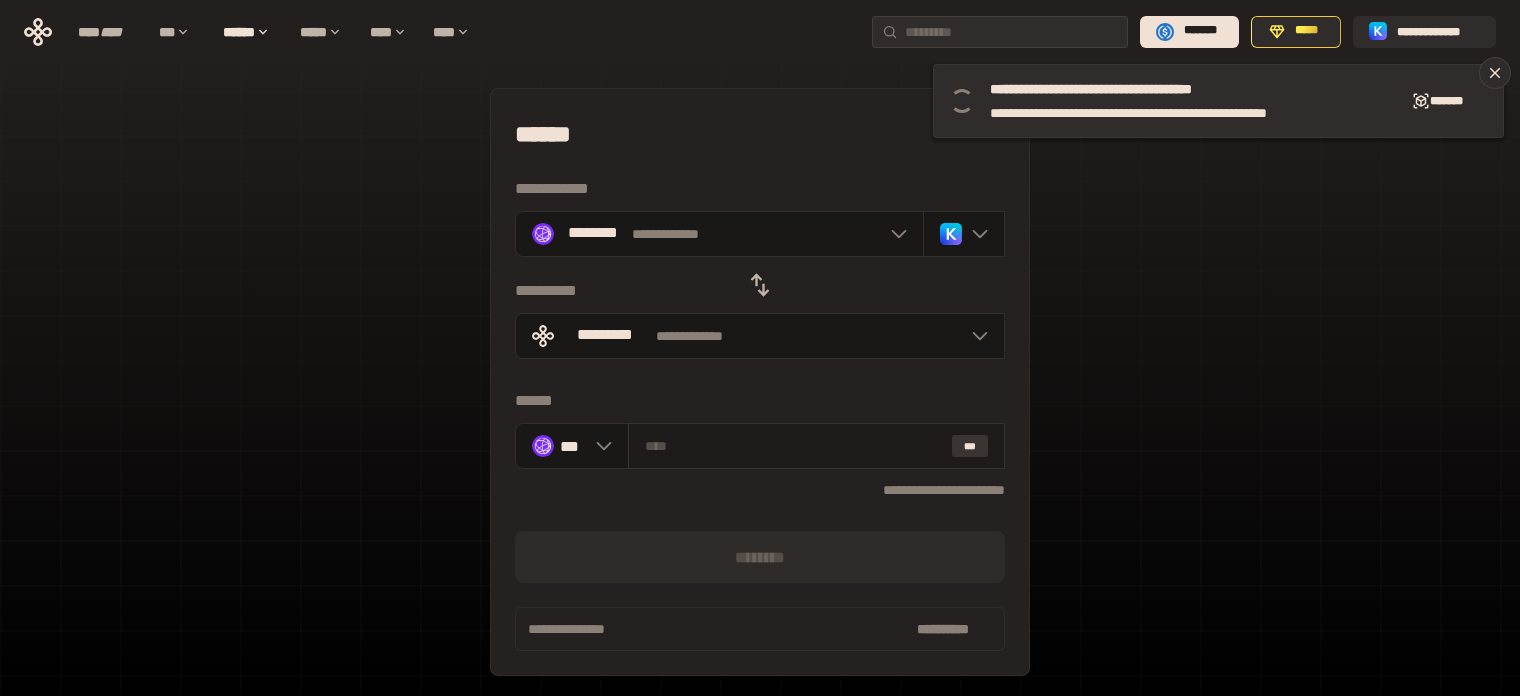 click on "***" at bounding box center (970, 446) 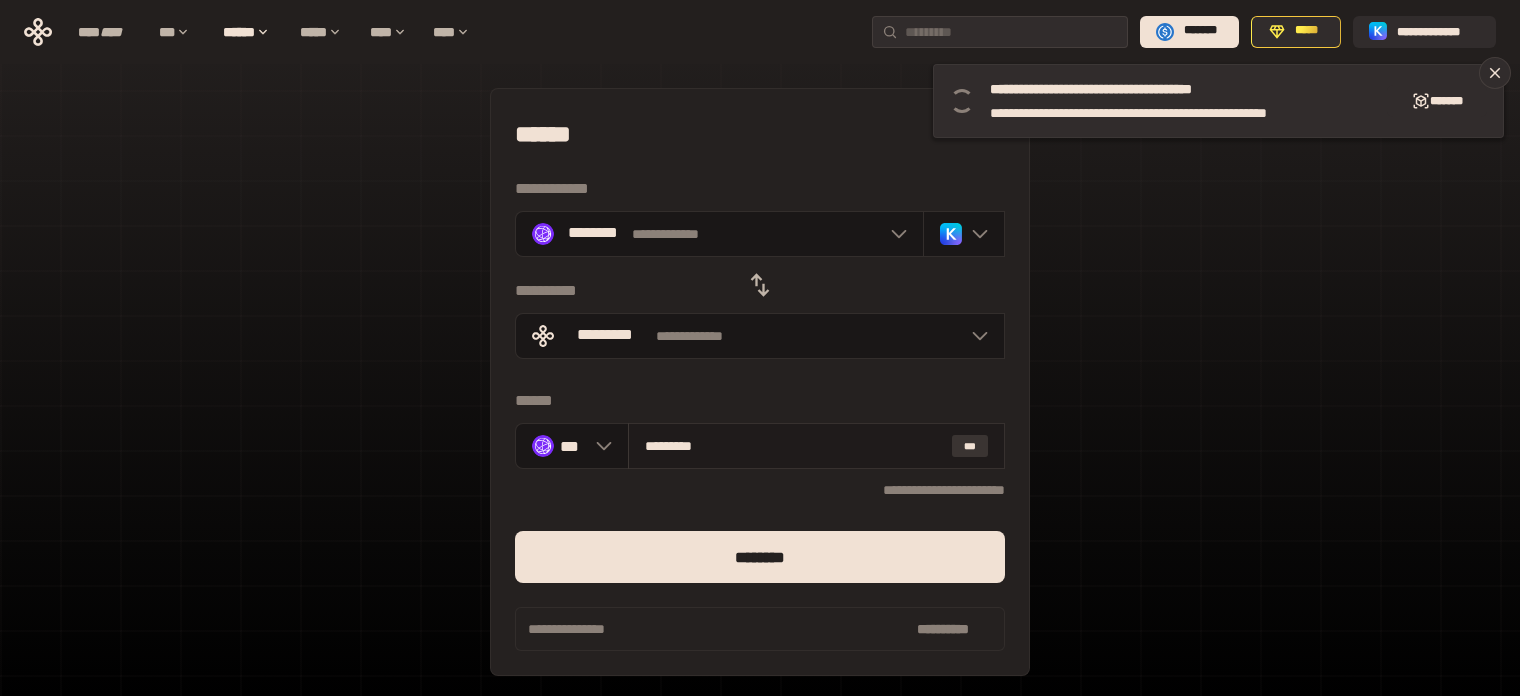 click on "***" at bounding box center [970, 446] 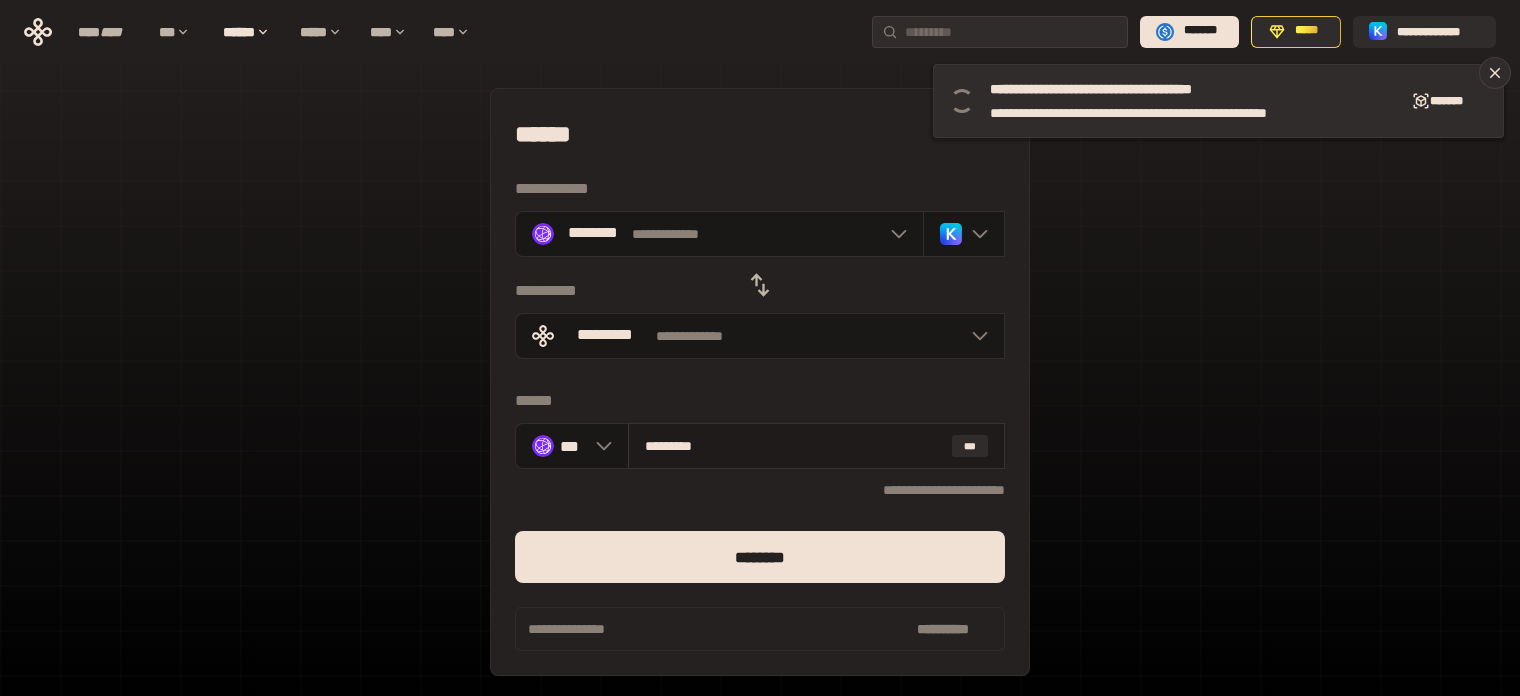 drag, startPoint x: 751, startPoint y: 447, endPoint x: 669, endPoint y: 448, distance: 82.006096 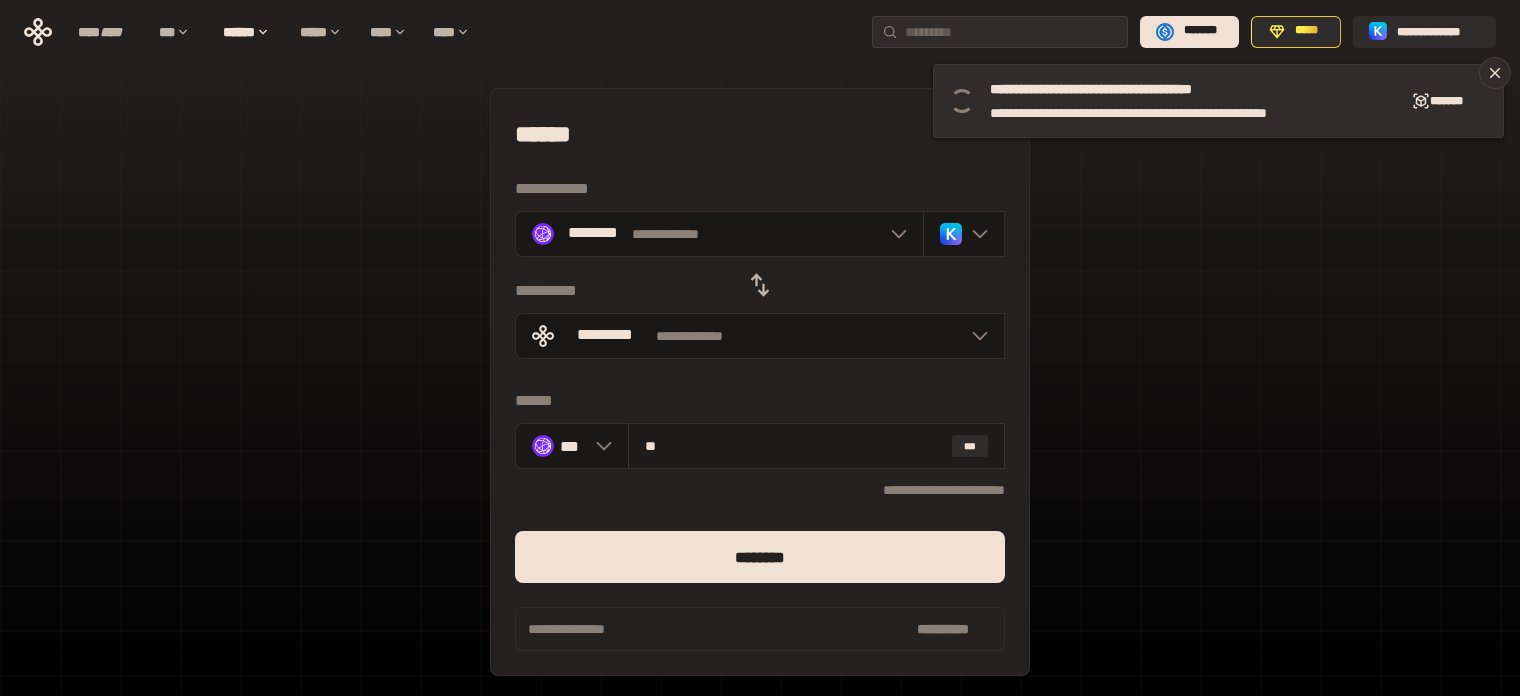 click on "**" at bounding box center [794, 446] 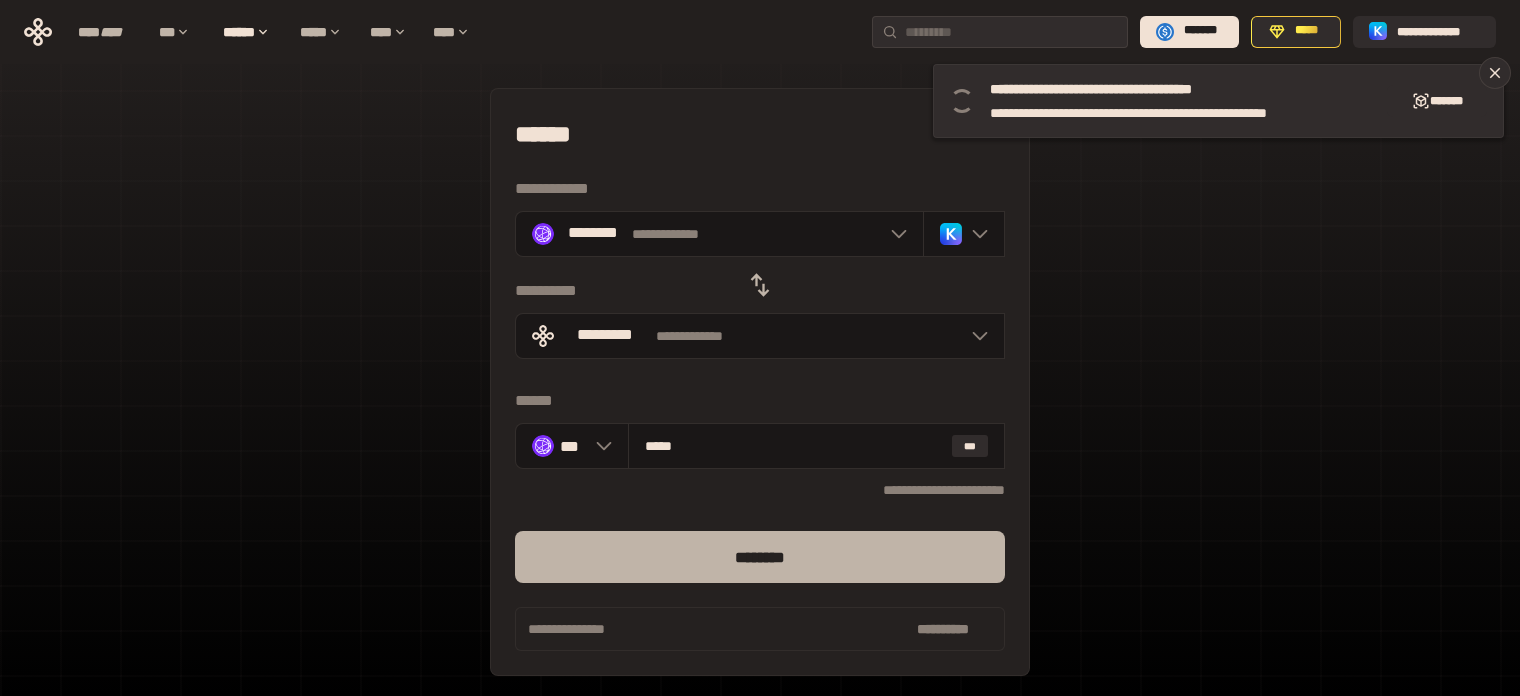 type on "*****" 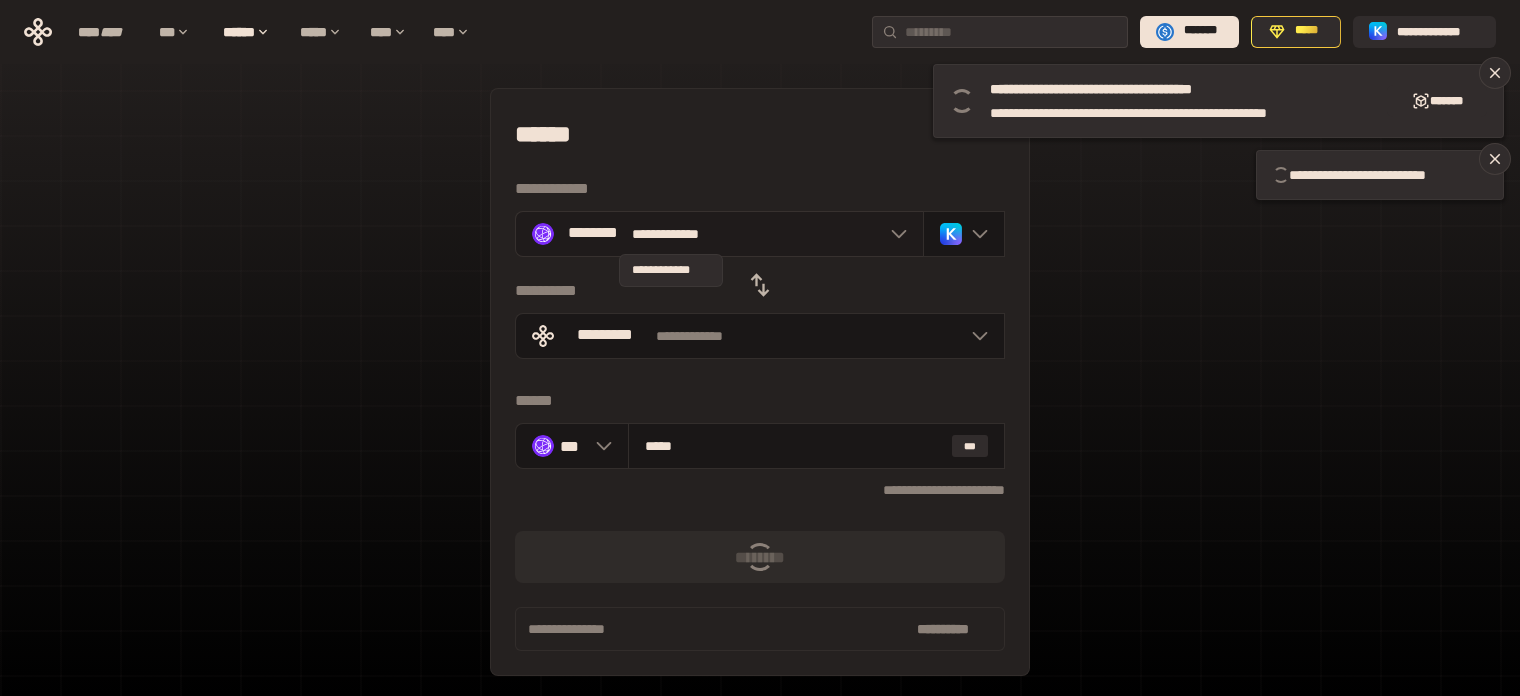 click on "**********" at bounding box center (671, 234) 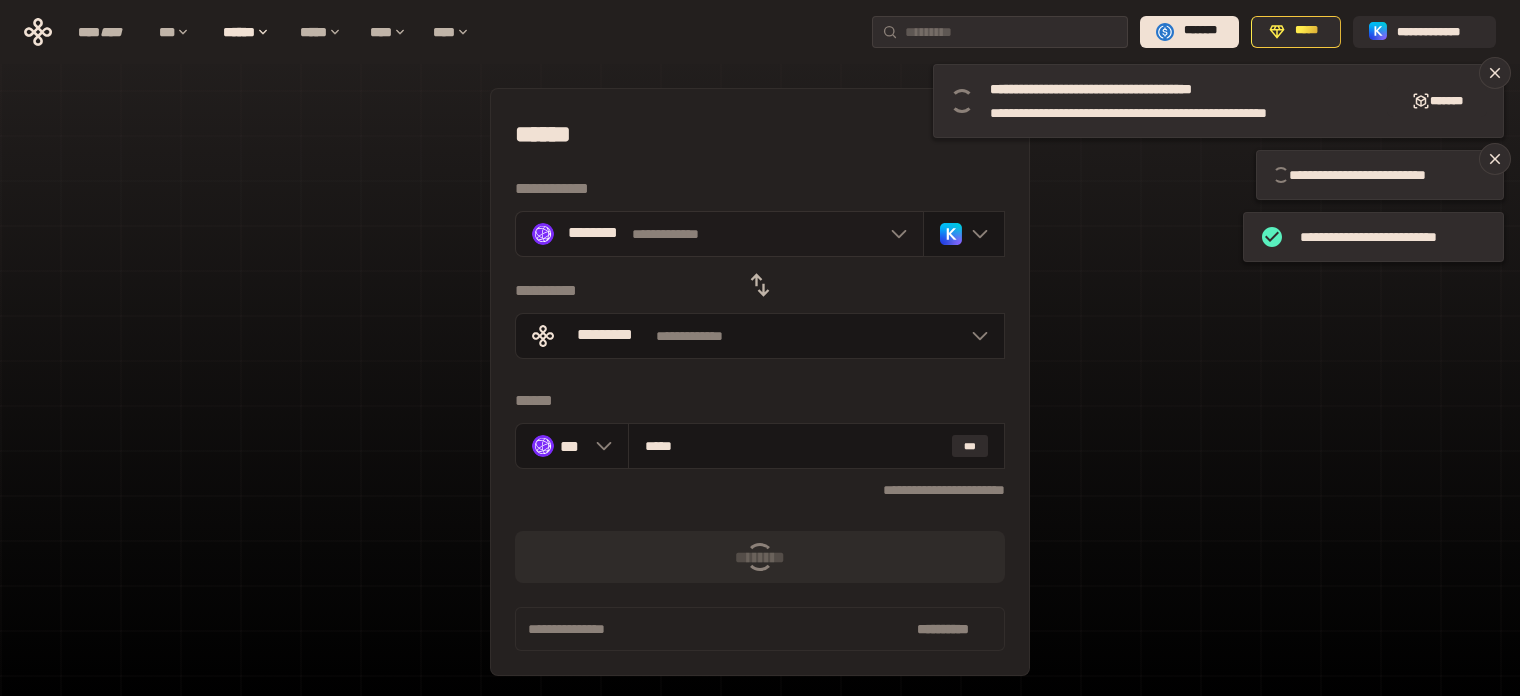 click on "**********" at bounding box center (719, 234) 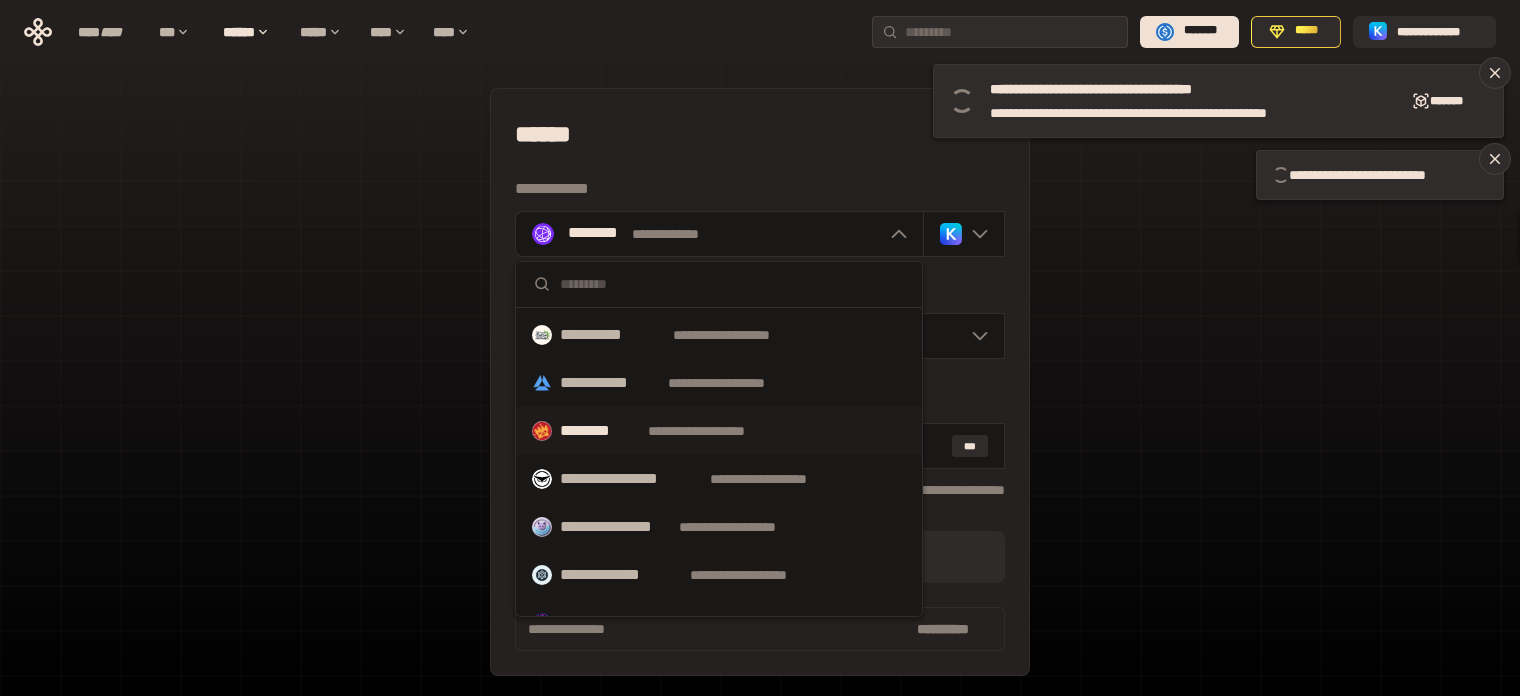 scroll, scrollTop: 300, scrollLeft: 0, axis: vertical 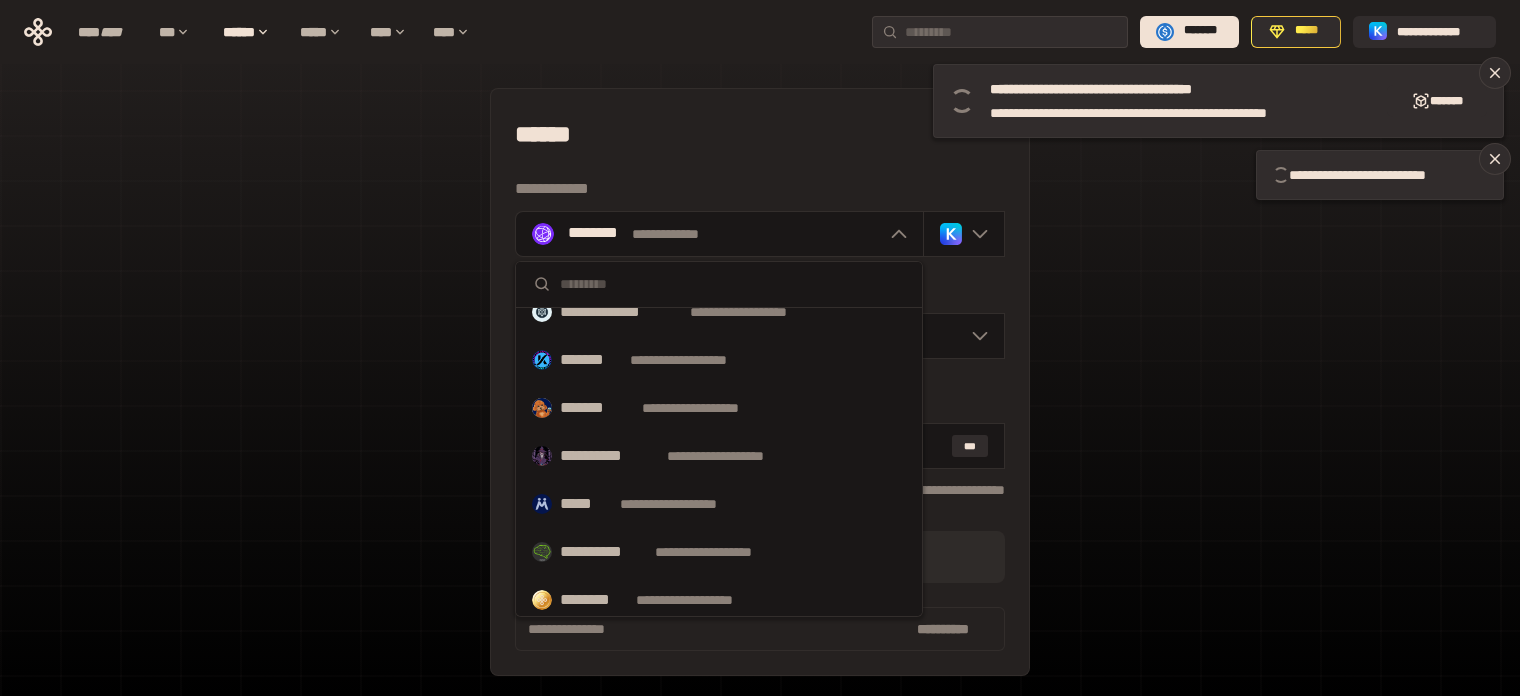 type 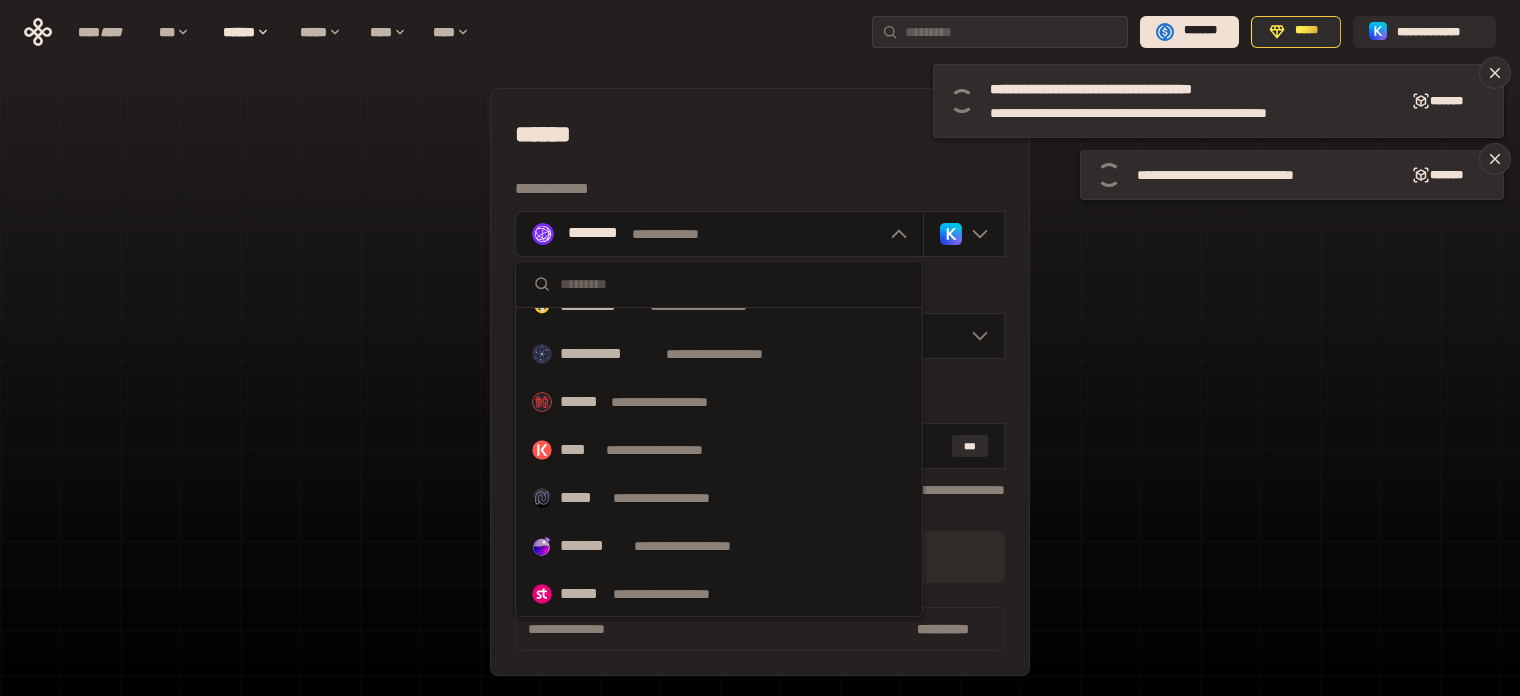 scroll, scrollTop: 1036, scrollLeft: 0, axis: vertical 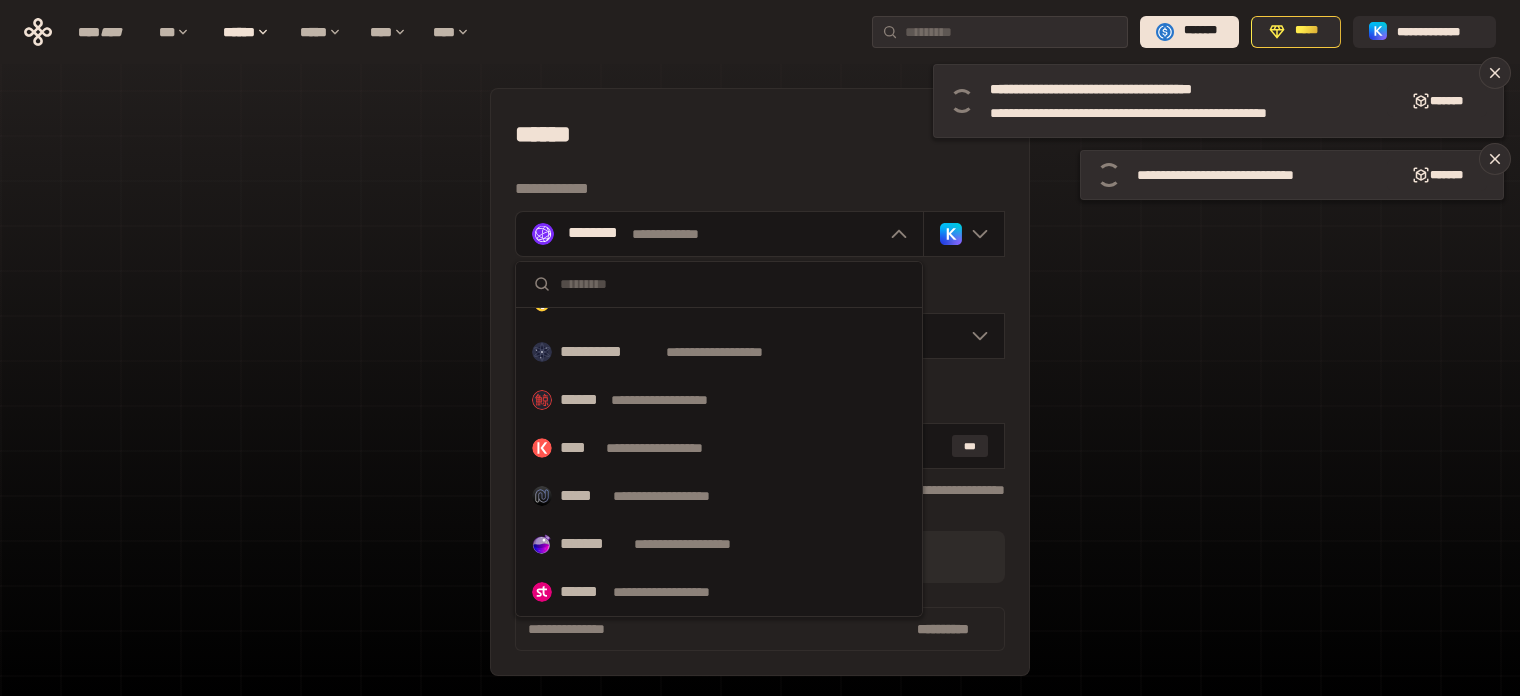 click at bounding box center [733, 284] 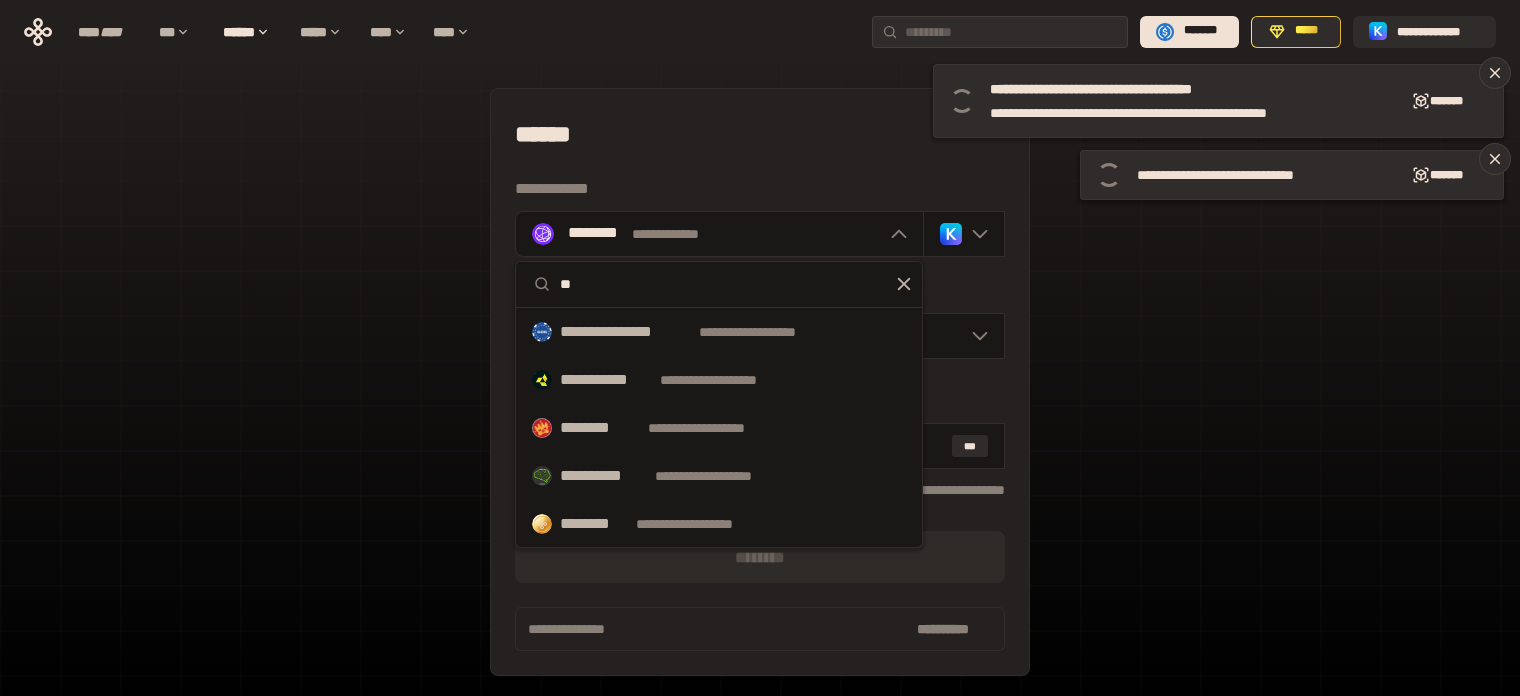 scroll, scrollTop: 0, scrollLeft: 0, axis: both 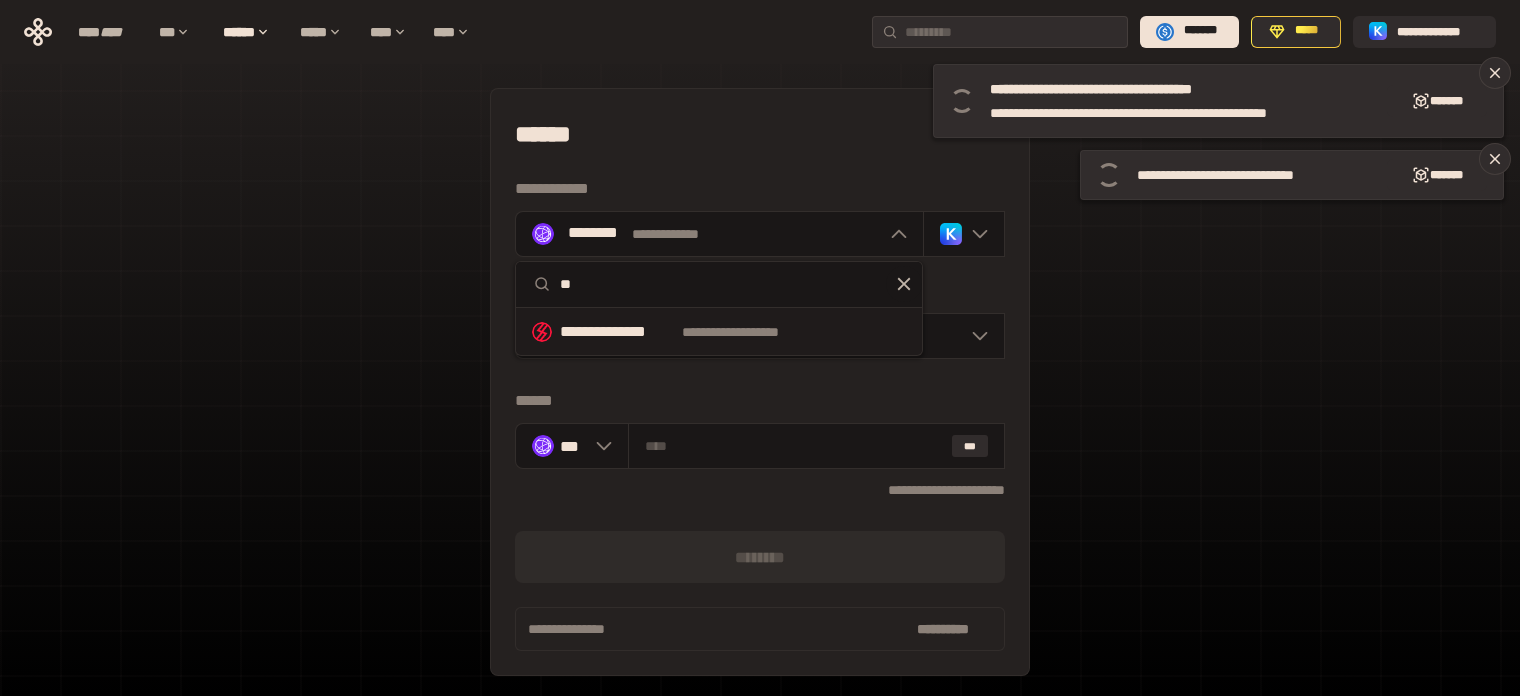 type on "*" 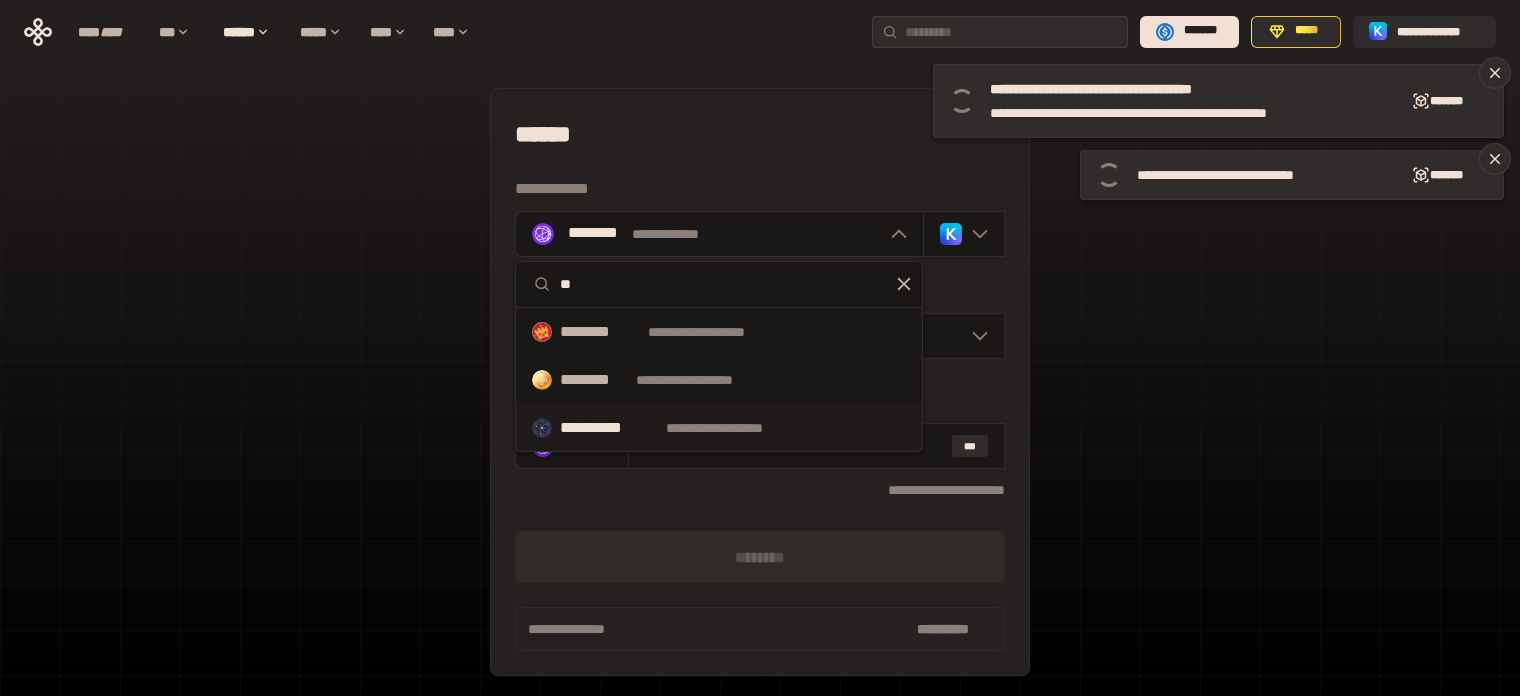 type on "**" 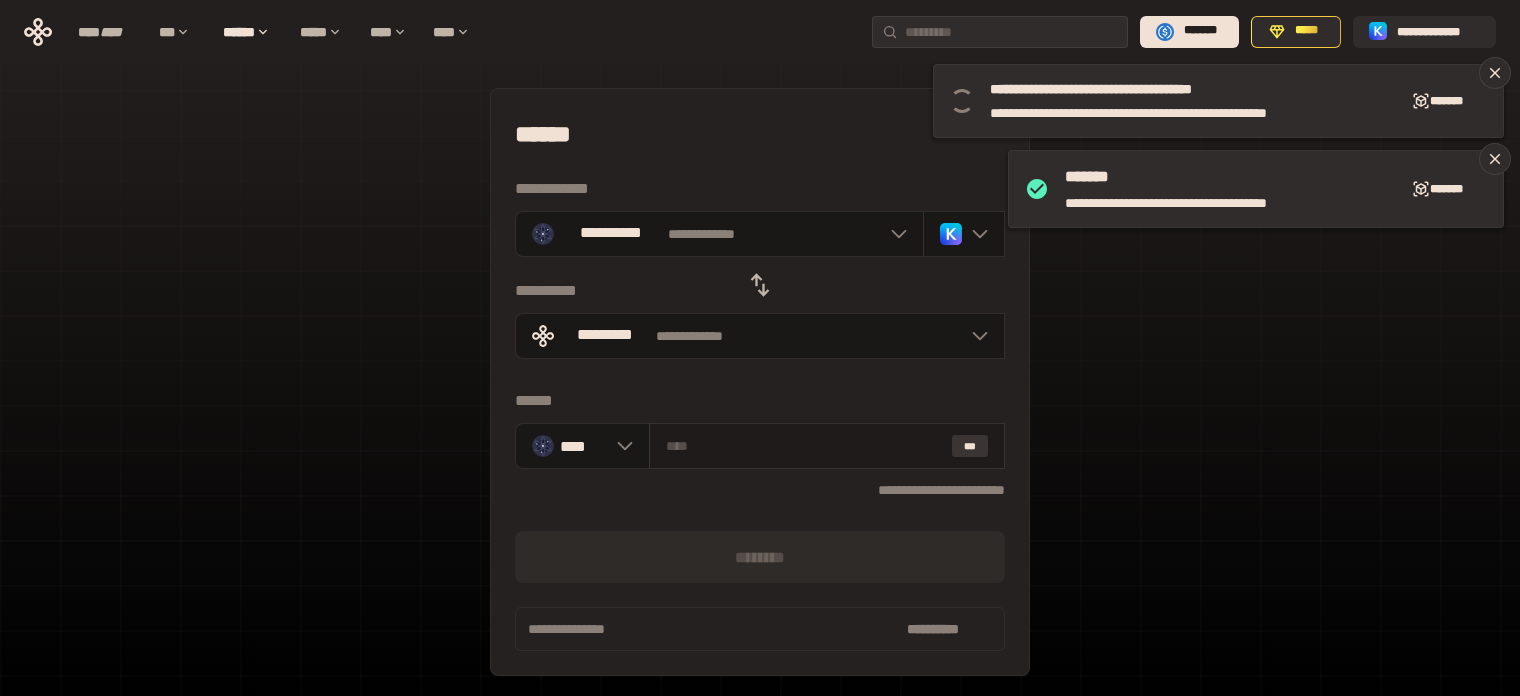 click on "***" at bounding box center (970, 446) 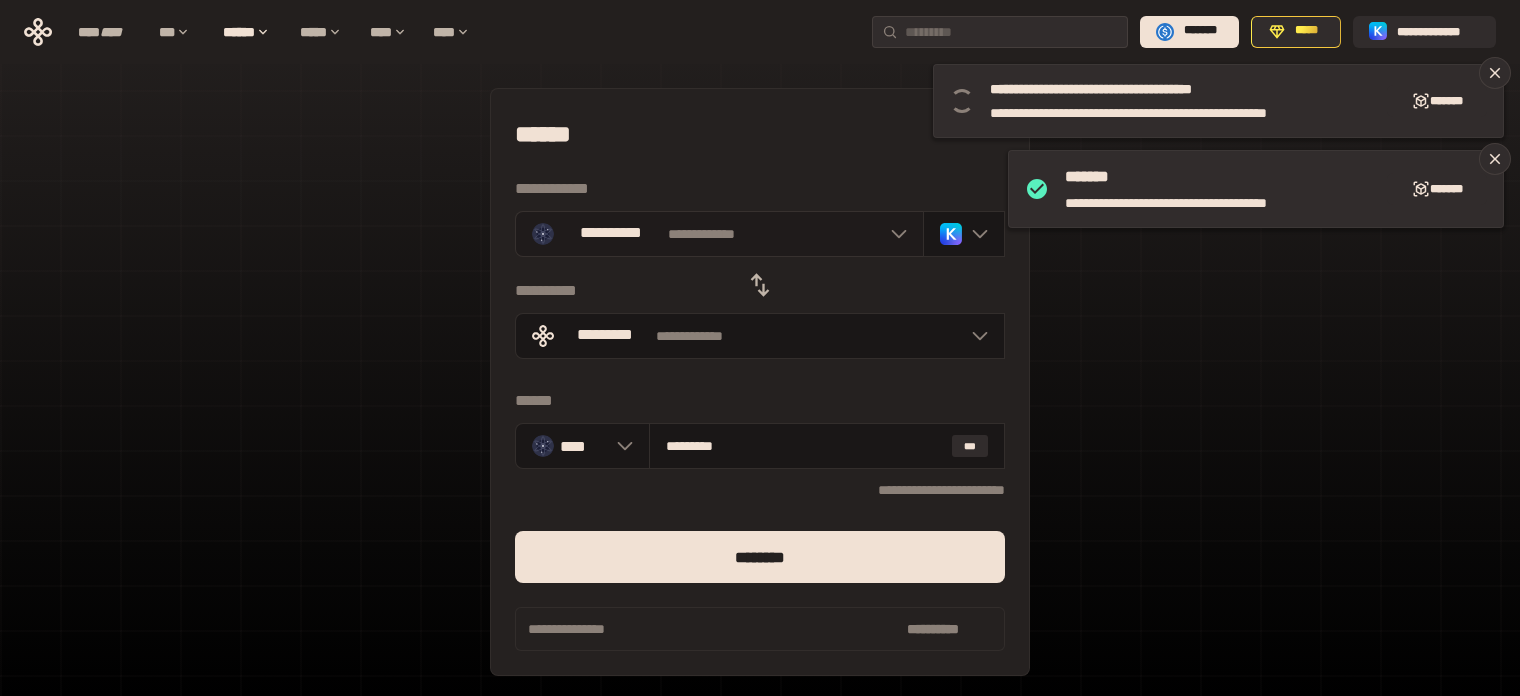 click on "**********" at bounding box center [719, 234] 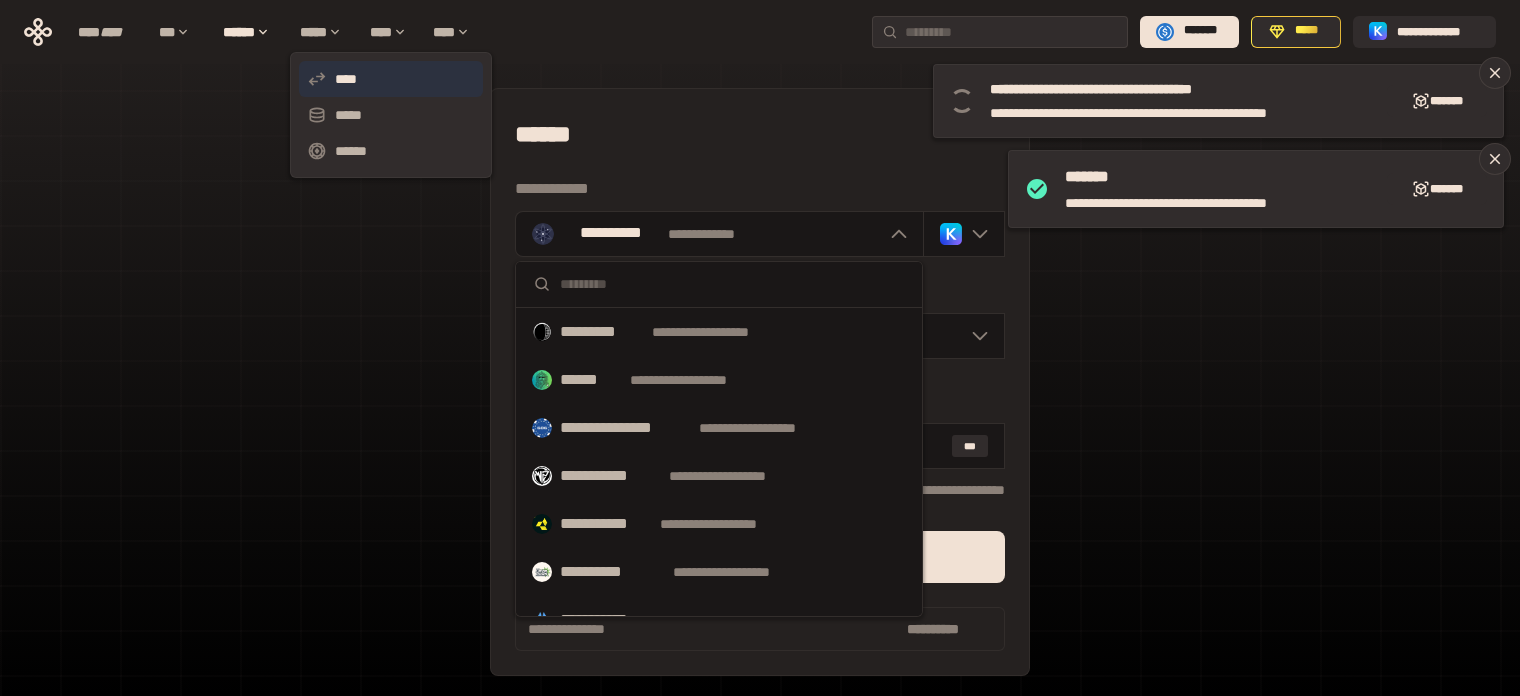click on "****" at bounding box center (391, 79) 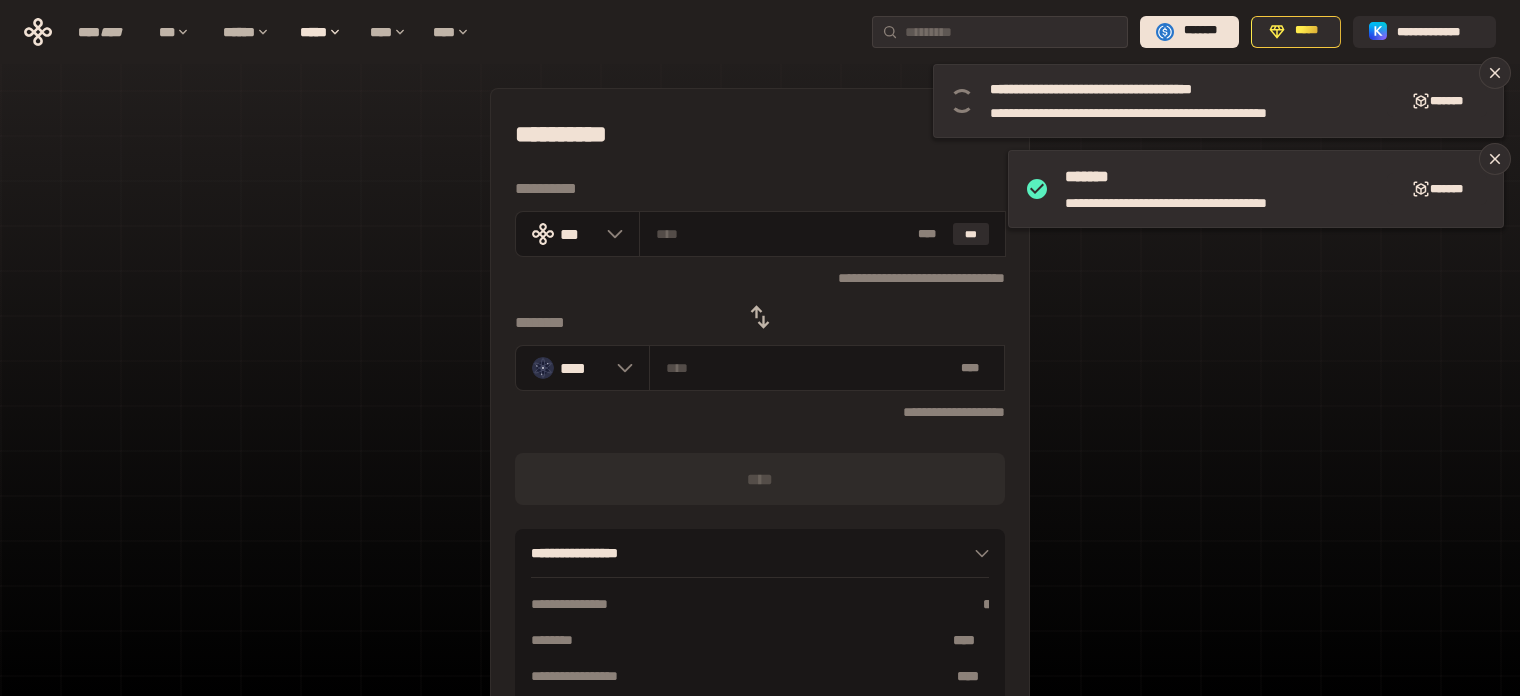 click 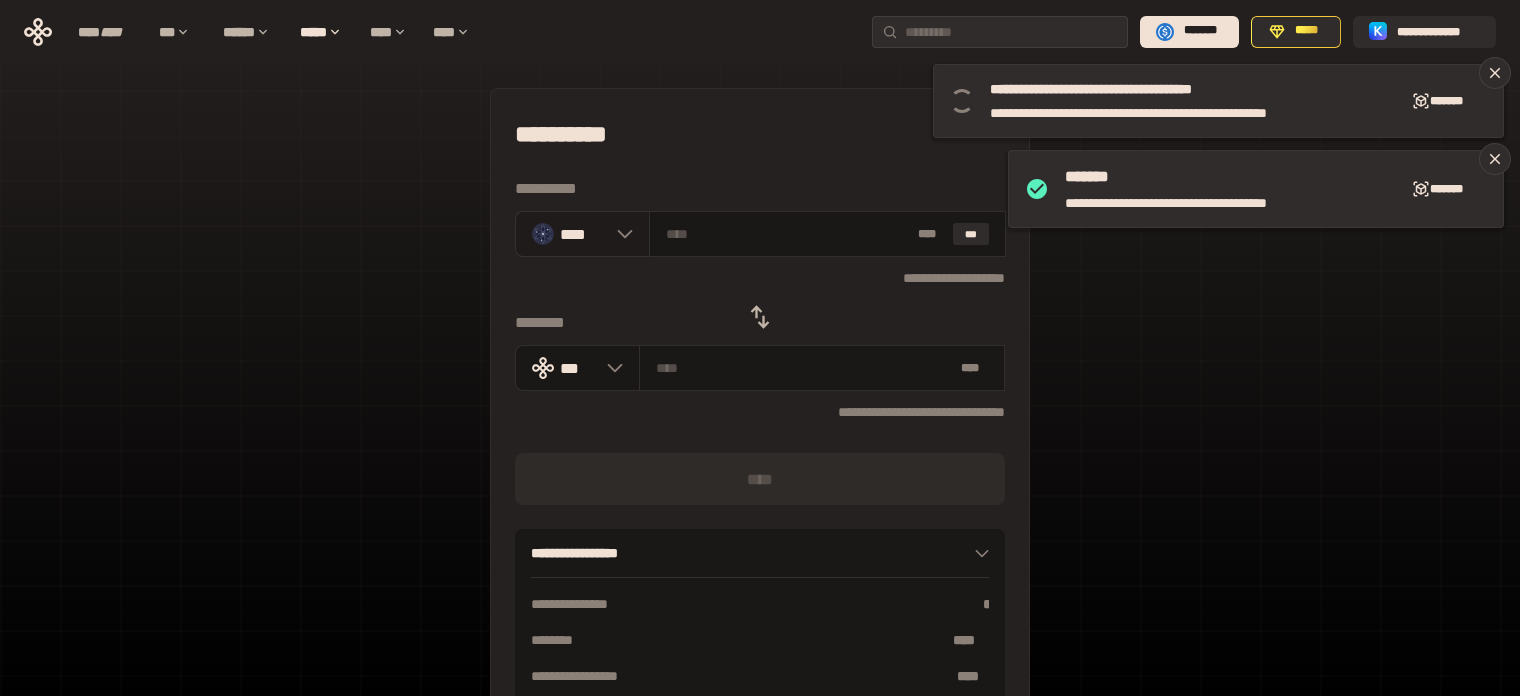 click on "****" at bounding box center (583, 233) 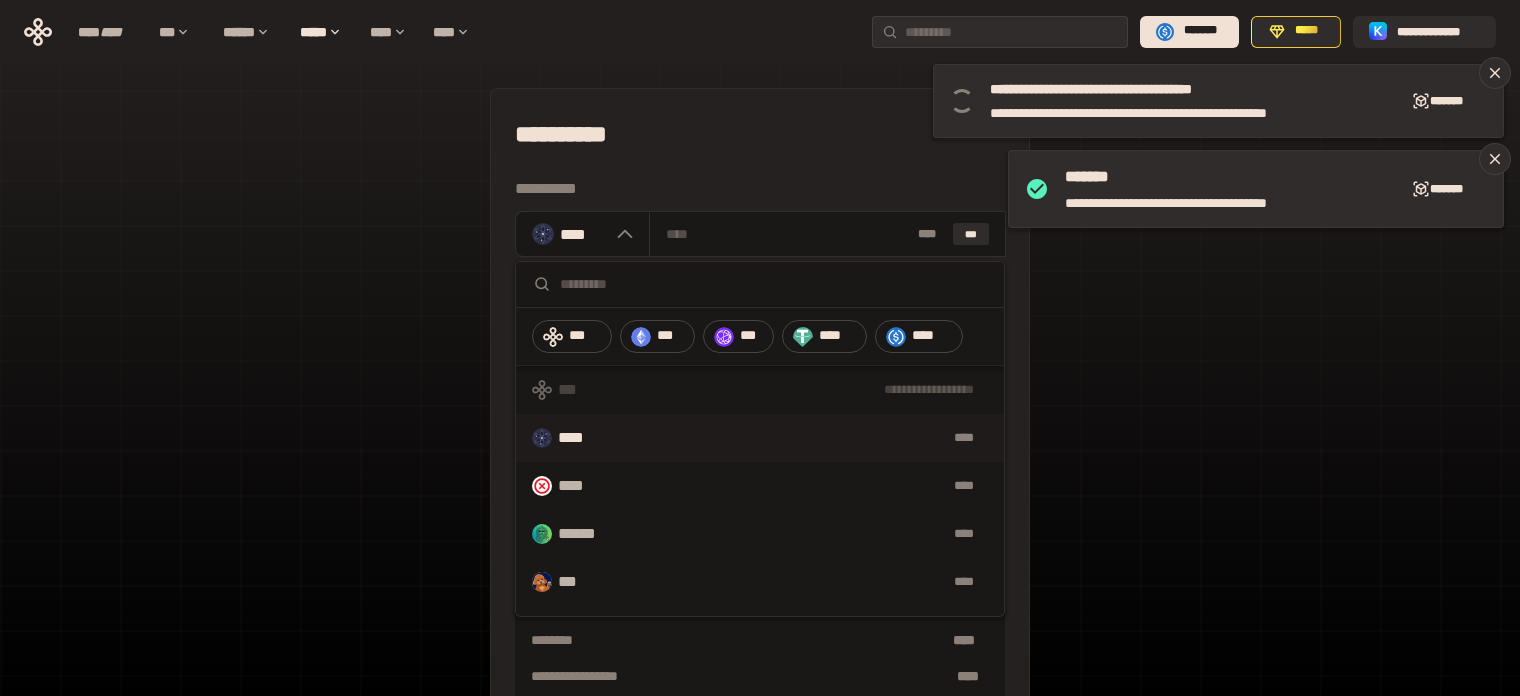 click at bounding box center [774, 284] 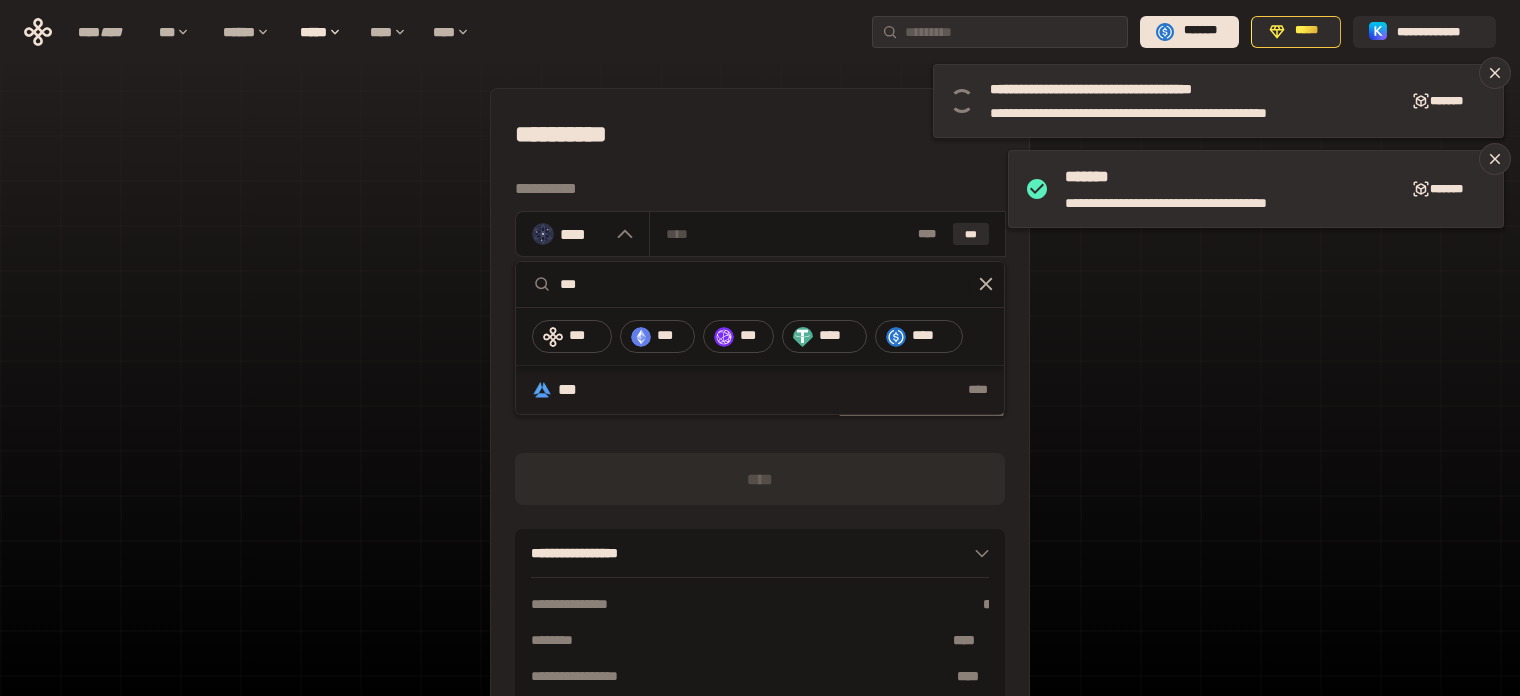 type on "***" 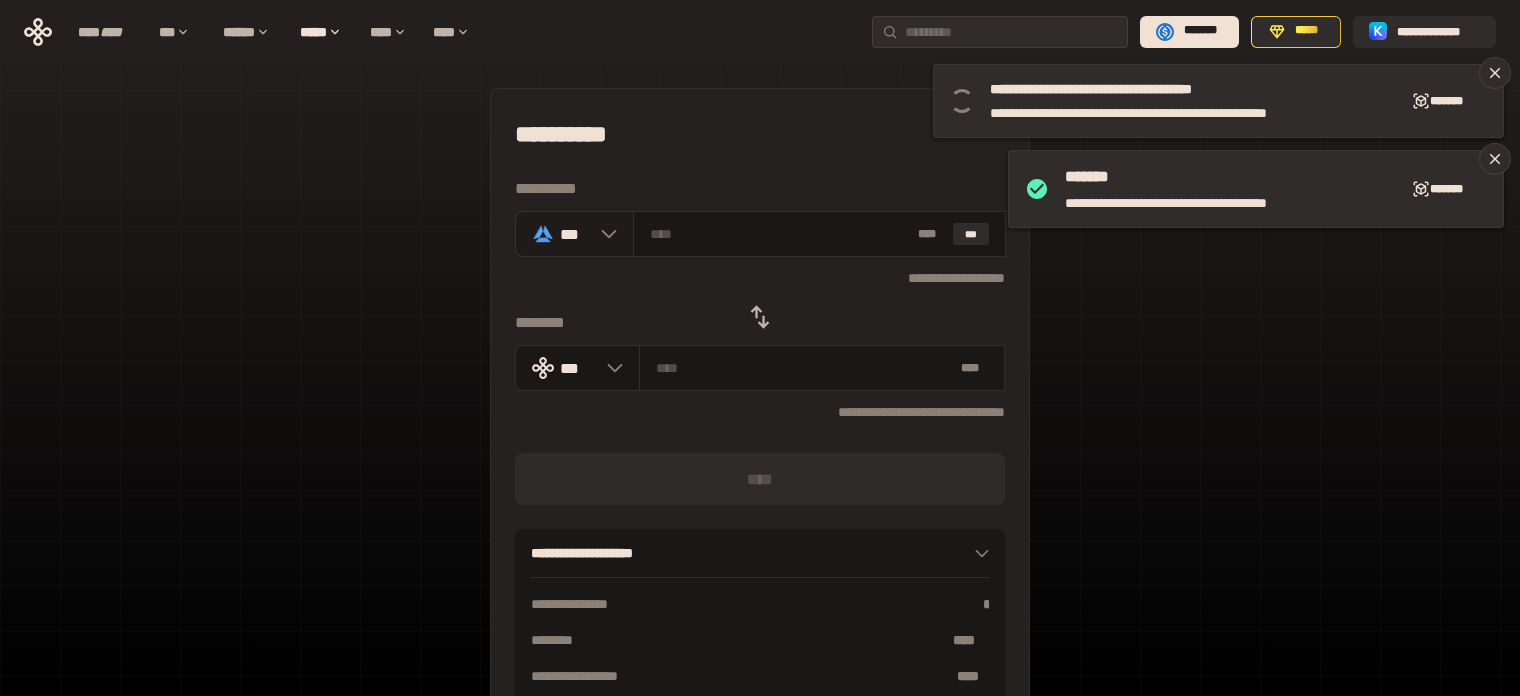 click on "***" at bounding box center [575, 233] 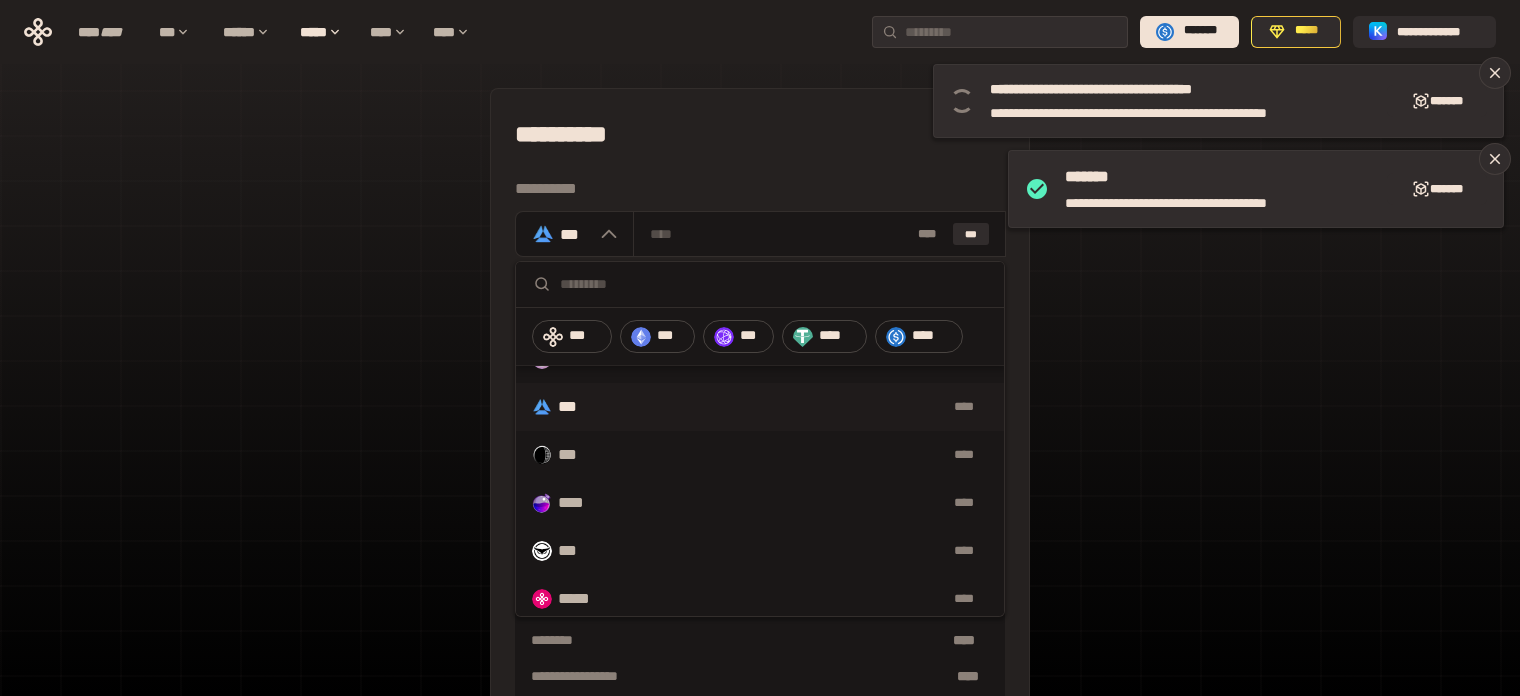 scroll, scrollTop: 600, scrollLeft: 0, axis: vertical 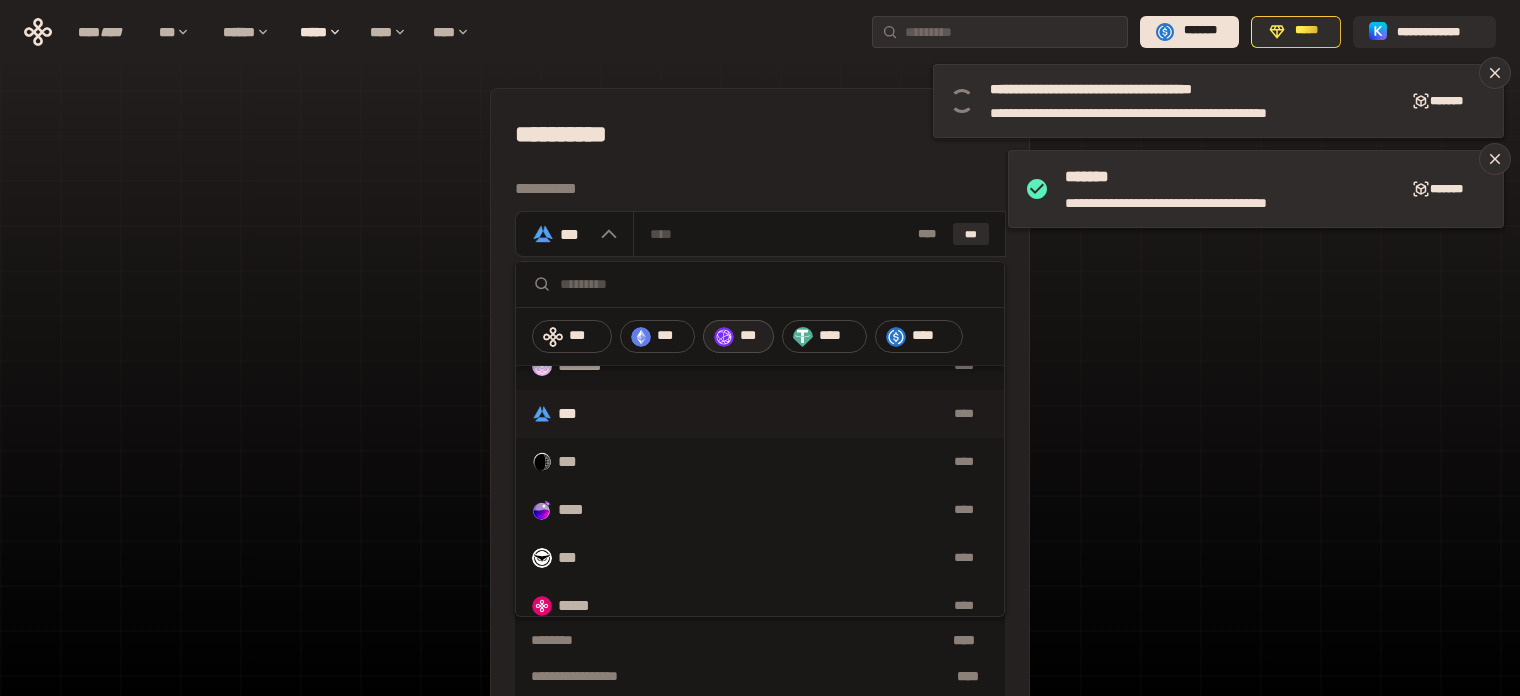 click on "***" at bounding box center (751, 336) 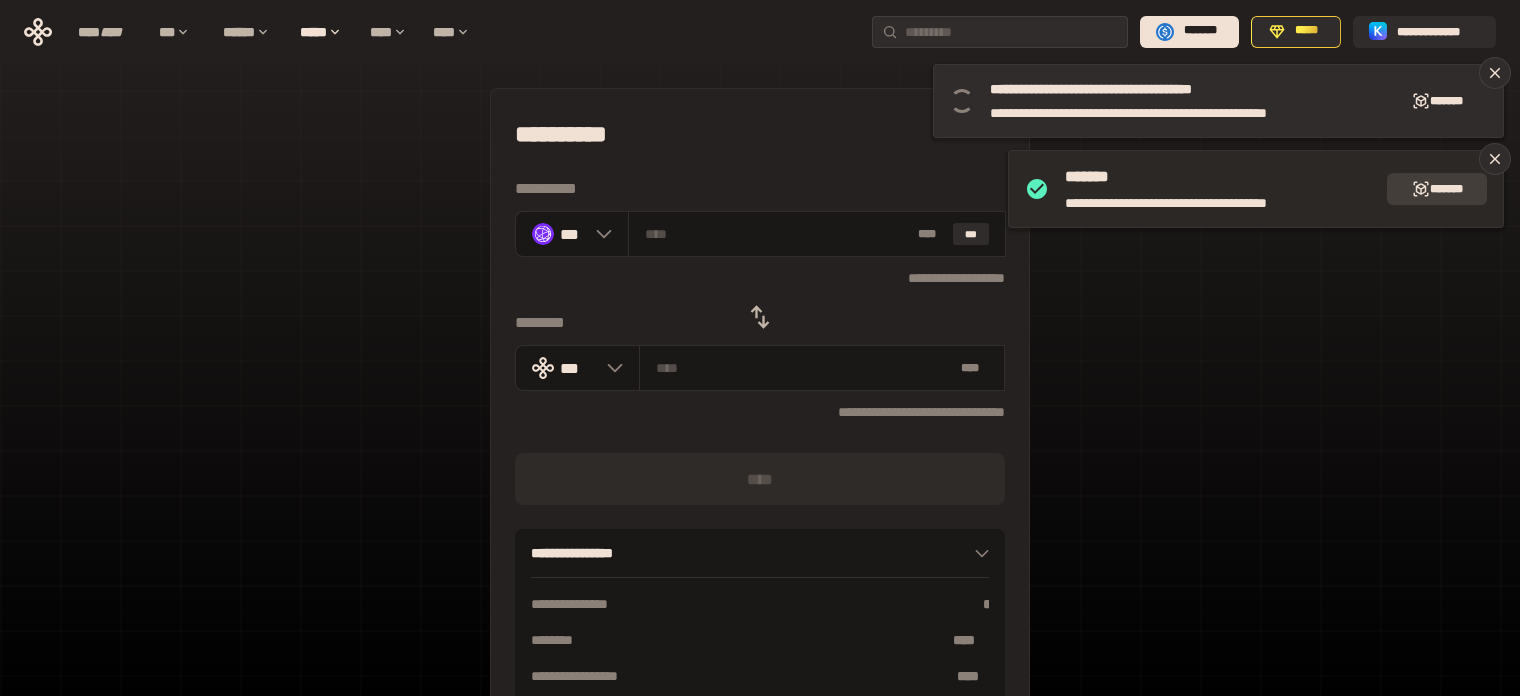 click on "*******" at bounding box center [1437, 189] 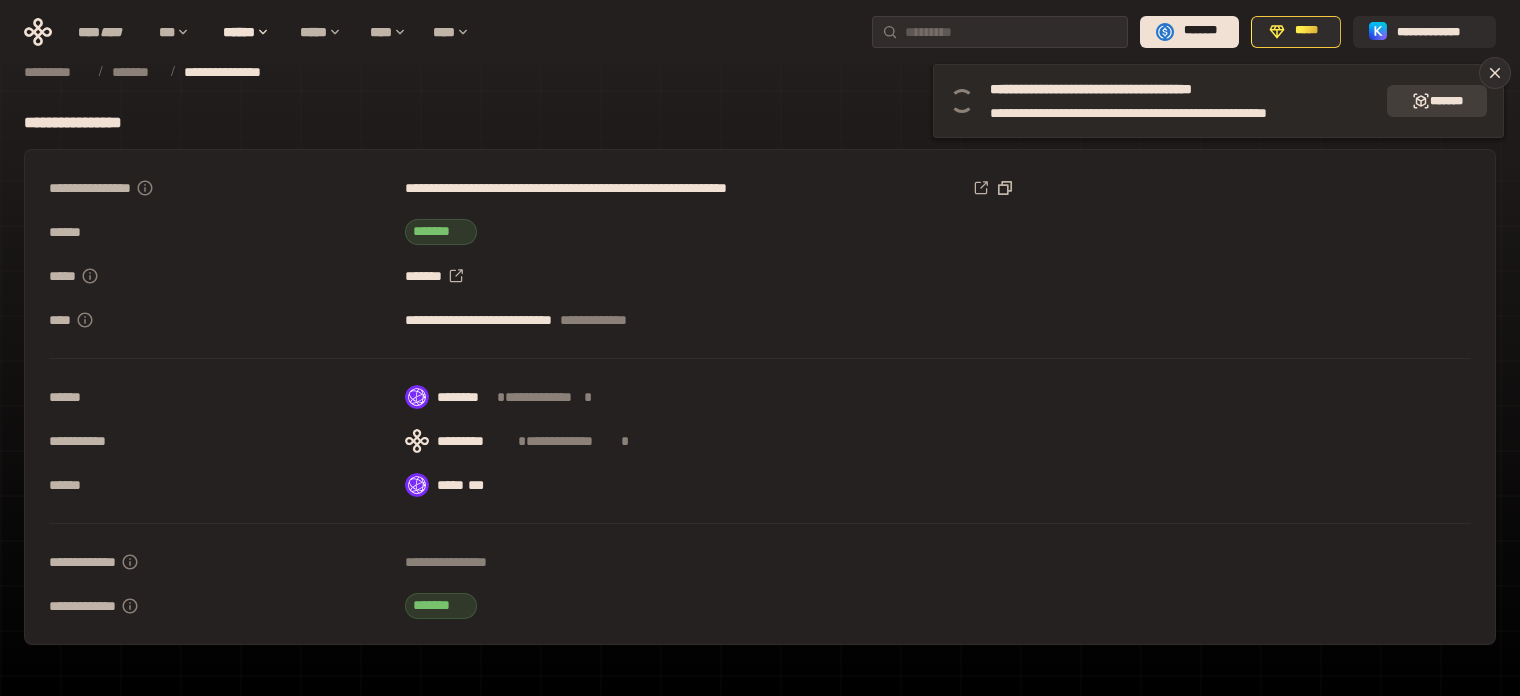 click on "*******" at bounding box center [1437, 101] 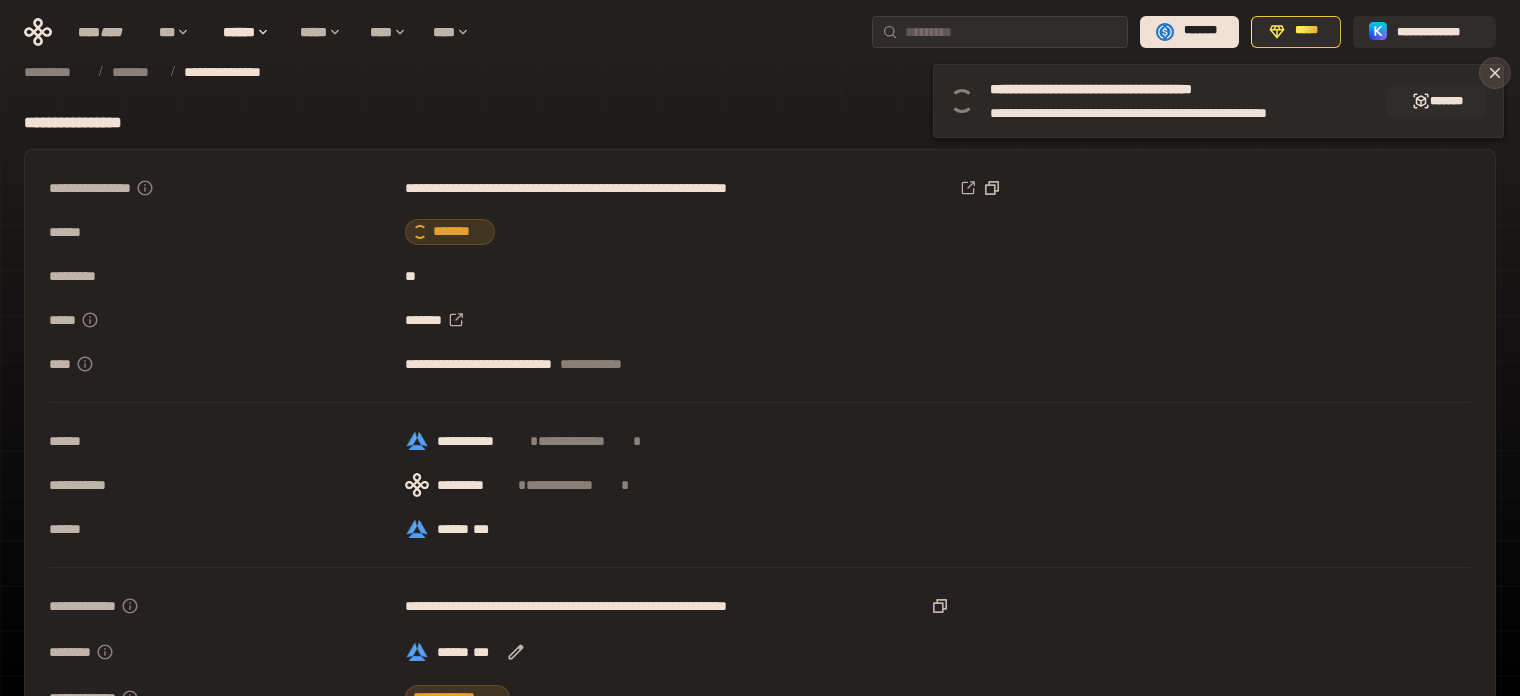 click 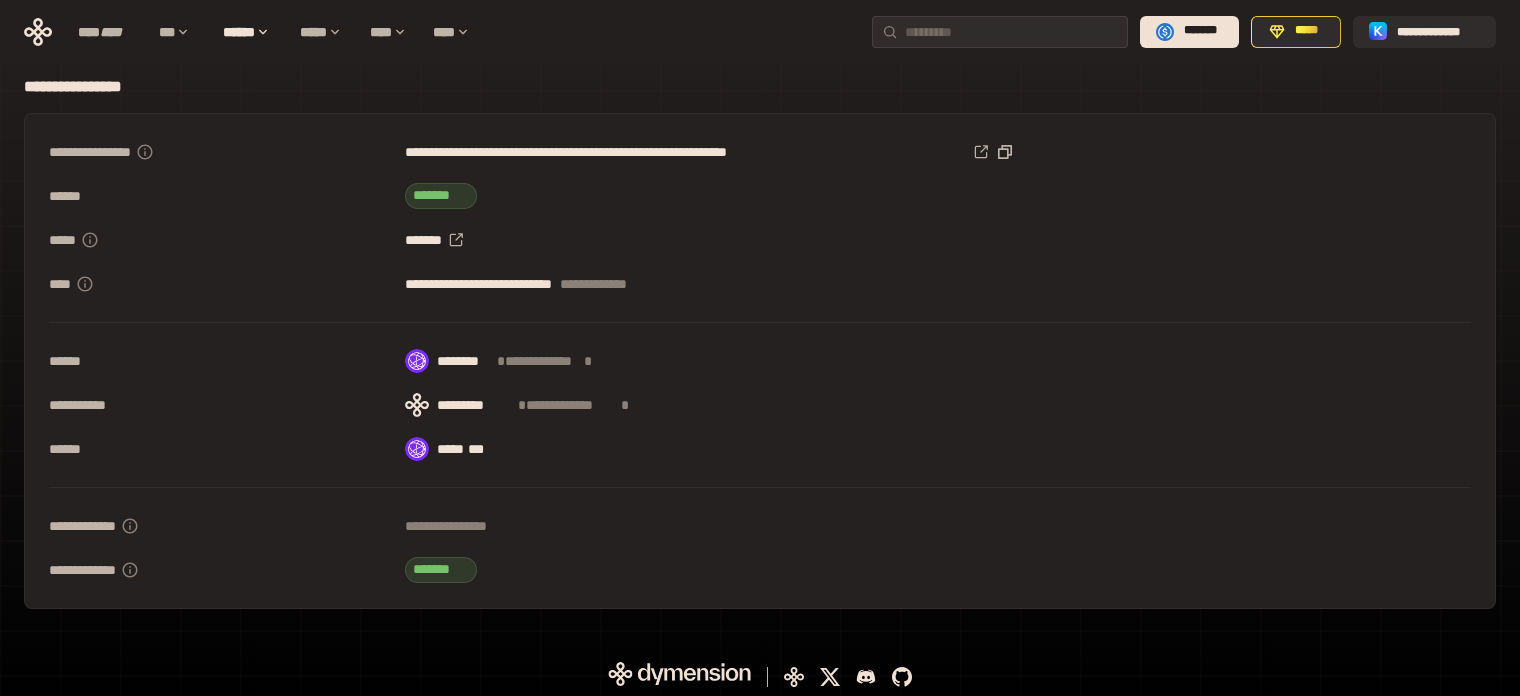 scroll, scrollTop: 40, scrollLeft: 0, axis: vertical 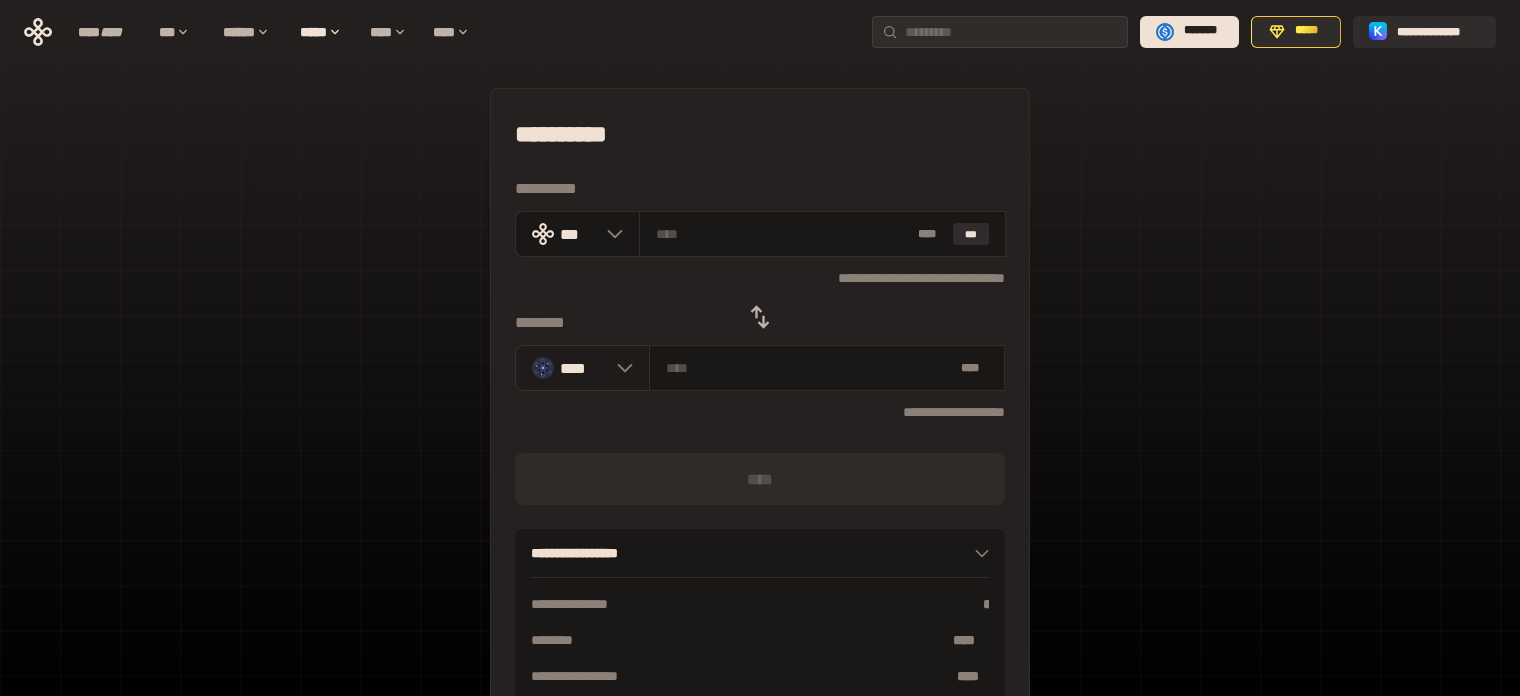 click on "****" at bounding box center [582, 368] 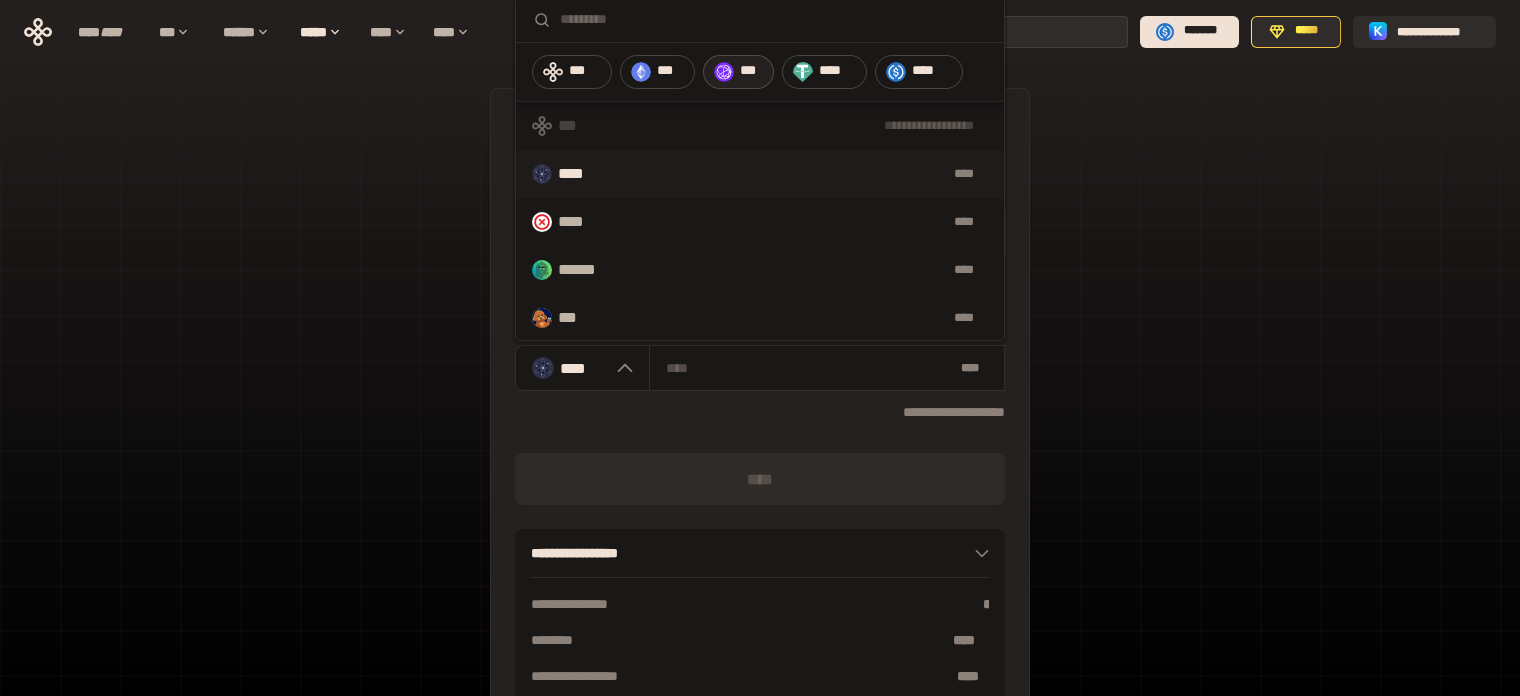 click on "***" at bounding box center (751, 71) 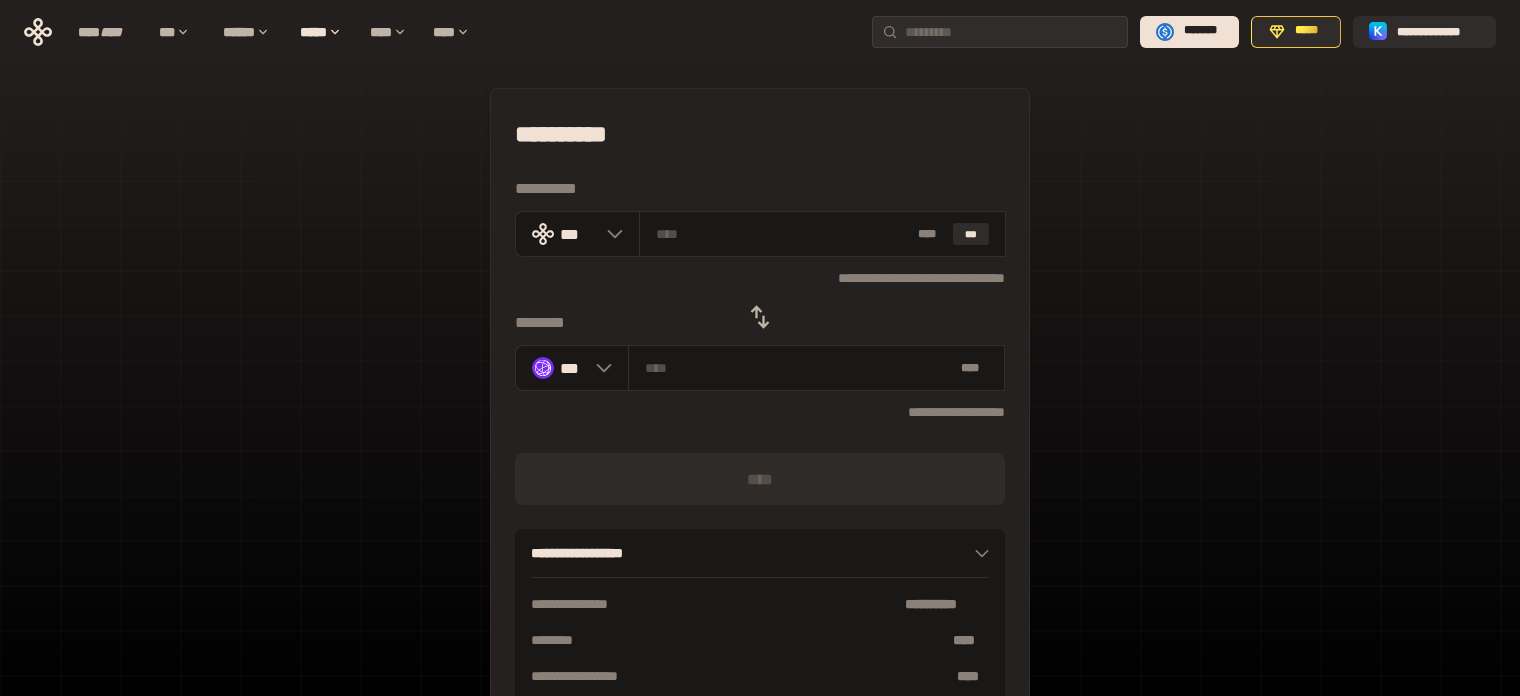 click on "**********" at bounding box center (760, 444) 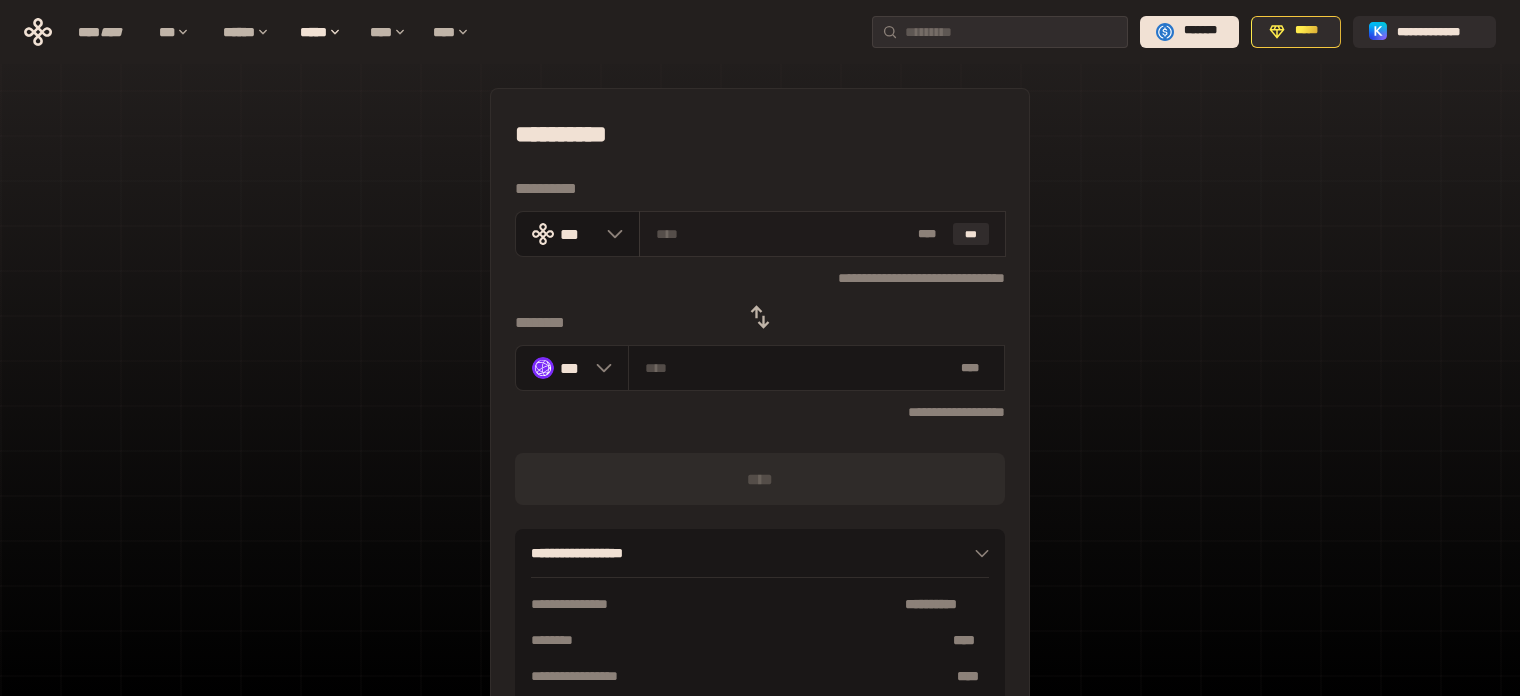 click at bounding box center (783, 234) 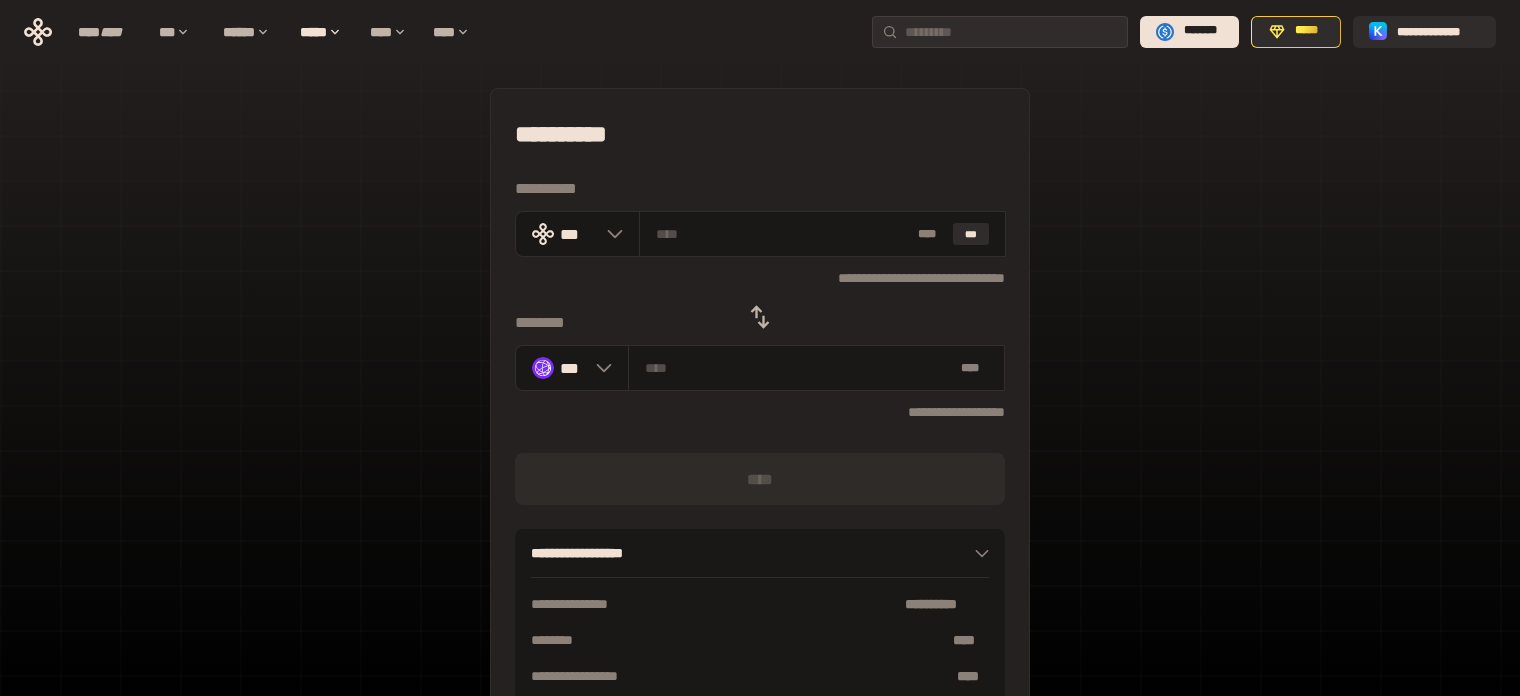 type on "*" 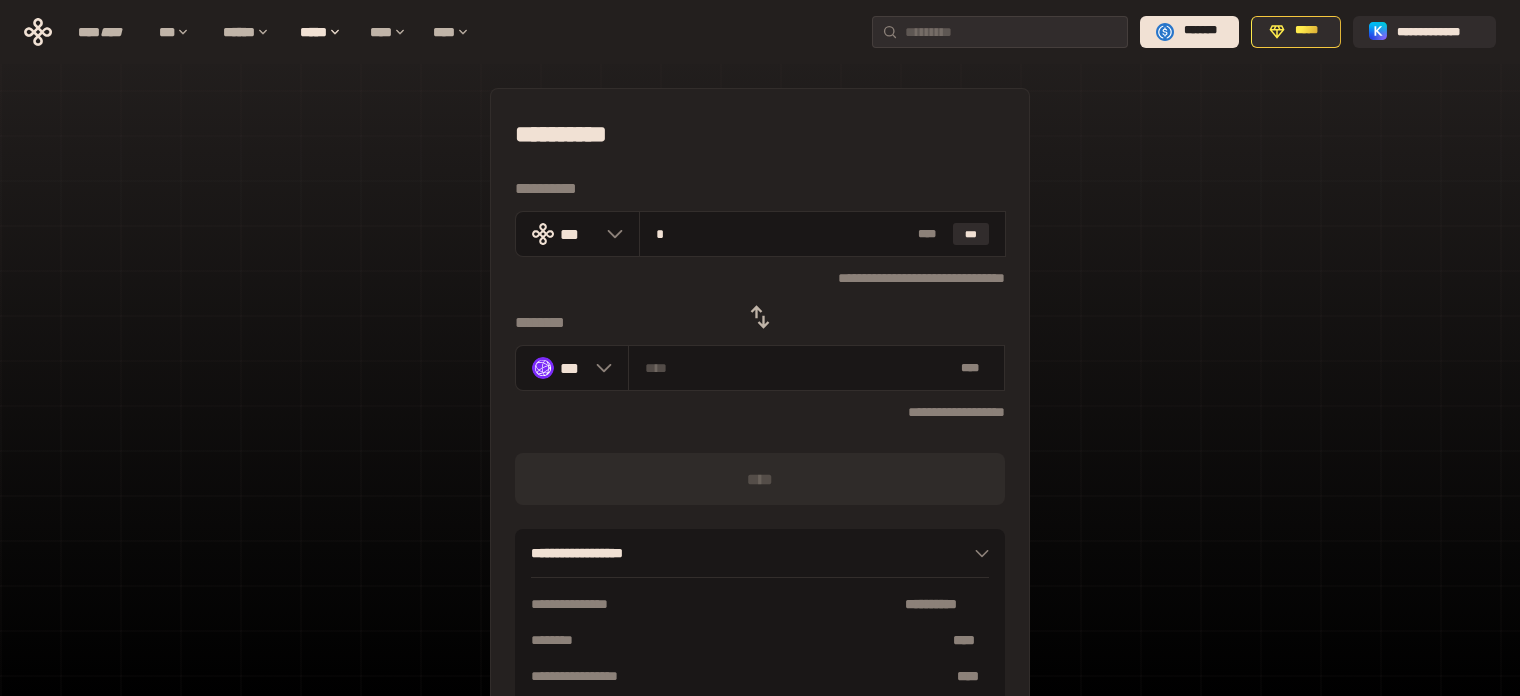 type on "********" 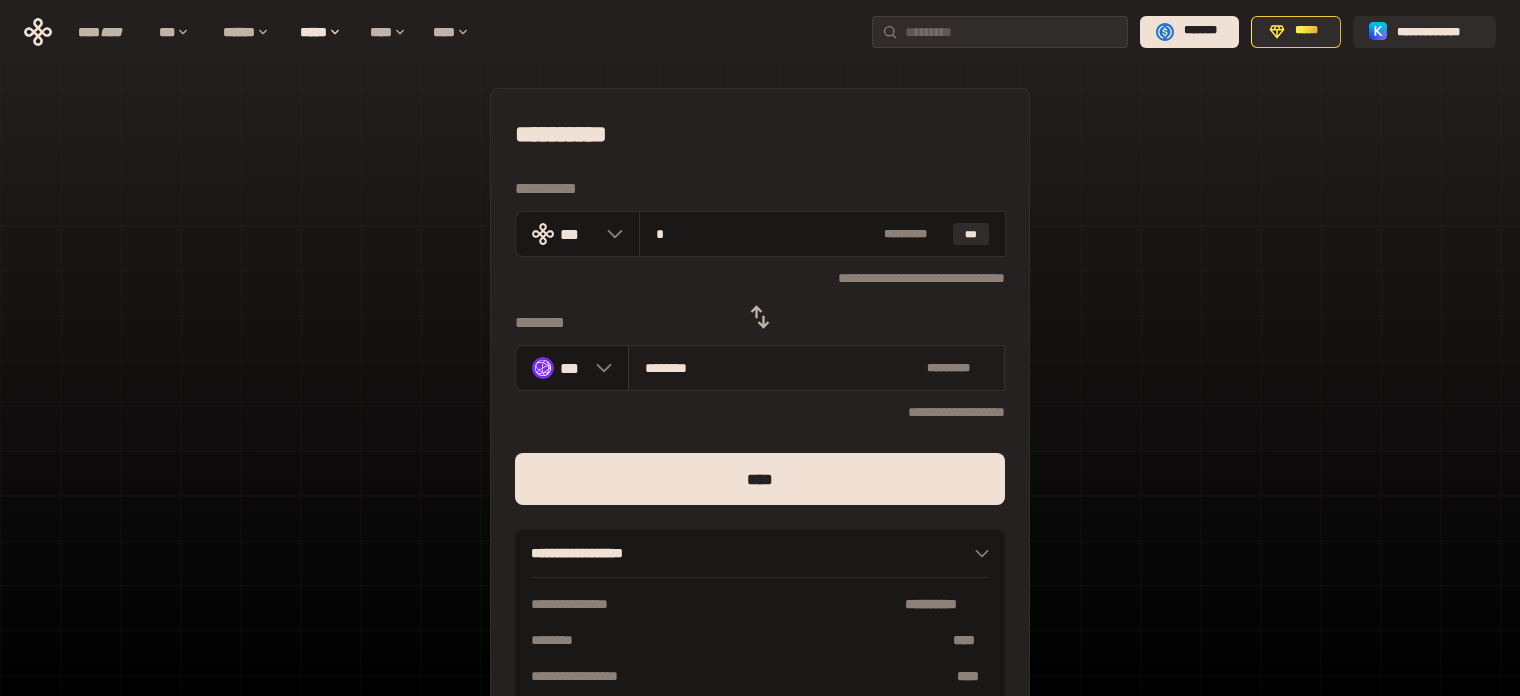 type on "**" 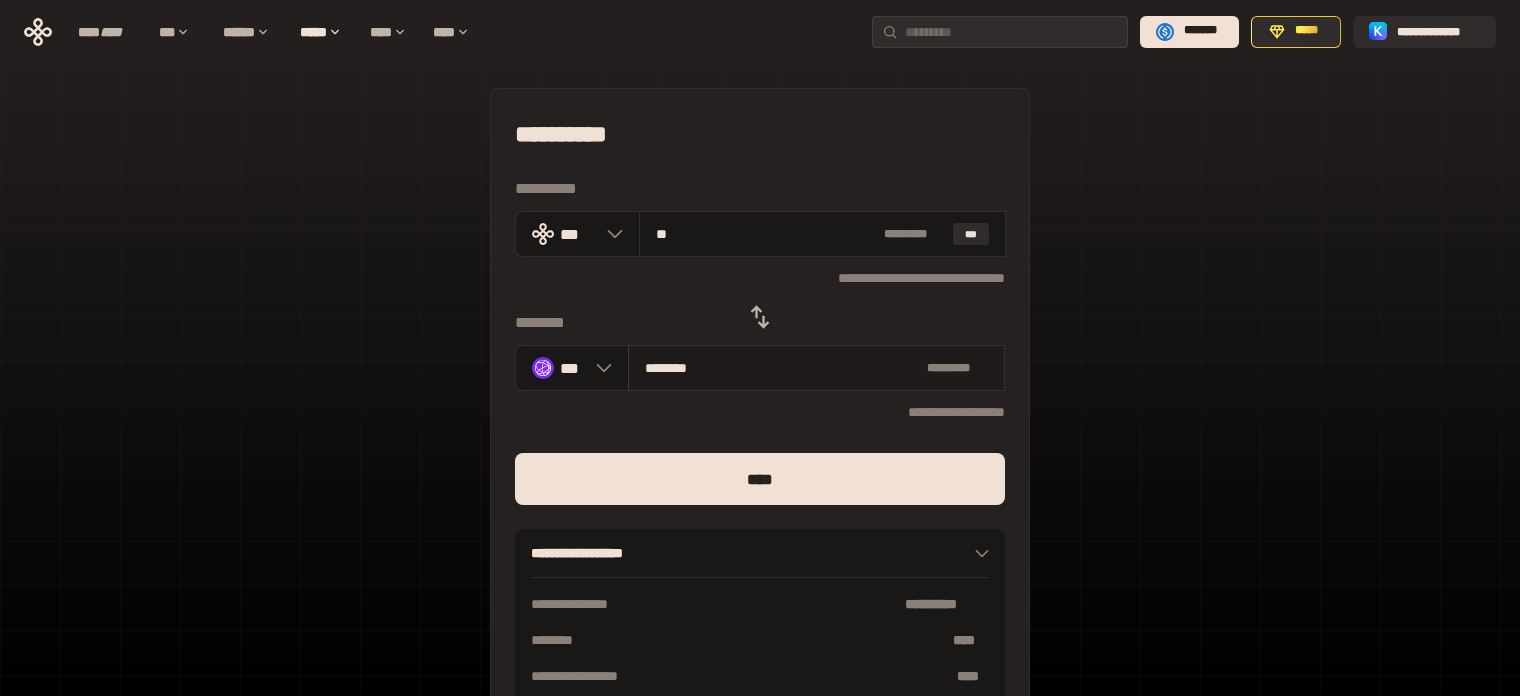 type on "********" 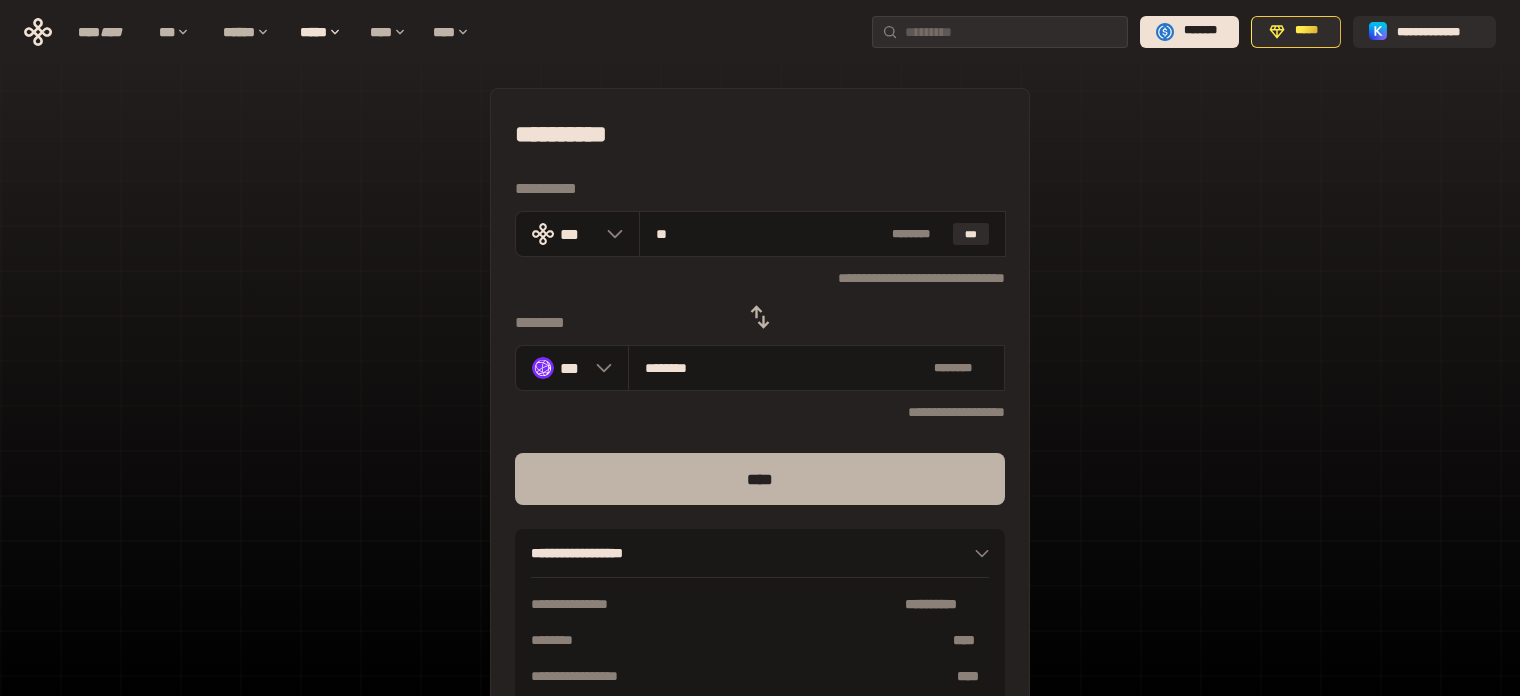 type on "**" 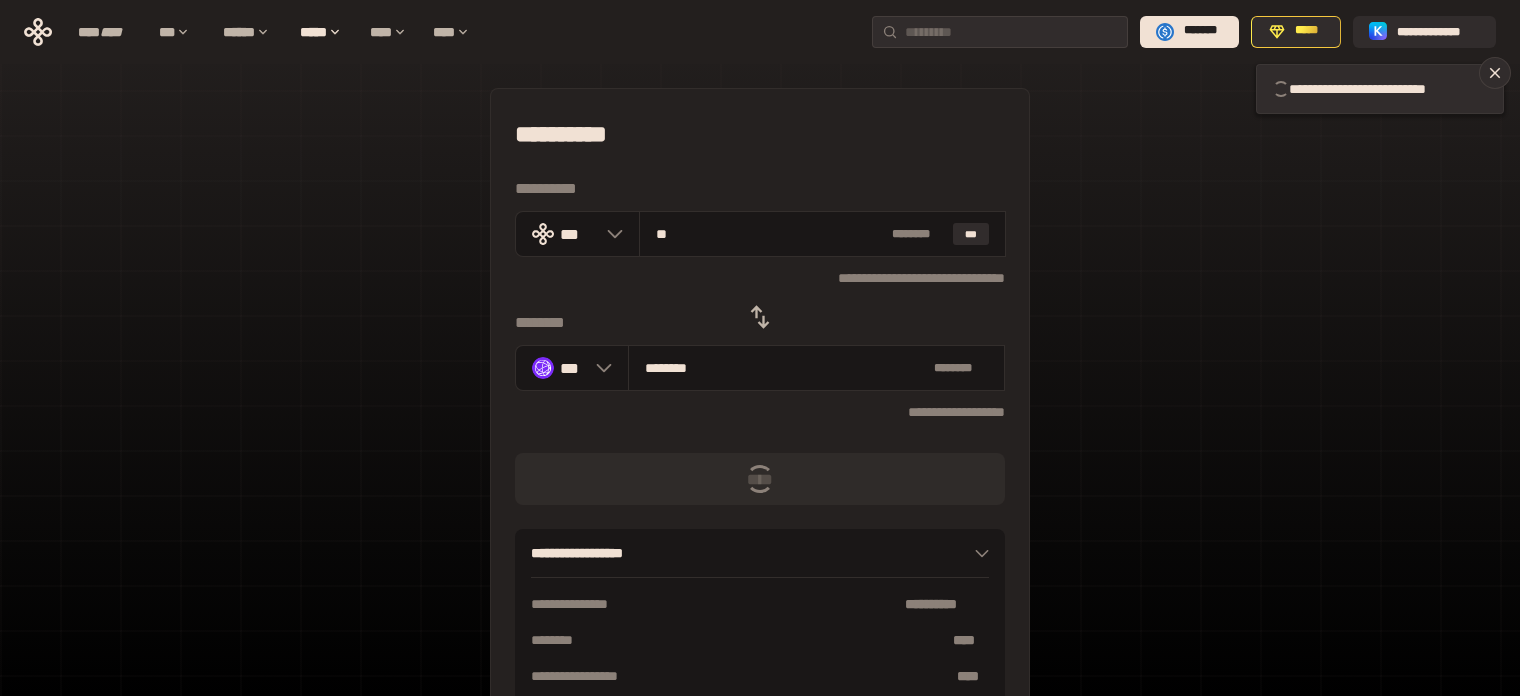 type 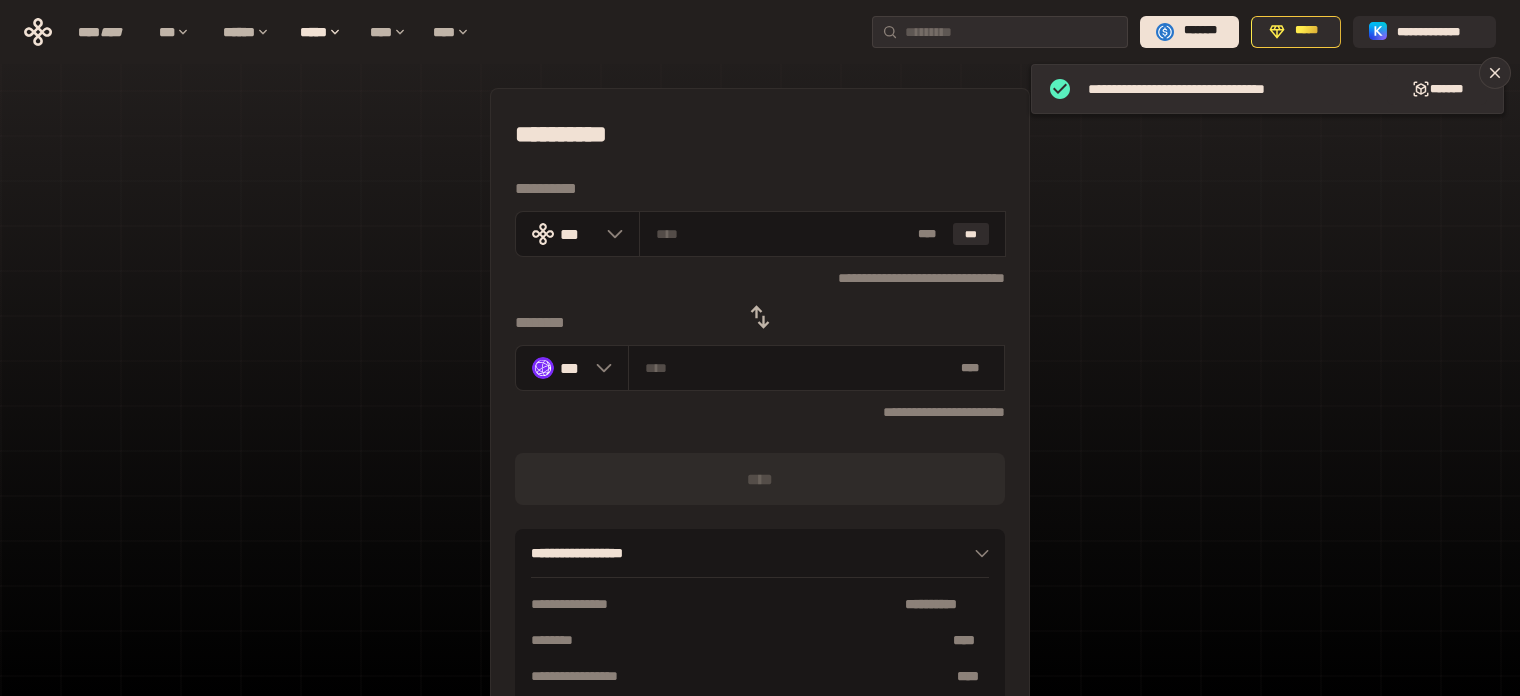 click on "**********" at bounding box center (760, 444) 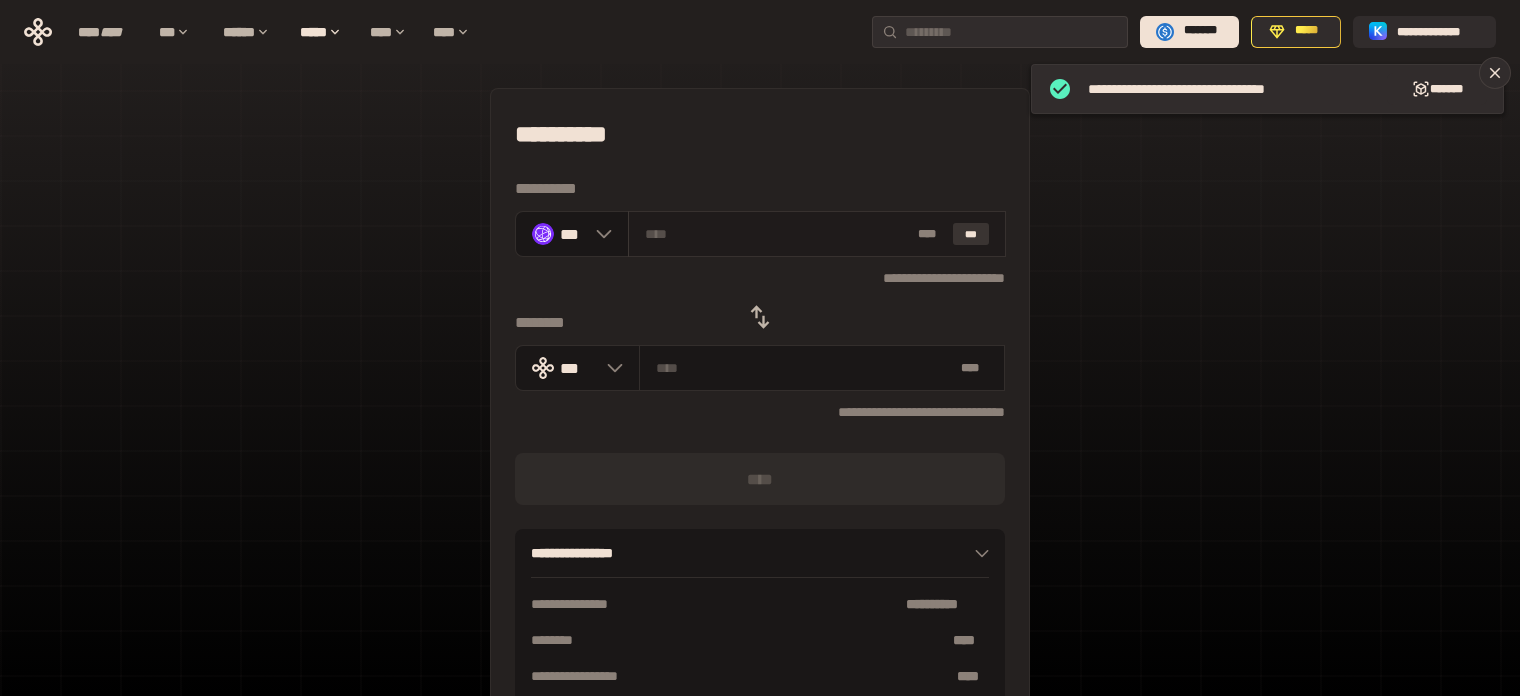 click on "***" at bounding box center (971, 234) 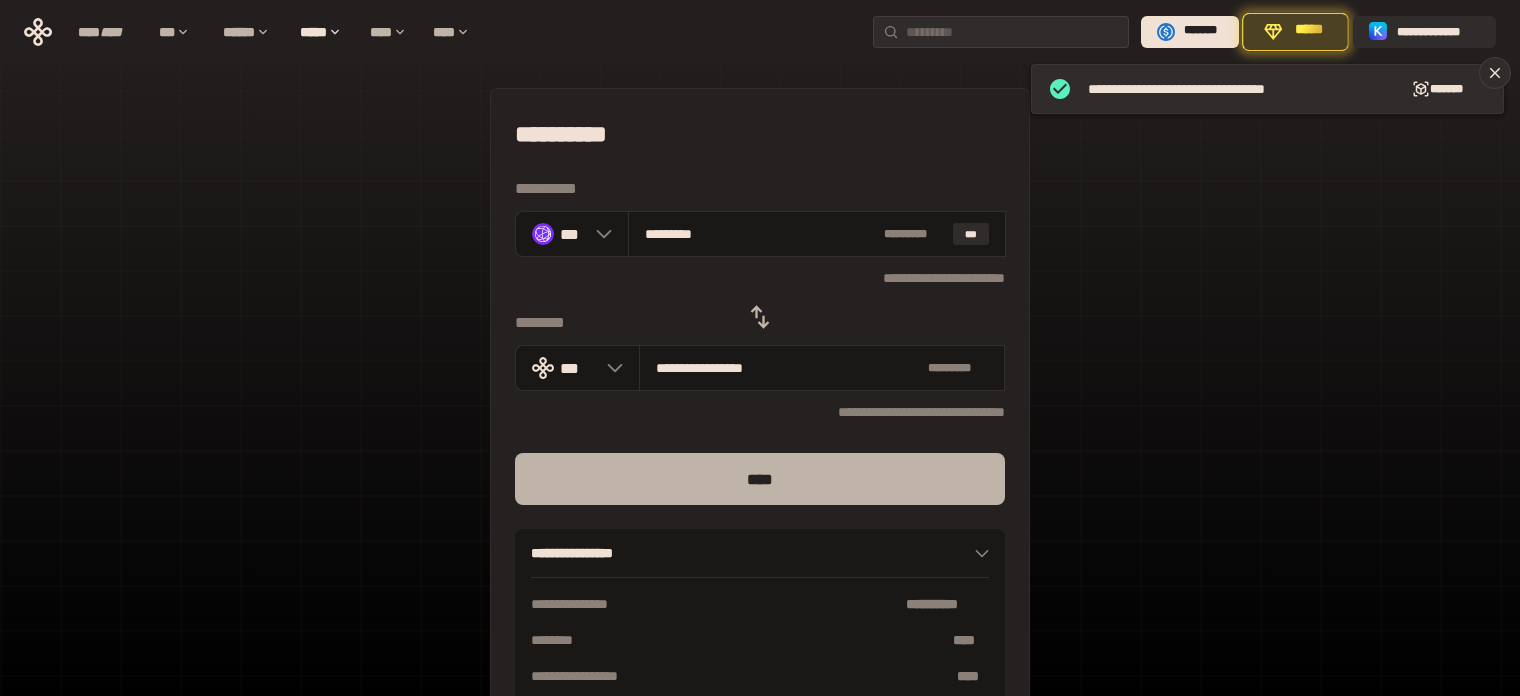 click on "****" at bounding box center (760, 479) 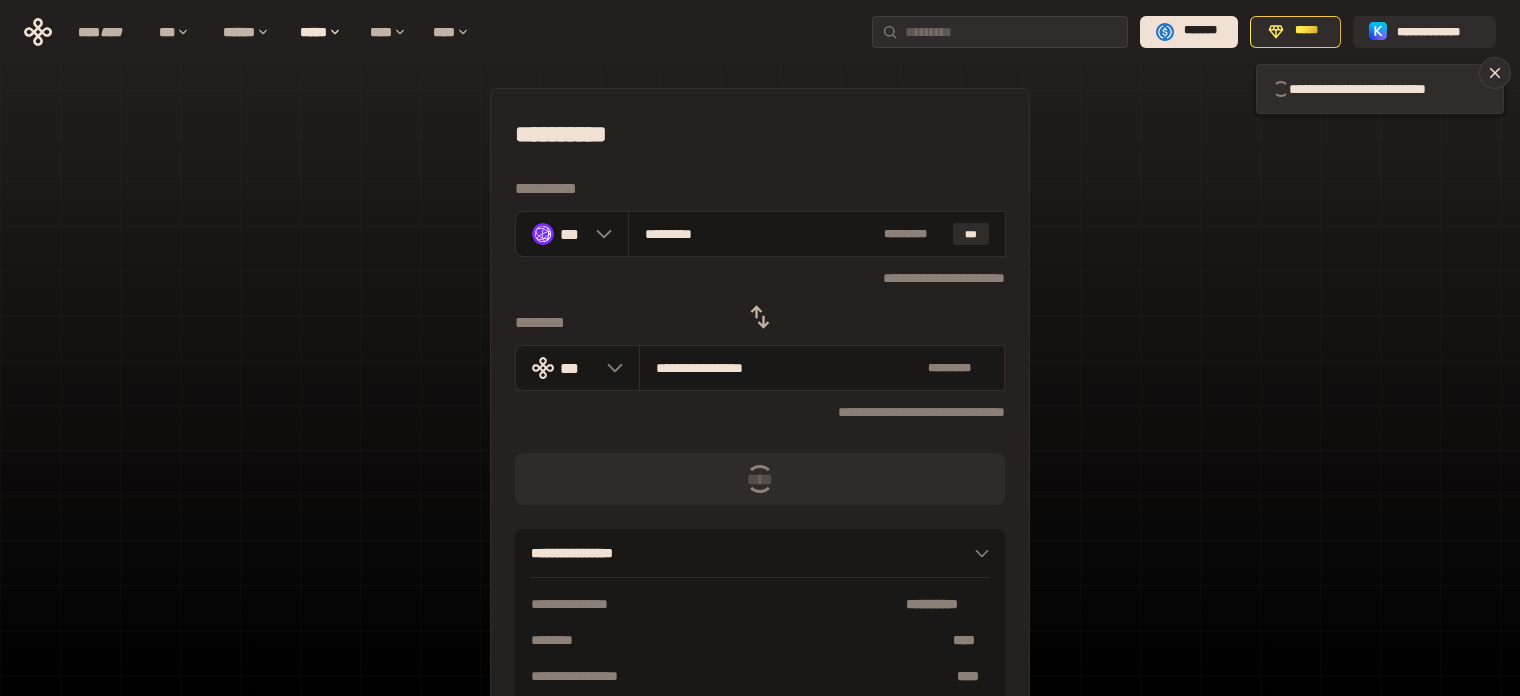 type 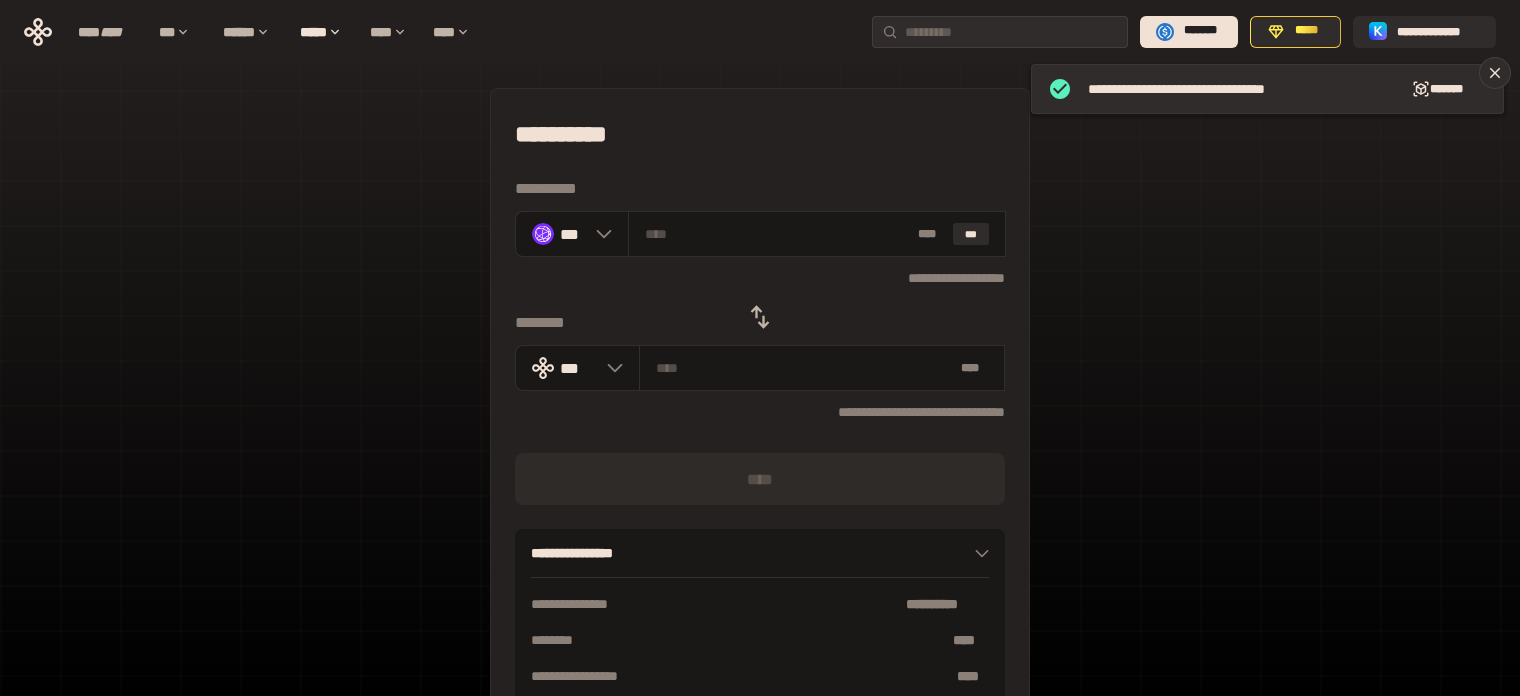 click 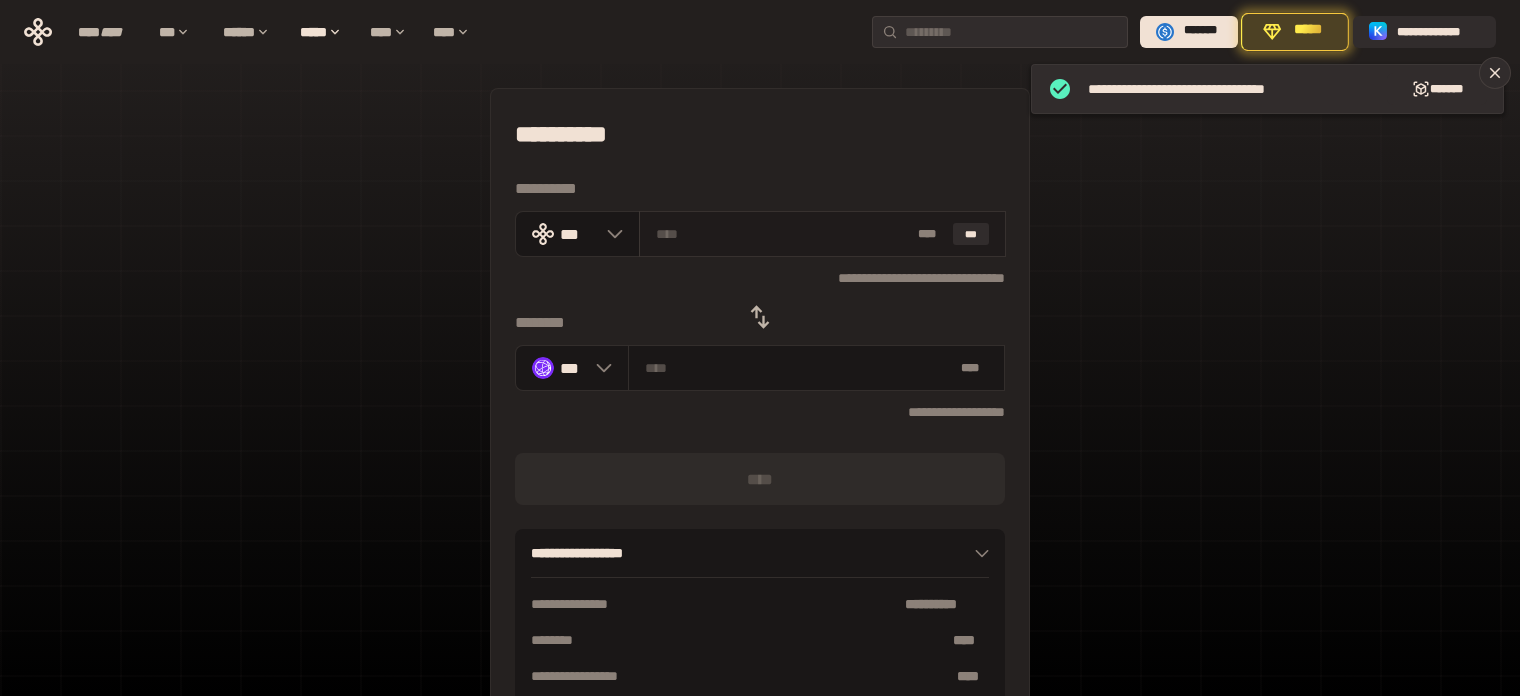 click at bounding box center [783, 234] 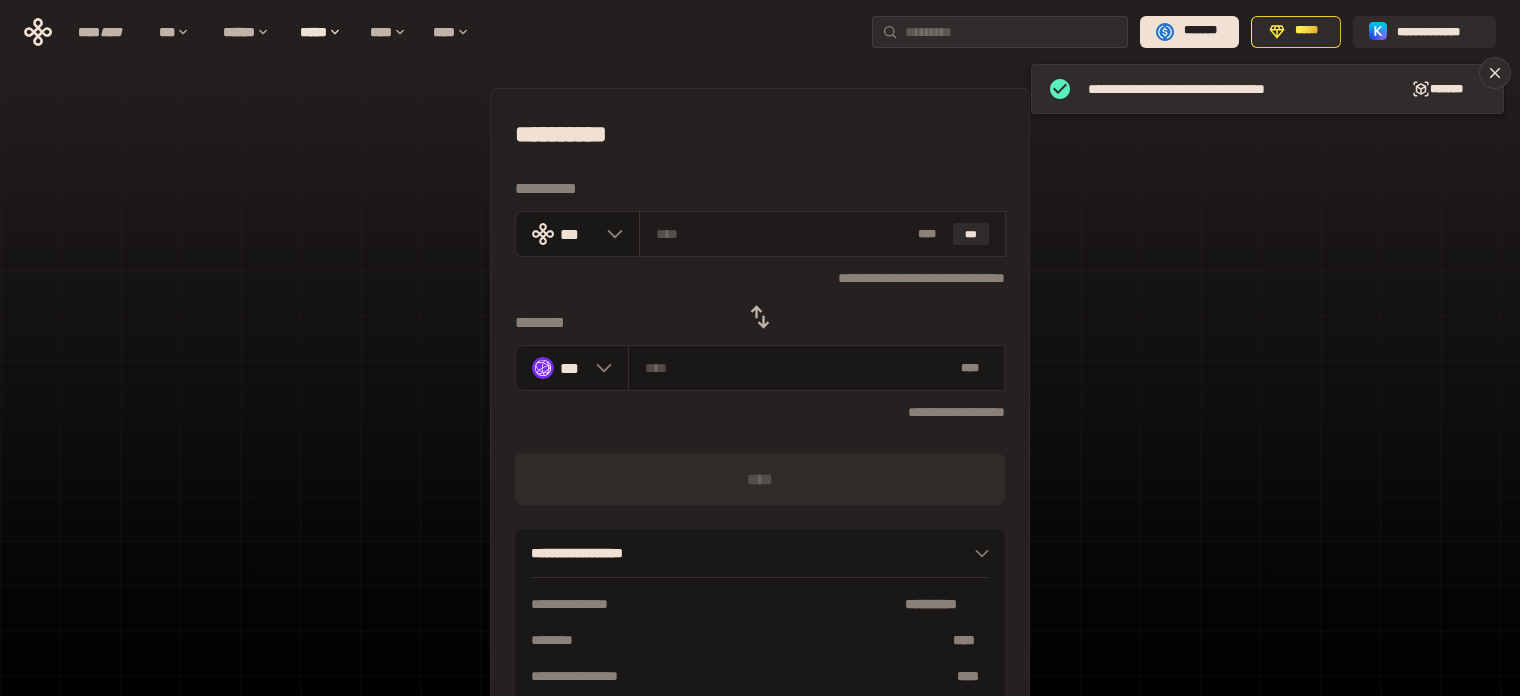 type on "*" 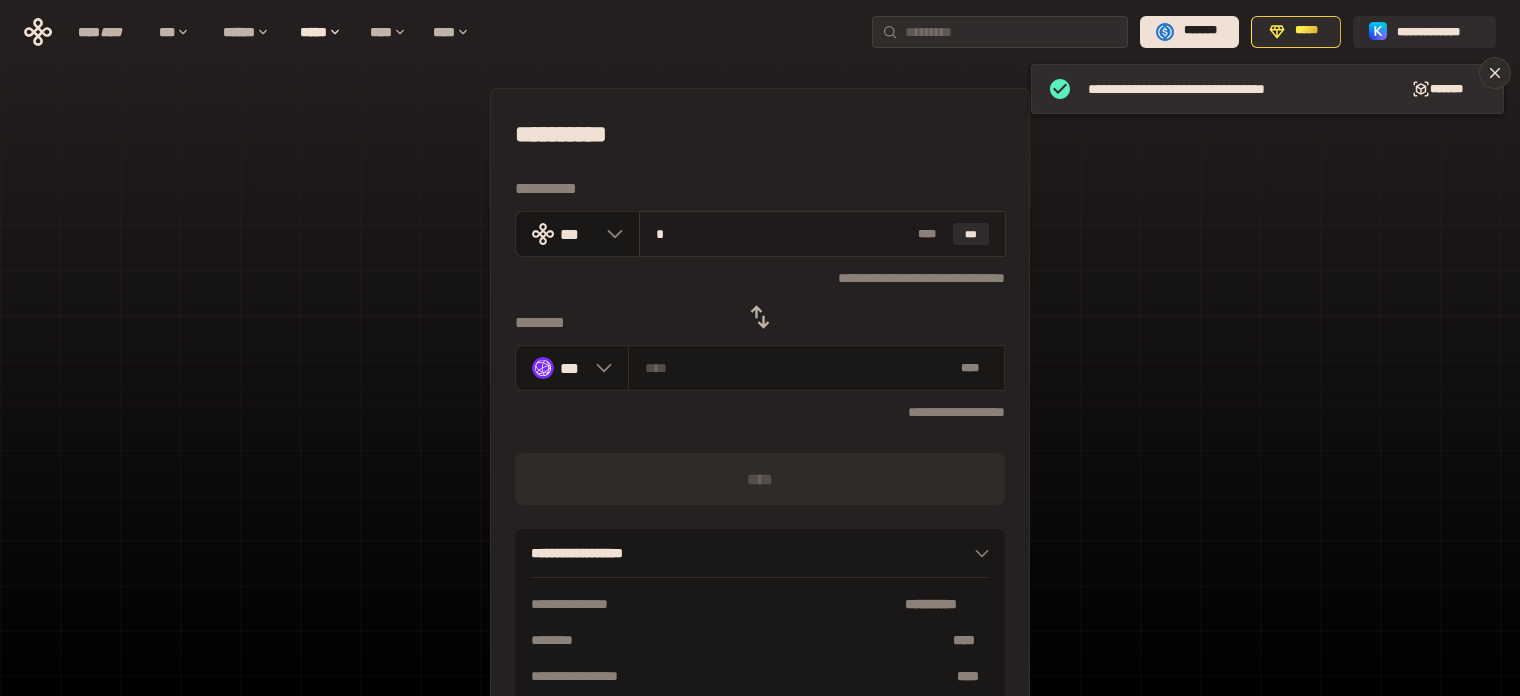 type on "********" 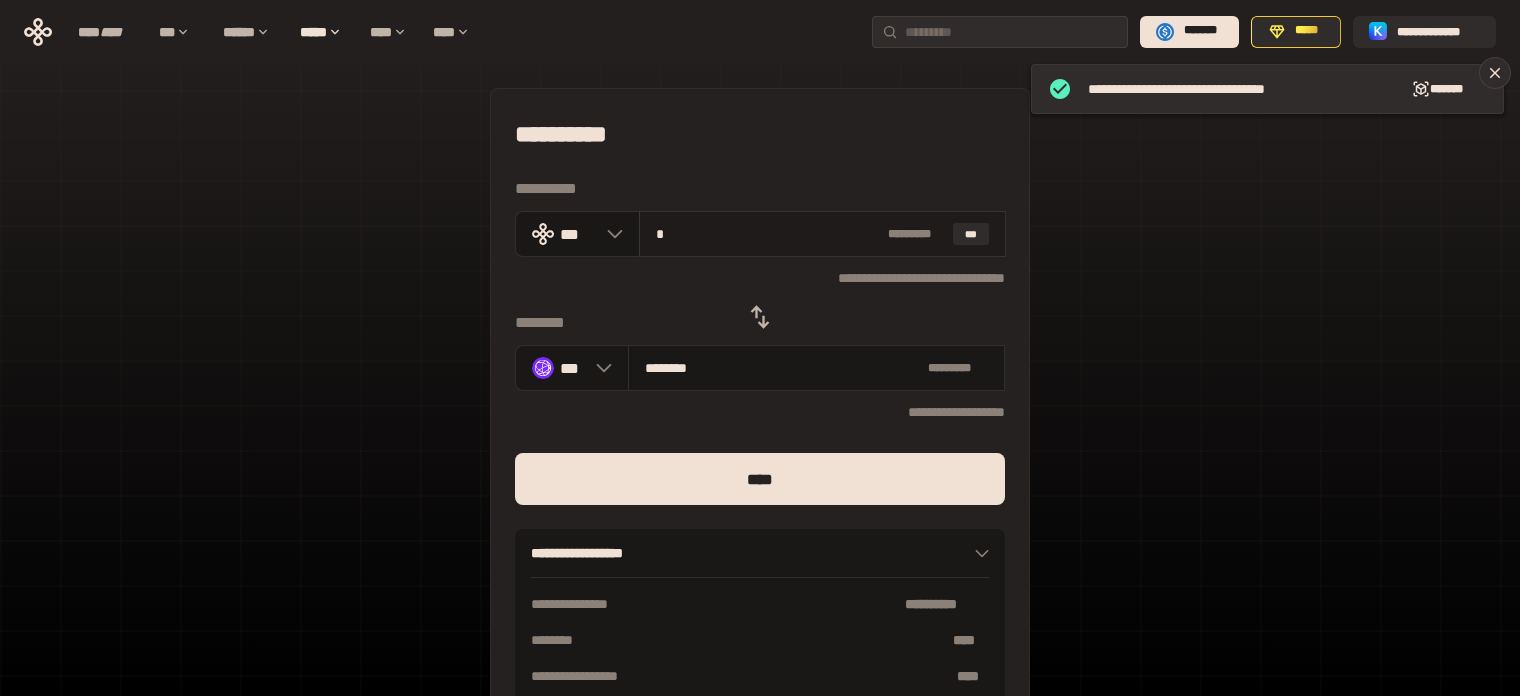 type on "**" 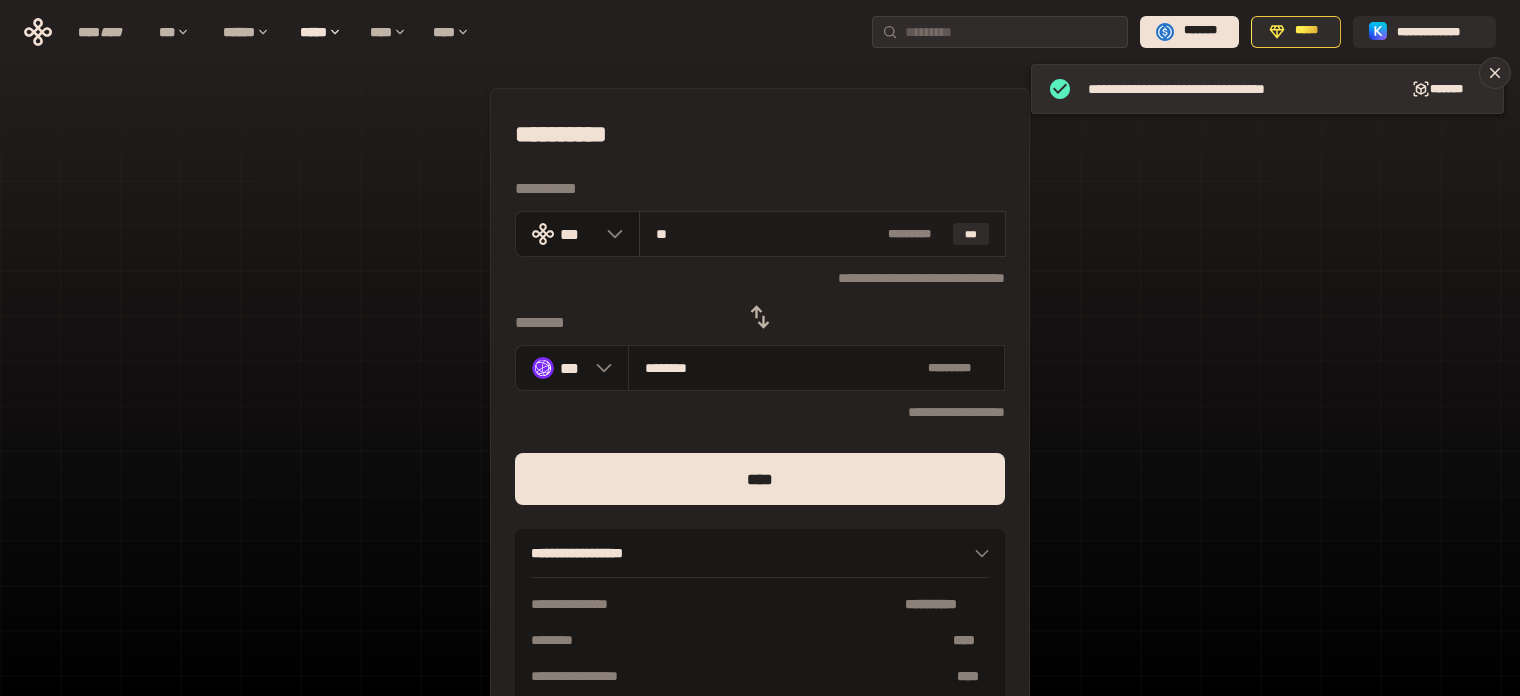 type on "********" 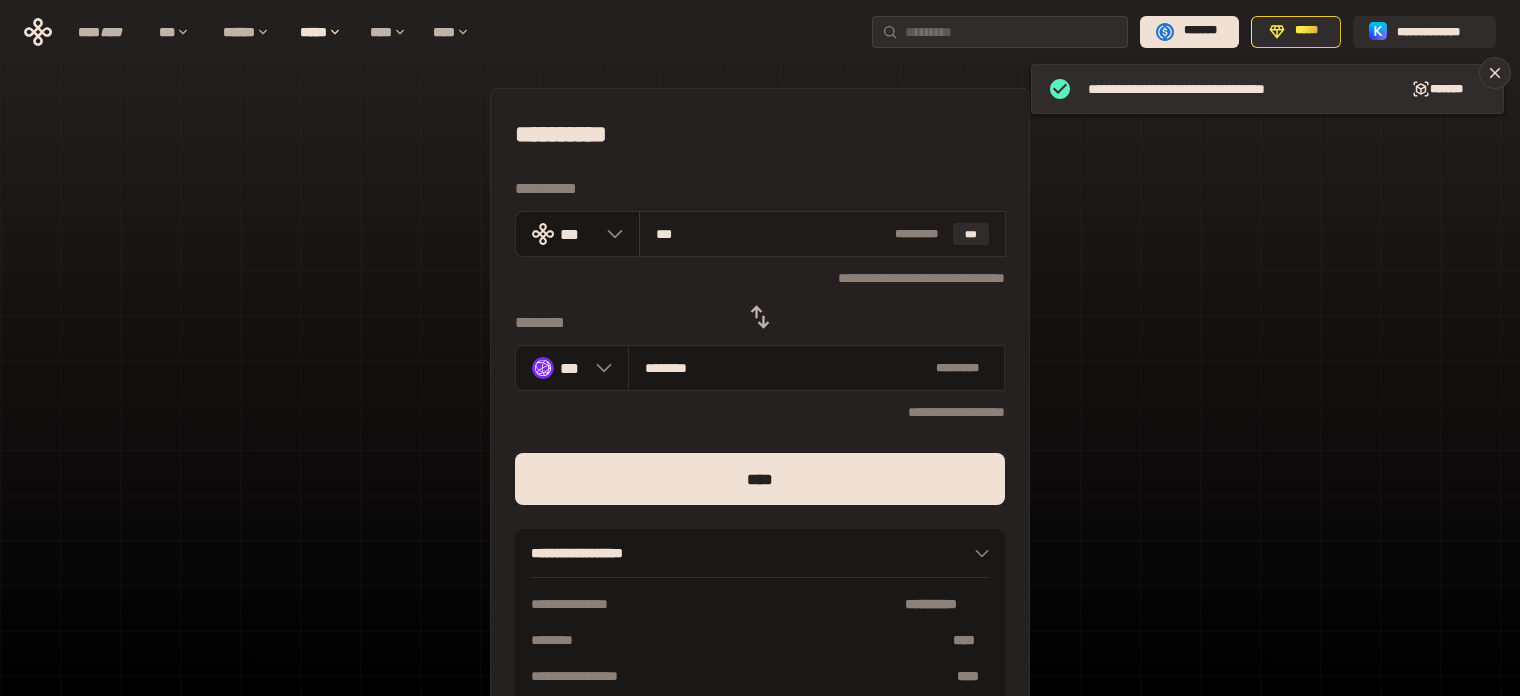 type on "*********" 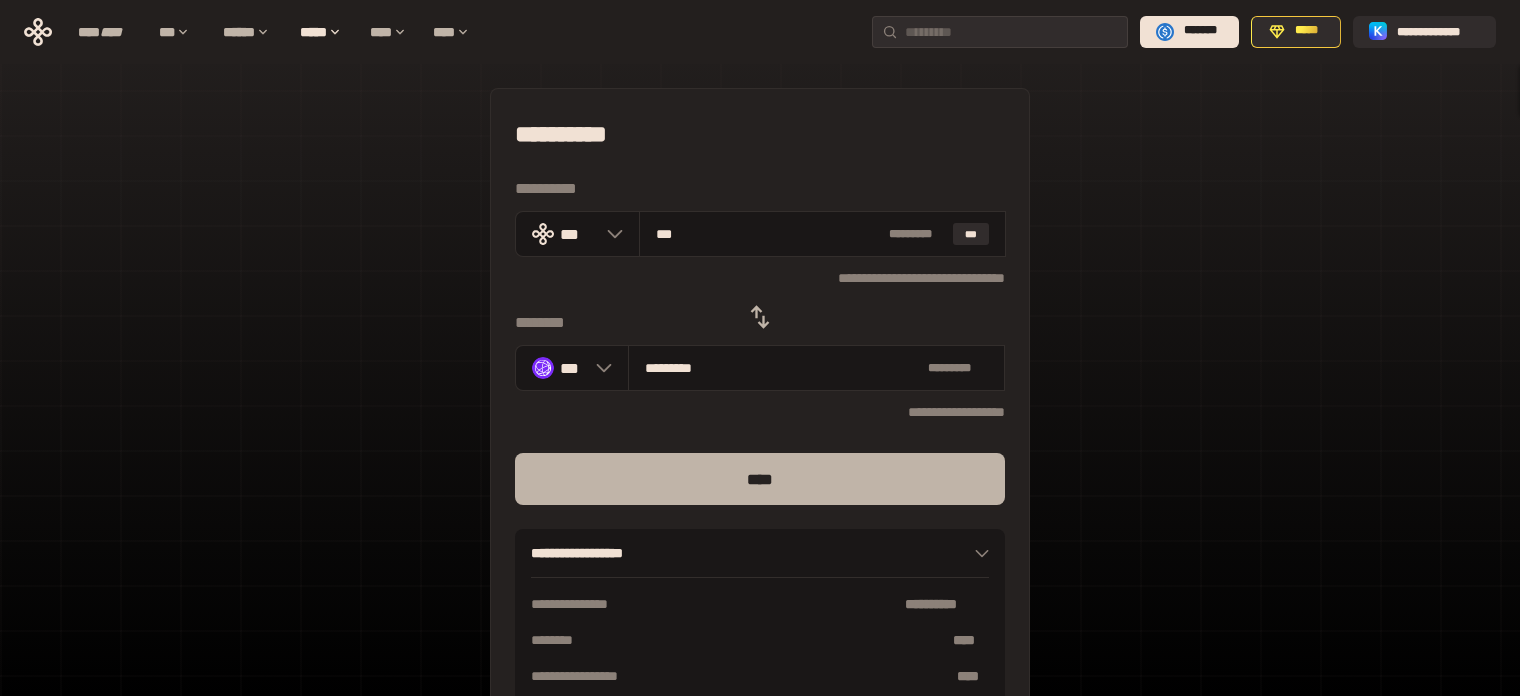 type on "***" 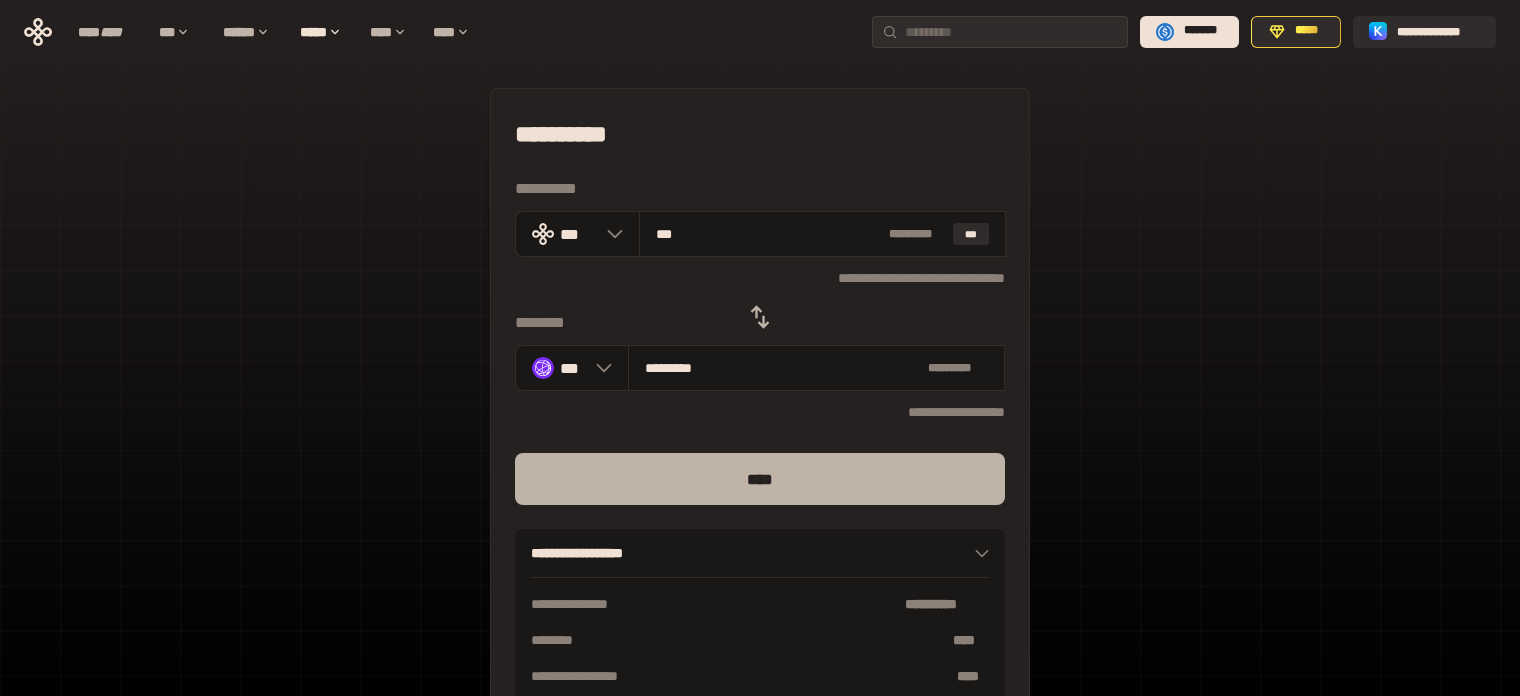 click on "****" at bounding box center (760, 479) 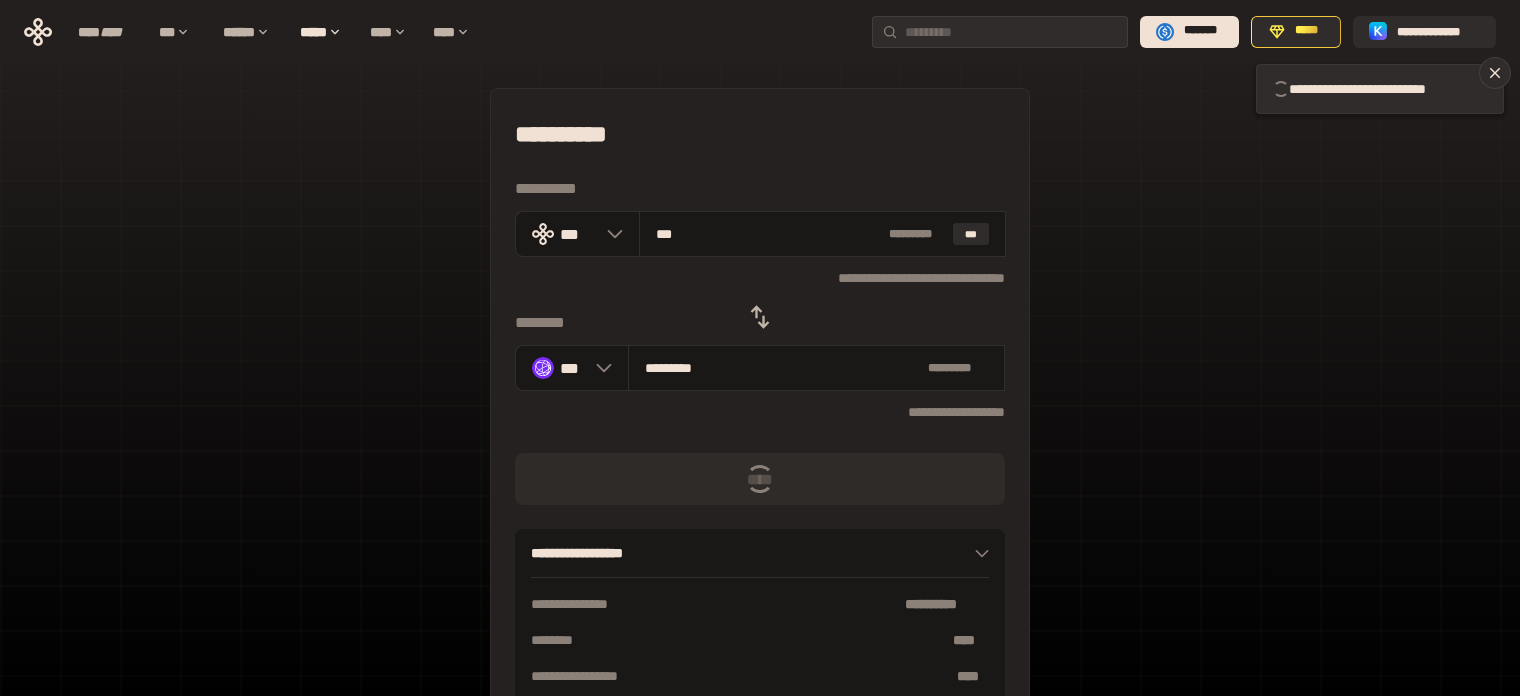 type 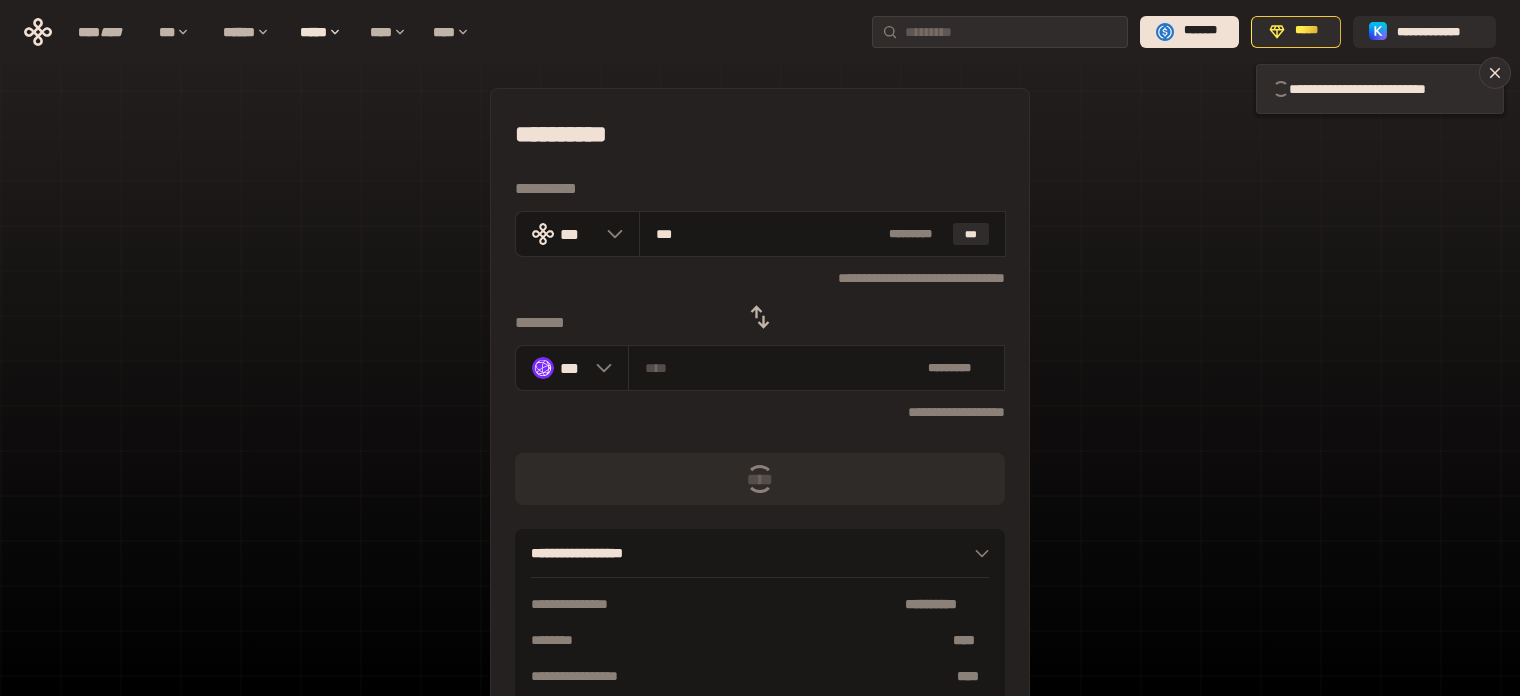 type 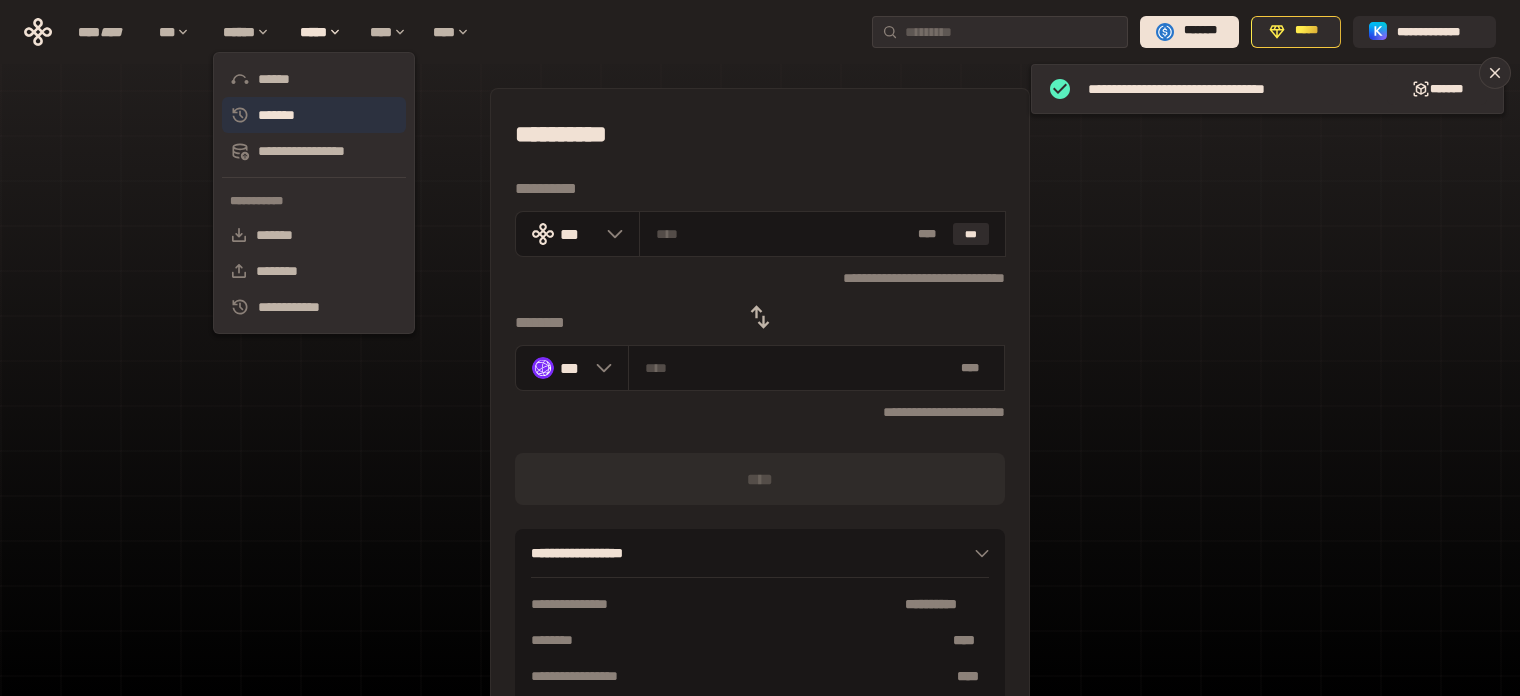 click on "*******" at bounding box center [314, 115] 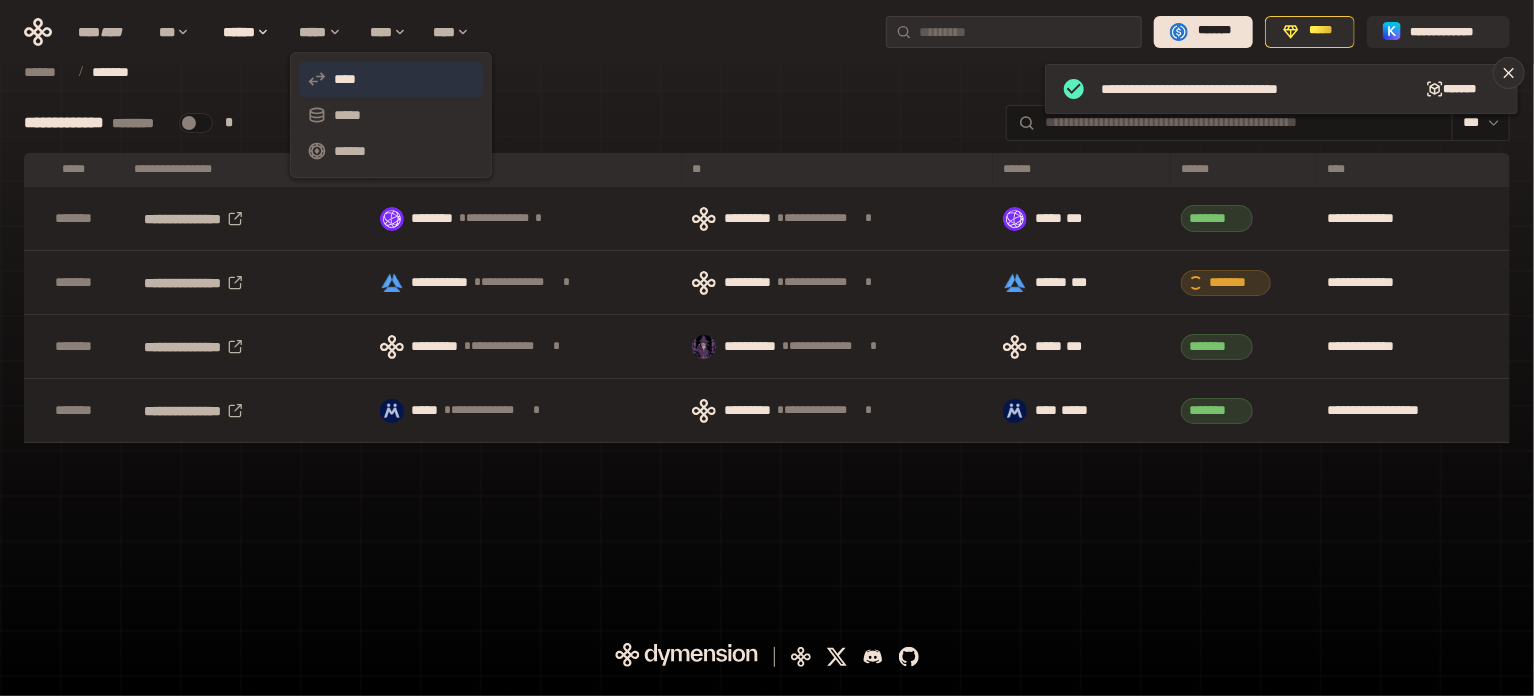 click on "****" at bounding box center [391, 79] 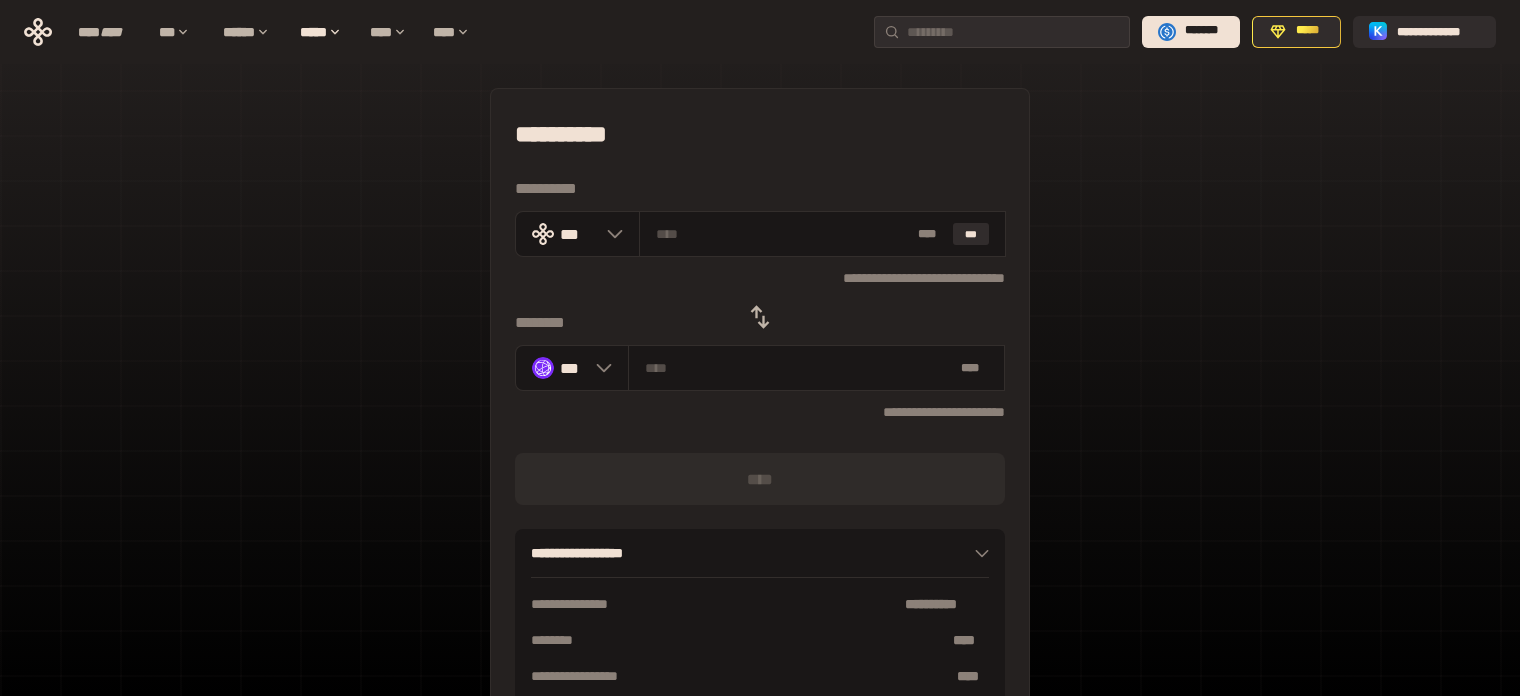 click 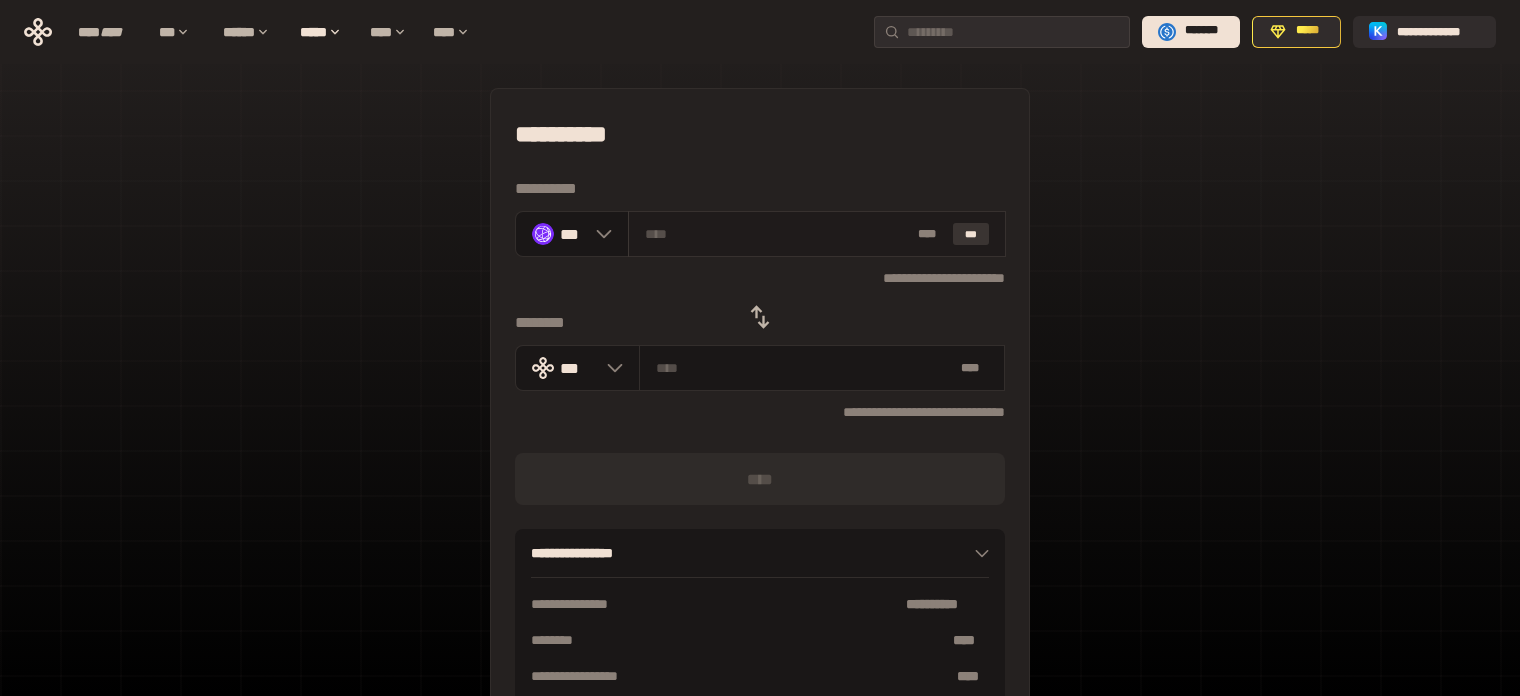 click on "***" at bounding box center (971, 234) 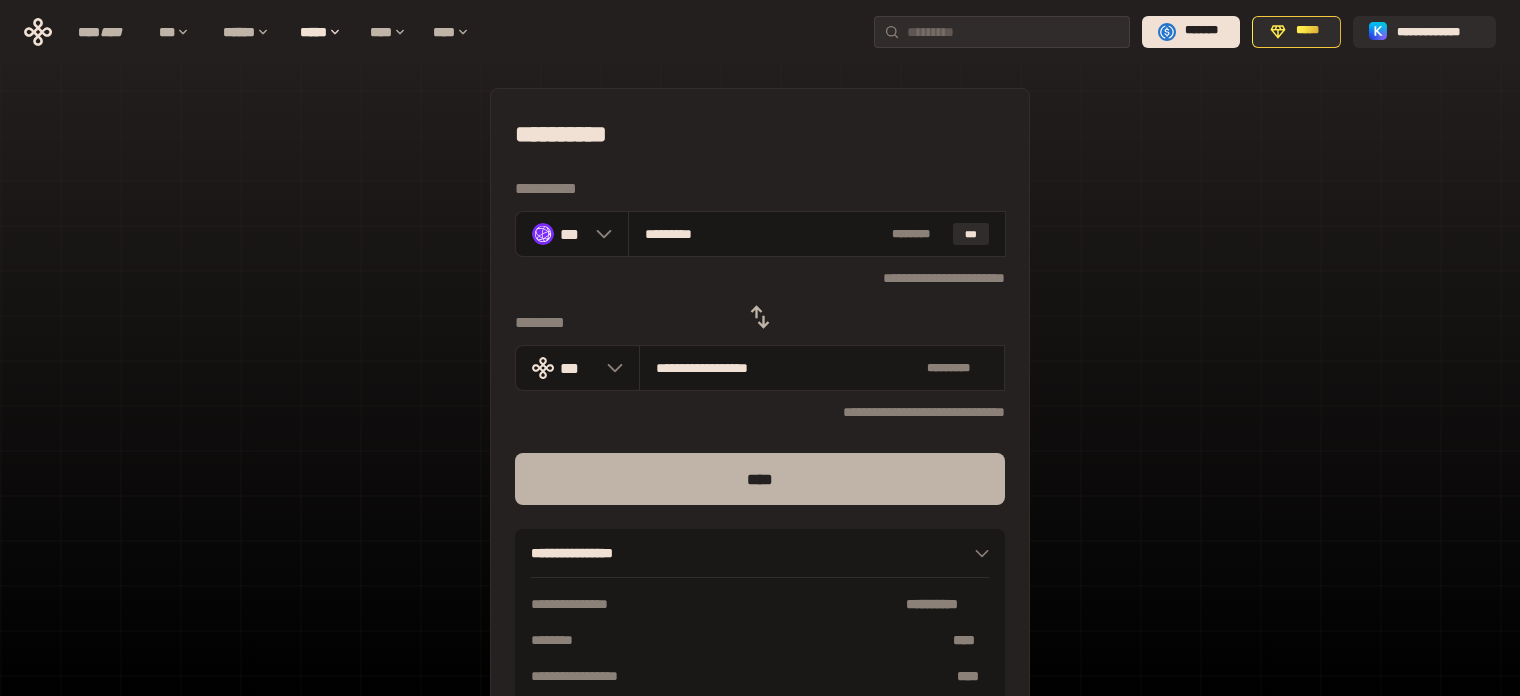 click on "****" at bounding box center [760, 479] 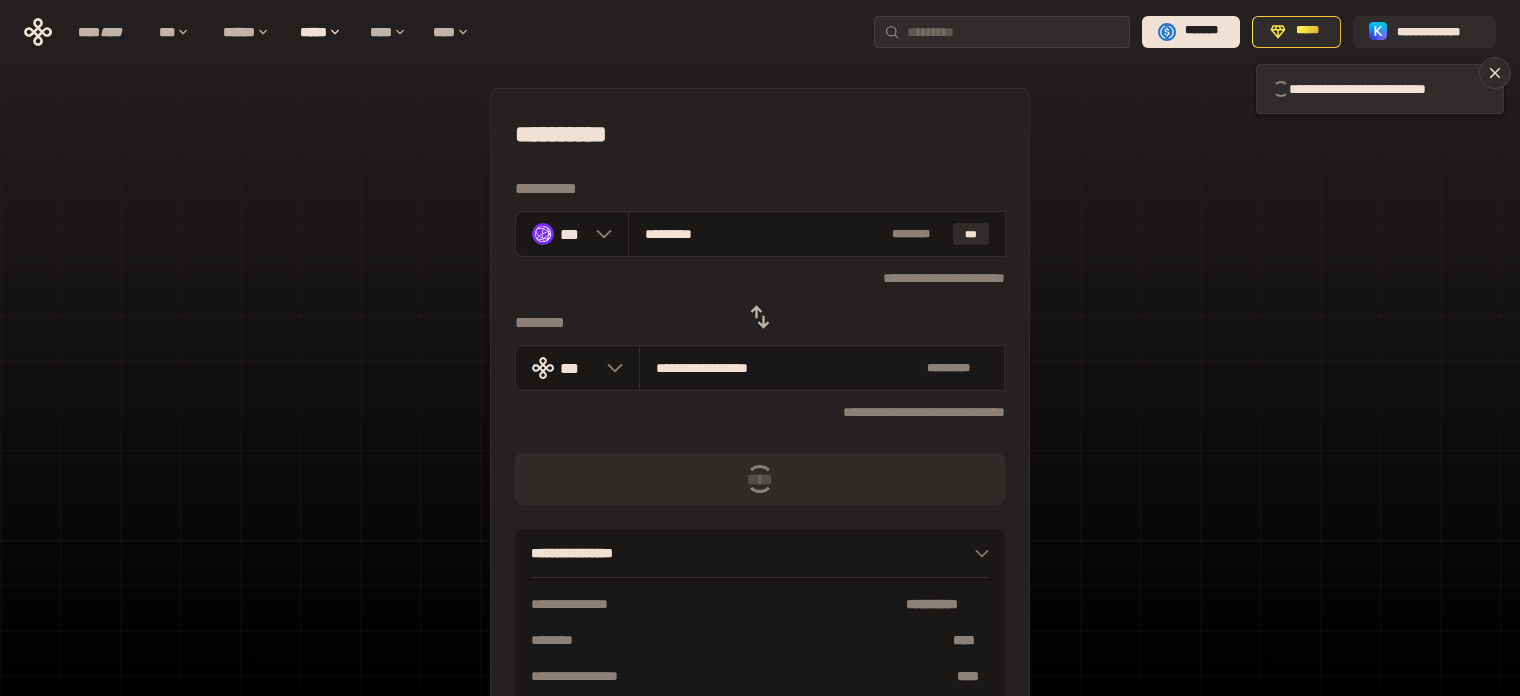 type 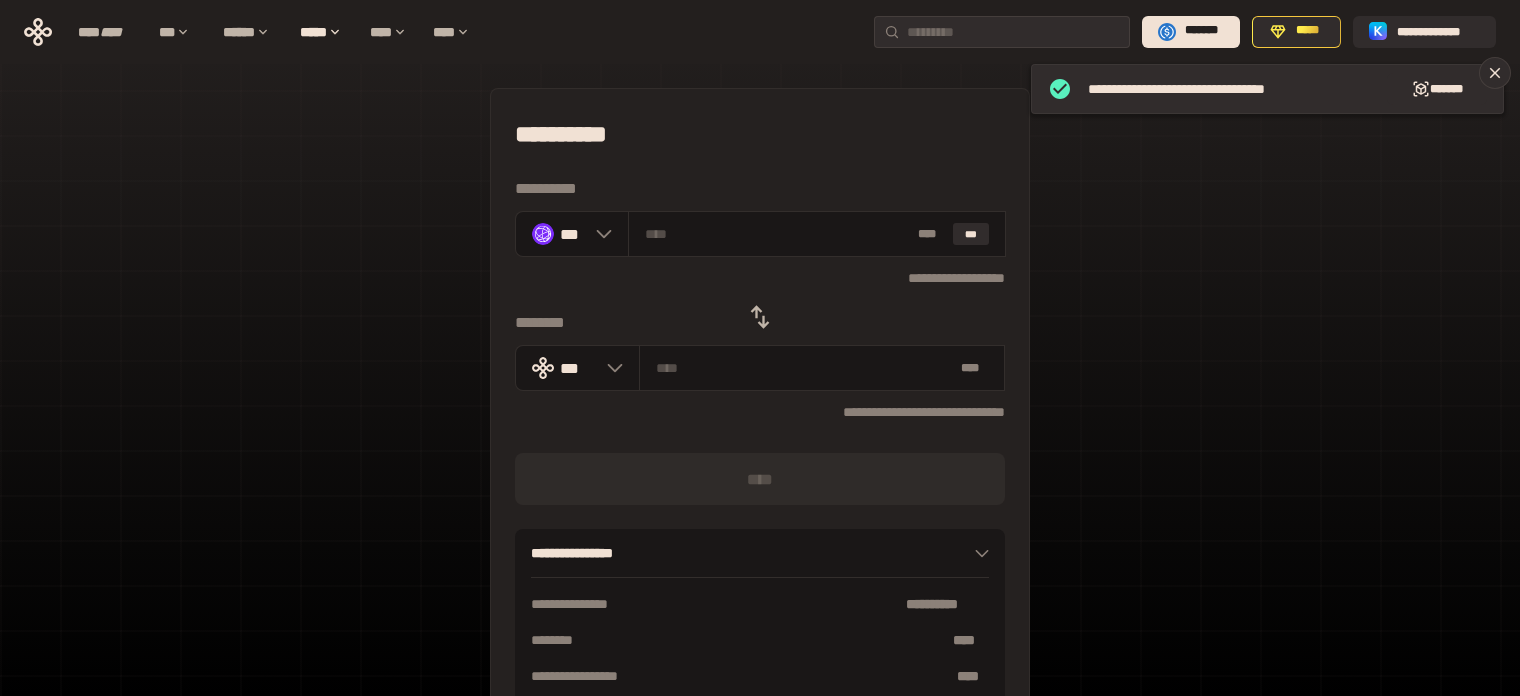 click 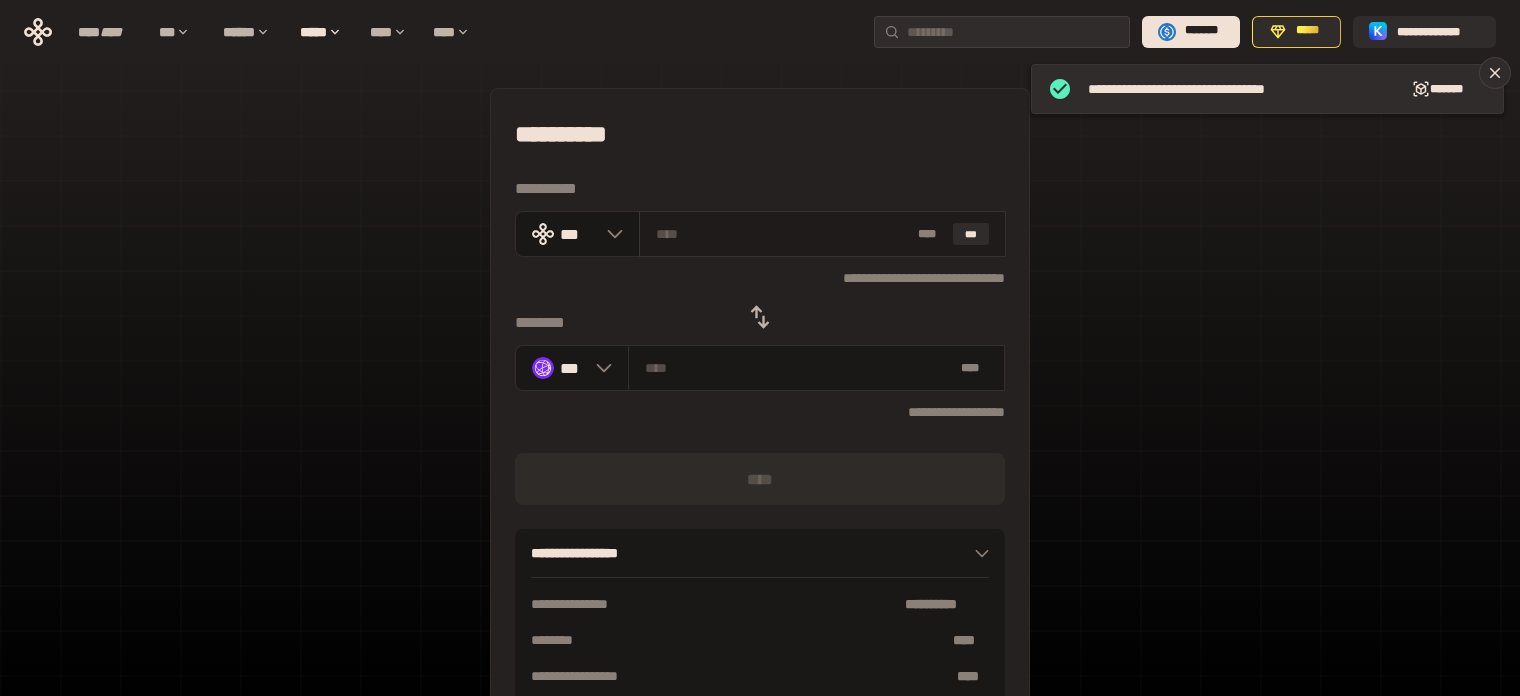 click at bounding box center (783, 234) 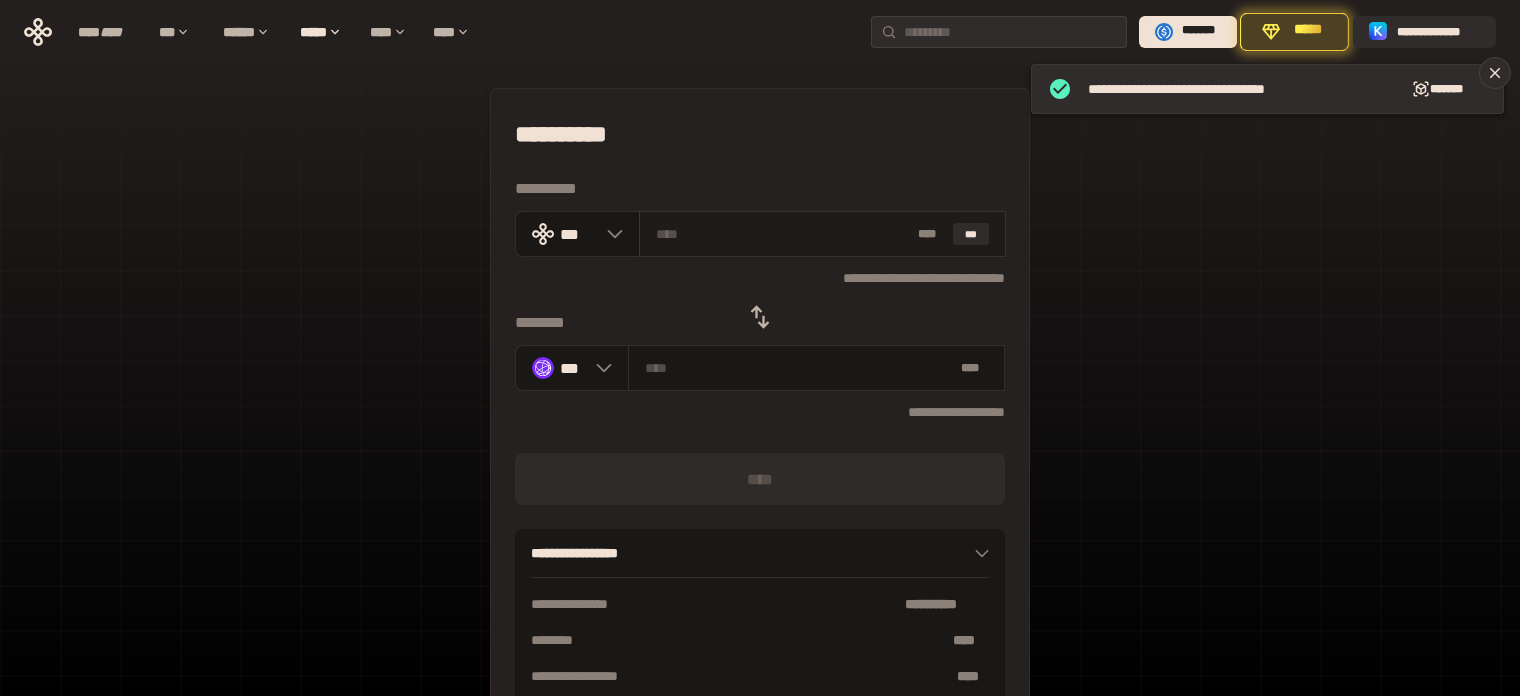 type on "*" 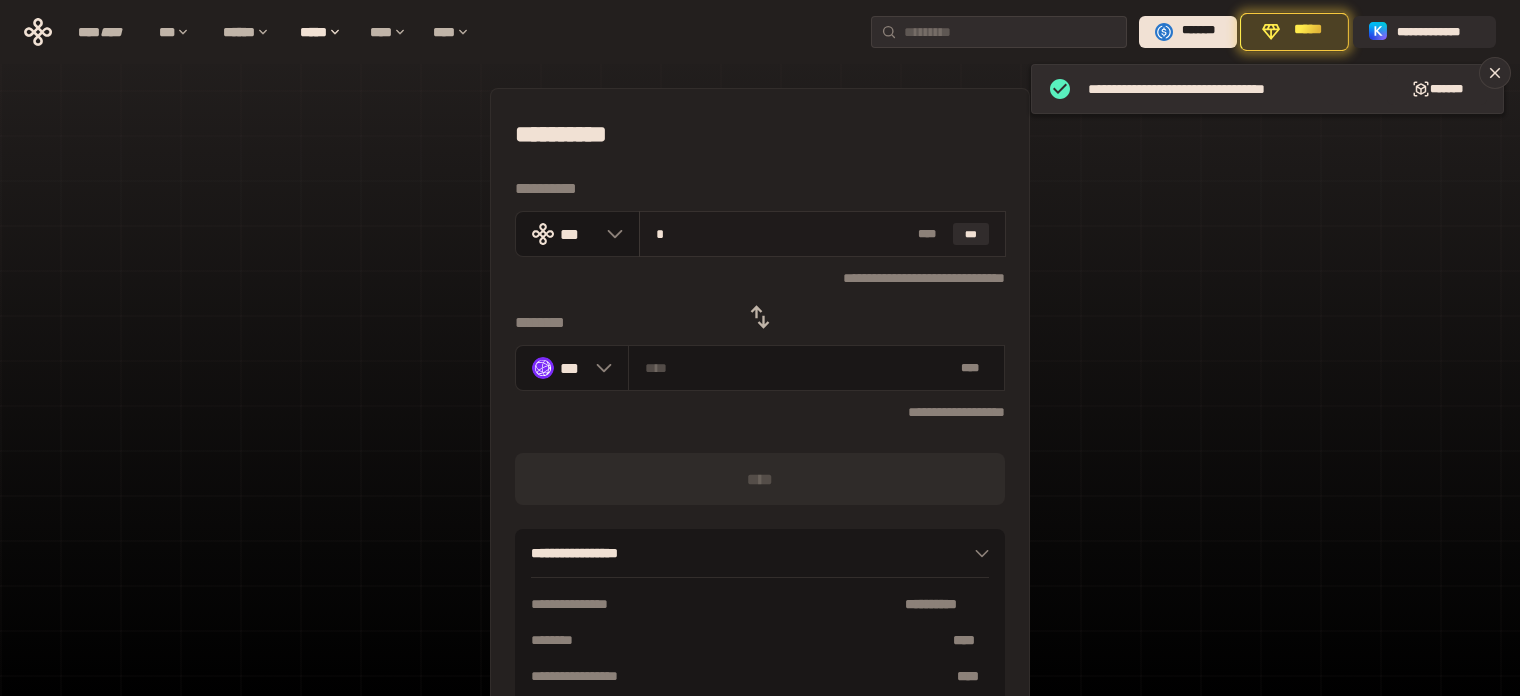 type on "********" 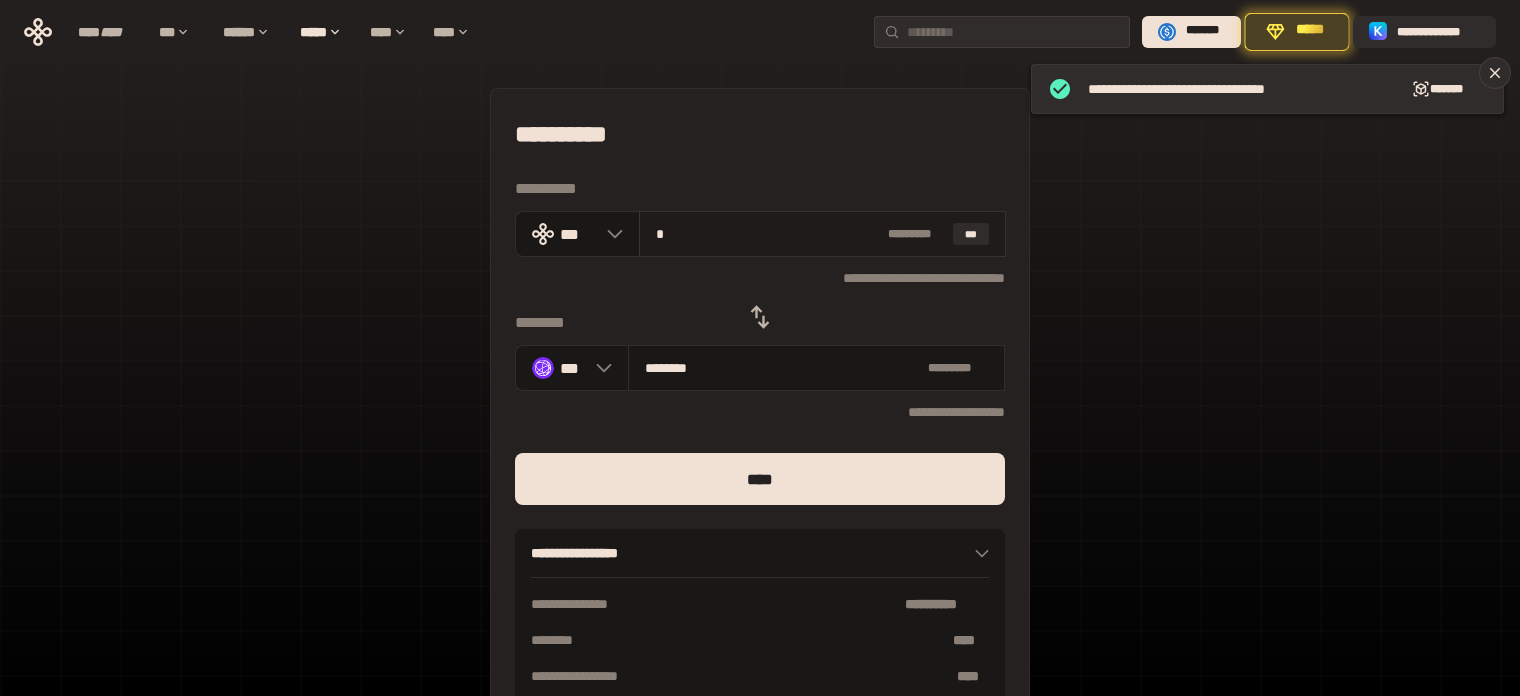 type on "**" 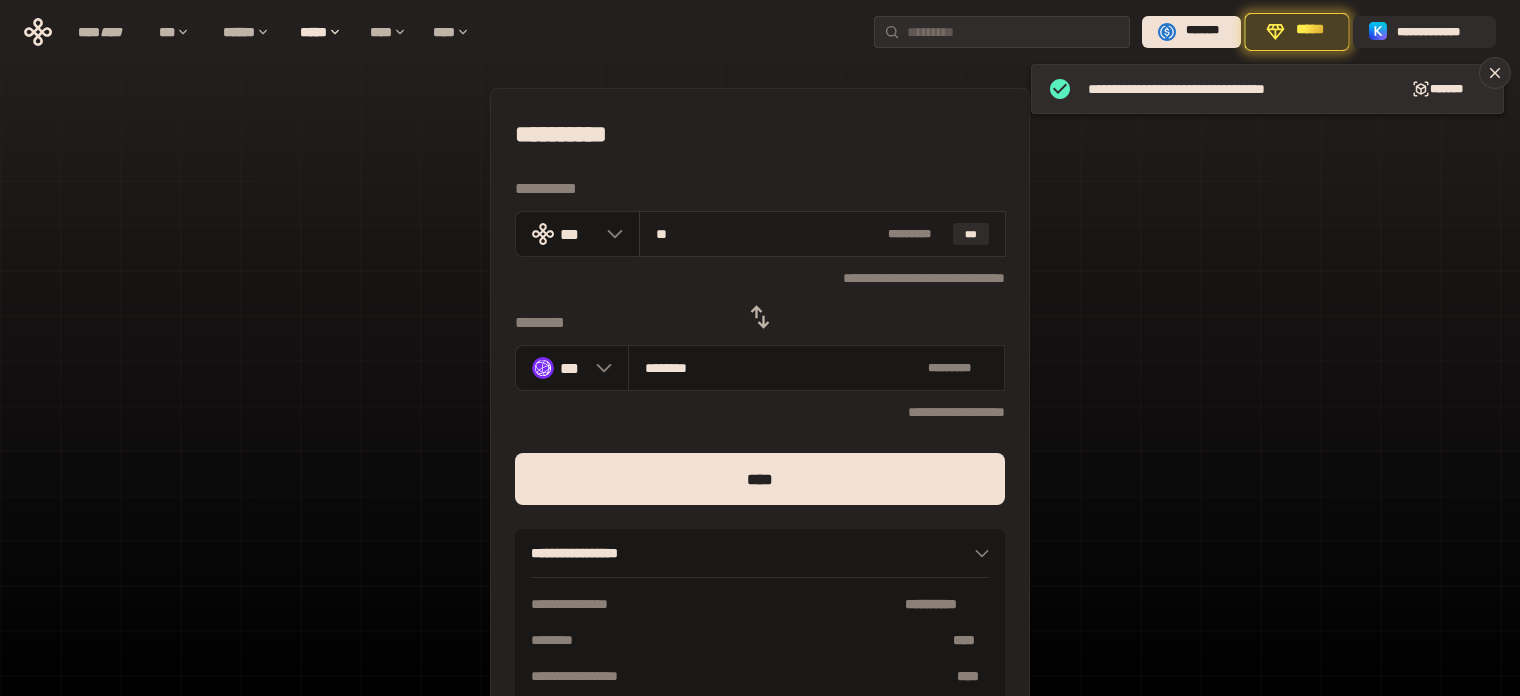 type on "********" 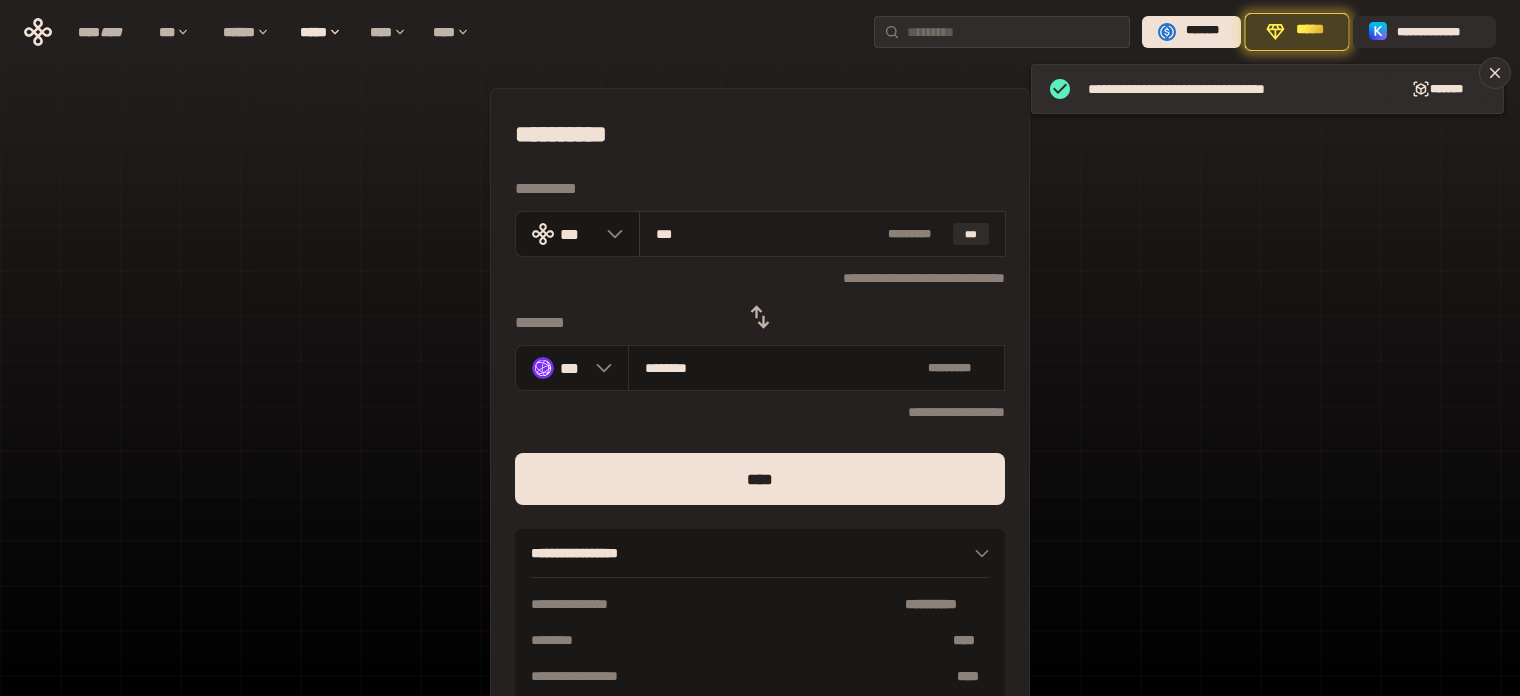 type on "*********" 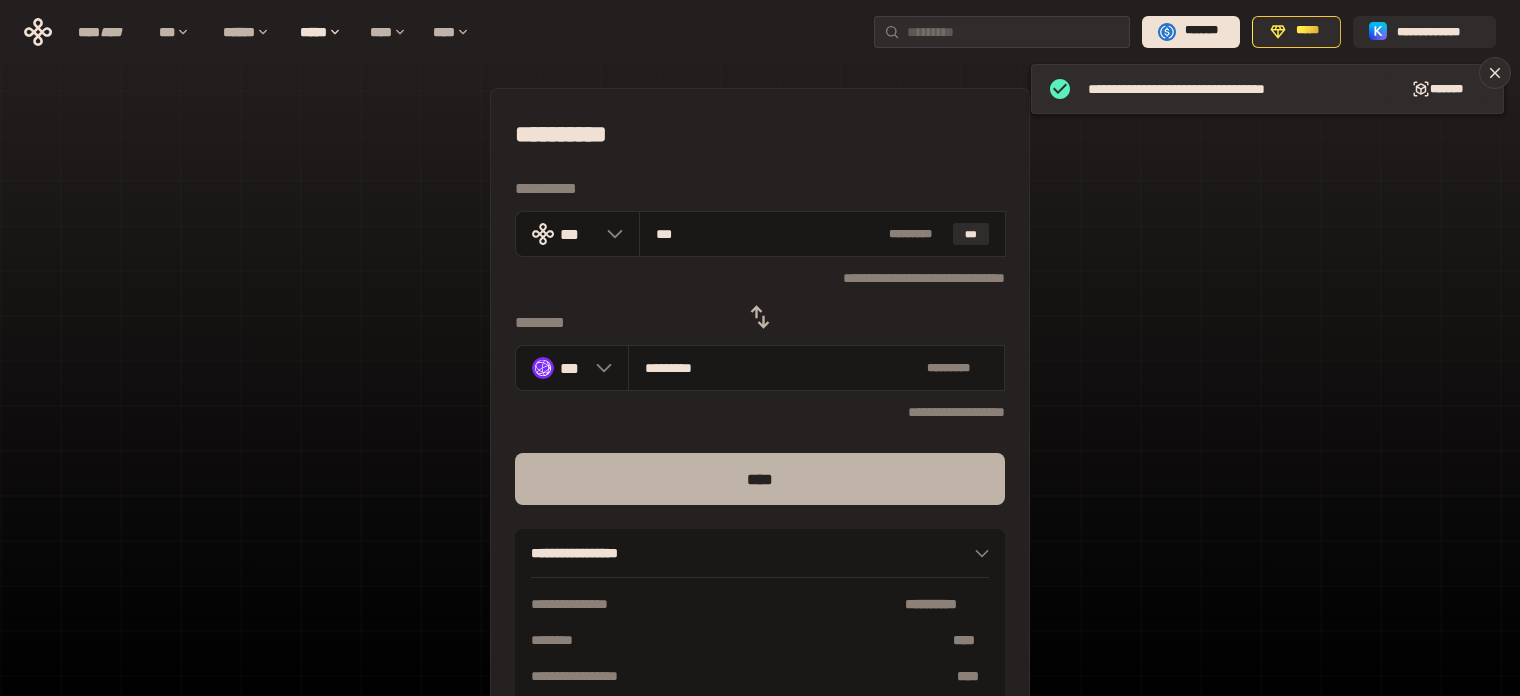 type on "***" 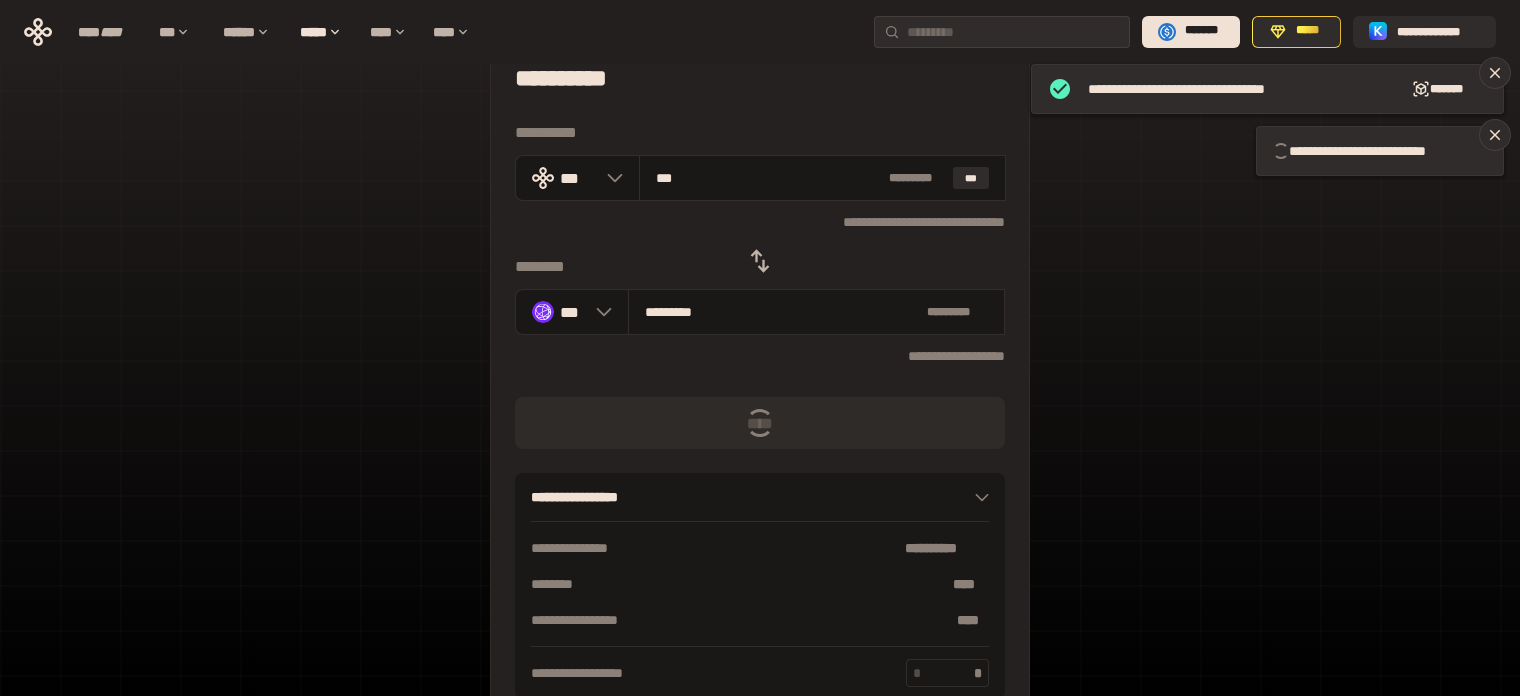 scroll, scrollTop: 175, scrollLeft: 0, axis: vertical 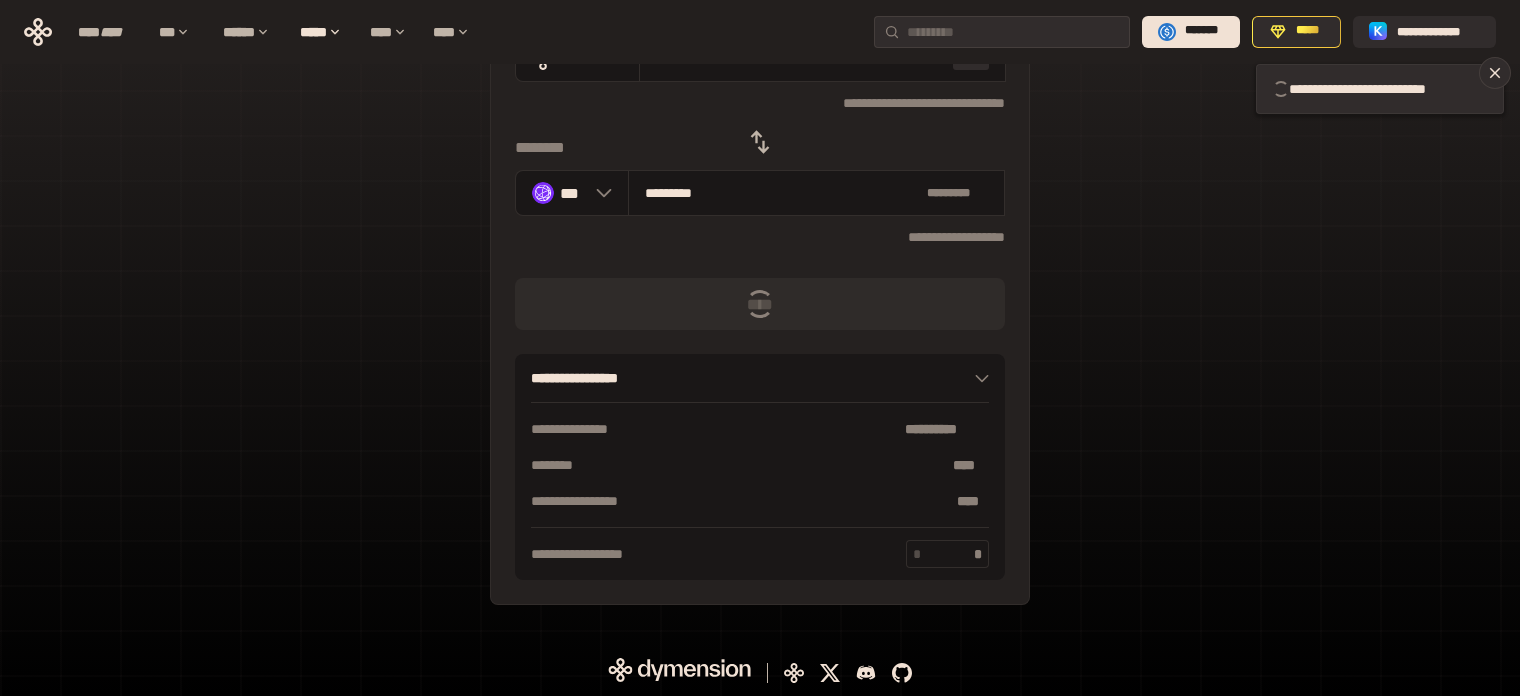 type 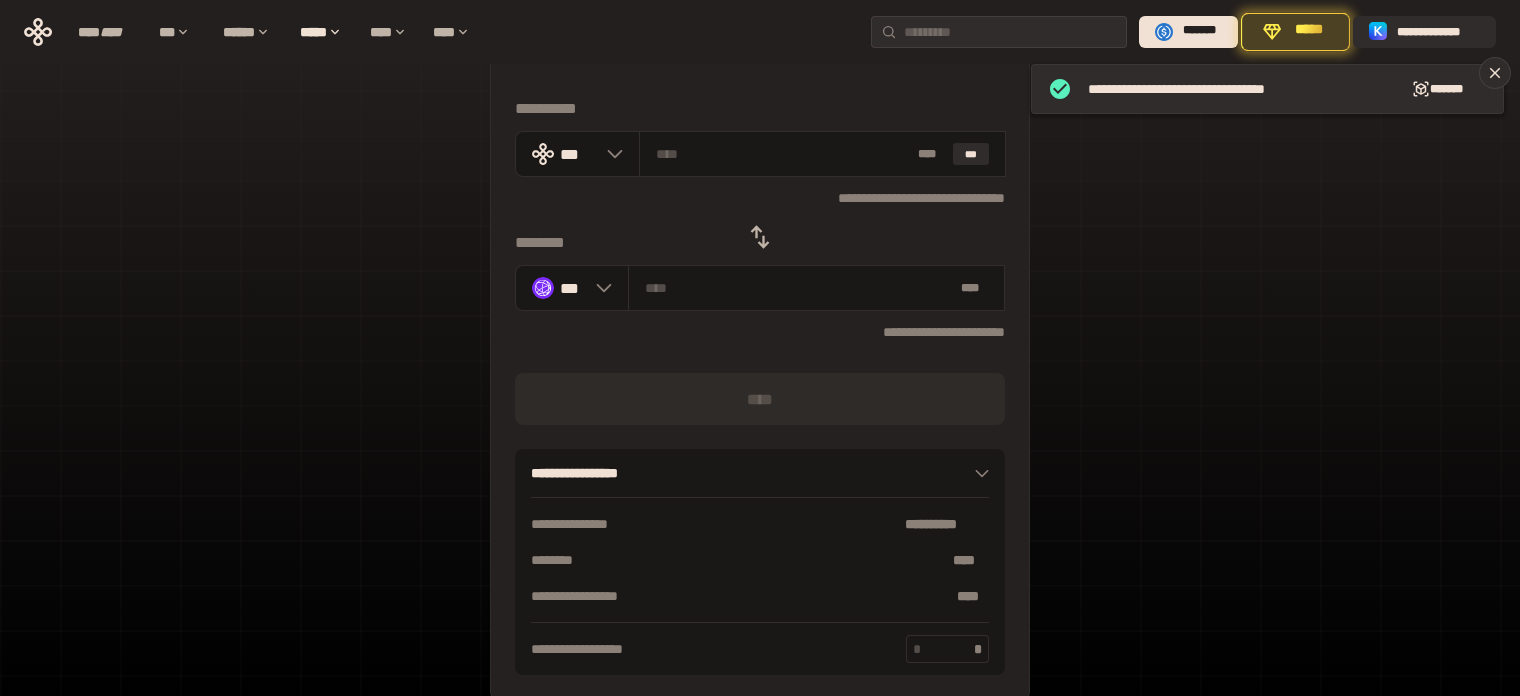 scroll, scrollTop: 75, scrollLeft: 0, axis: vertical 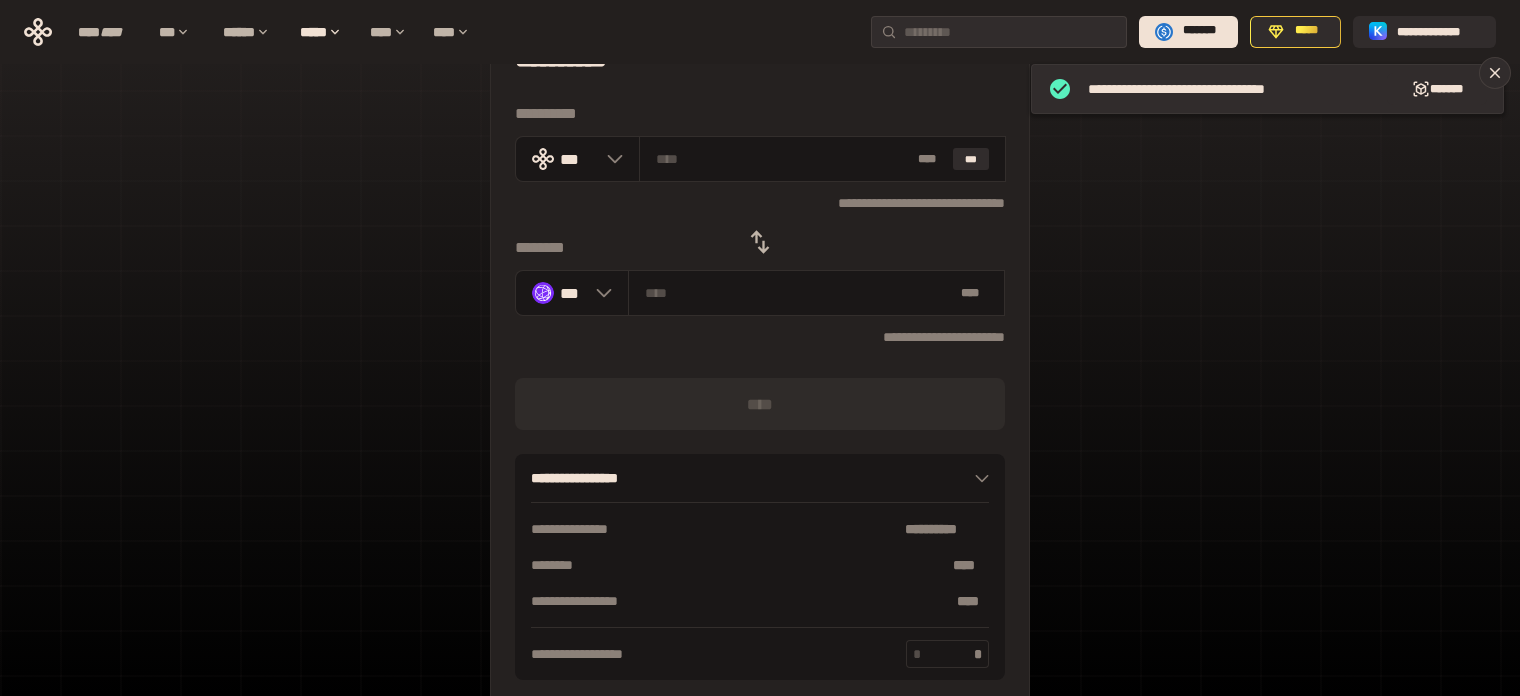 drag, startPoint x: 751, startPoint y: 253, endPoint x: 765, endPoint y: 254, distance: 14.035668 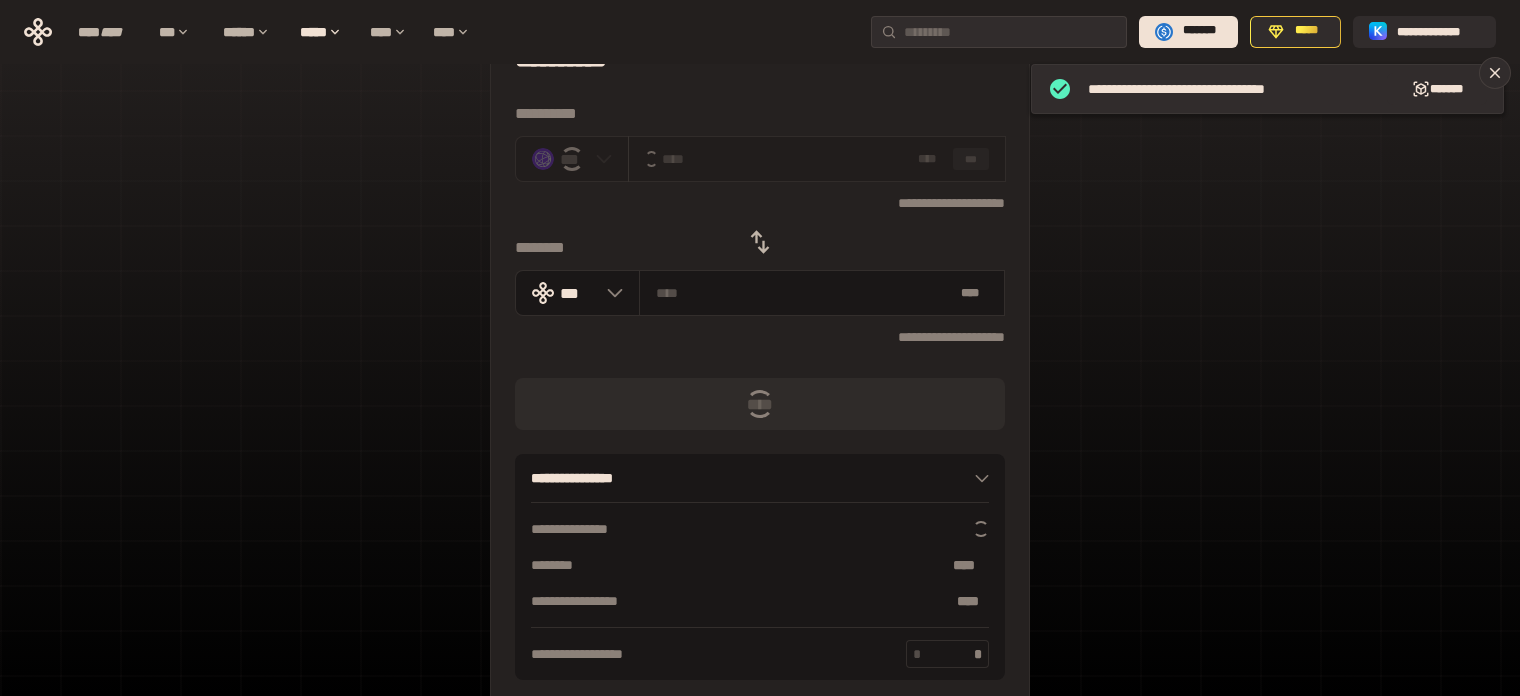 click on "***" at bounding box center (971, 159) 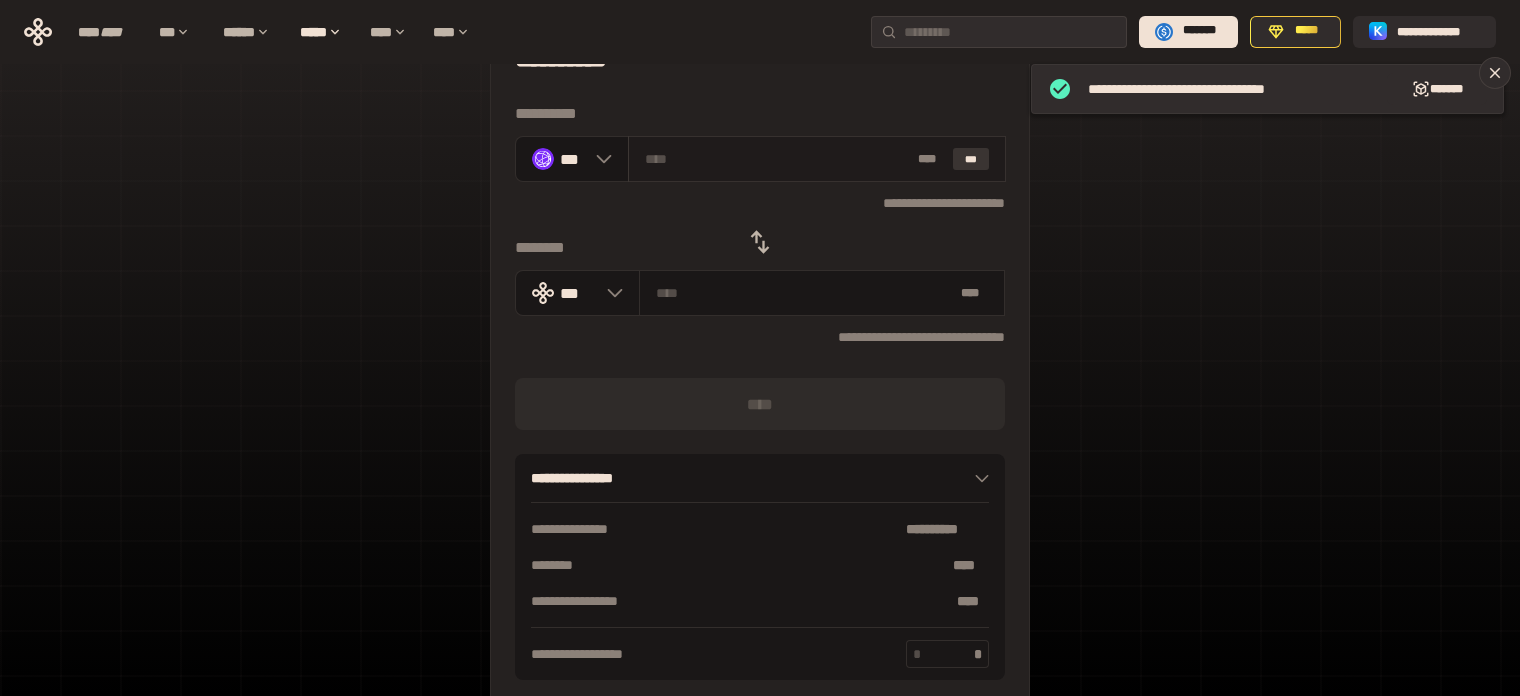 click on "***" at bounding box center (971, 159) 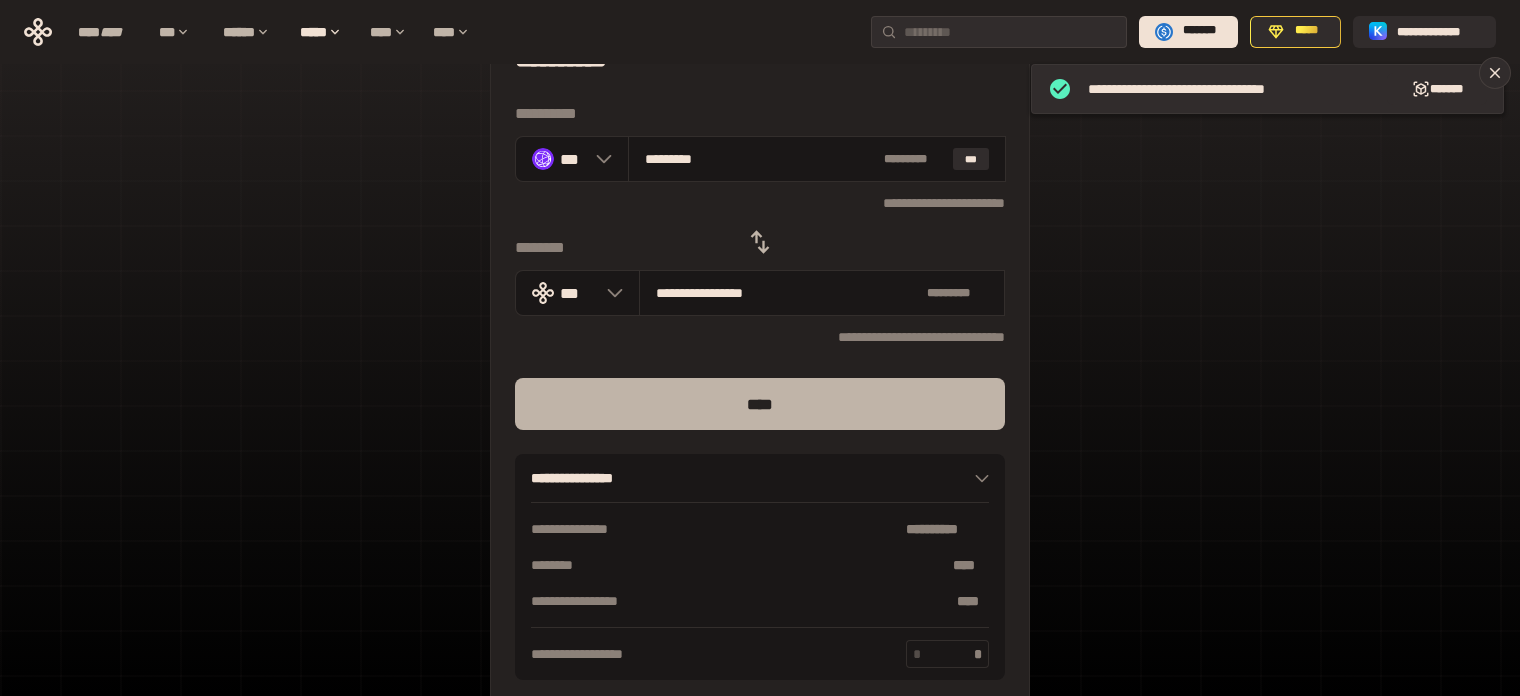drag, startPoint x: 961, startPoint y: 403, endPoint x: 971, endPoint y: 405, distance: 10.198039 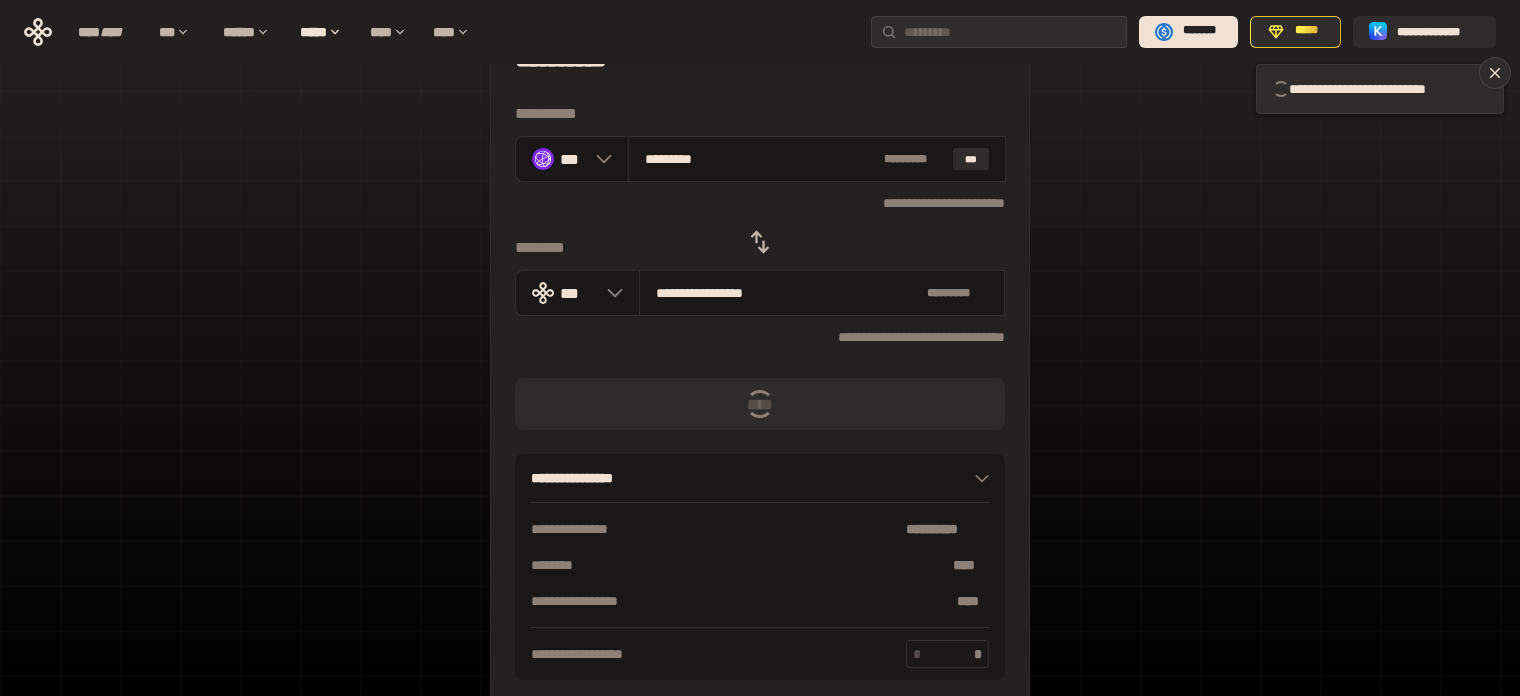 type 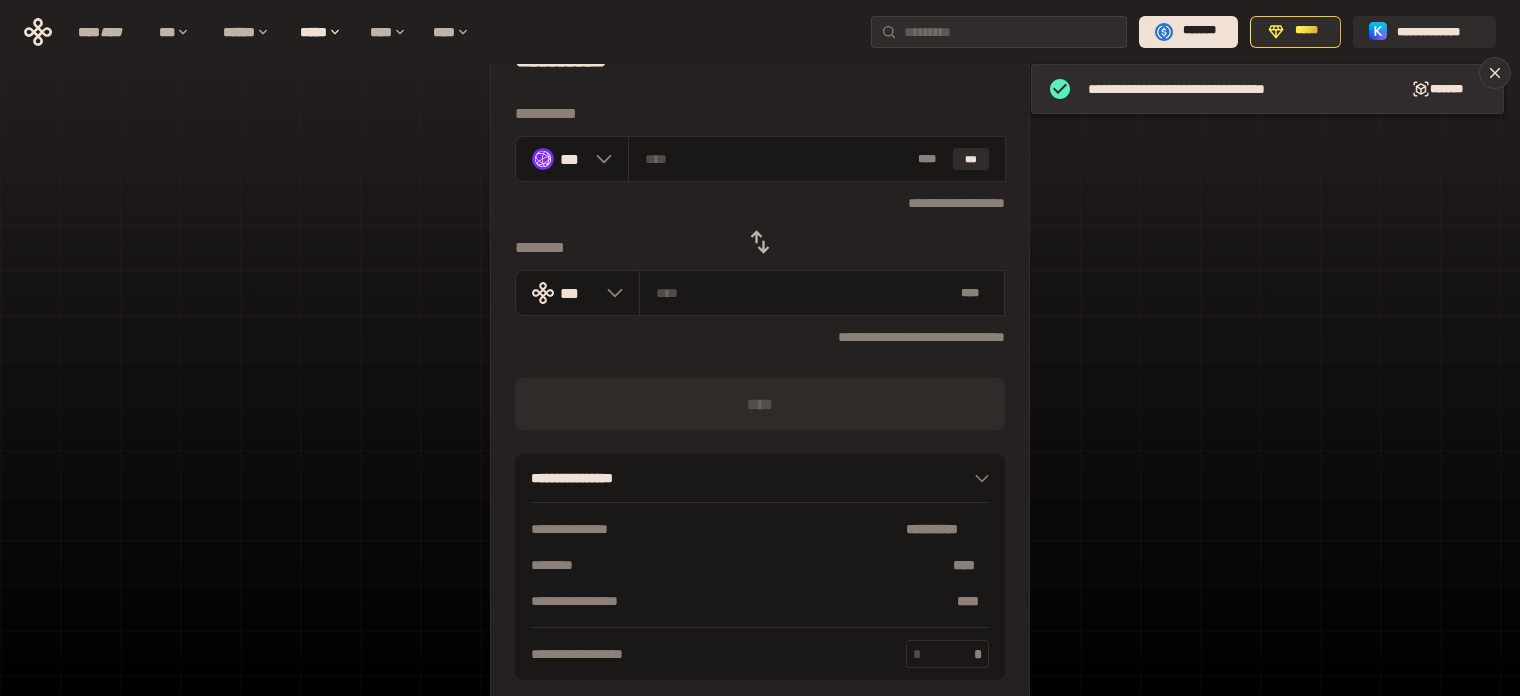 click 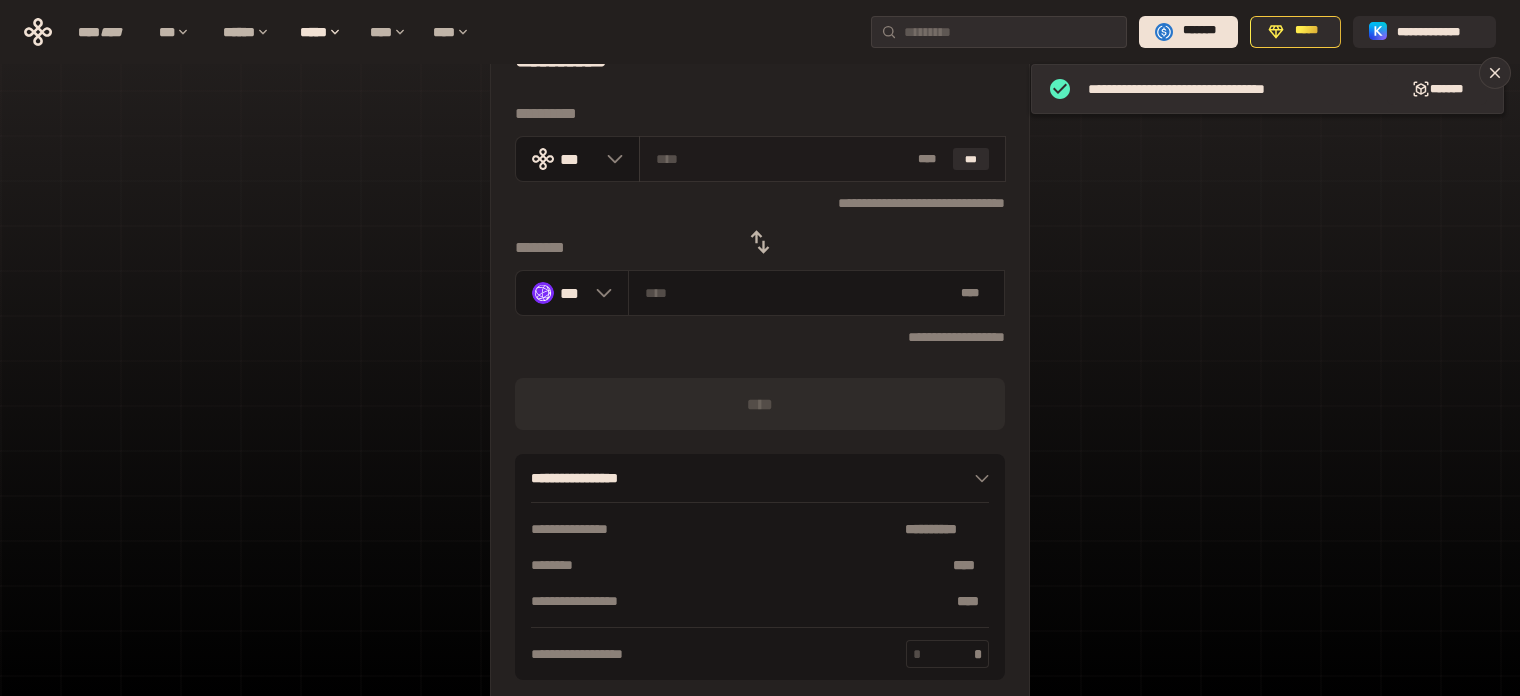 click at bounding box center (783, 159) 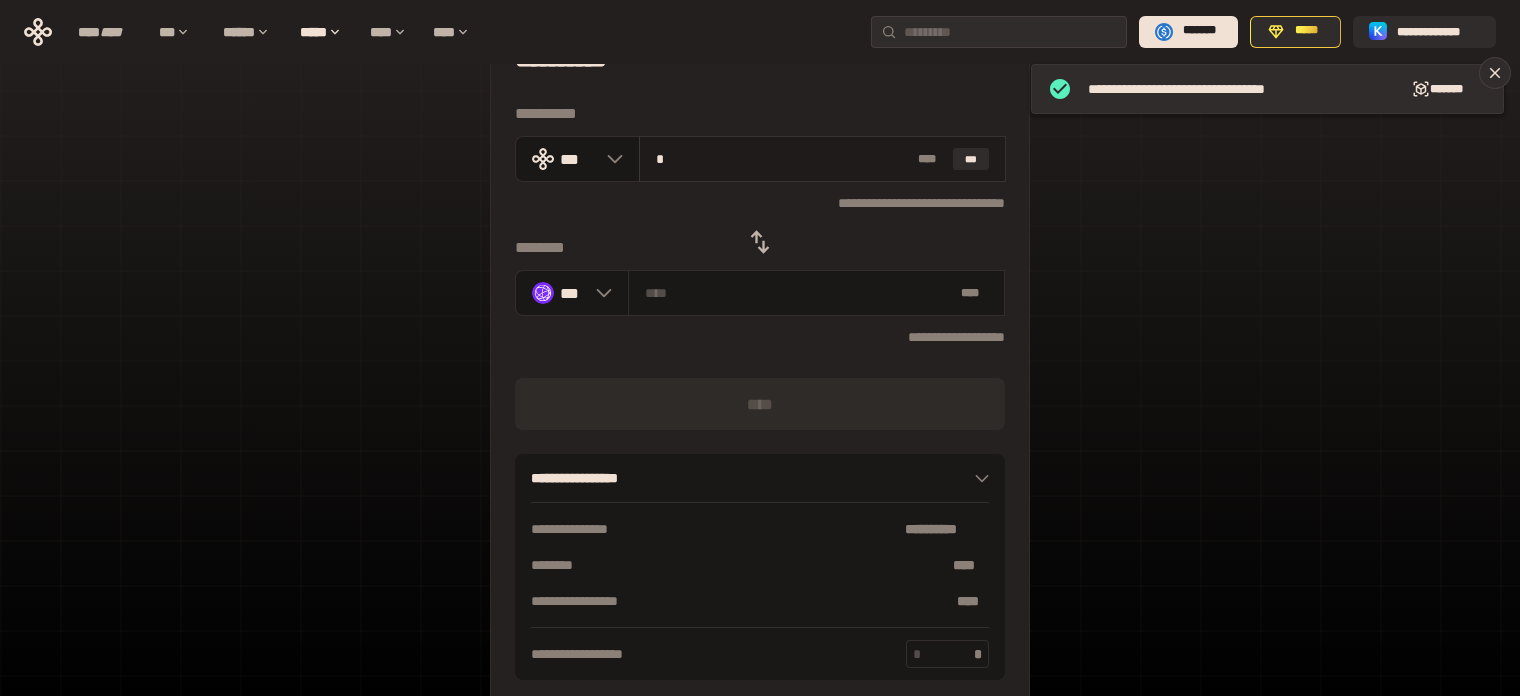 type on "********" 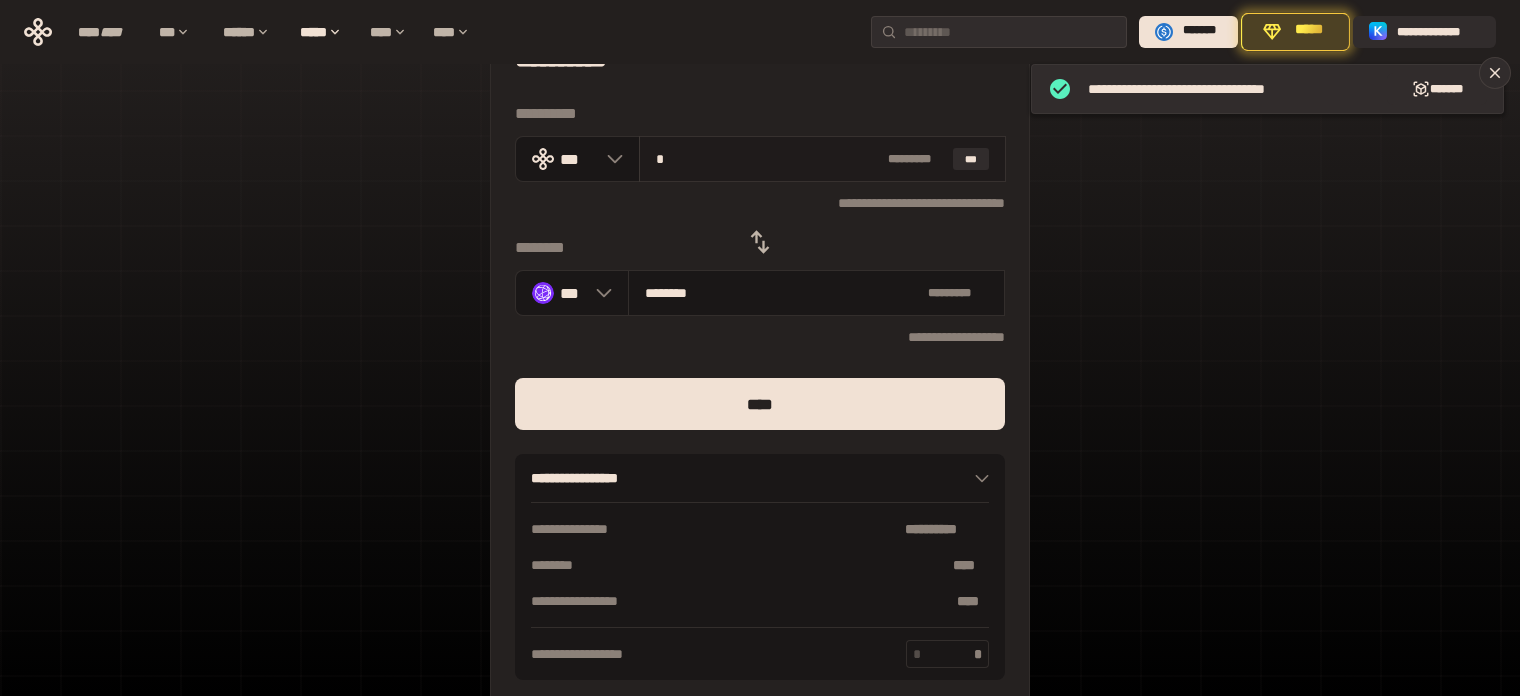 type on "**" 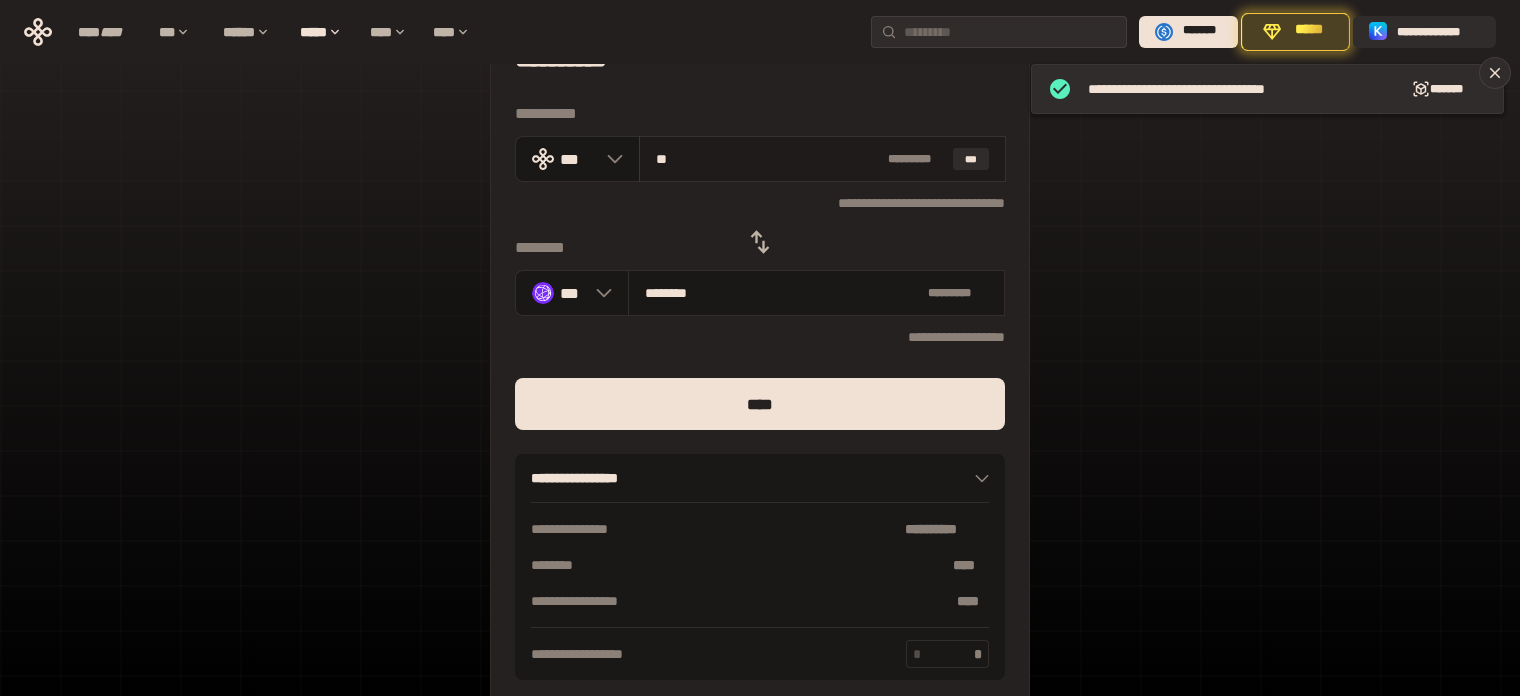 type on "*******" 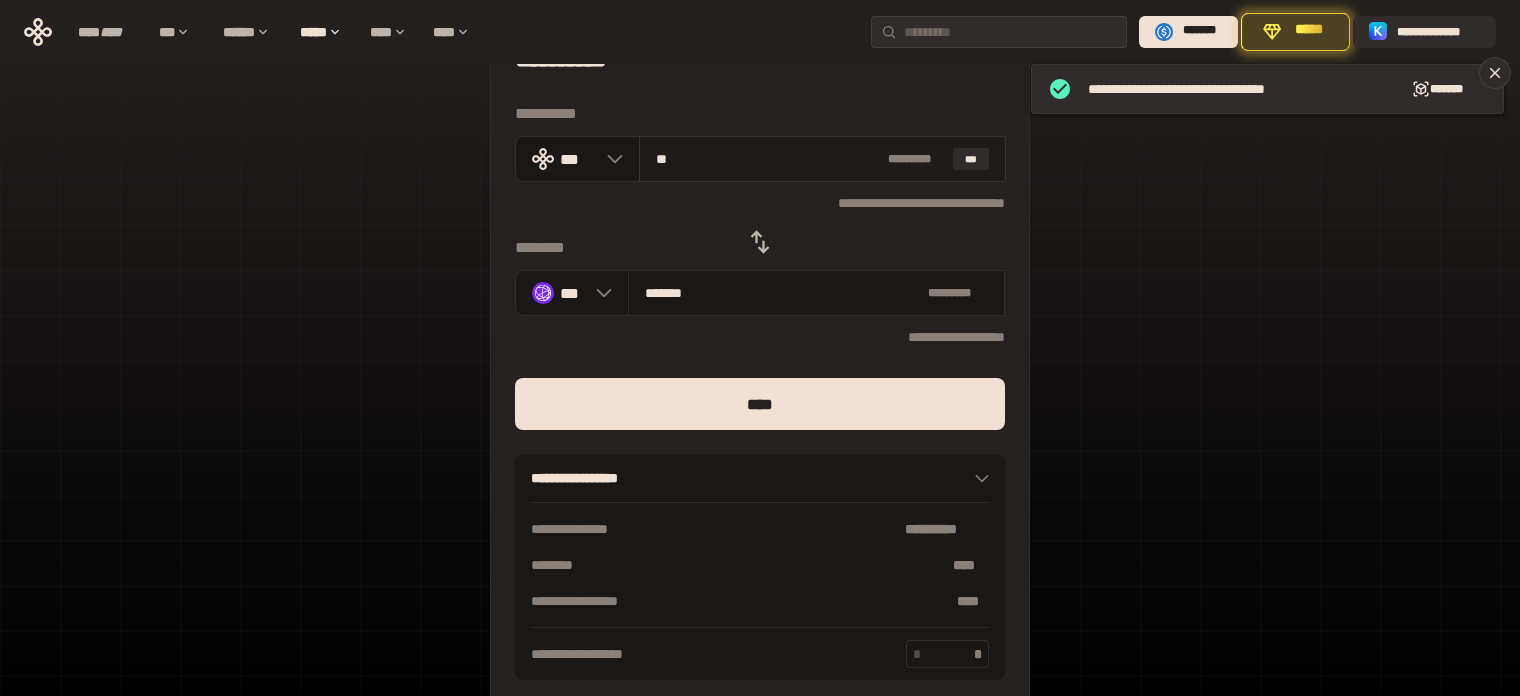 type on "***" 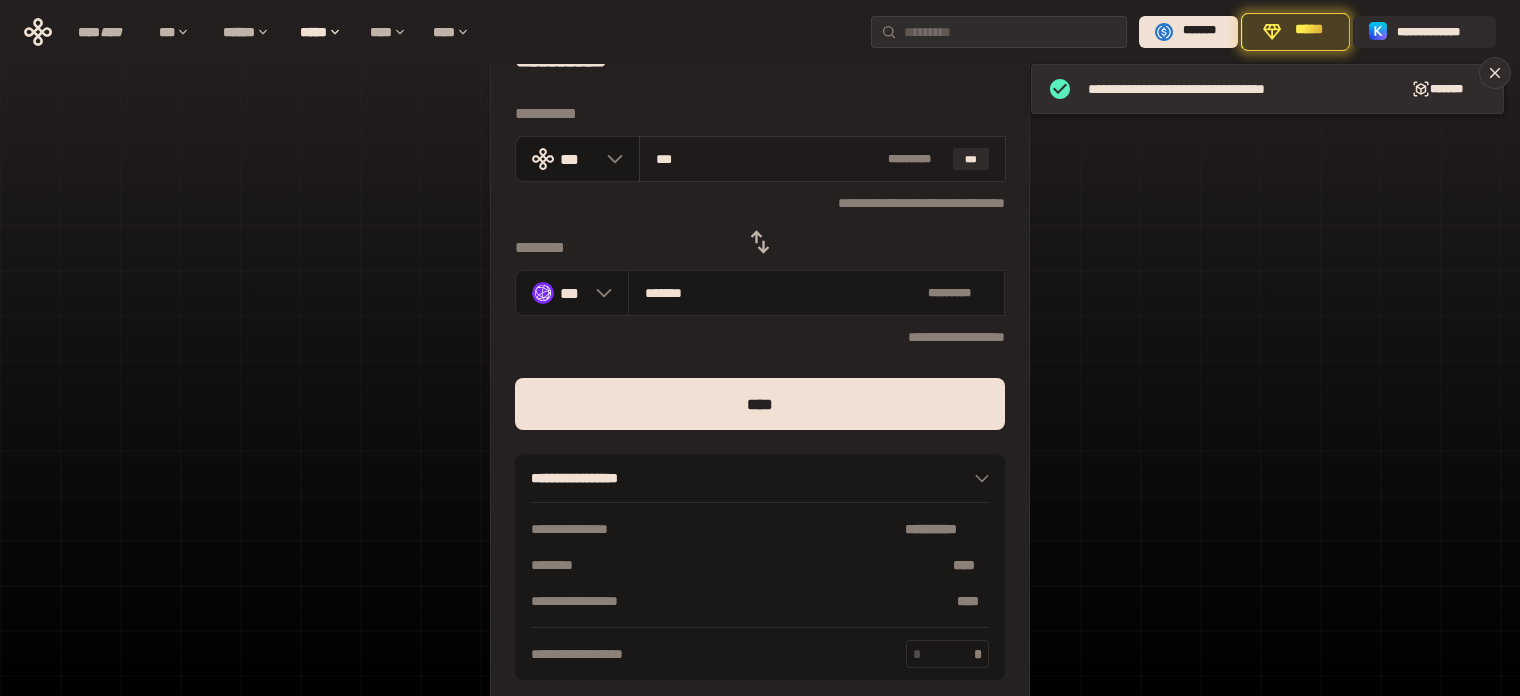 type on "*********" 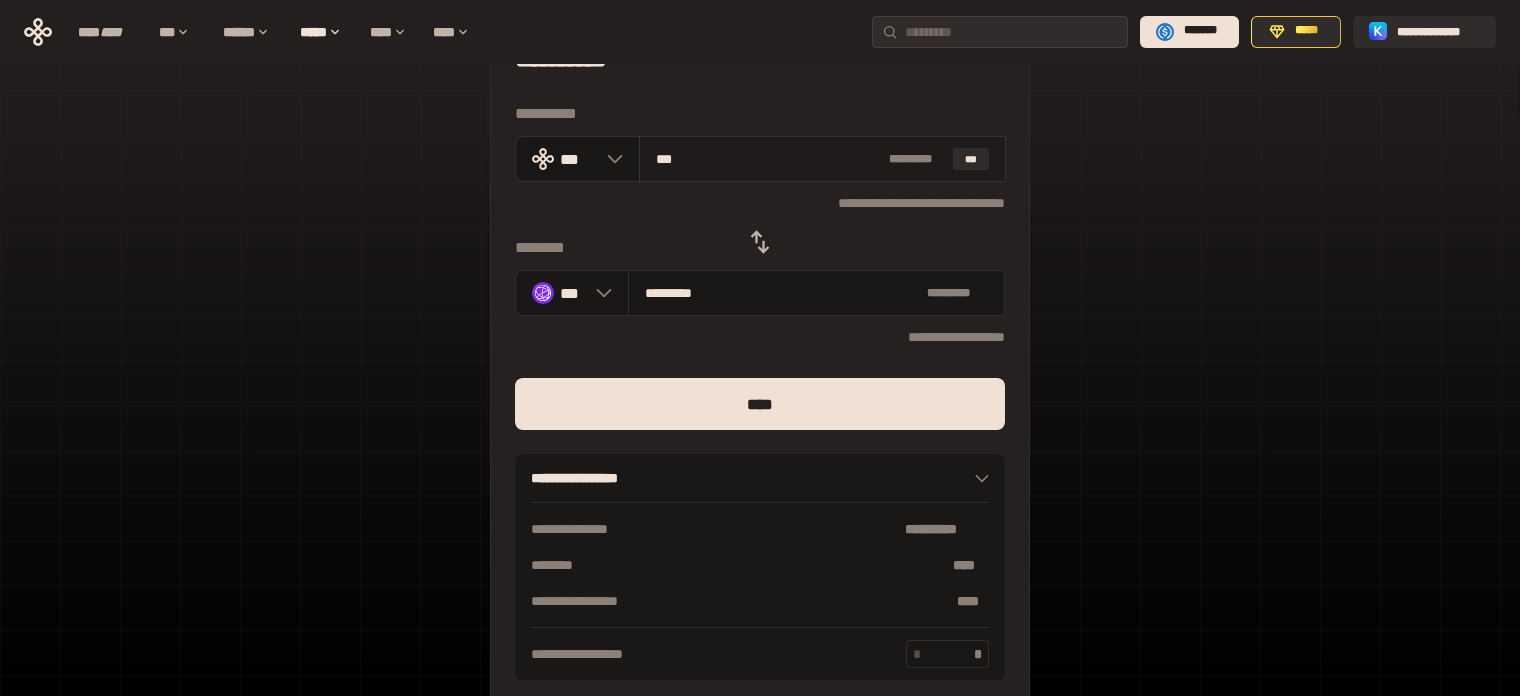drag, startPoint x: 691, startPoint y: 159, endPoint x: 647, endPoint y: 158, distance: 44.011364 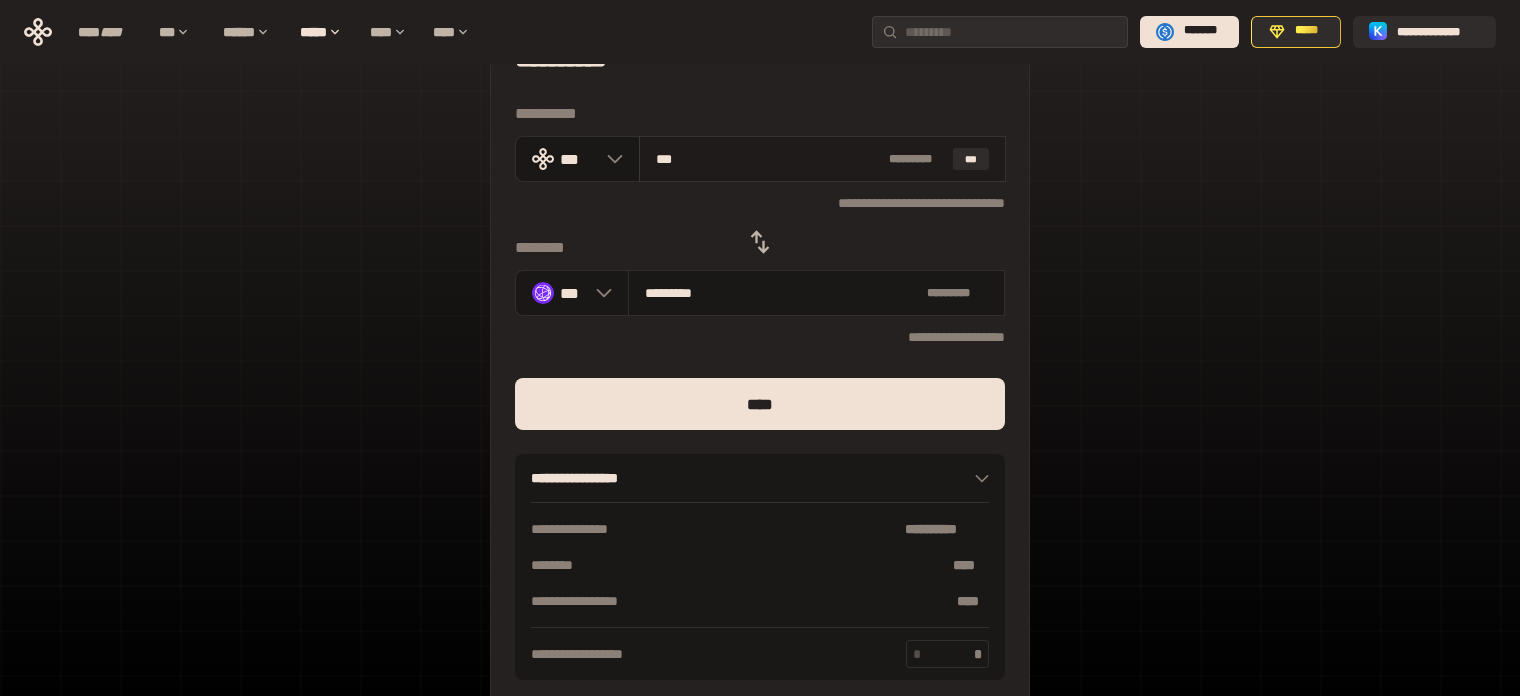 type on "*" 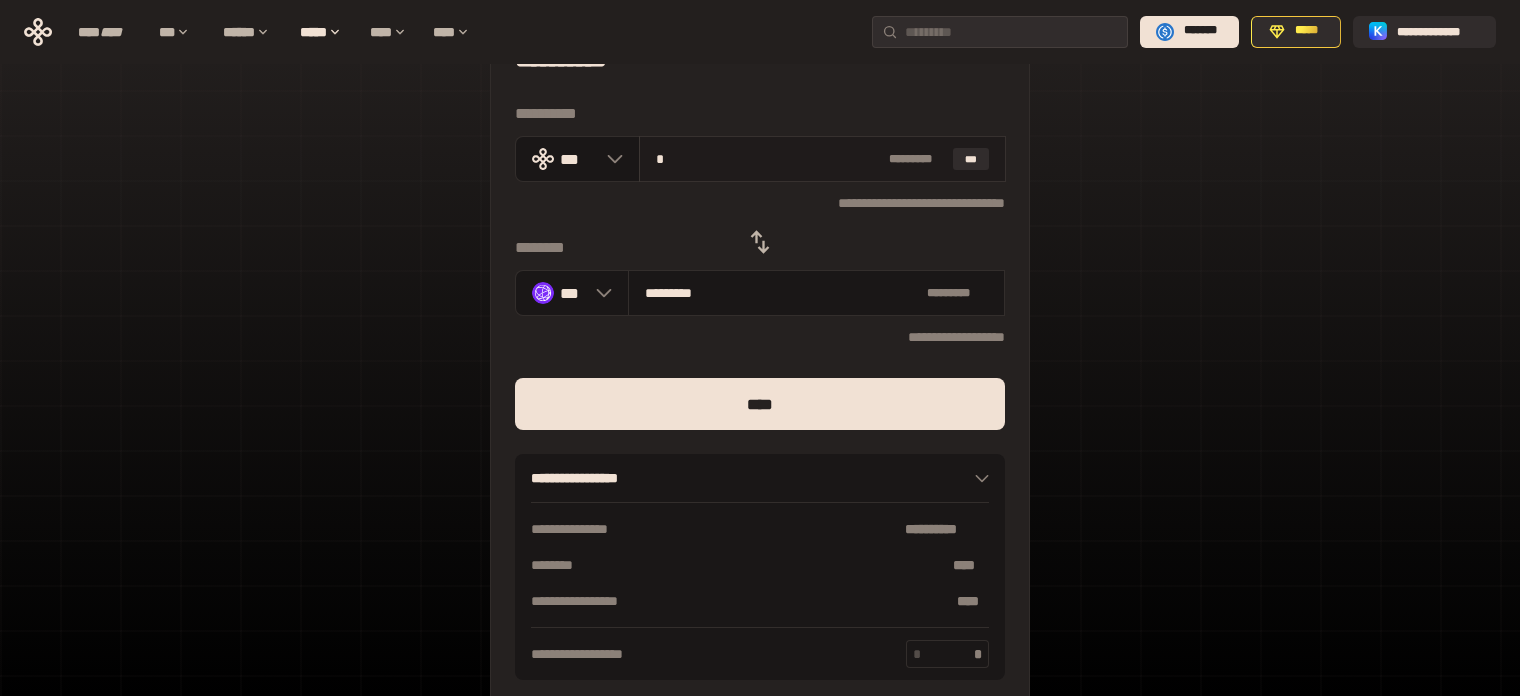 type on "********" 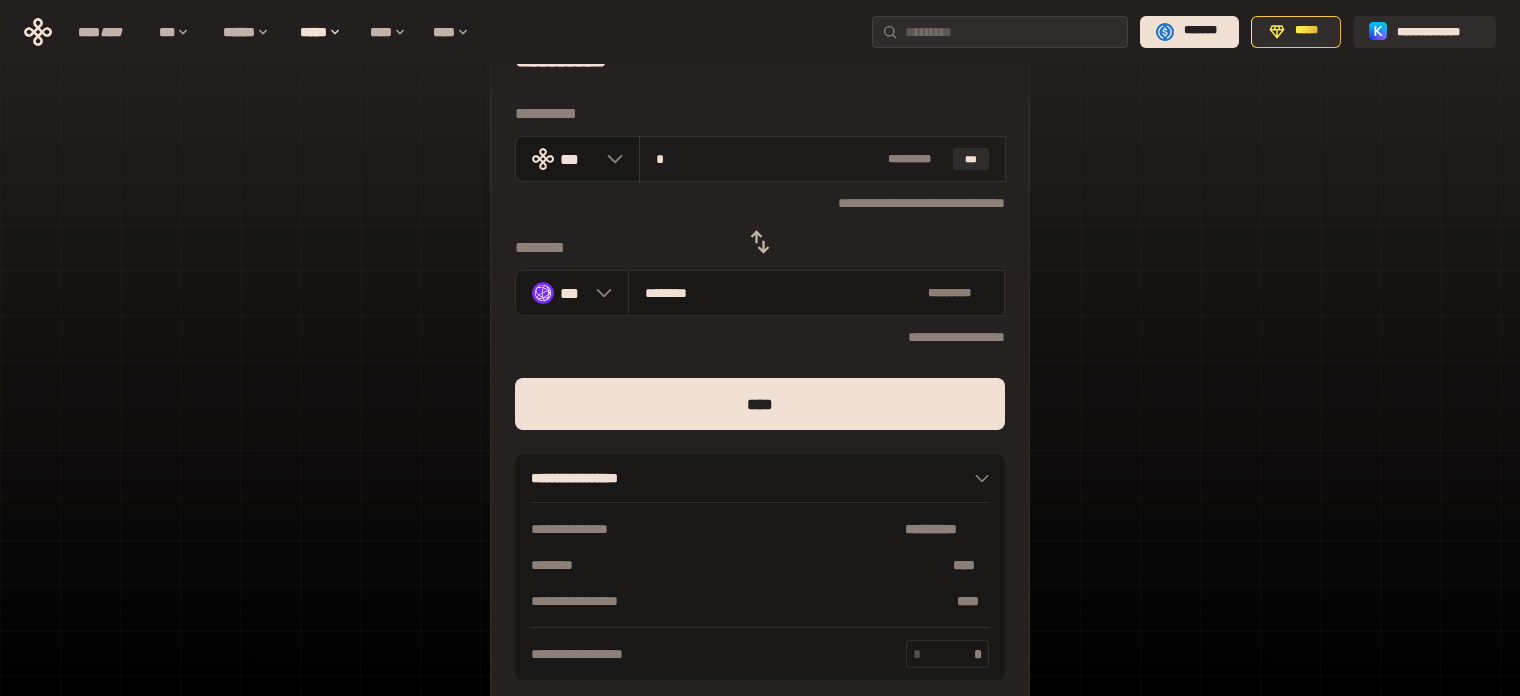 type on "**" 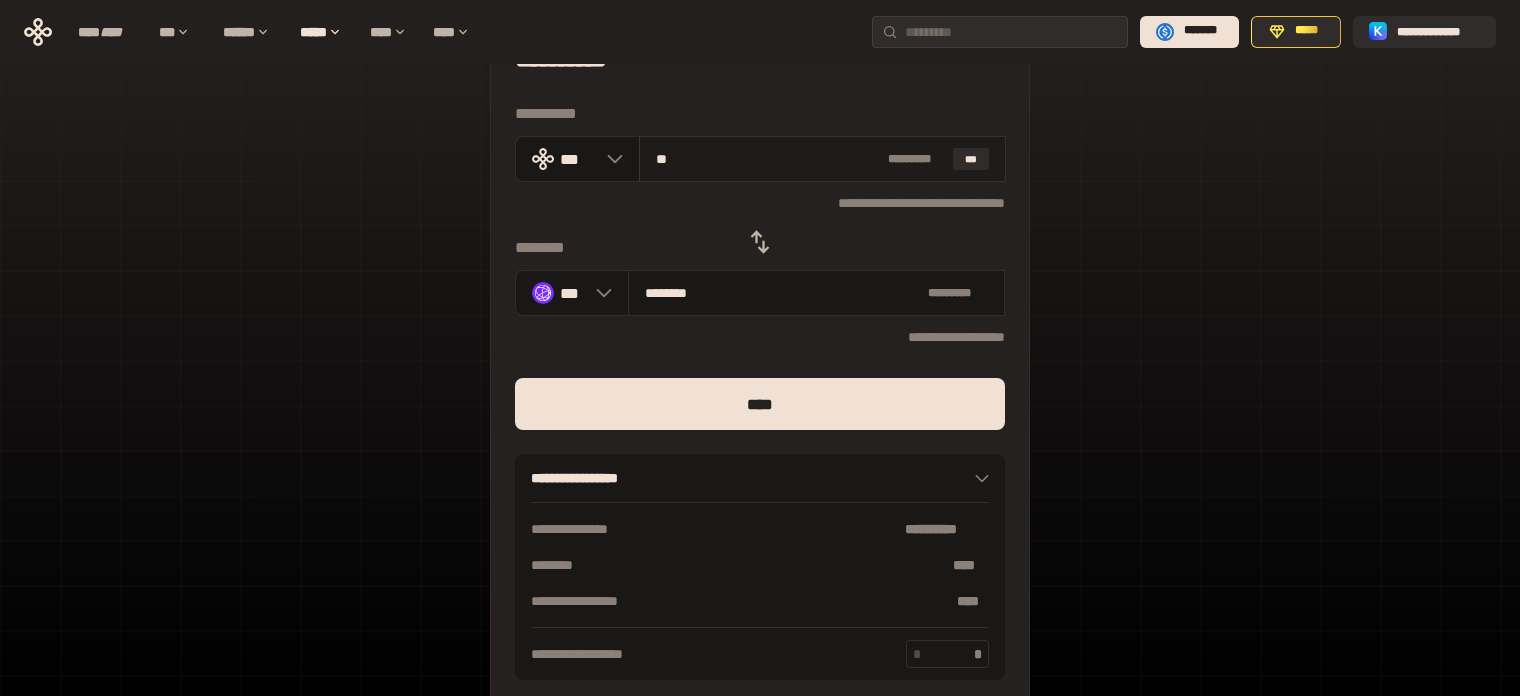 type on "********" 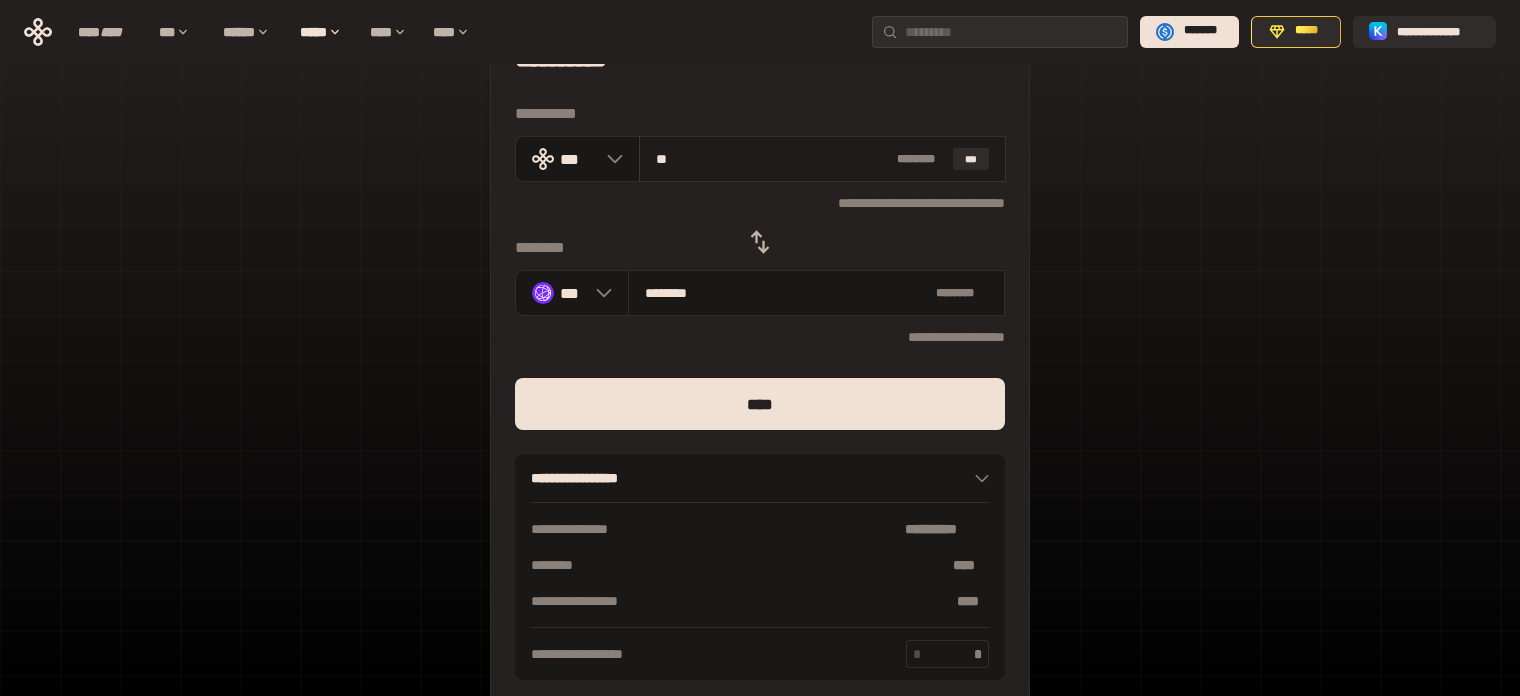 type on "*" 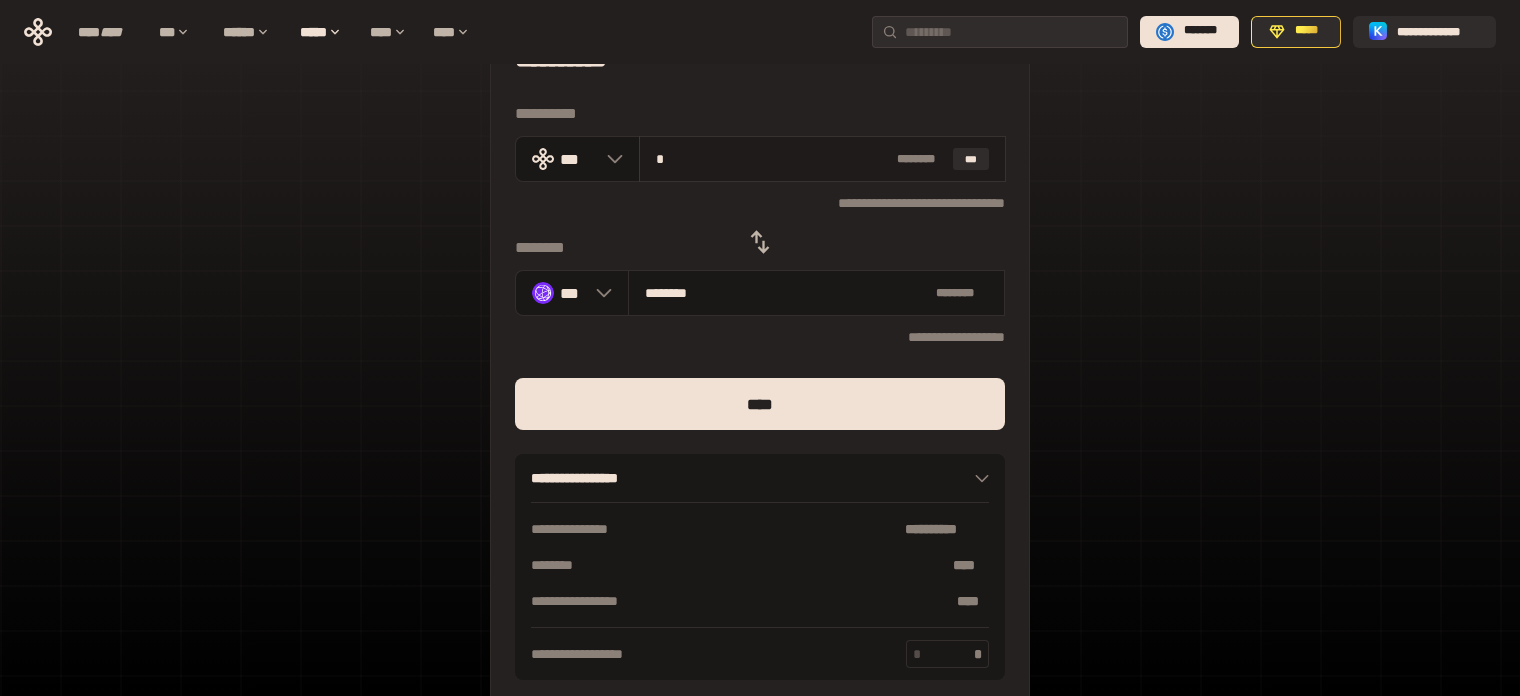 type on "********" 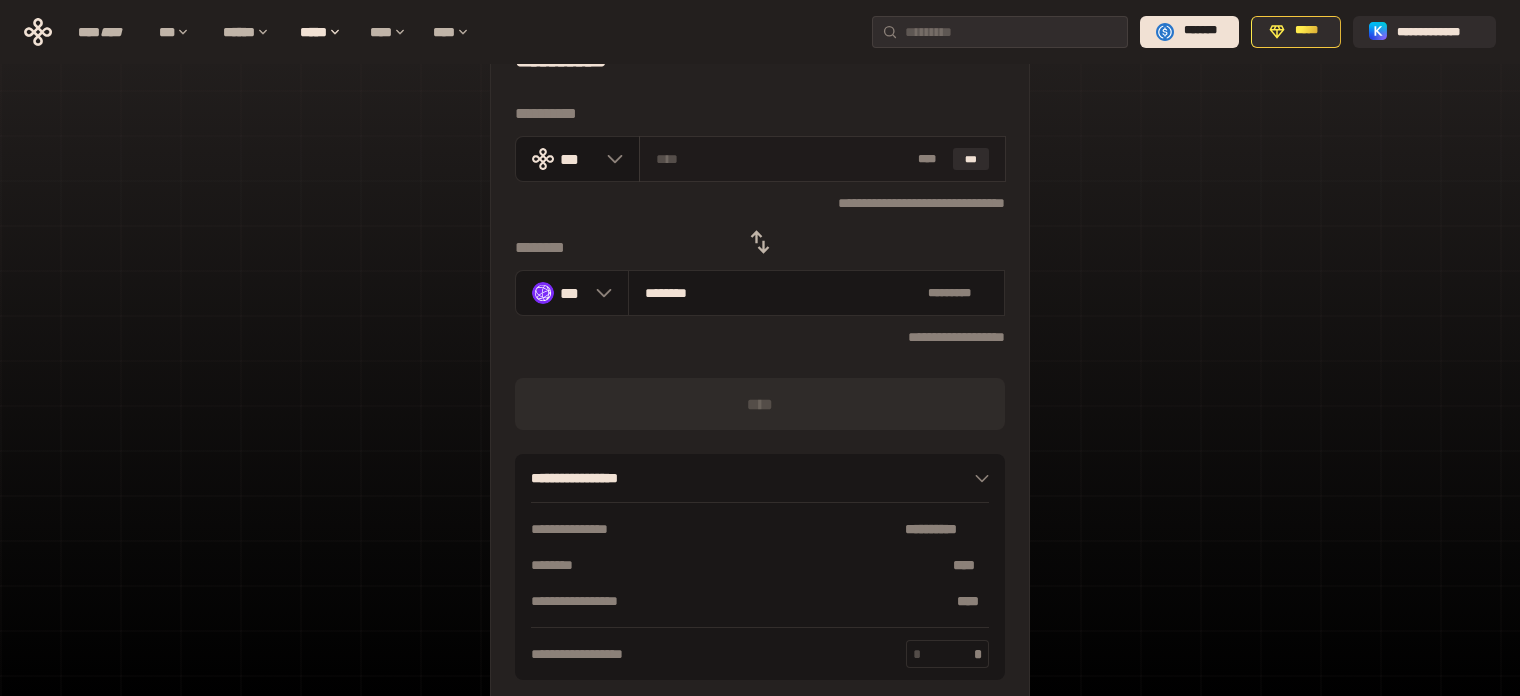 type on "*" 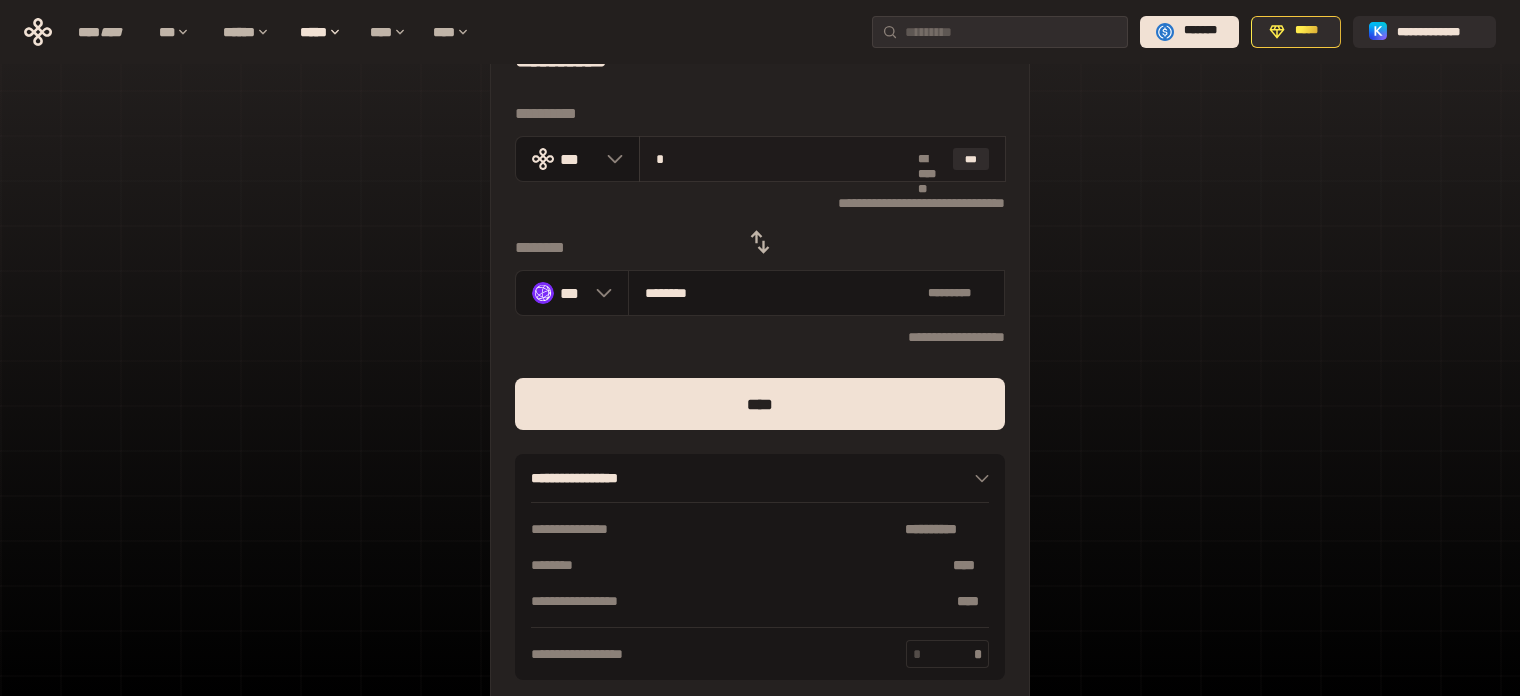 type on "*******" 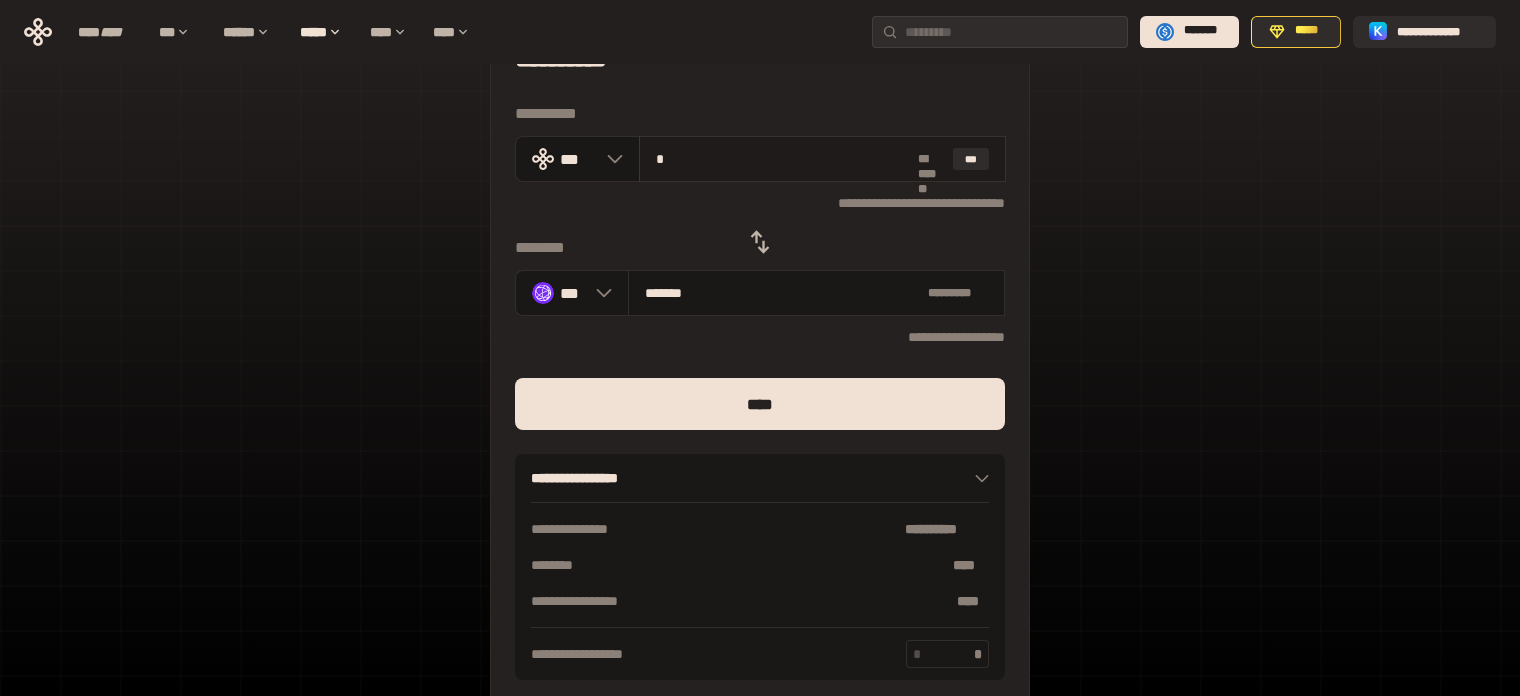 type on "**" 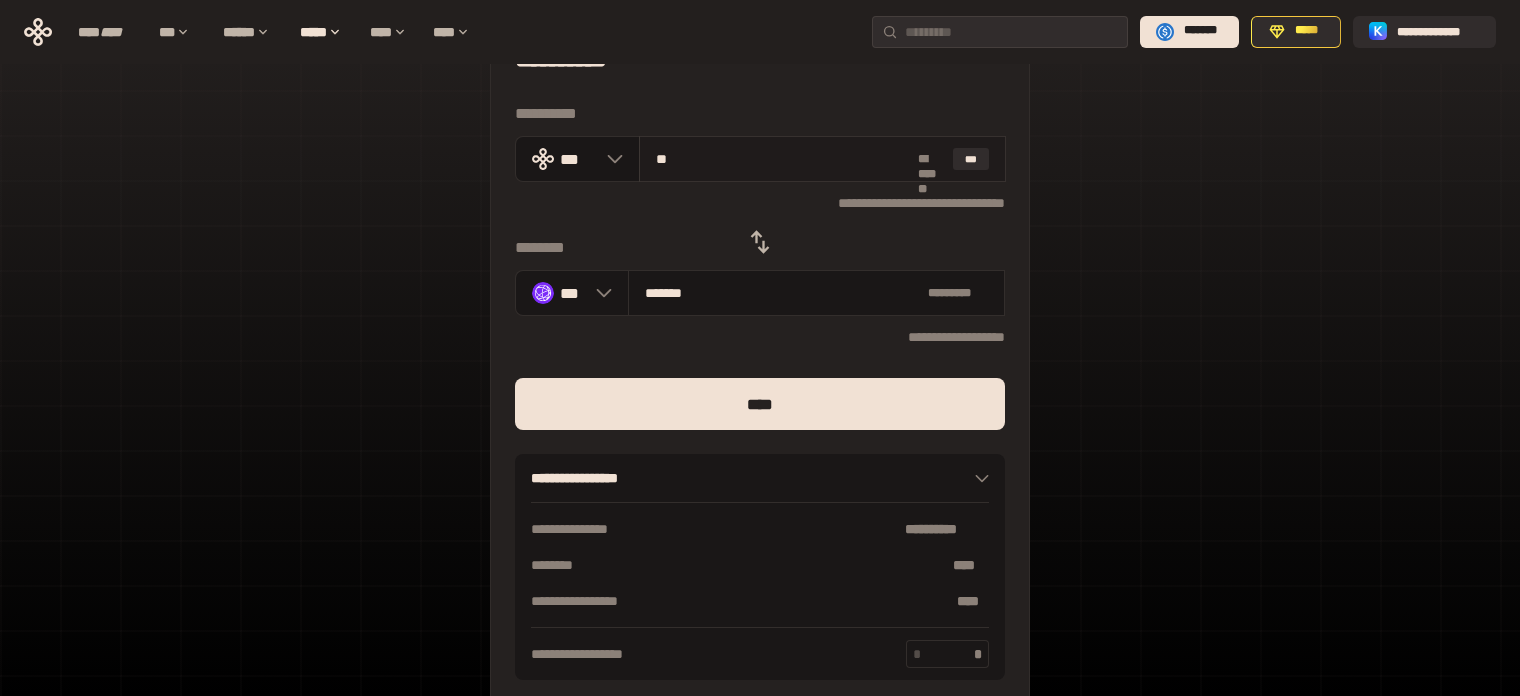 type on "********" 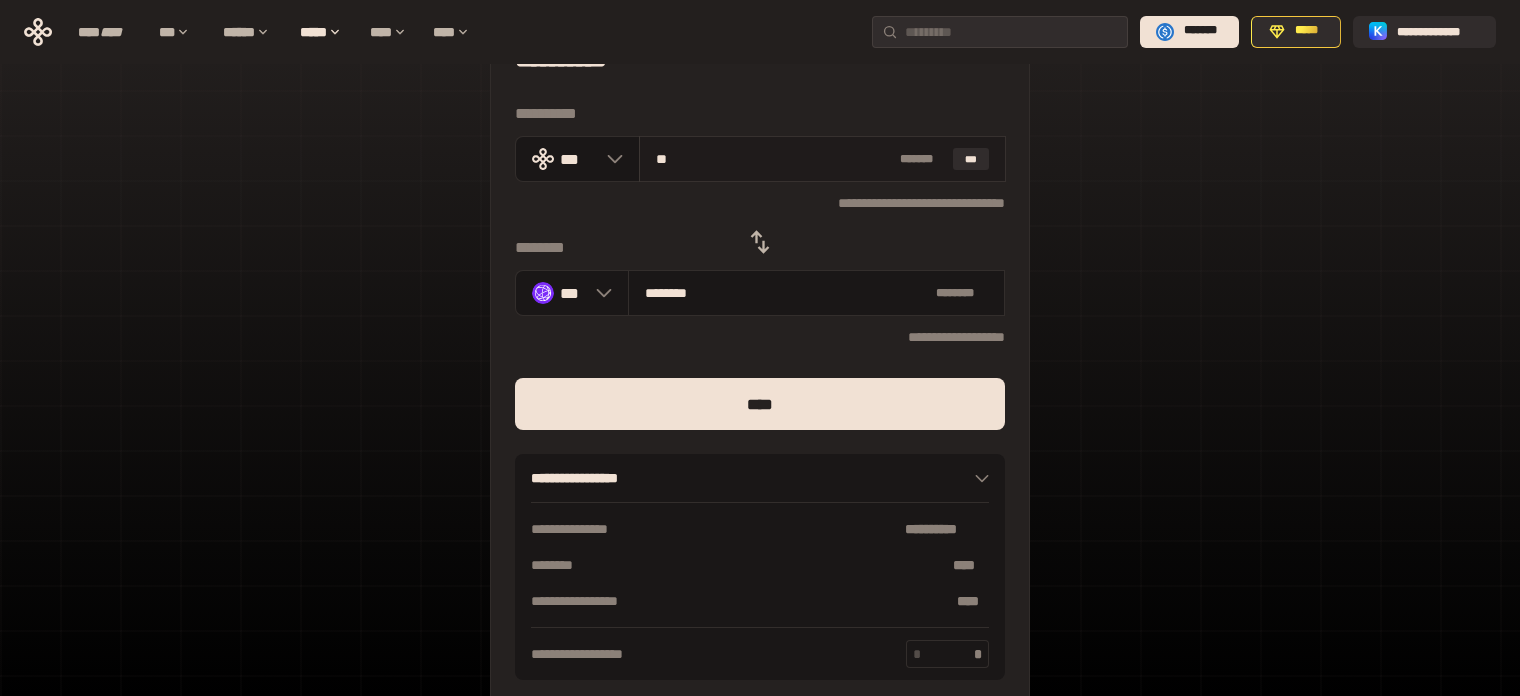 type on "***" 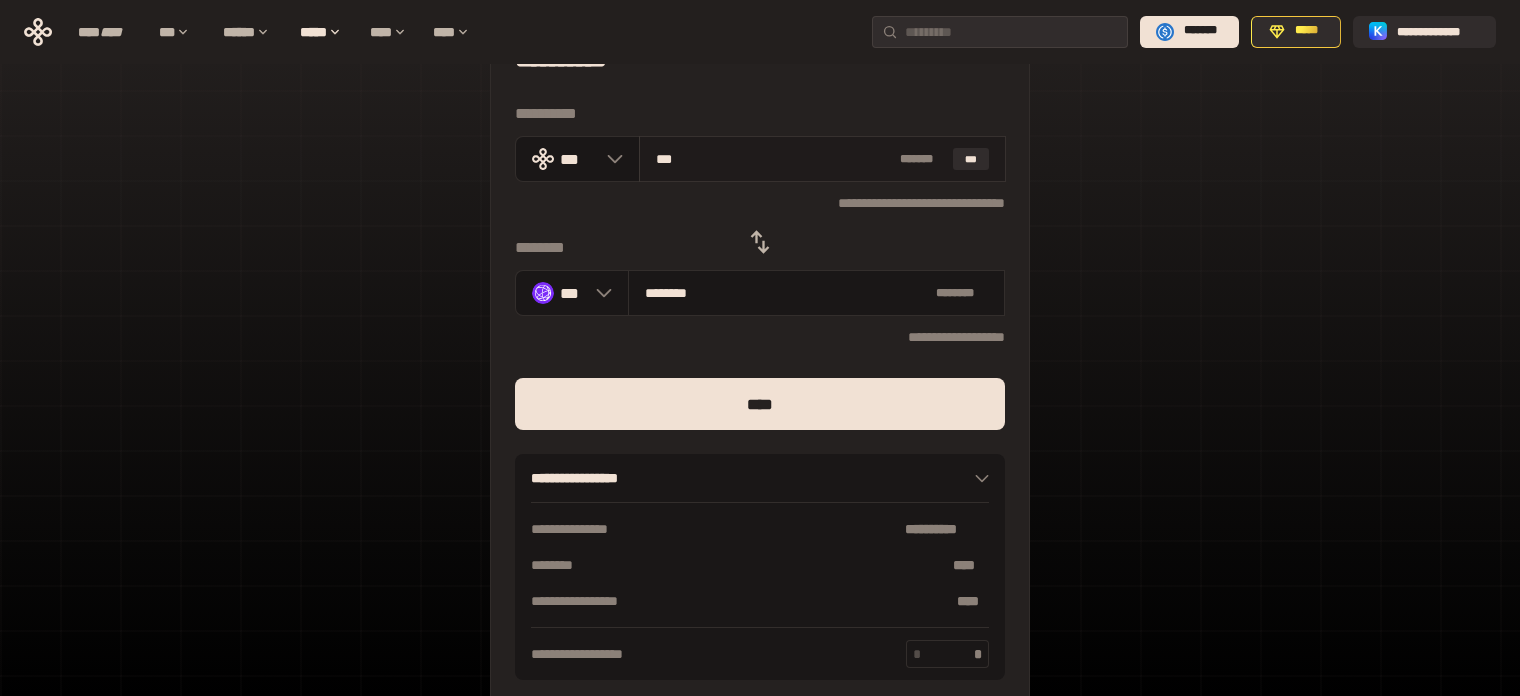 type on "*********" 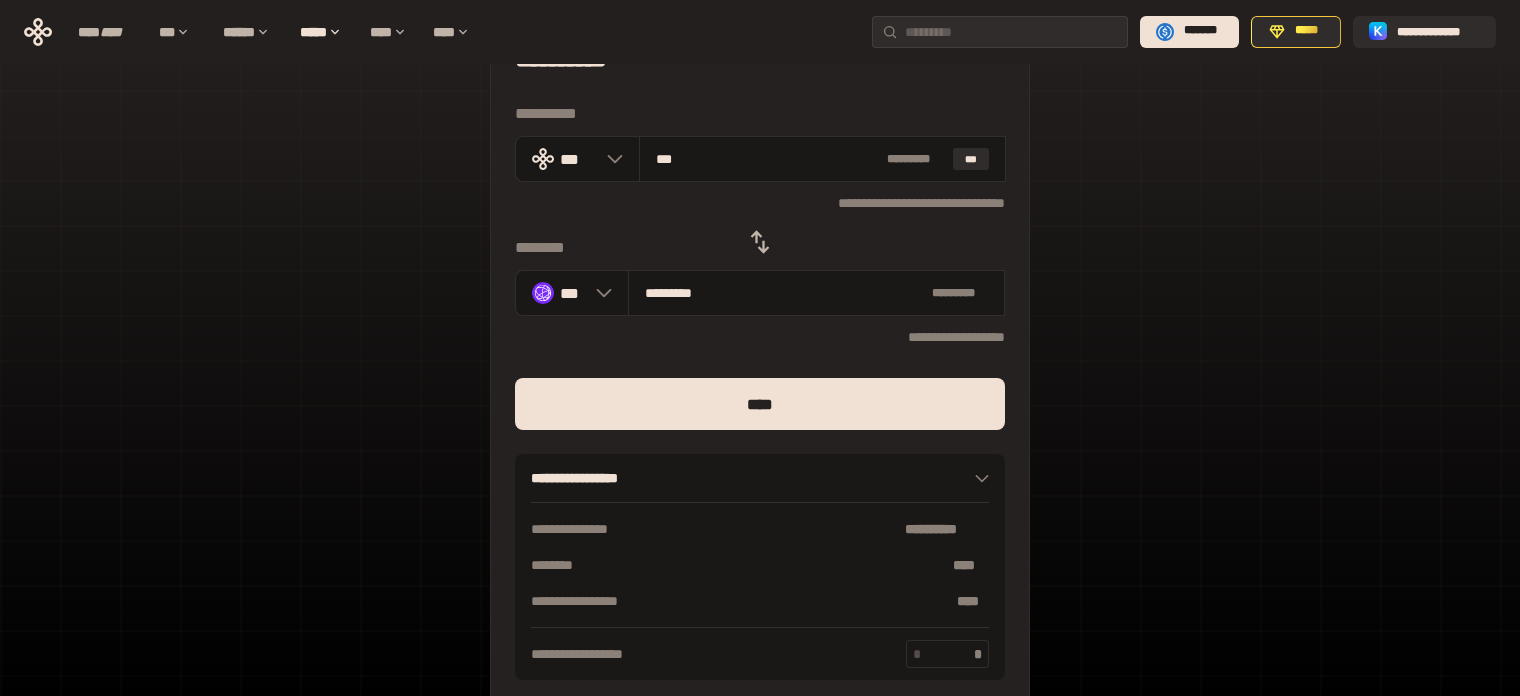 type on "**" 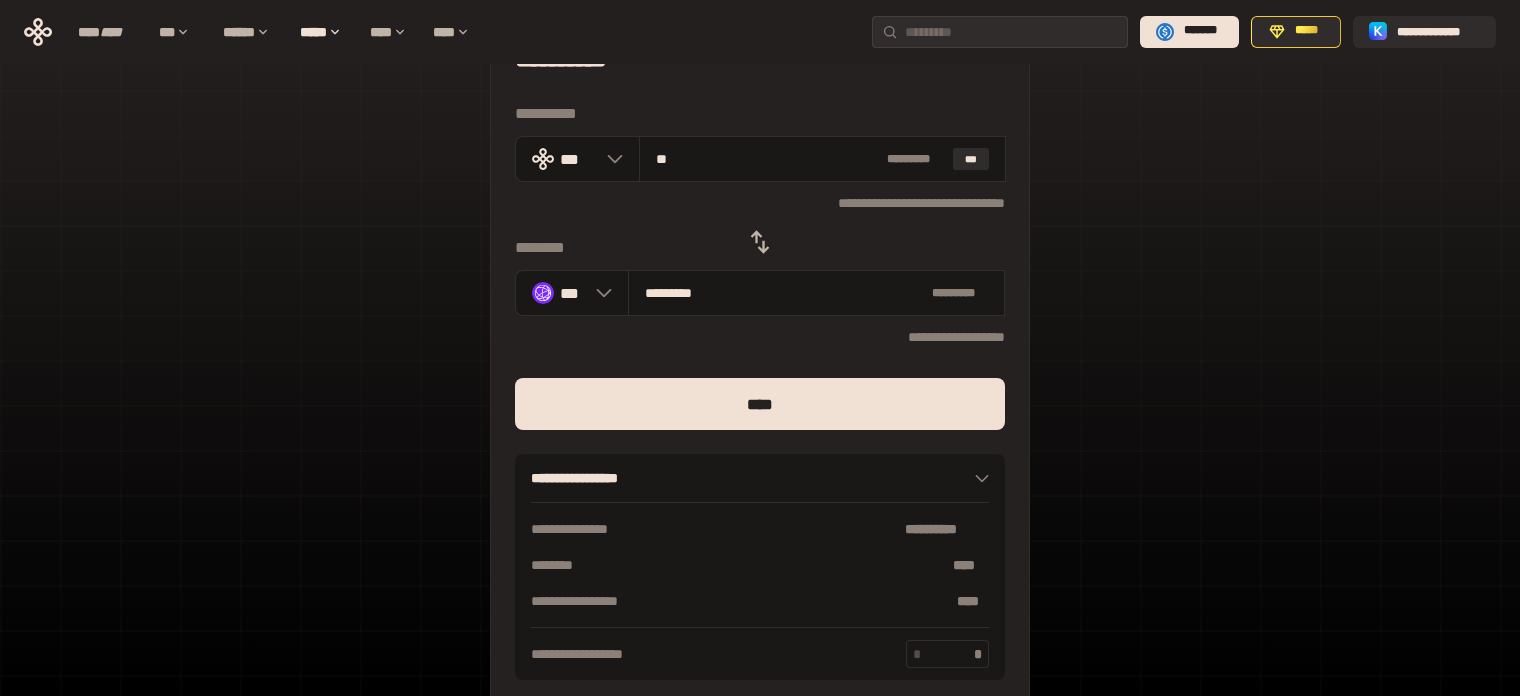 type on "********" 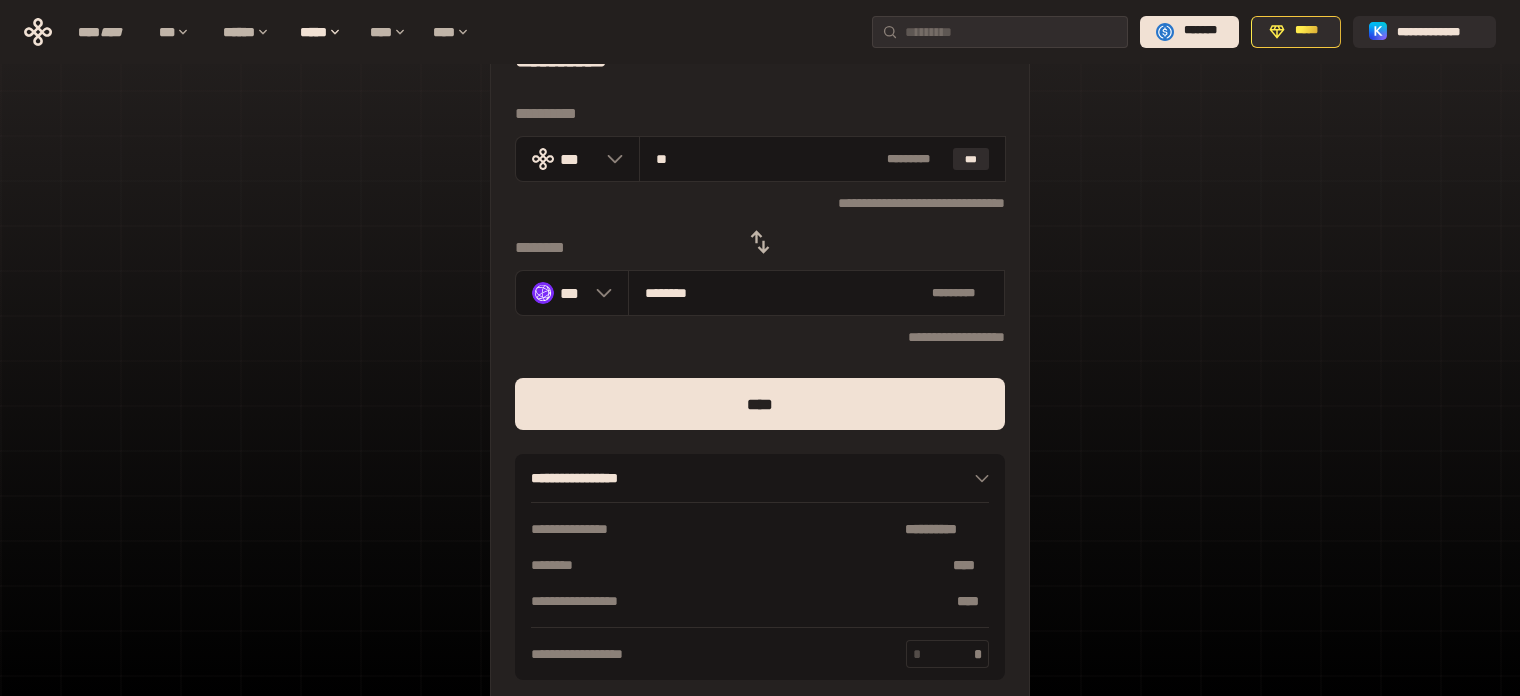 type on "*" 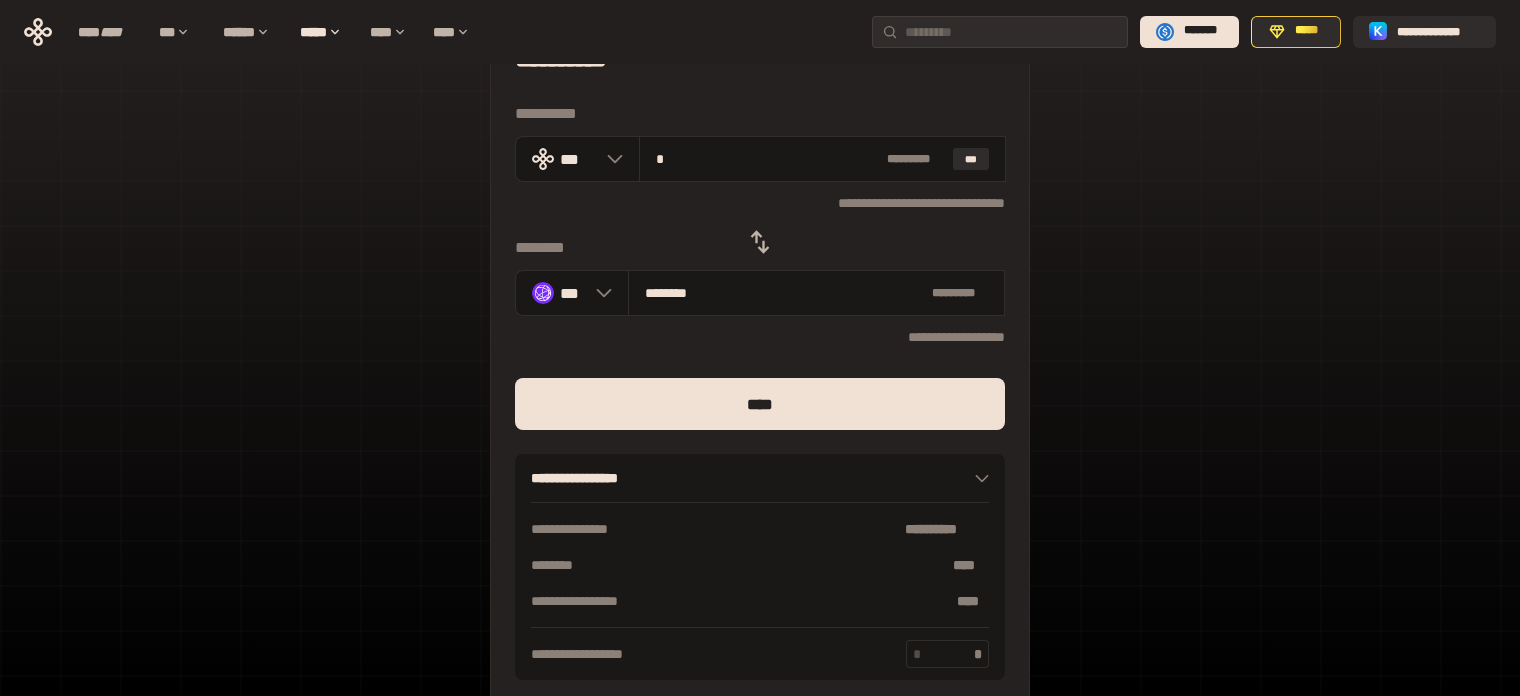 type on "*******" 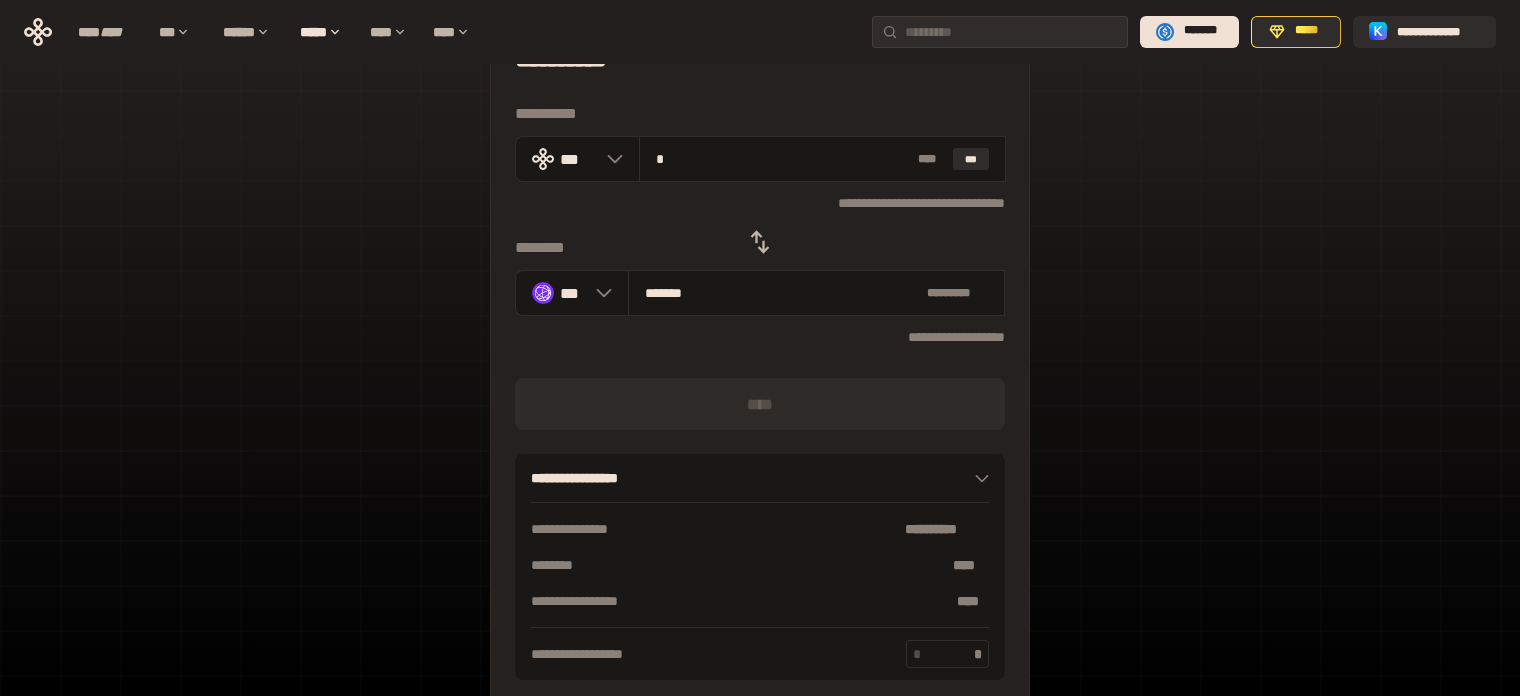 type on "**" 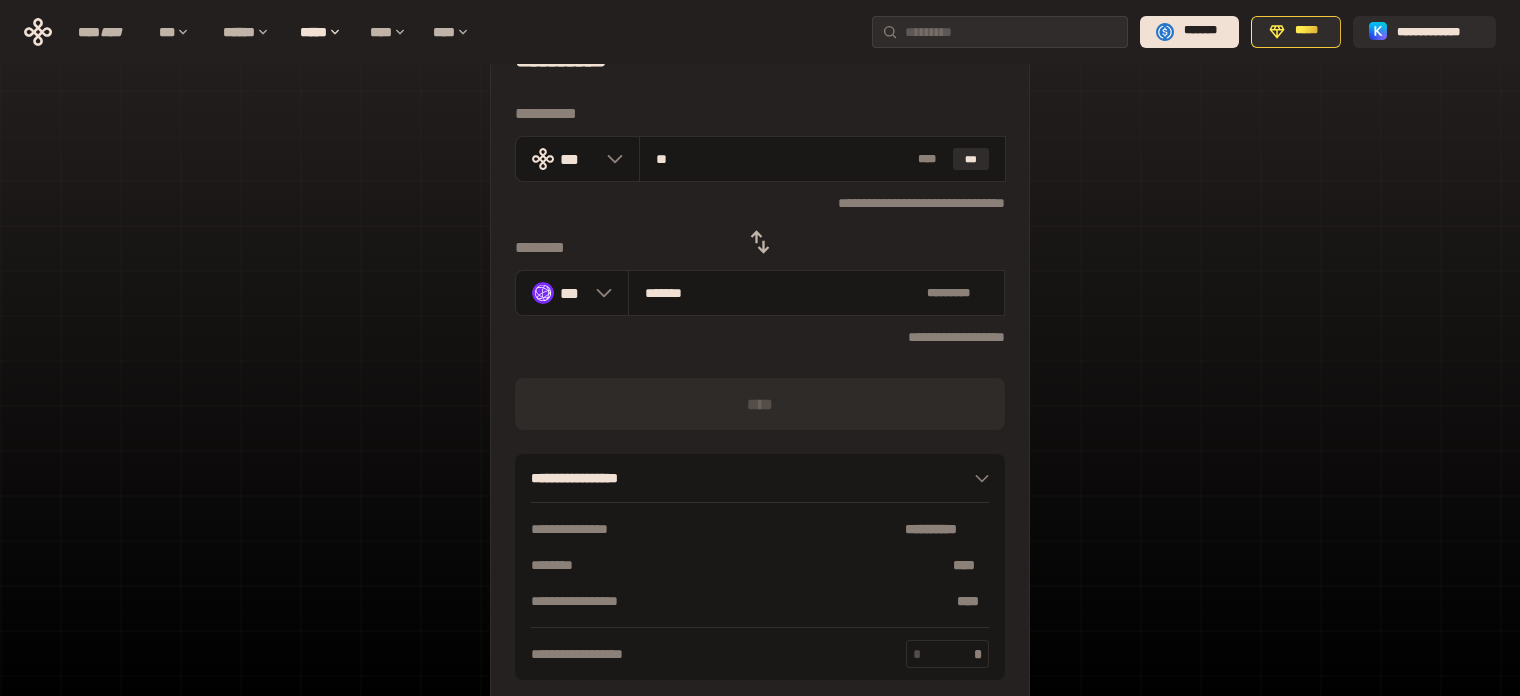 type on "********" 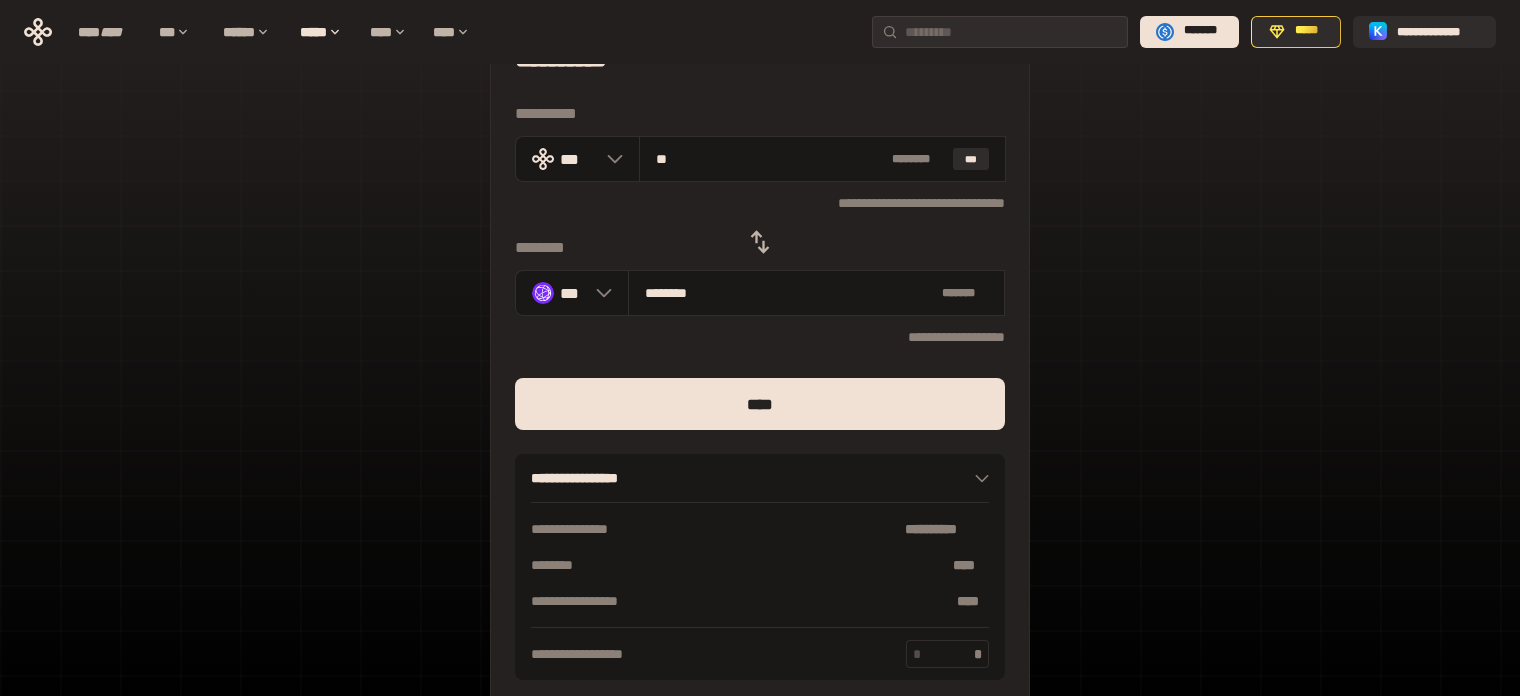 type on "***" 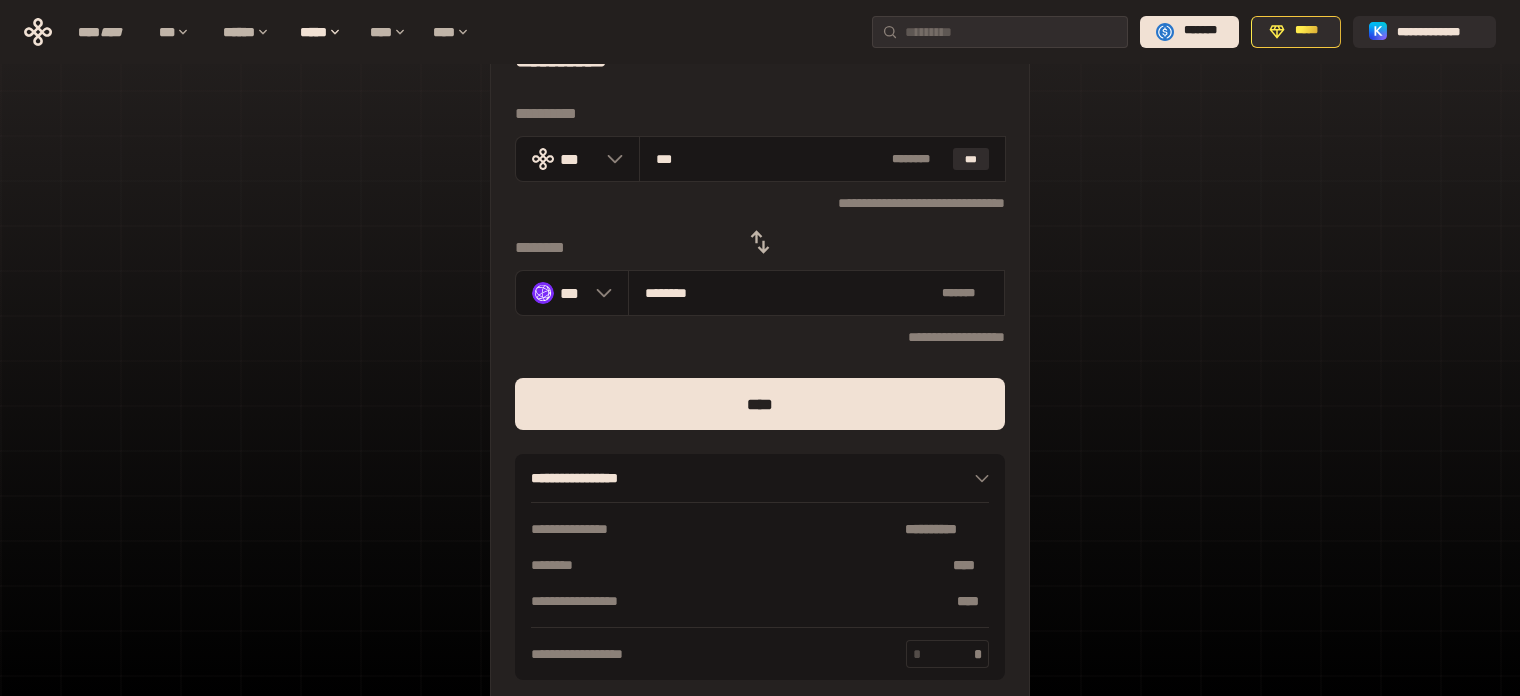 type on "*********" 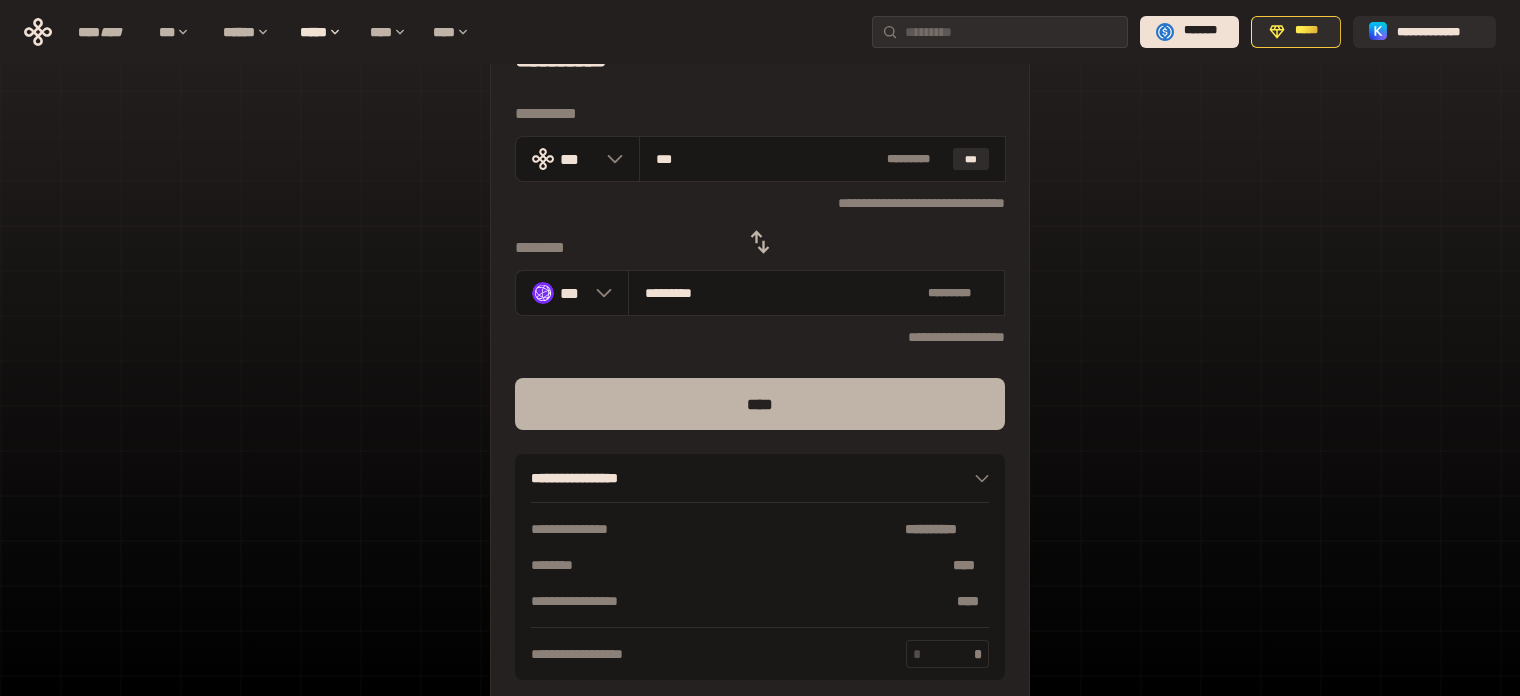type on "***" 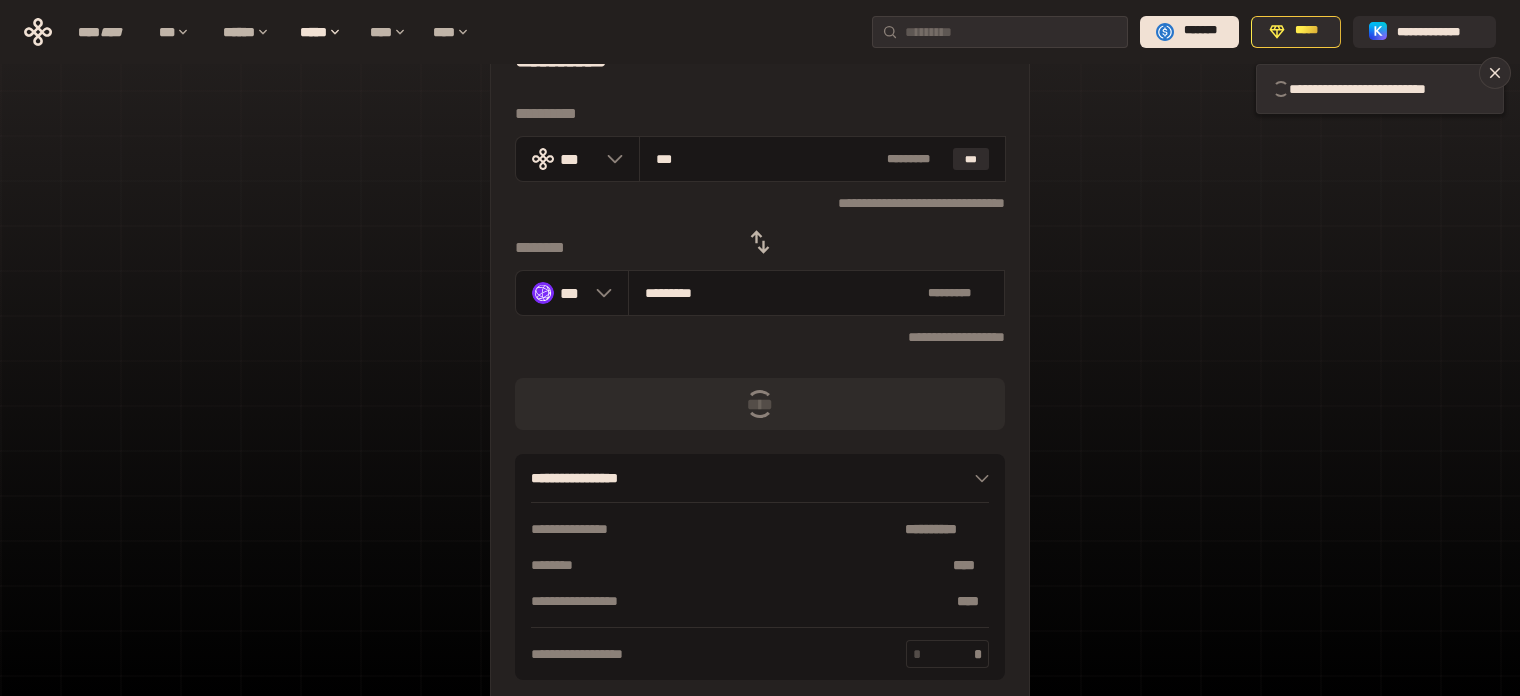 drag, startPoint x: 764, startPoint y: 242, endPoint x: 777, endPoint y: 242, distance: 13 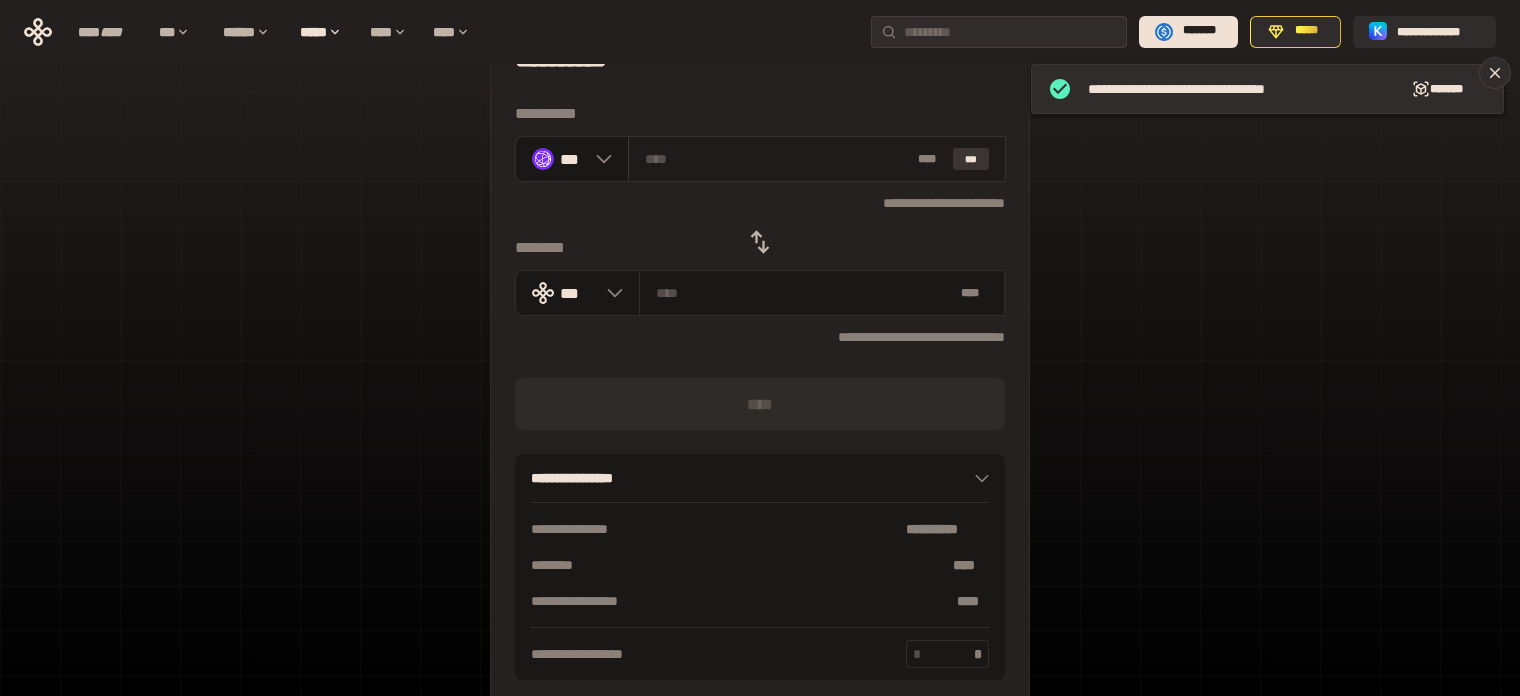 click on "***" at bounding box center (971, 159) 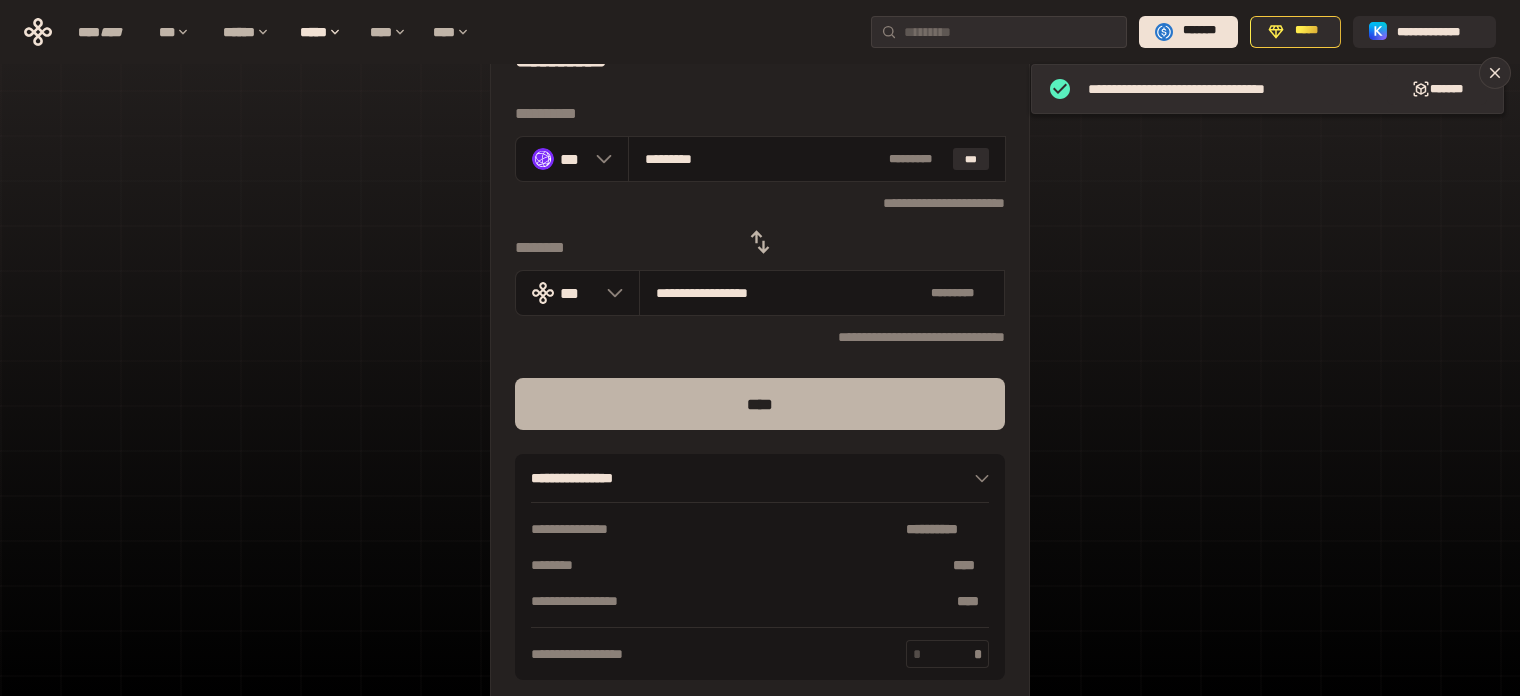 click on "****" at bounding box center (760, 404) 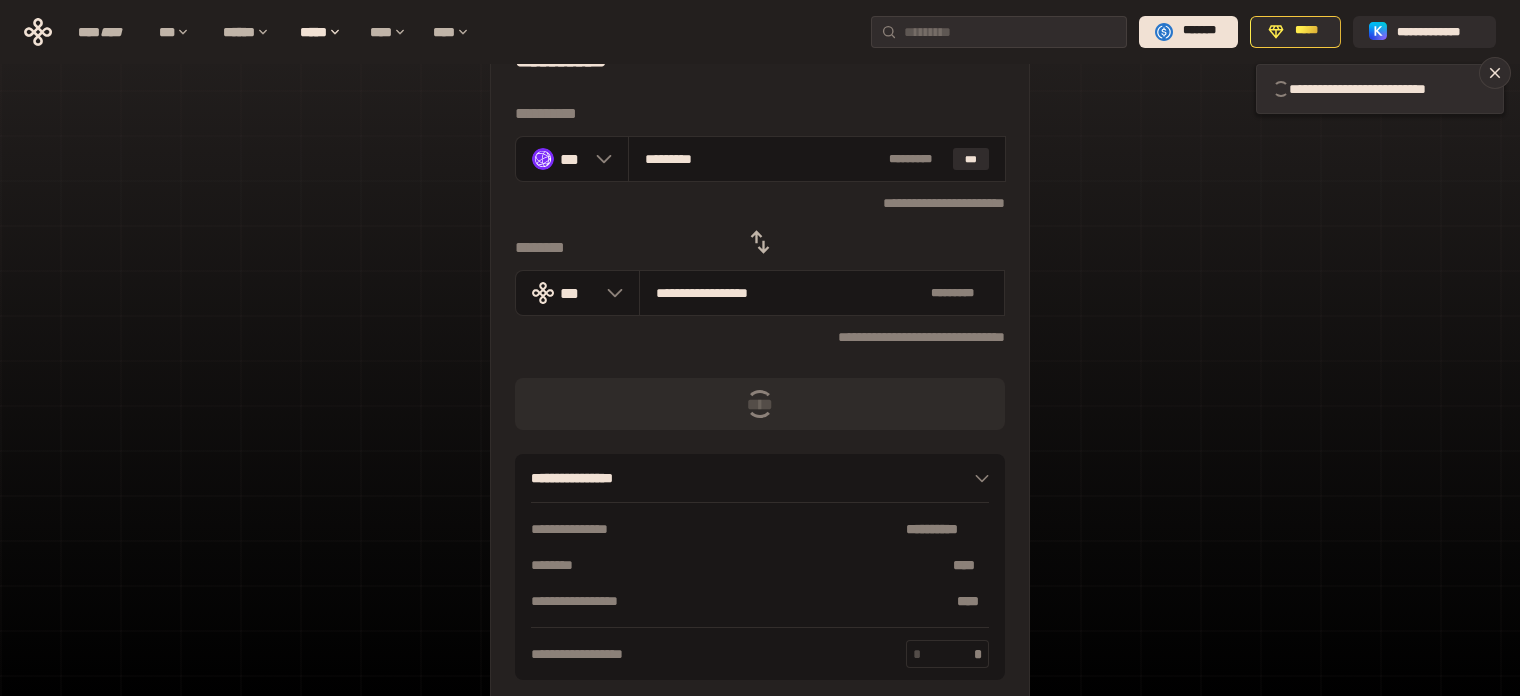 type 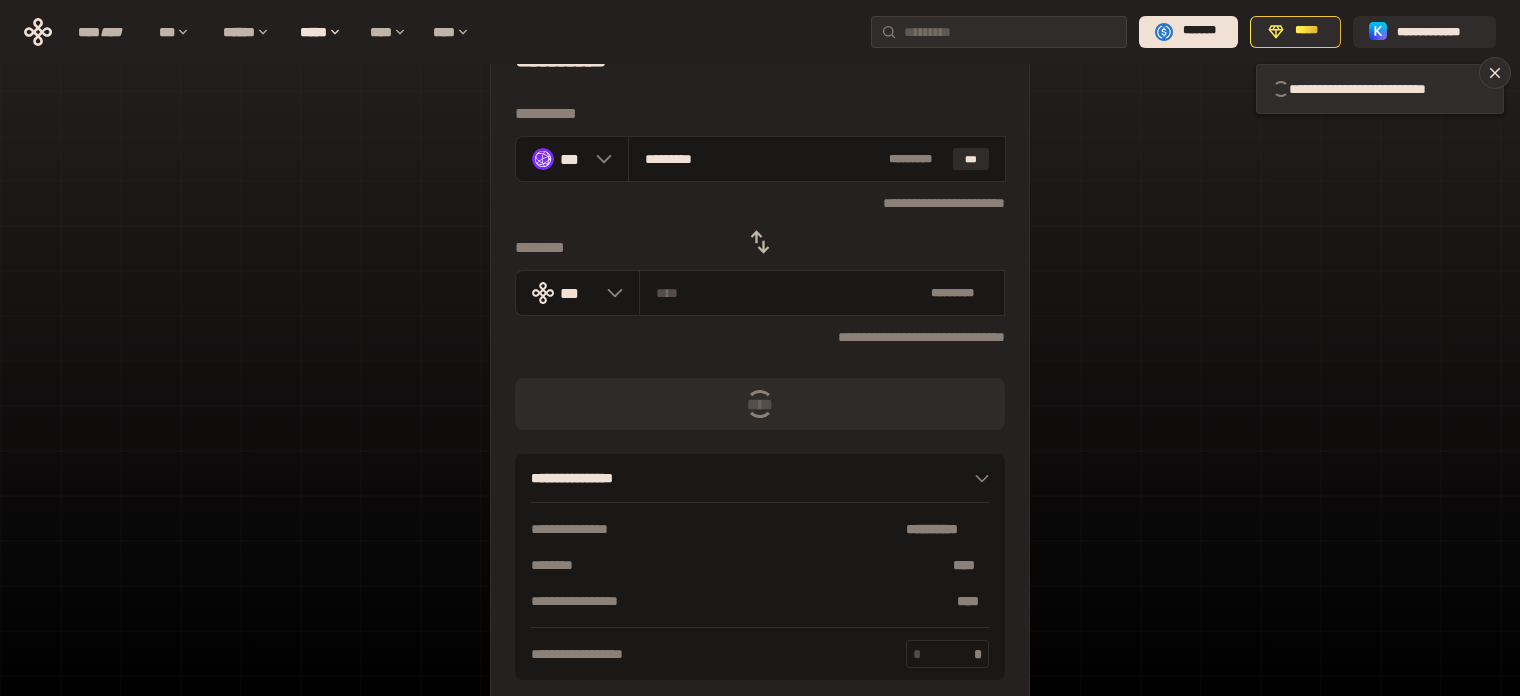 type 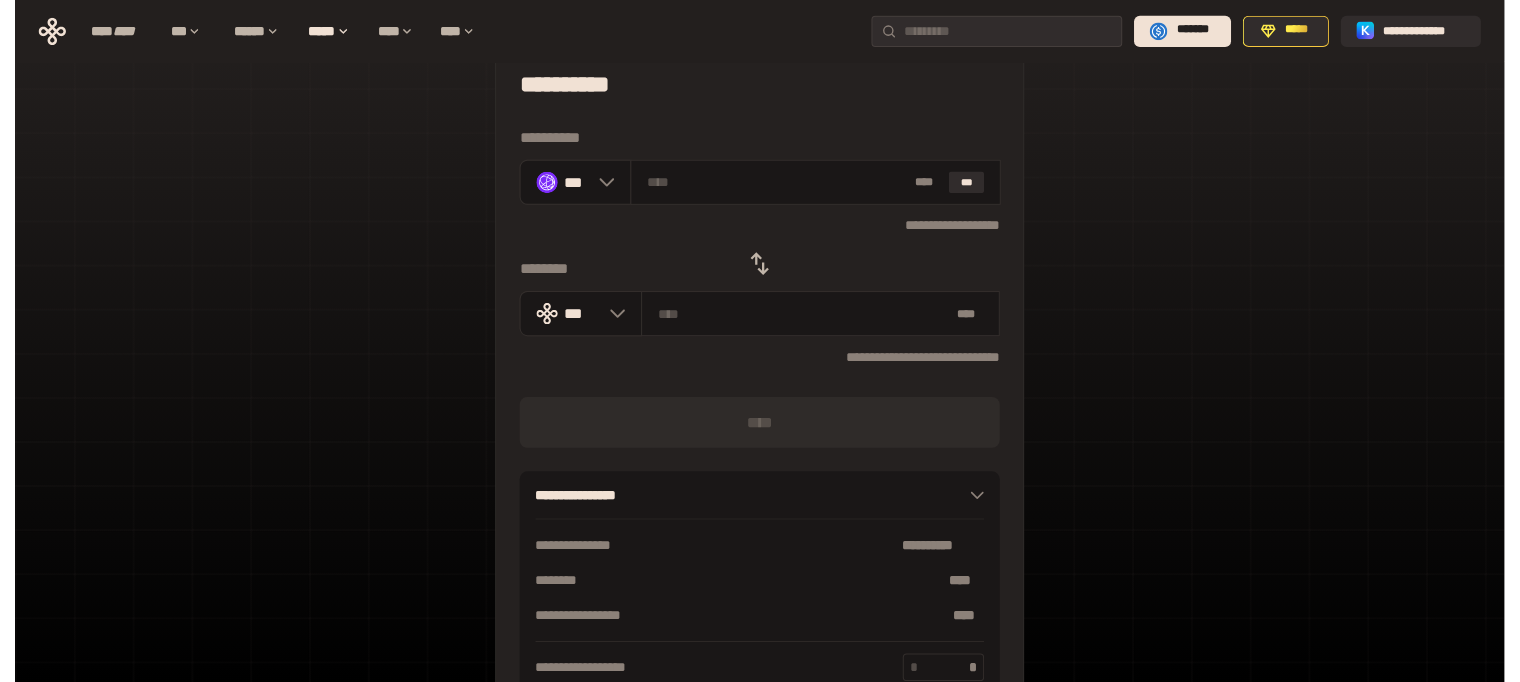 scroll, scrollTop: 0, scrollLeft: 0, axis: both 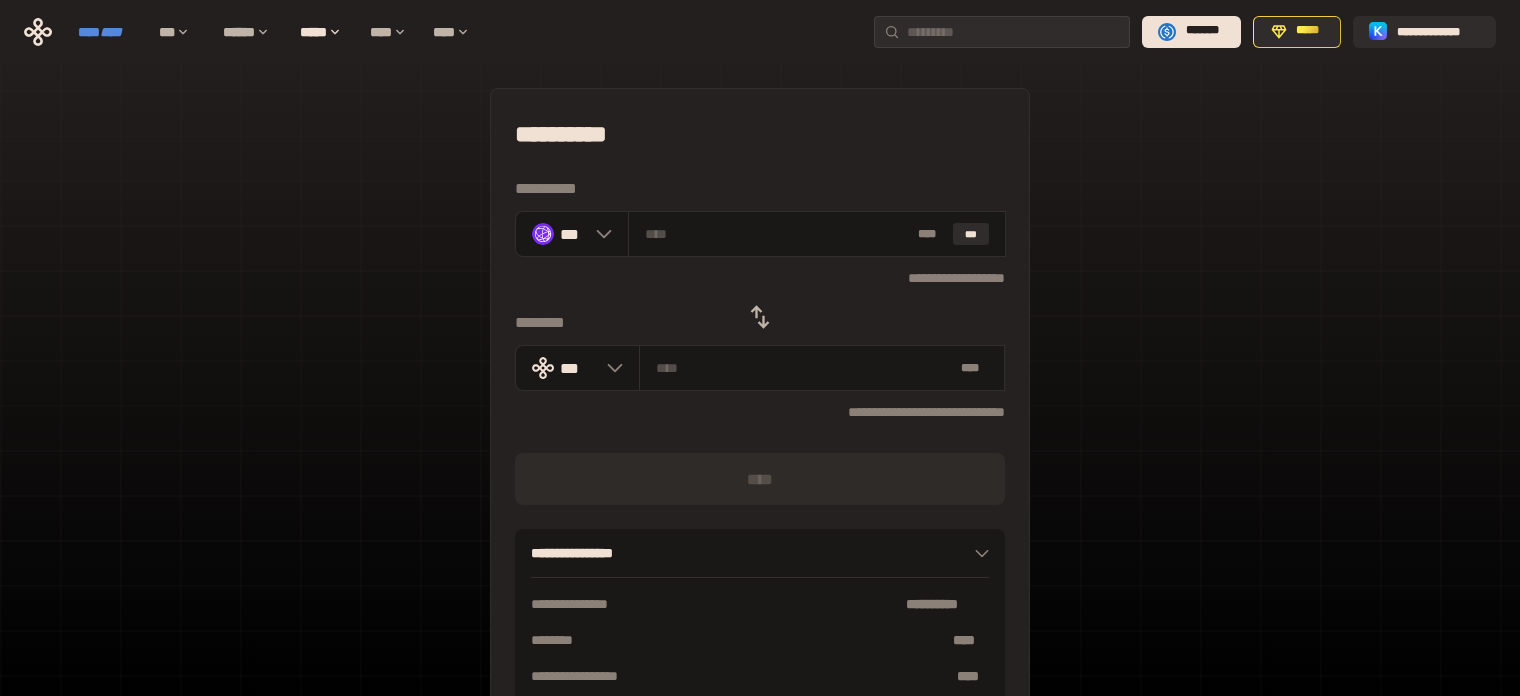 click on "**** ****" at bounding box center (108, 32) 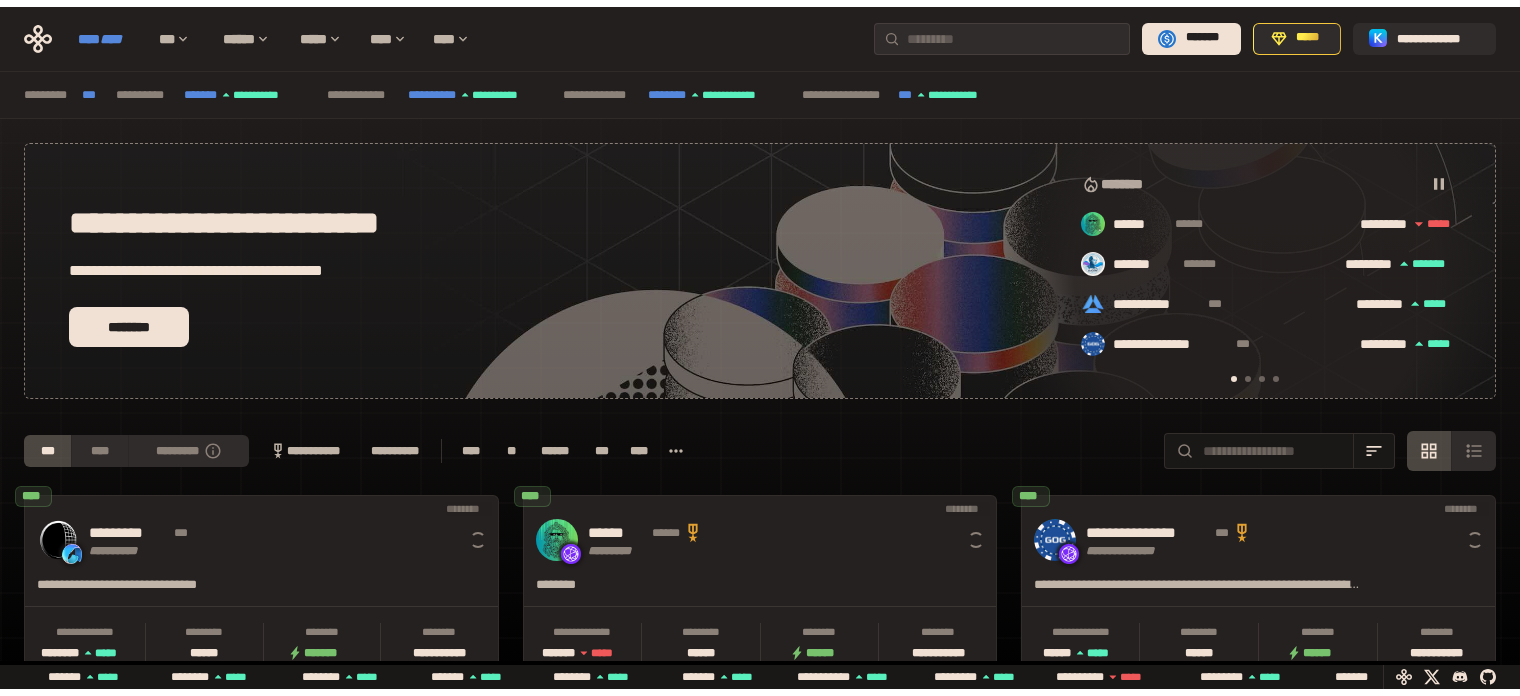 scroll, scrollTop: 0, scrollLeft: 16, axis: horizontal 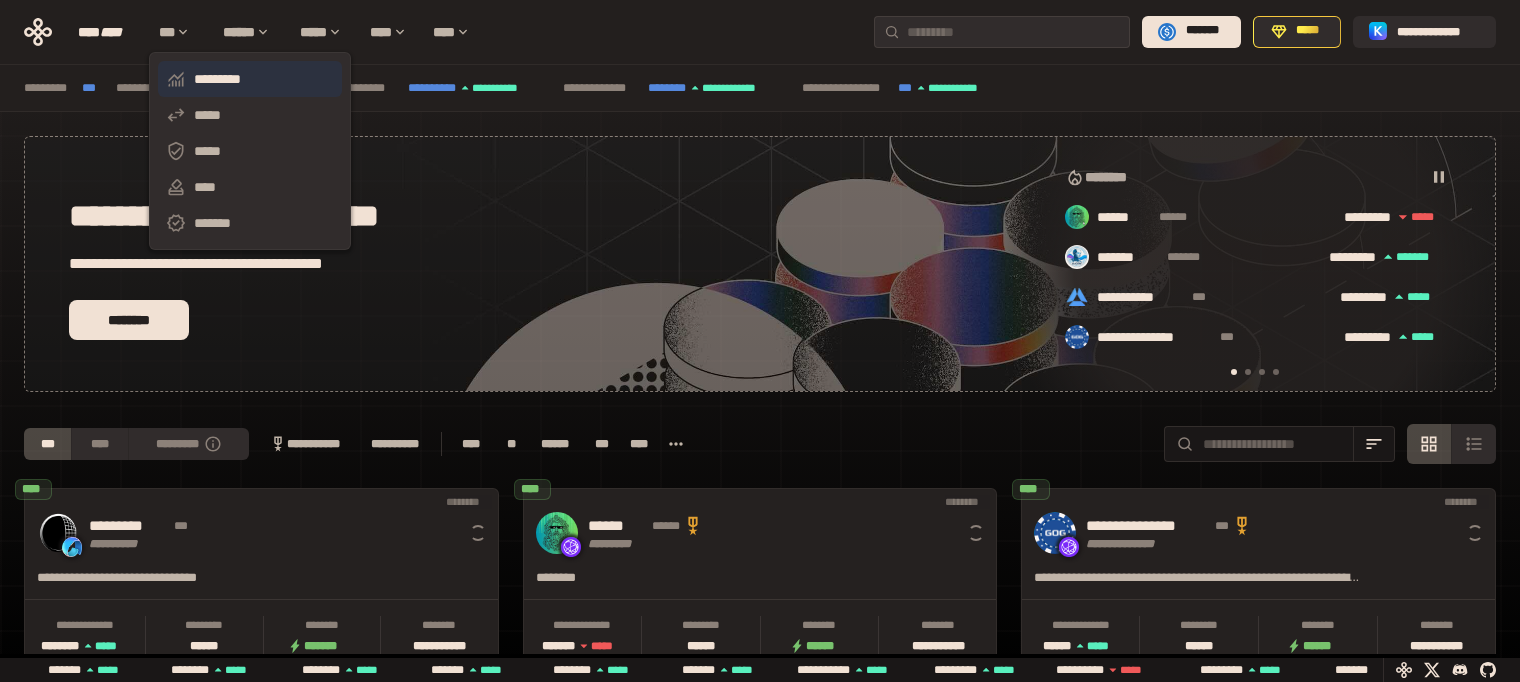 click on "*********" at bounding box center [250, 79] 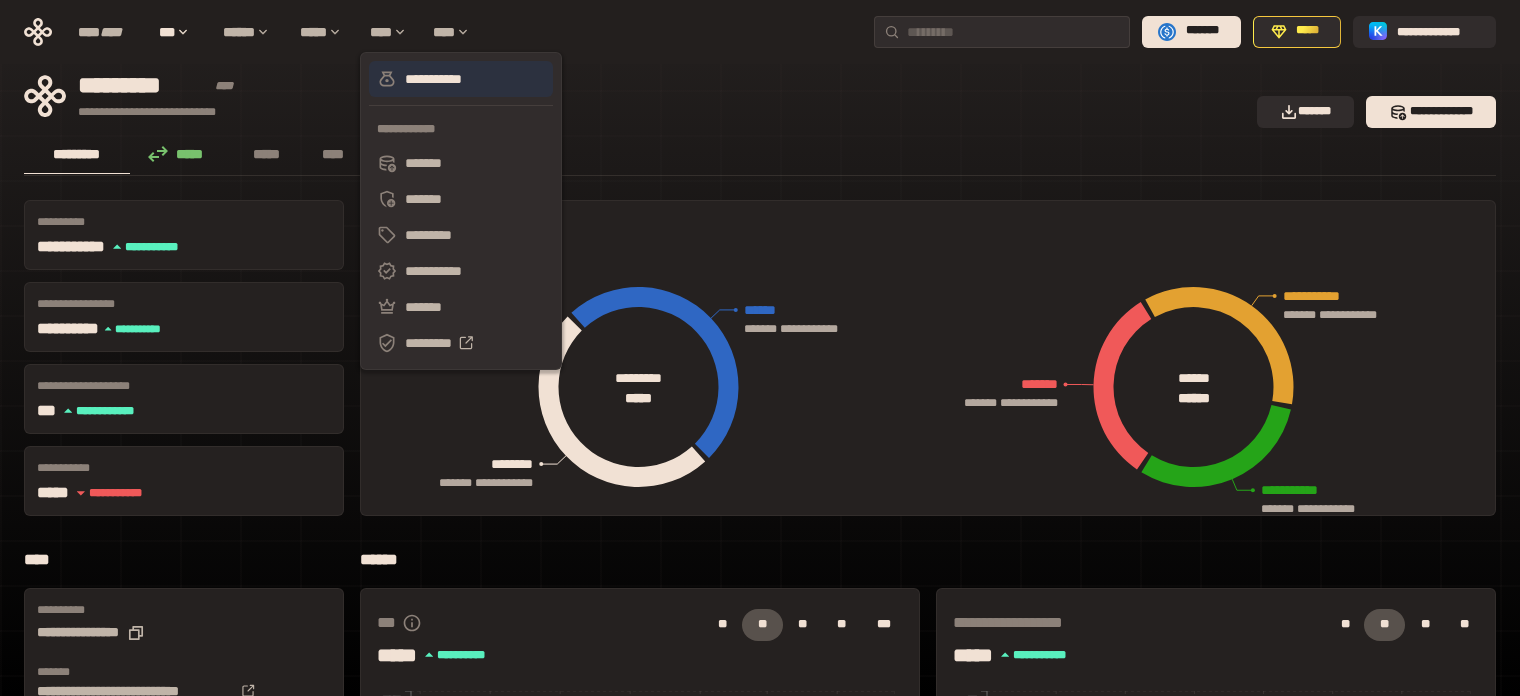click on "**********" at bounding box center [461, 79] 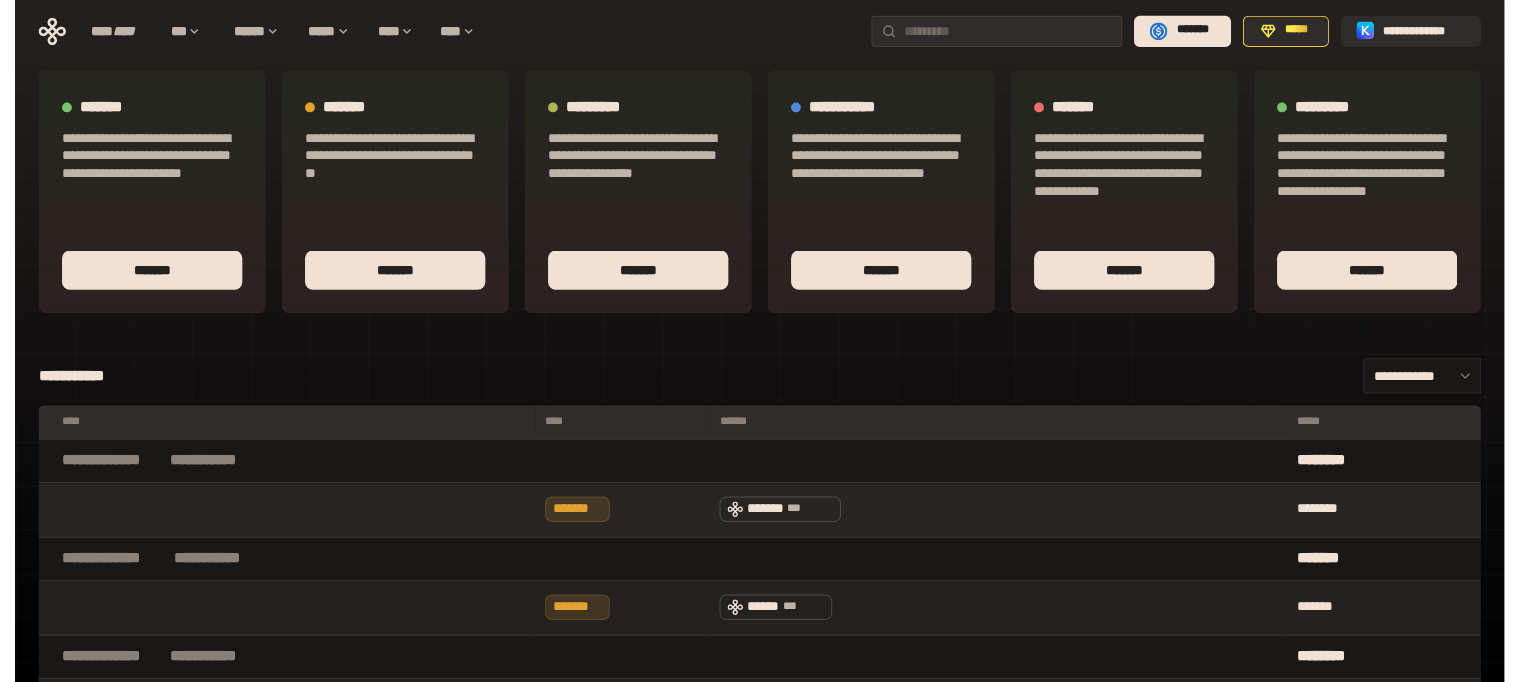 scroll, scrollTop: 0, scrollLeft: 0, axis: both 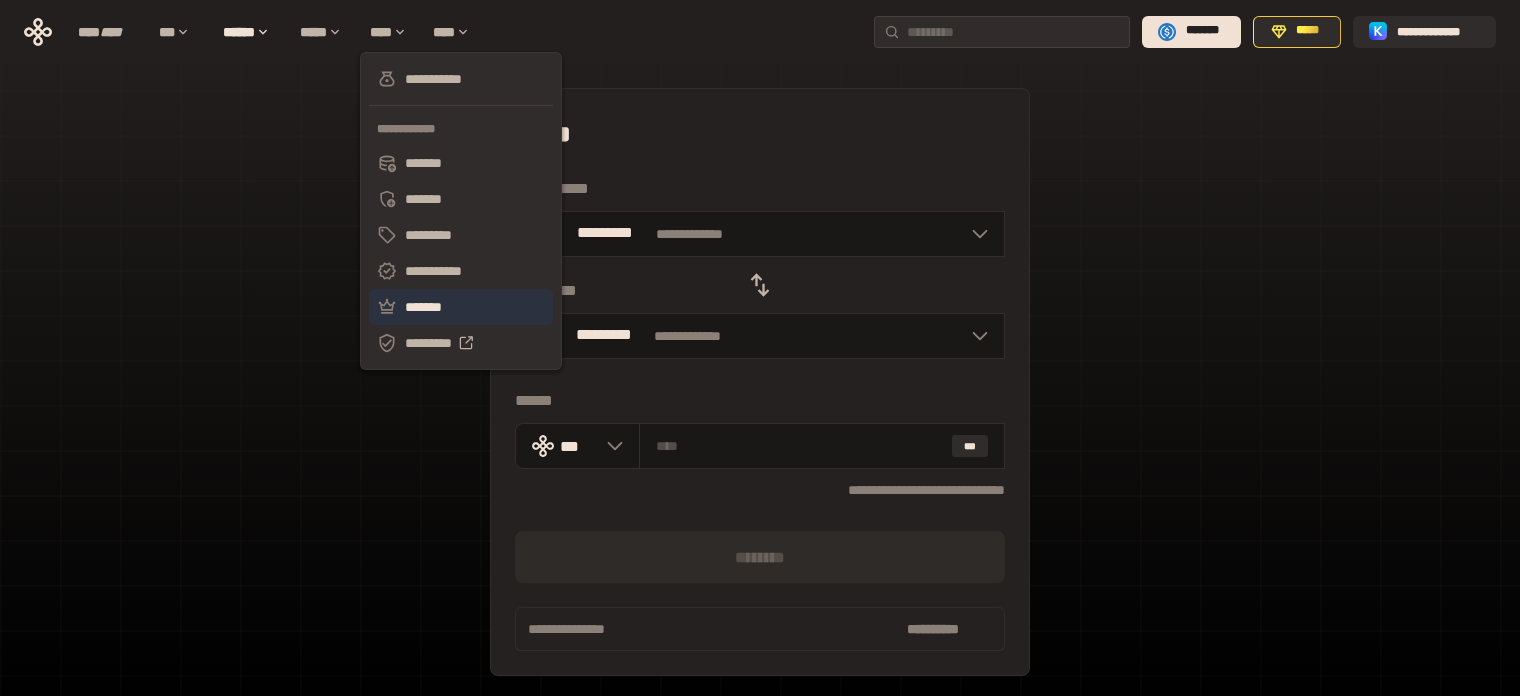 click on "*******" at bounding box center [461, 307] 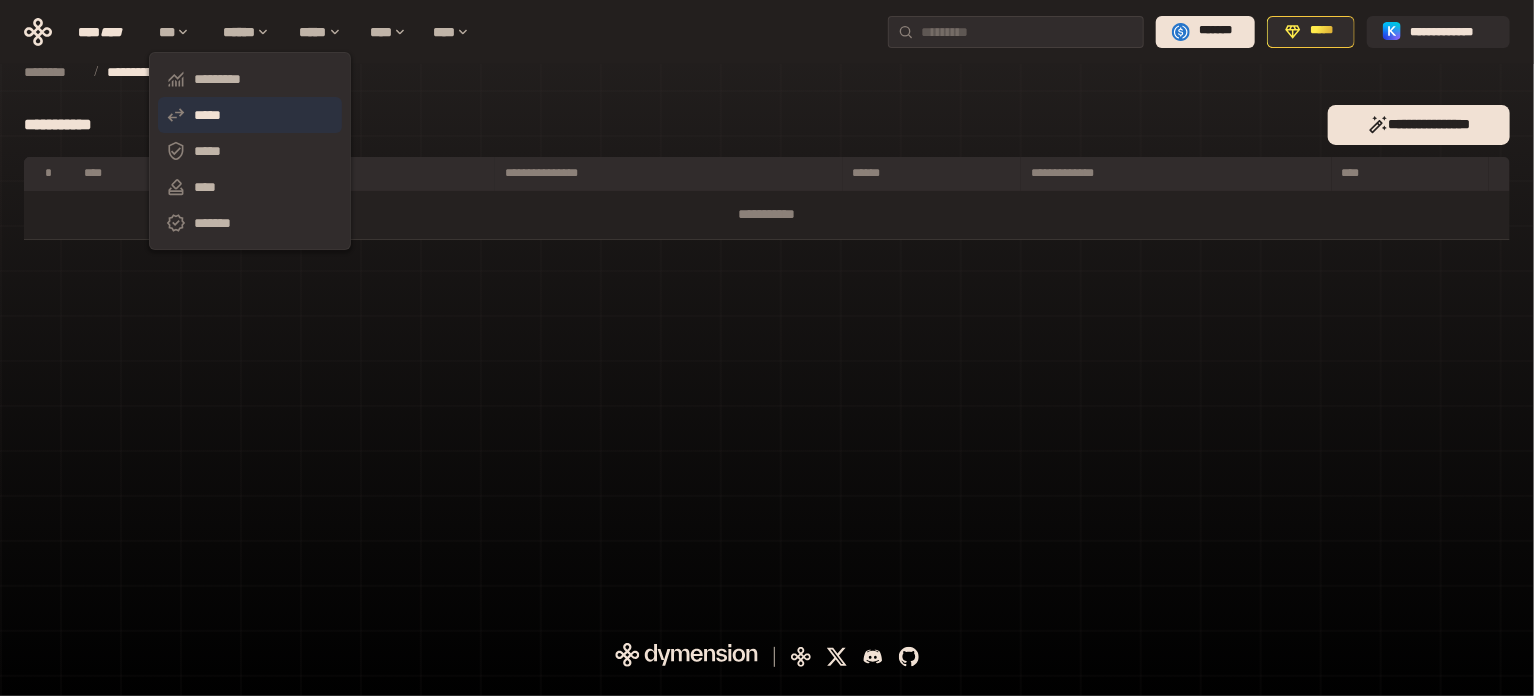 click on "*****" at bounding box center (250, 115) 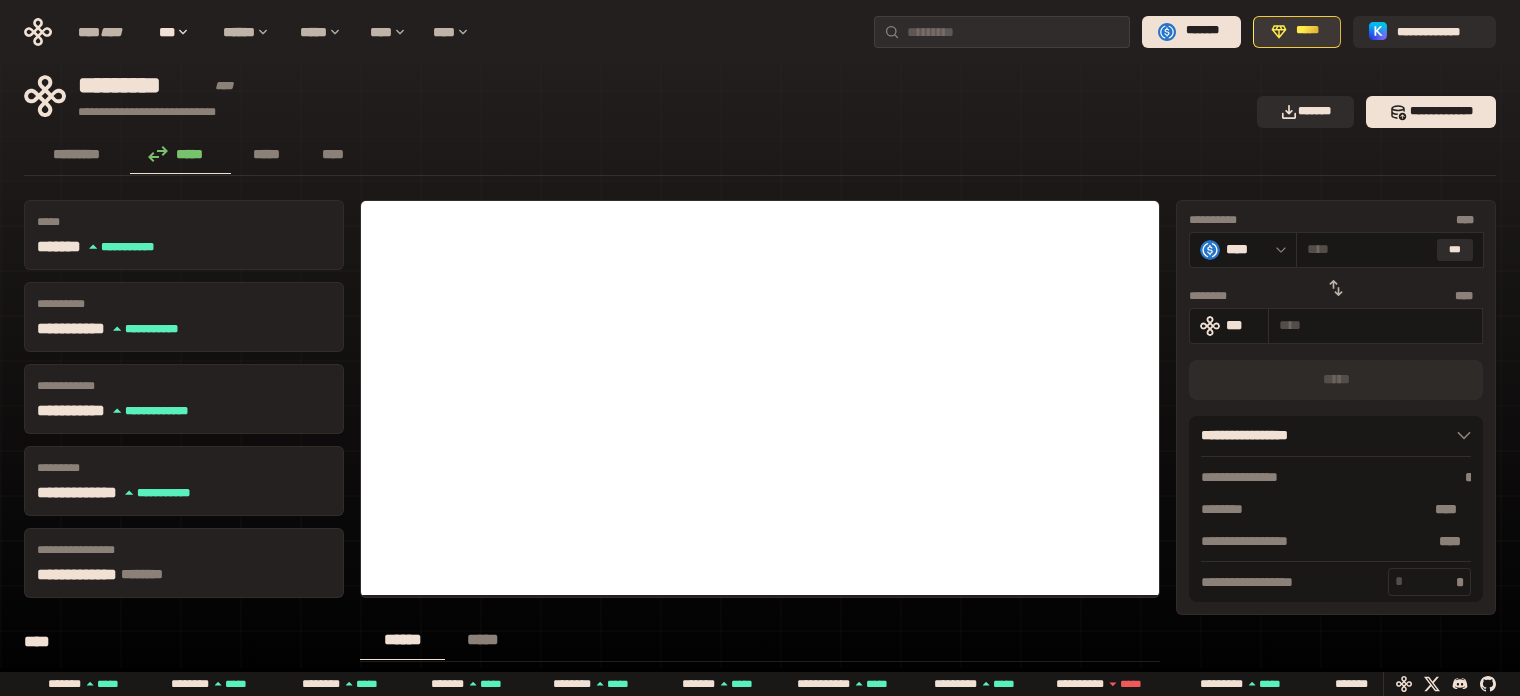 click on "*****" at bounding box center [1308, 31] 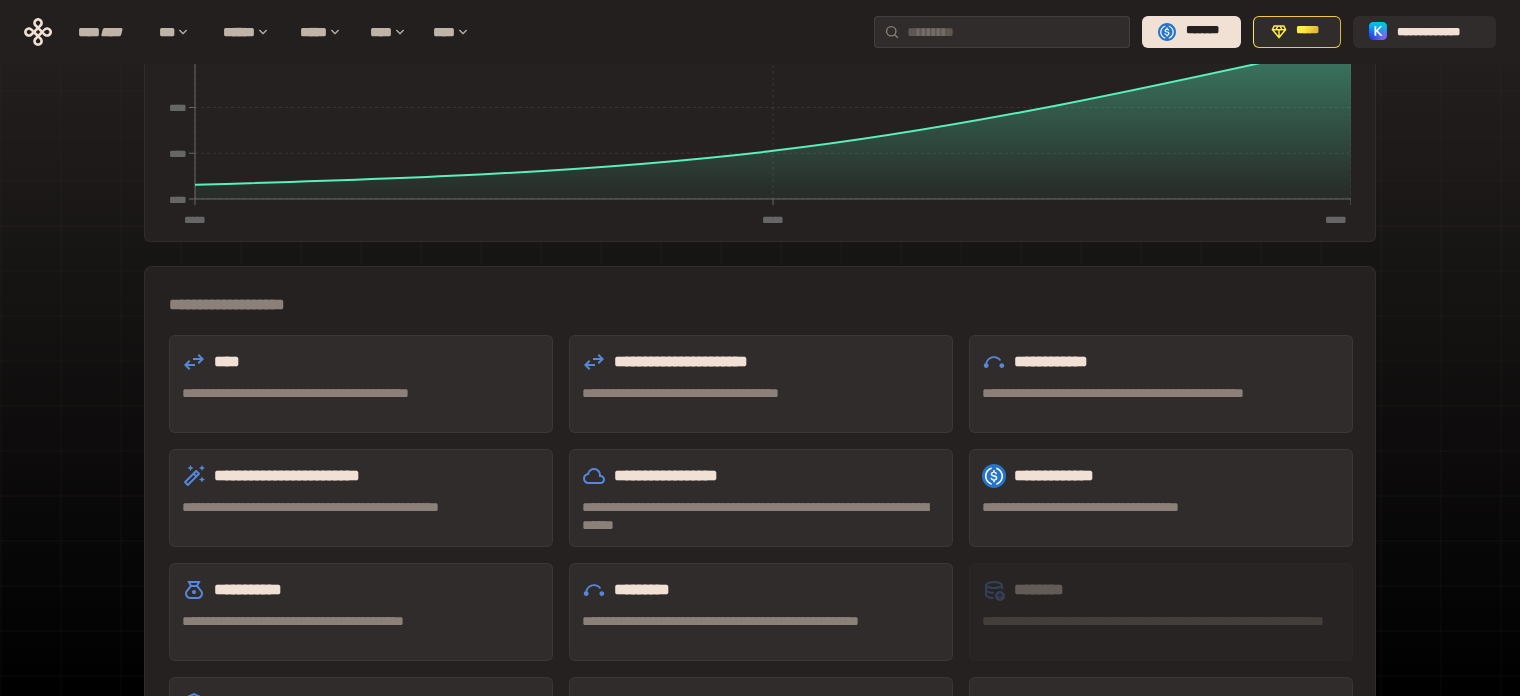 scroll, scrollTop: 0, scrollLeft: 0, axis: both 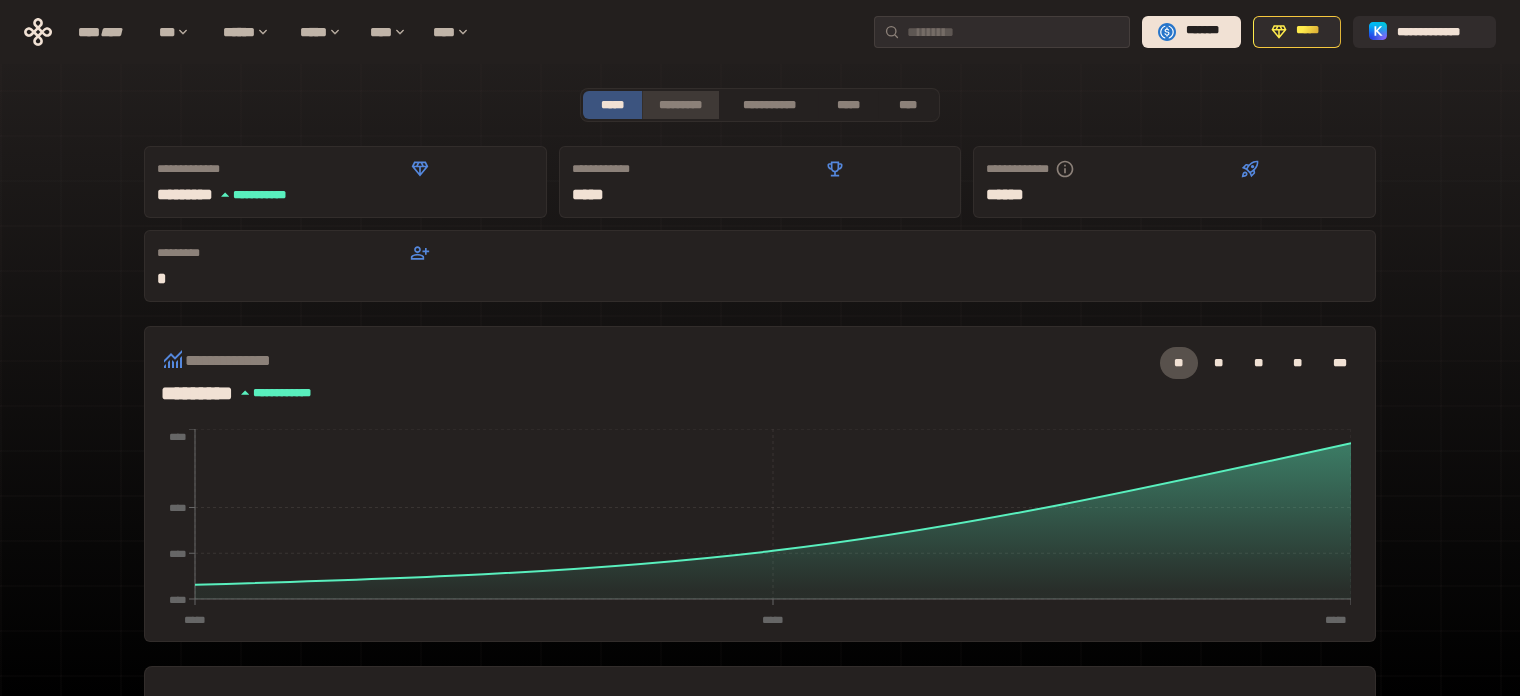 click on "*********" at bounding box center [680, 105] 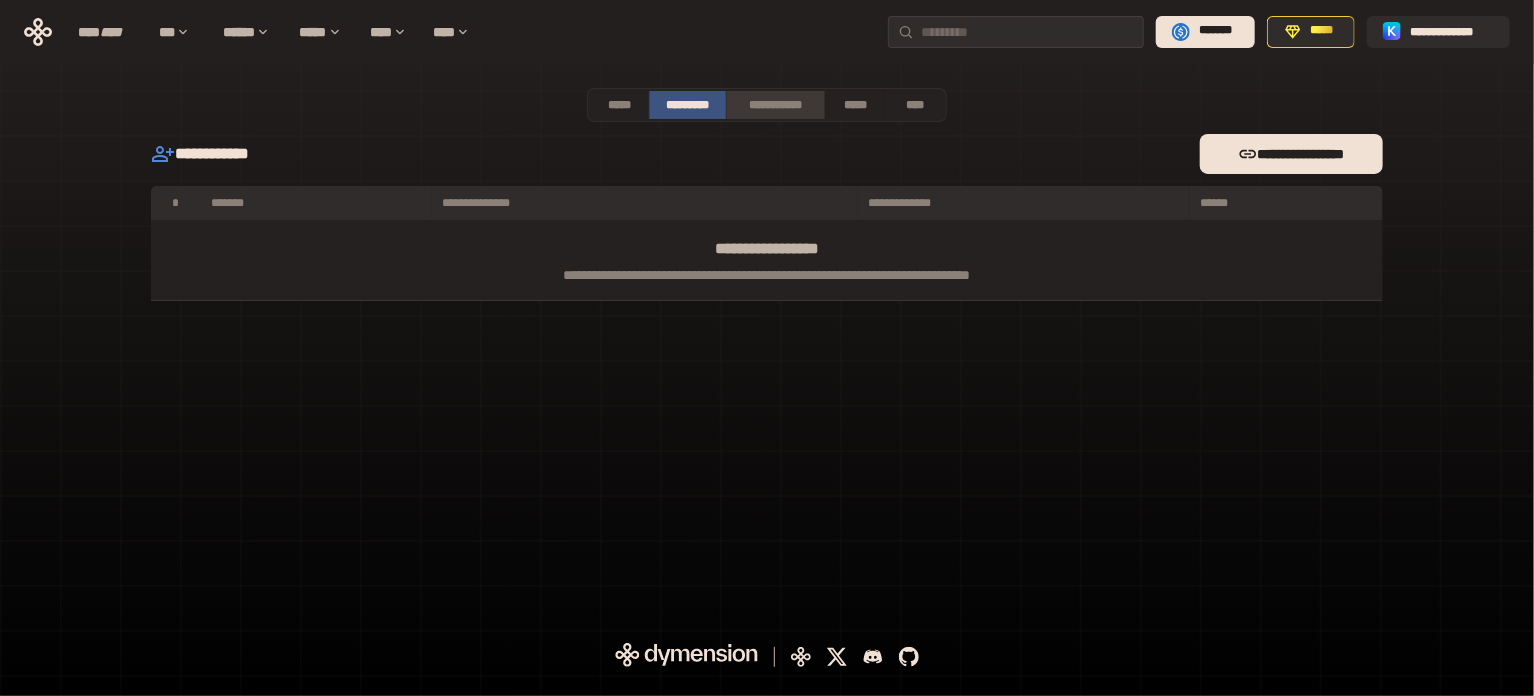 click on "**********" at bounding box center [775, 105] 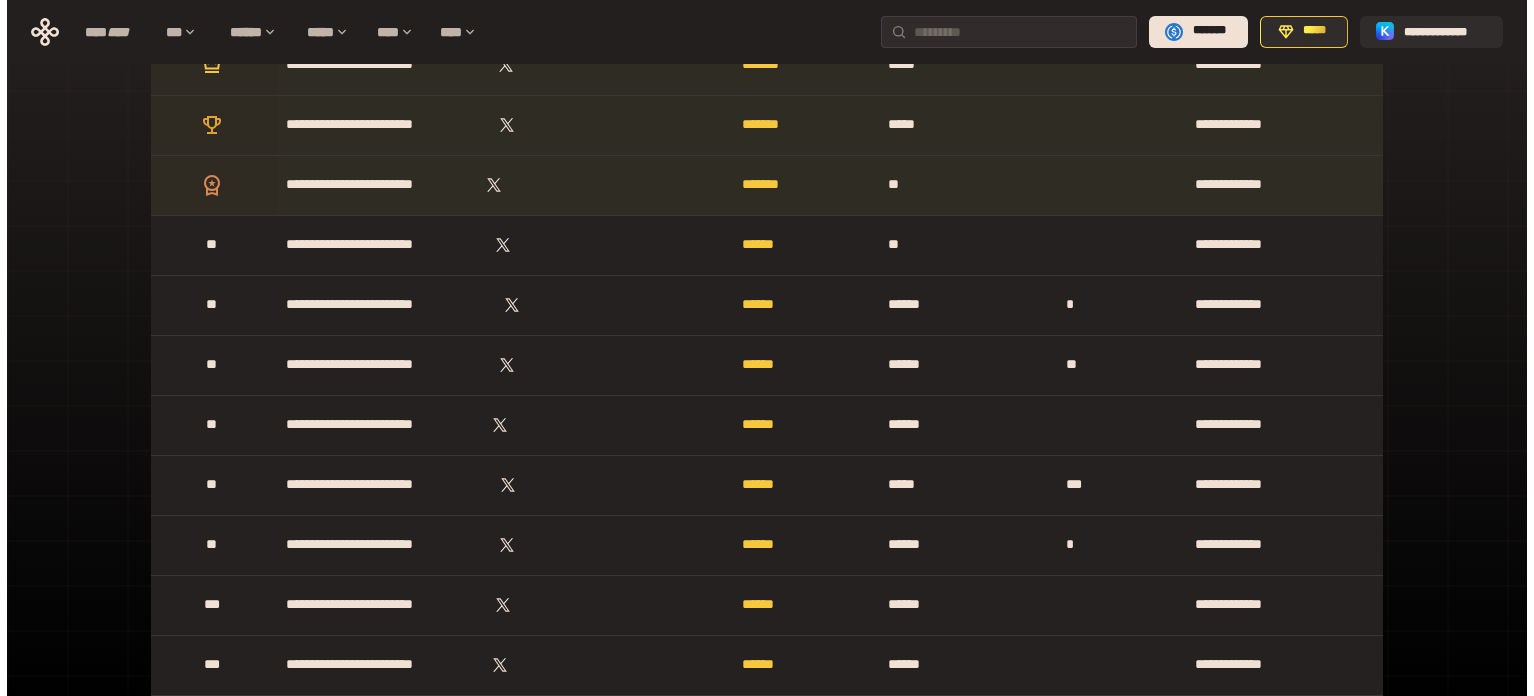 scroll, scrollTop: 0, scrollLeft: 0, axis: both 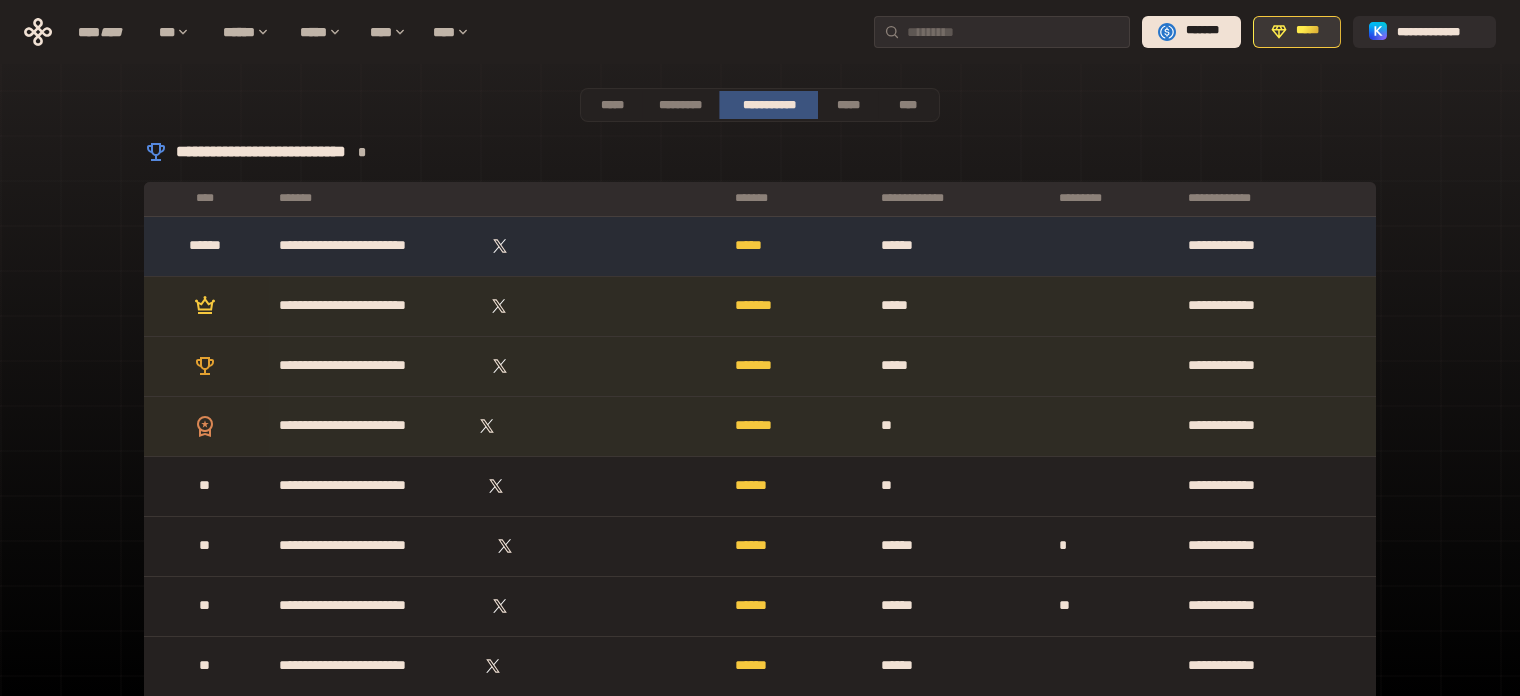 click on "*****" at bounding box center [1308, 31] 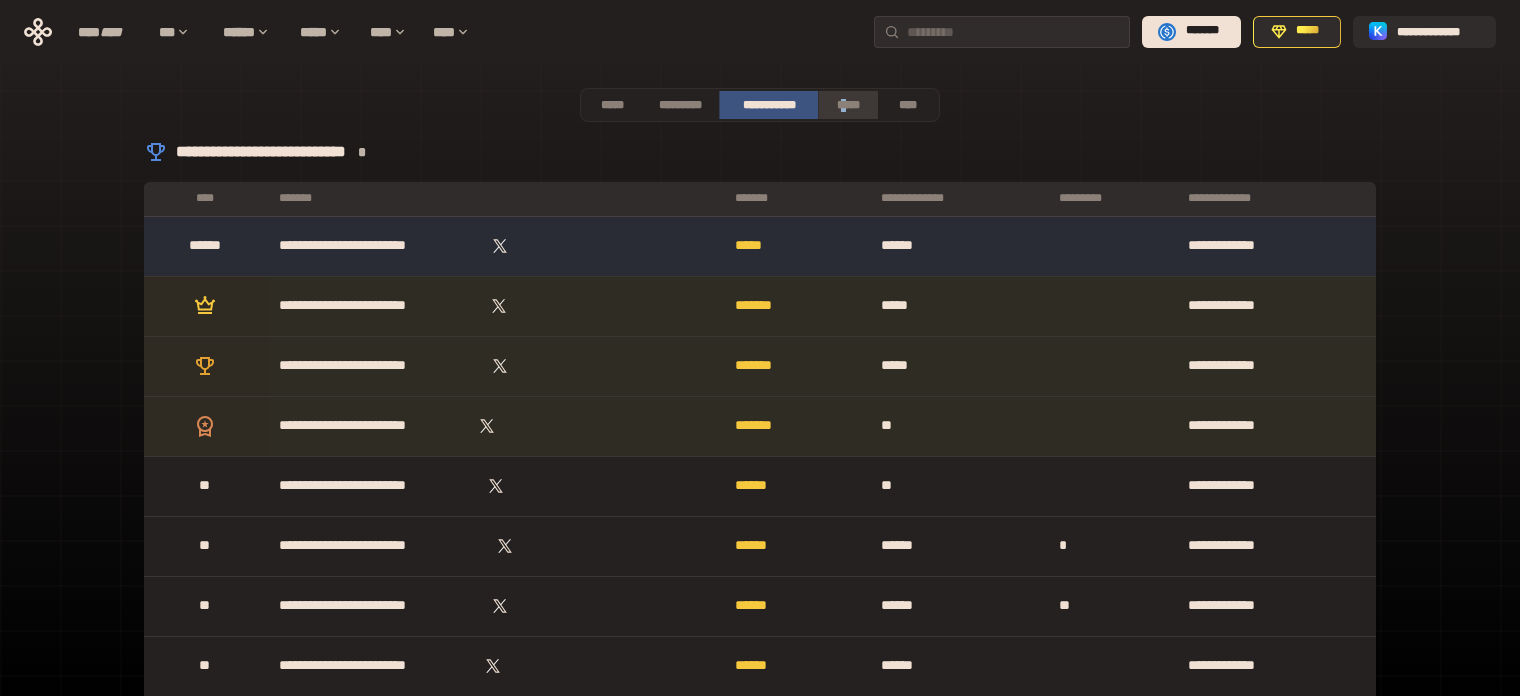 click on "**********" at bounding box center (760, 105) 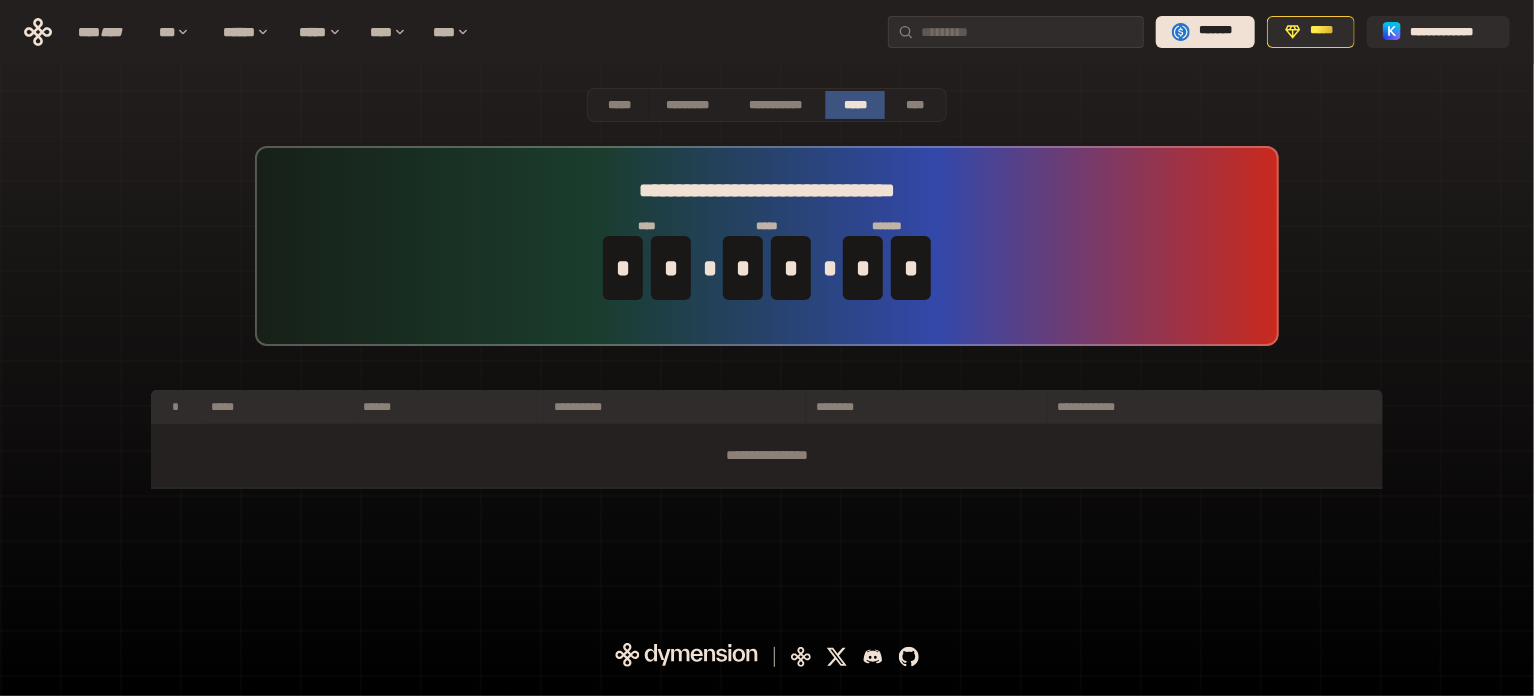 click on "**********" at bounding box center [767, 309] 